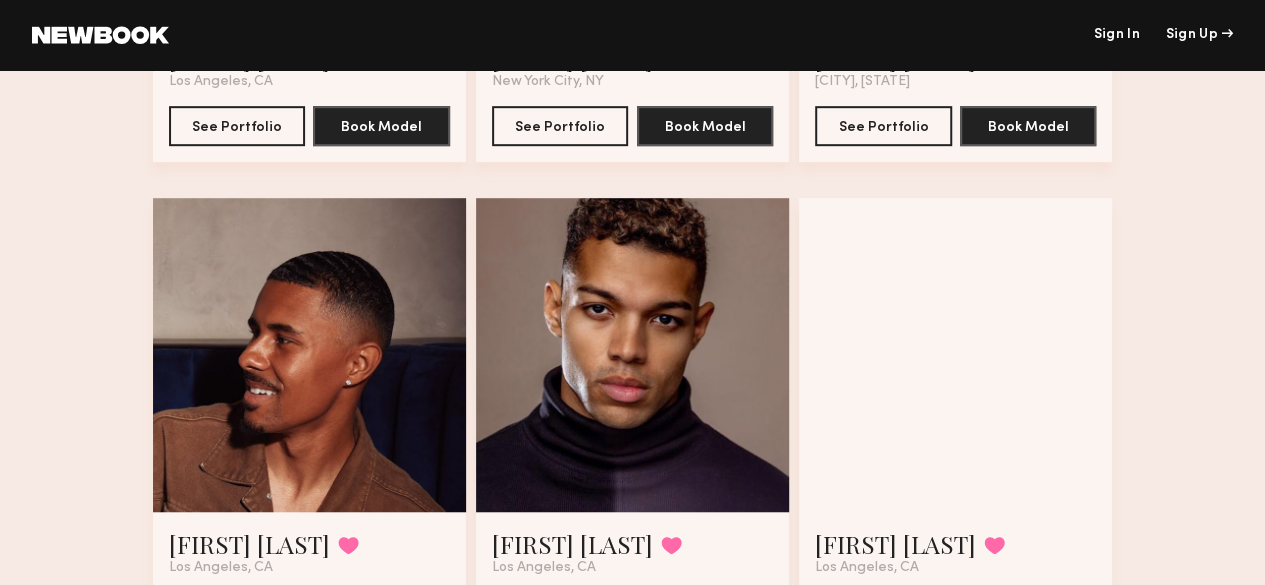 scroll, scrollTop: 560, scrollLeft: 0, axis: vertical 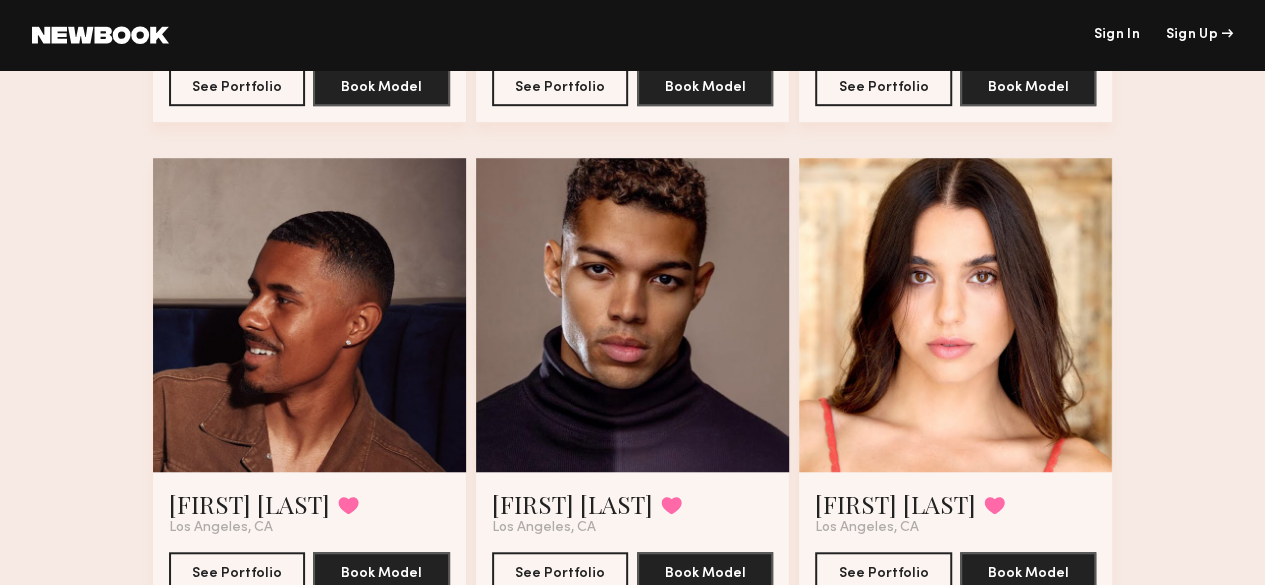 click on "Sign In" 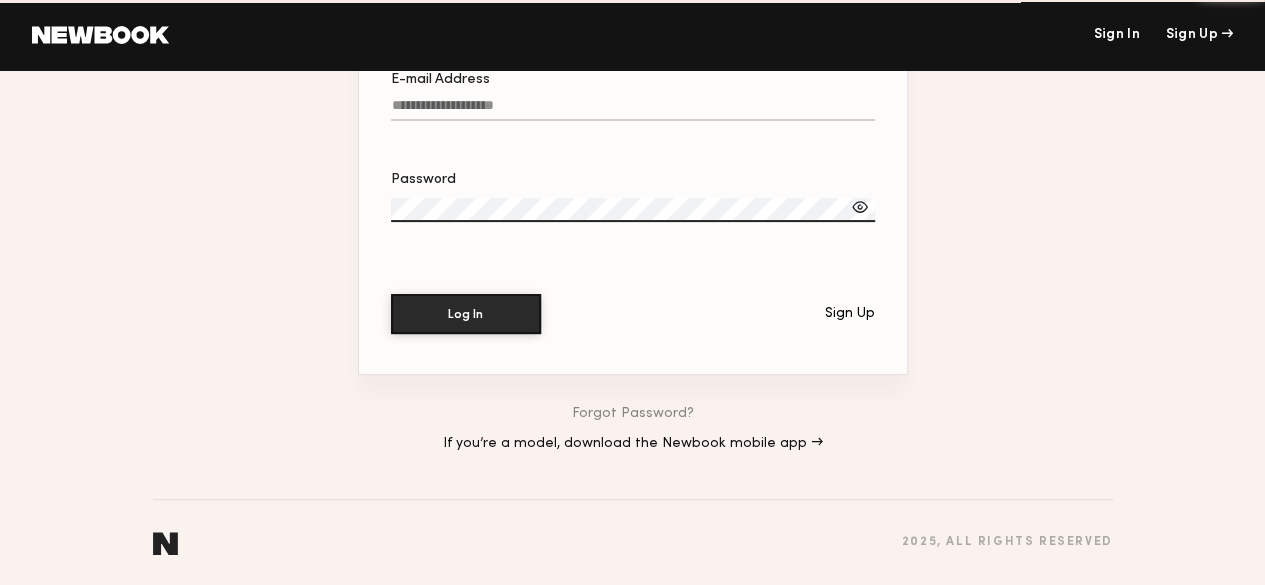 scroll, scrollTop: 0, scrollLeft: 0, axis: both 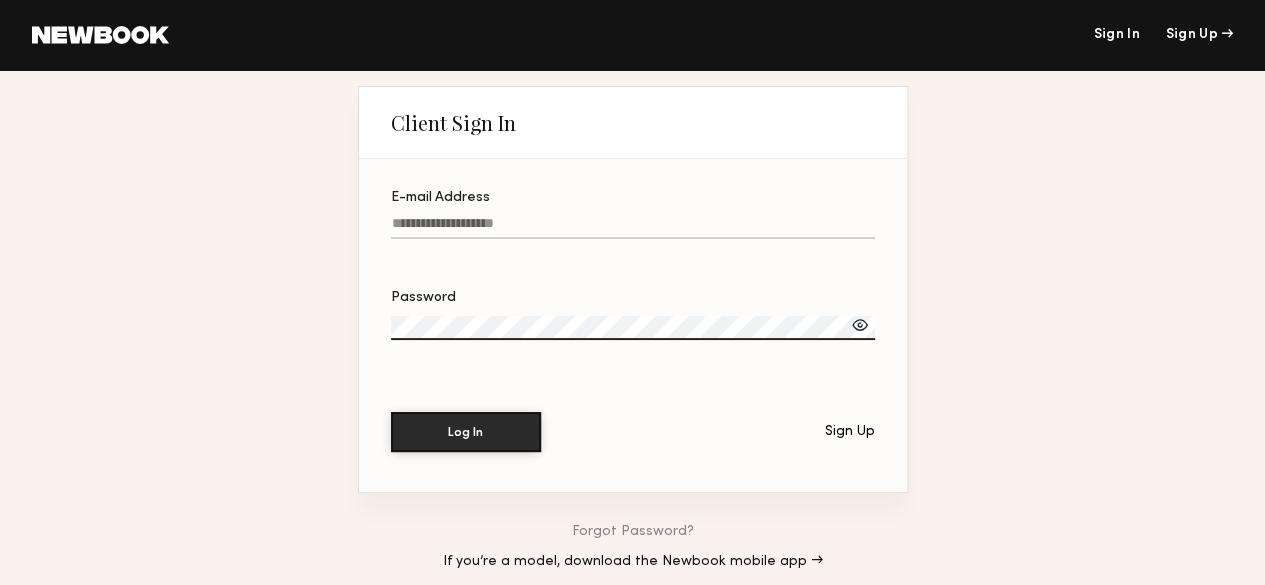 click on "E-mail Address" 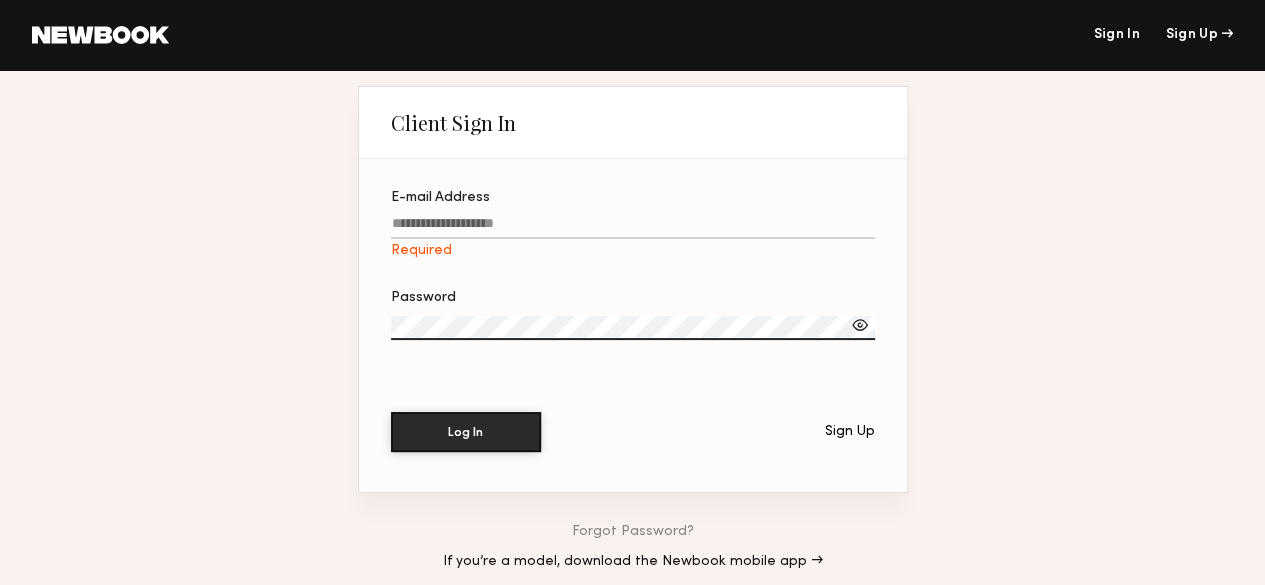 paste on "**********" 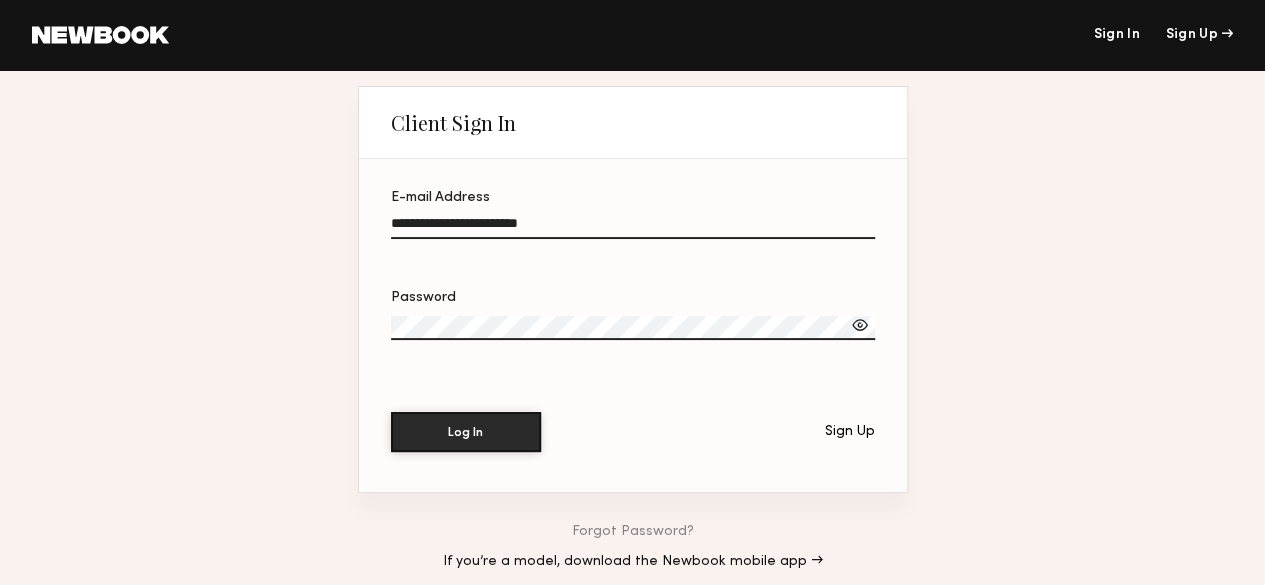 click on "**********" 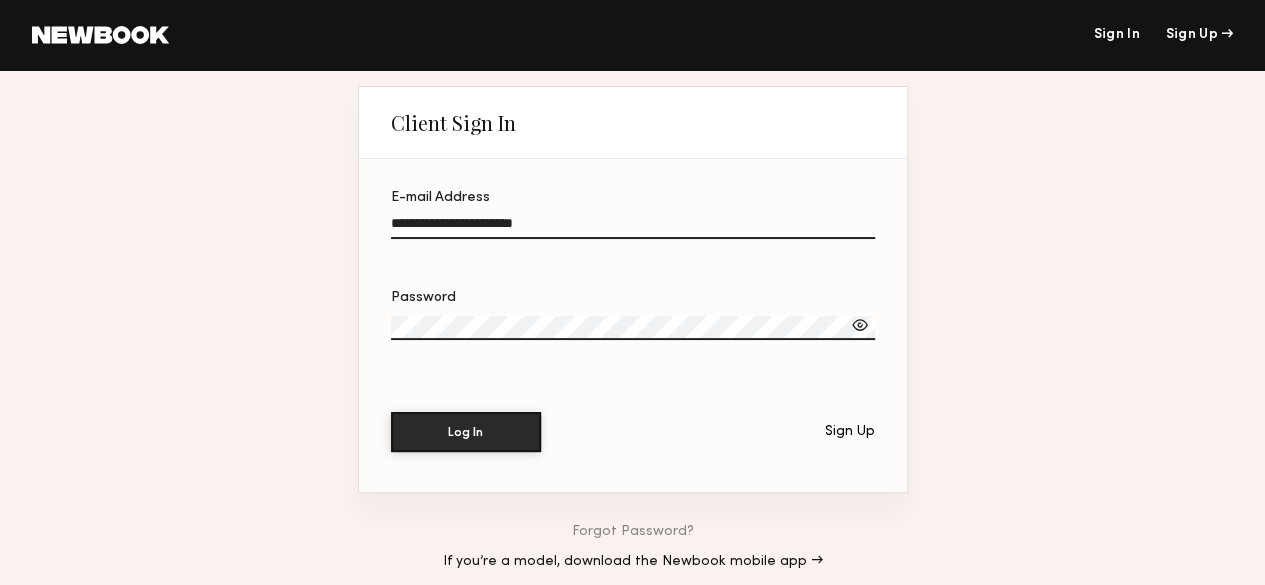 type on "**********" 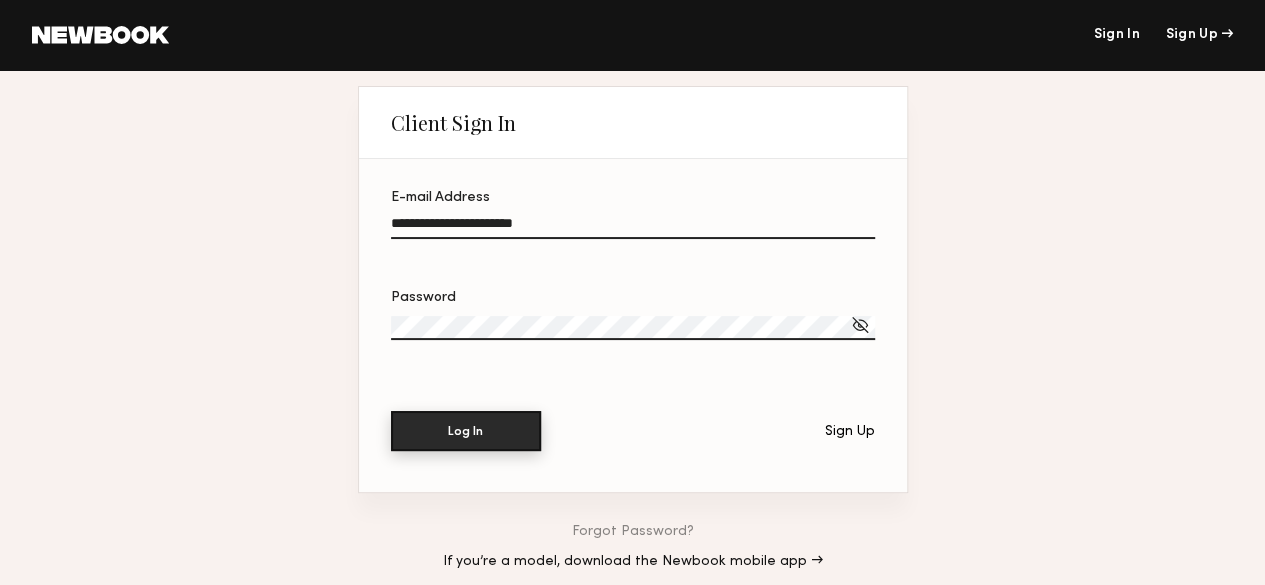 click on "Log In" 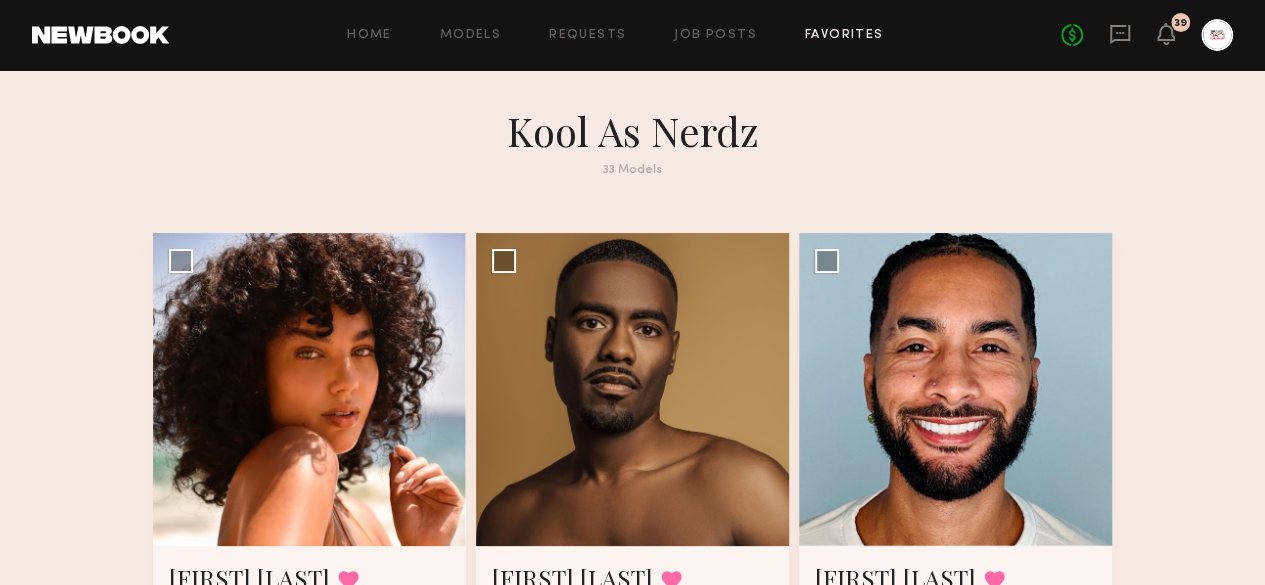 click 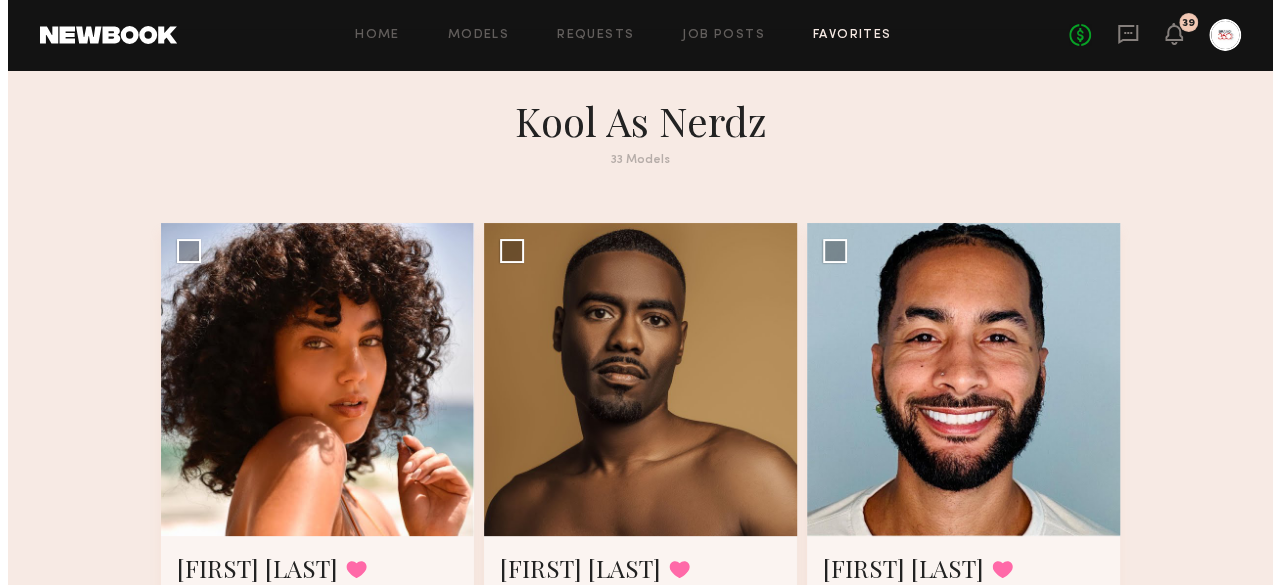 scroll, scrollTop: 0, scrollLeft: 0, axis: both 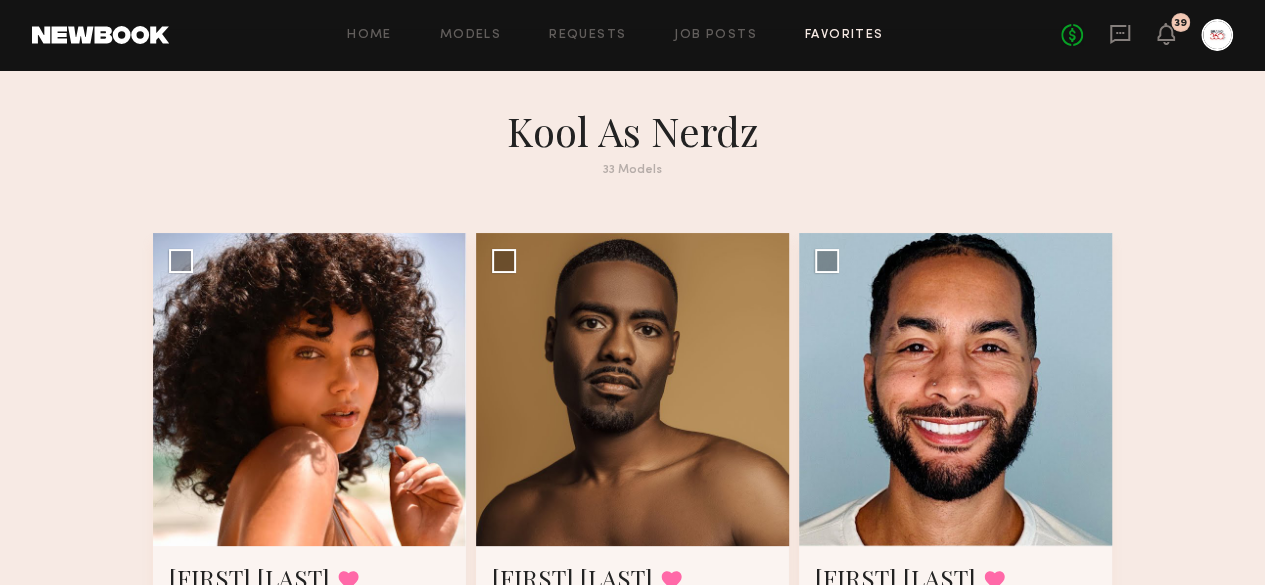 click on "Home Models Requests Job Posts Favorites Sign Out No fees up to $5,000 39" 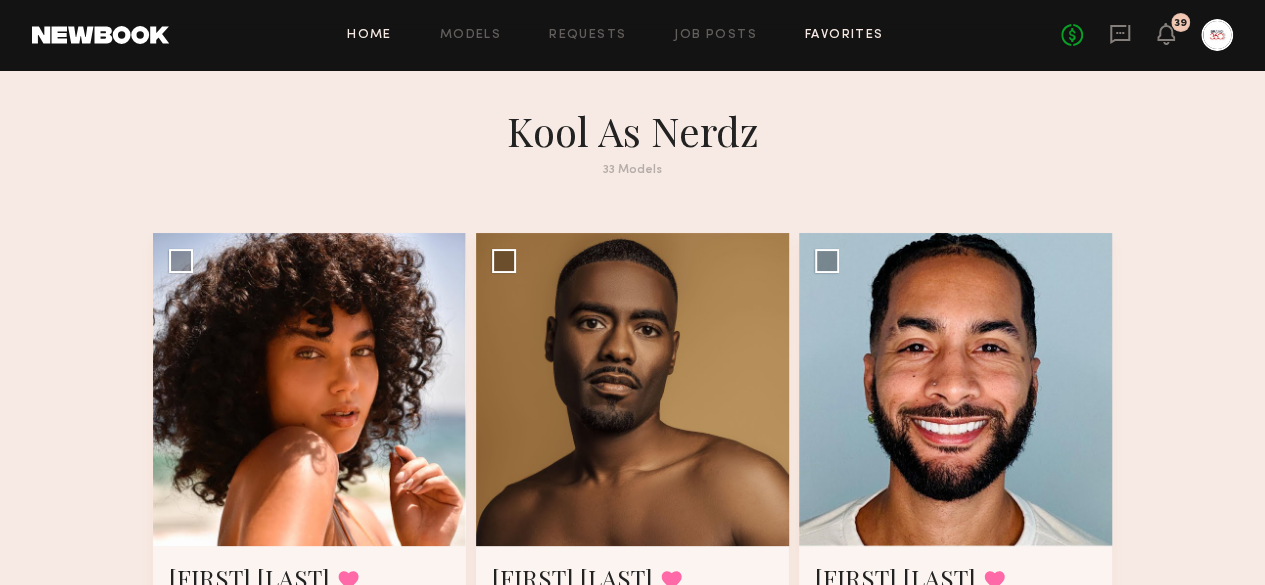 click on "Home" 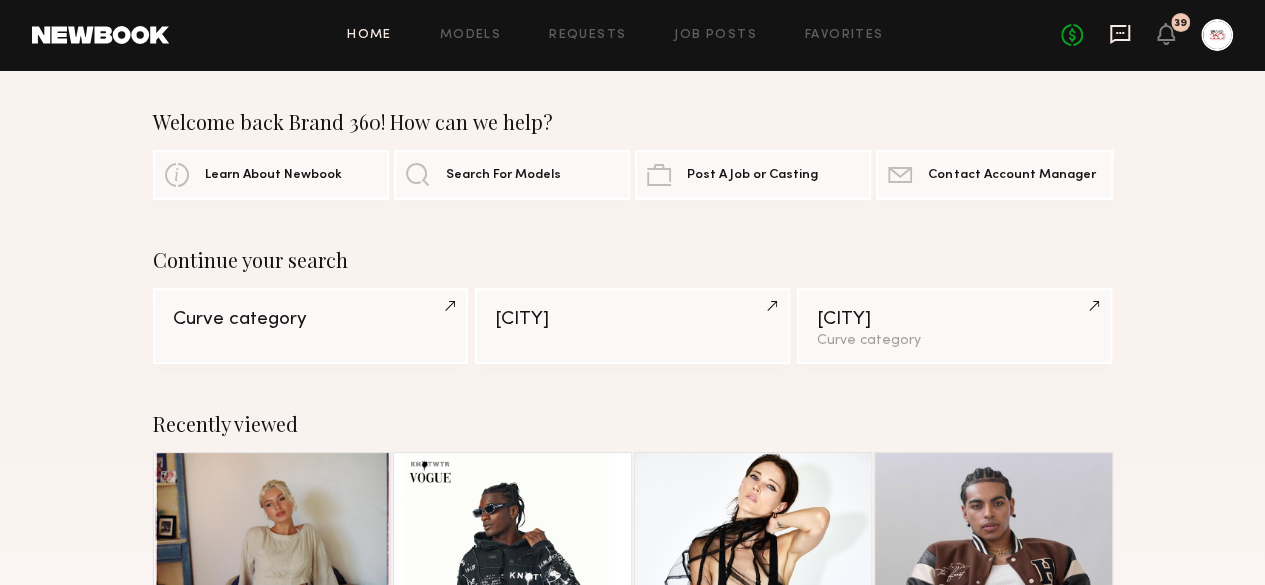click 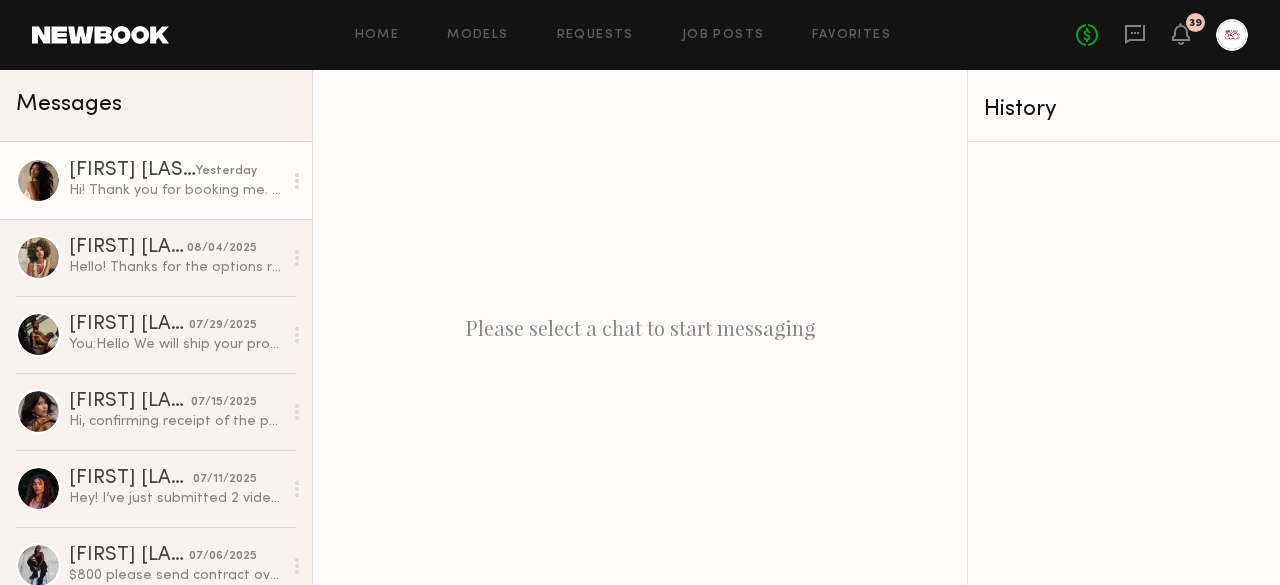 click on "[FIRST] [LAST]" 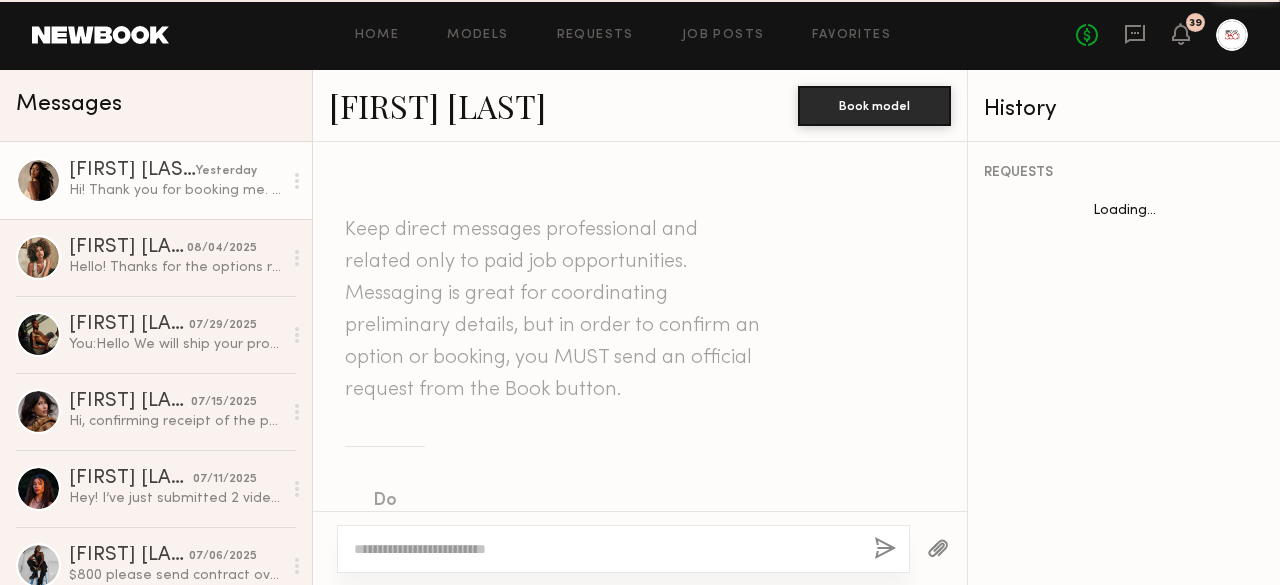 scroll, scrollTop: 2066, scrollLeft: 0, axis: vertical 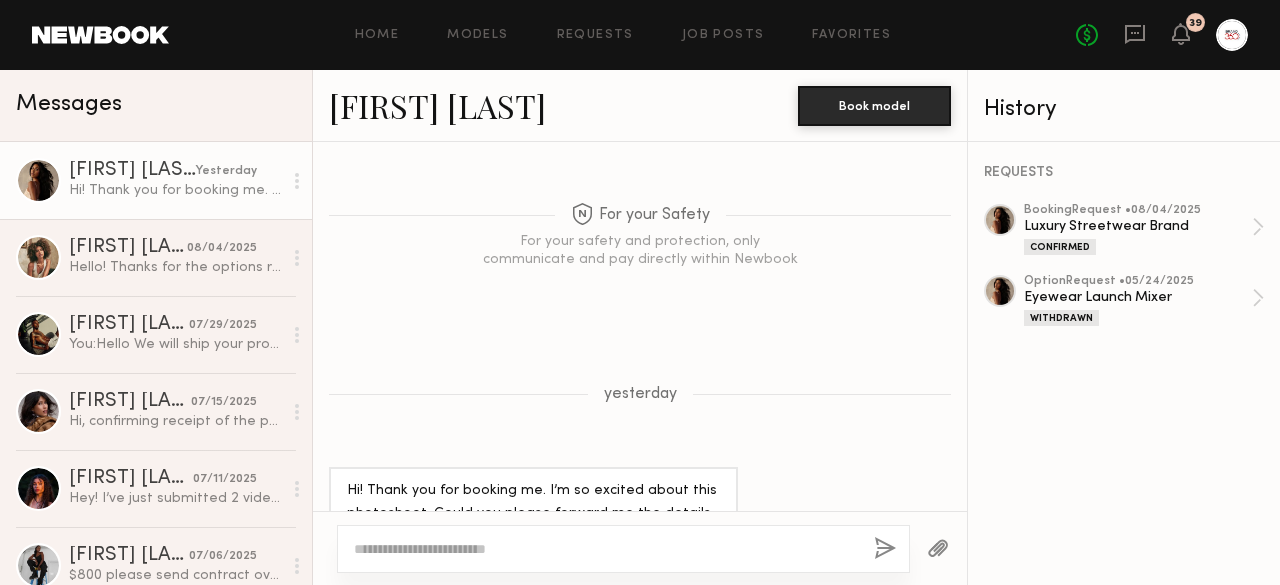 click on "Dianna C." 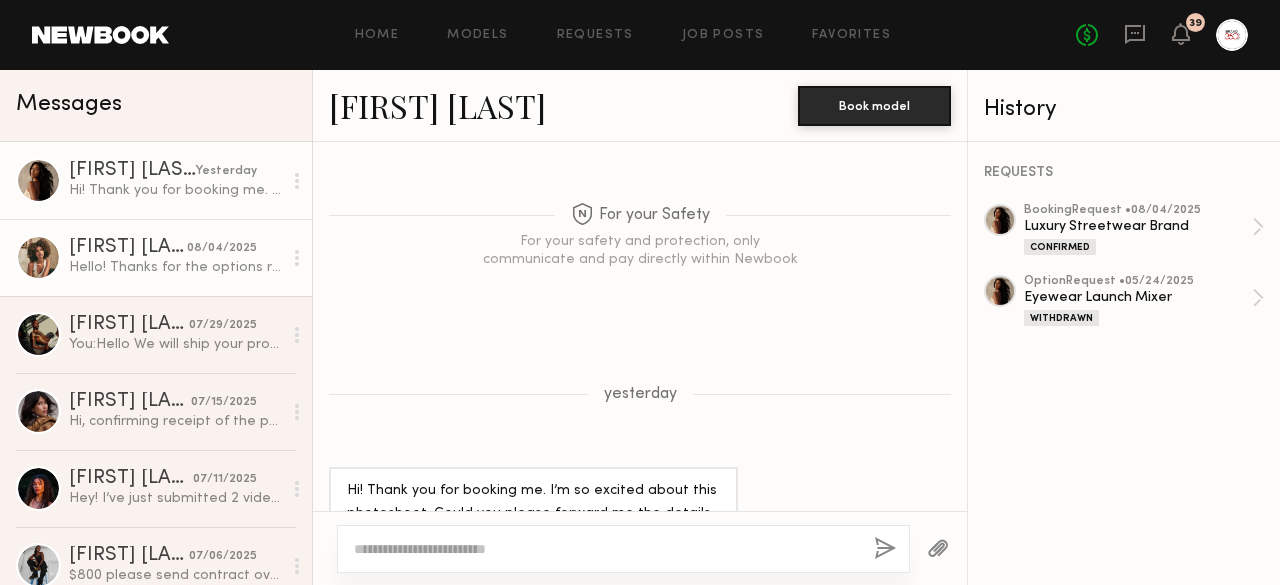click on "Monica M." 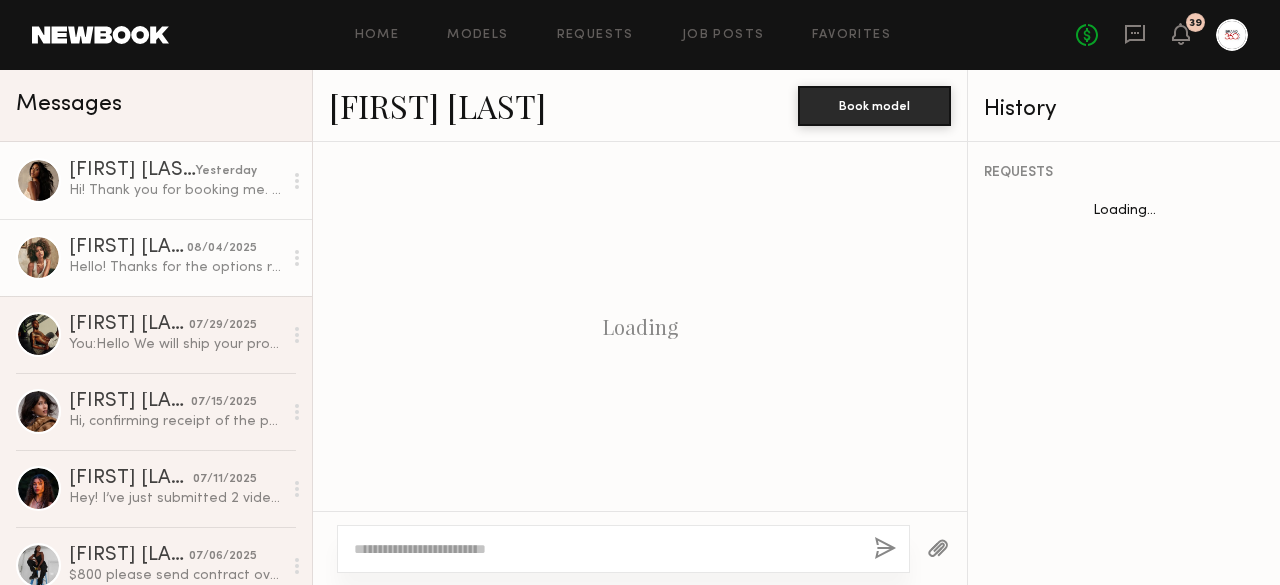 scroll, scrollTop: 690, scrollLeft: 0, axis: vertical 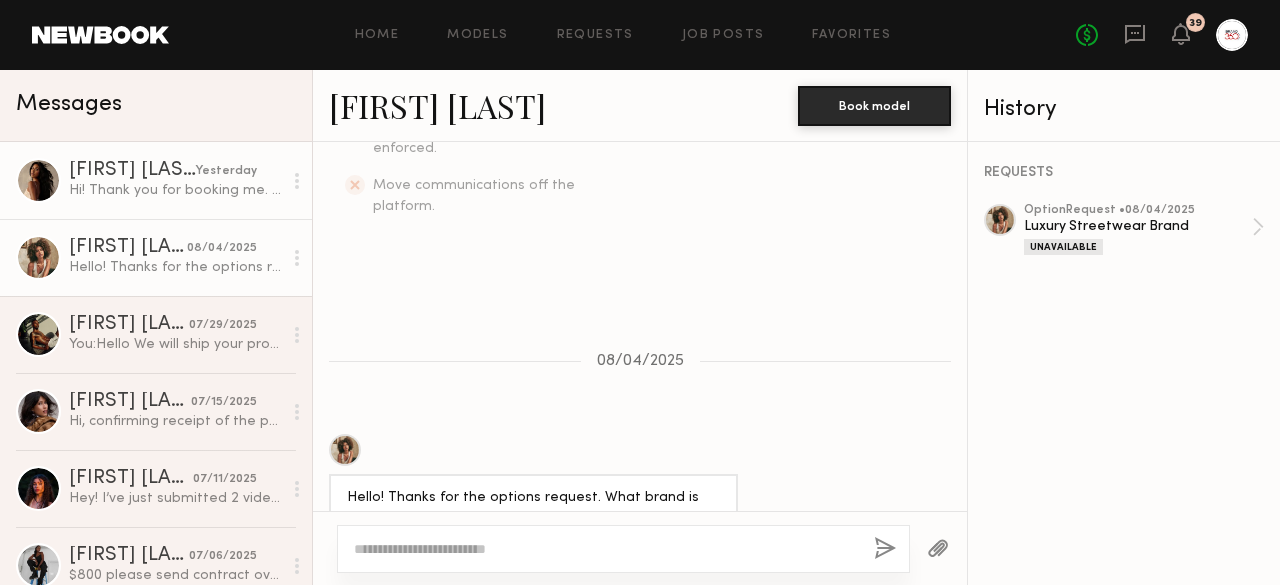 click on "Hi! Thank you for booking me. I’m so excited about this photoshoot. Could you please forward me the details for tomorrow please" 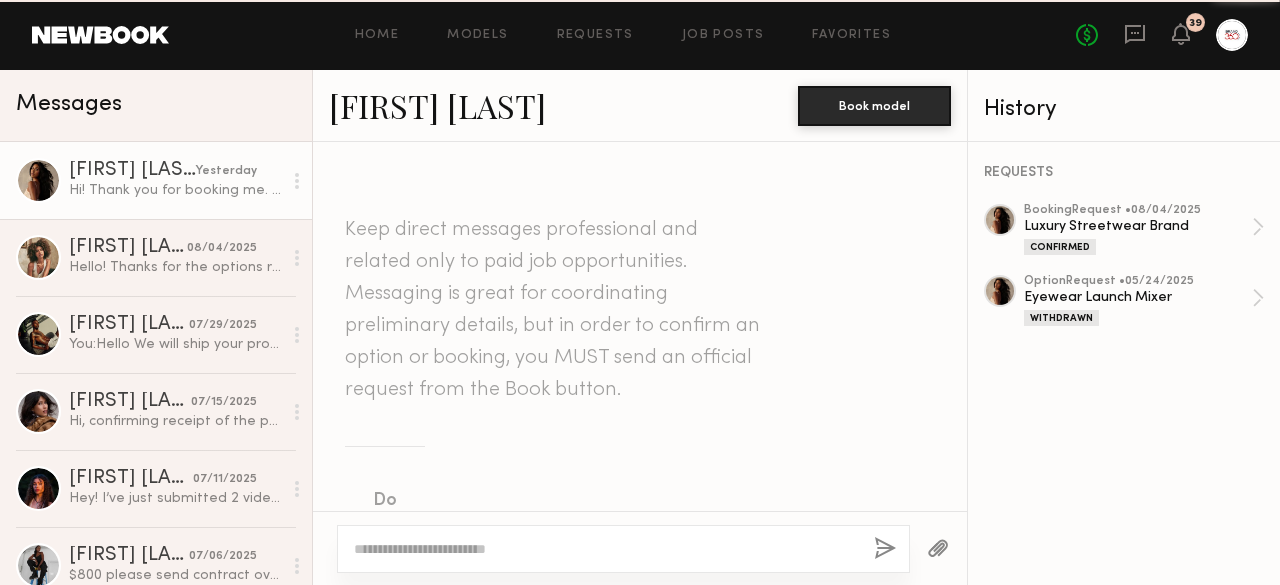 scroll, scrollTop: 2066, scrollLeft: 0, axis: vertical 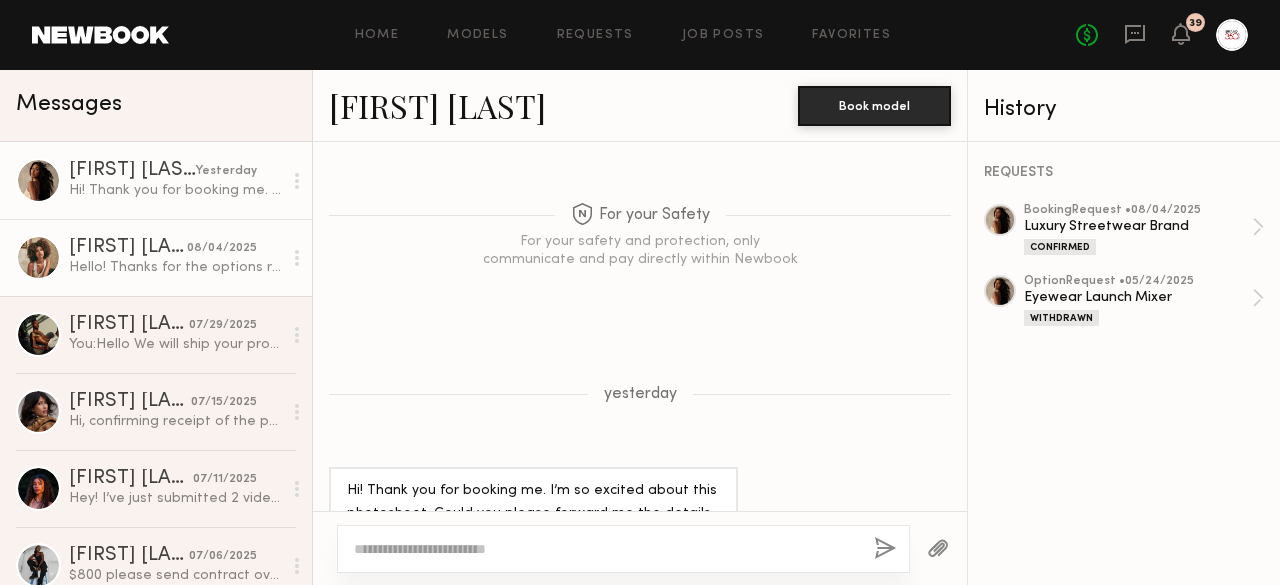 click on "[FIRST] [LAST]" 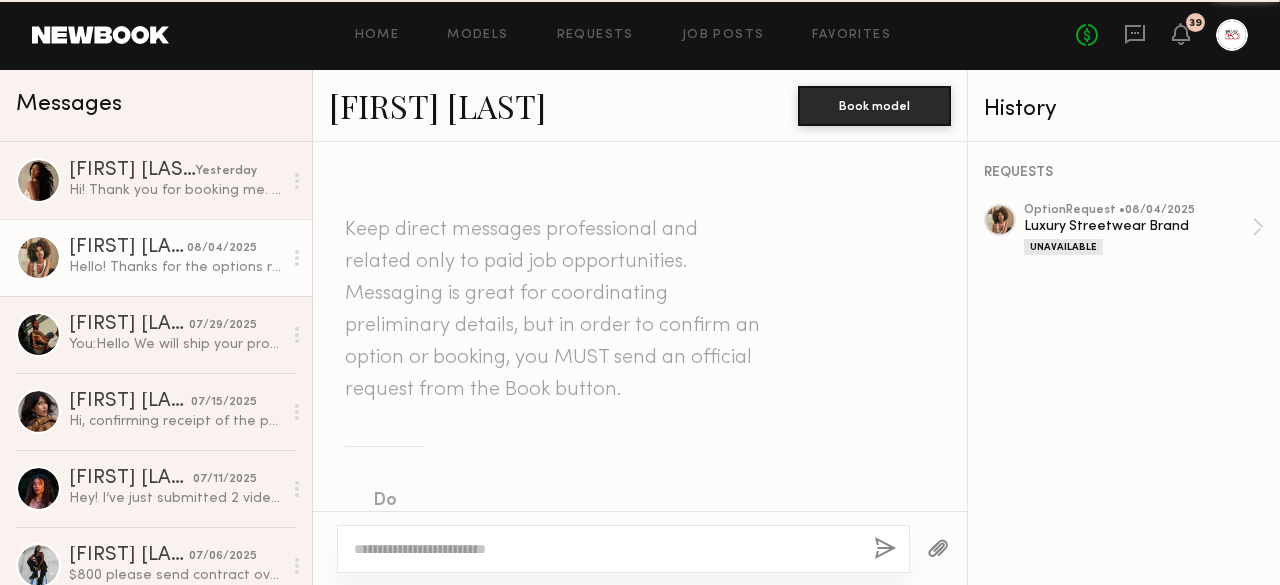 scroll, scrollTop: 690, scrollLeft: 0, axis: vertical 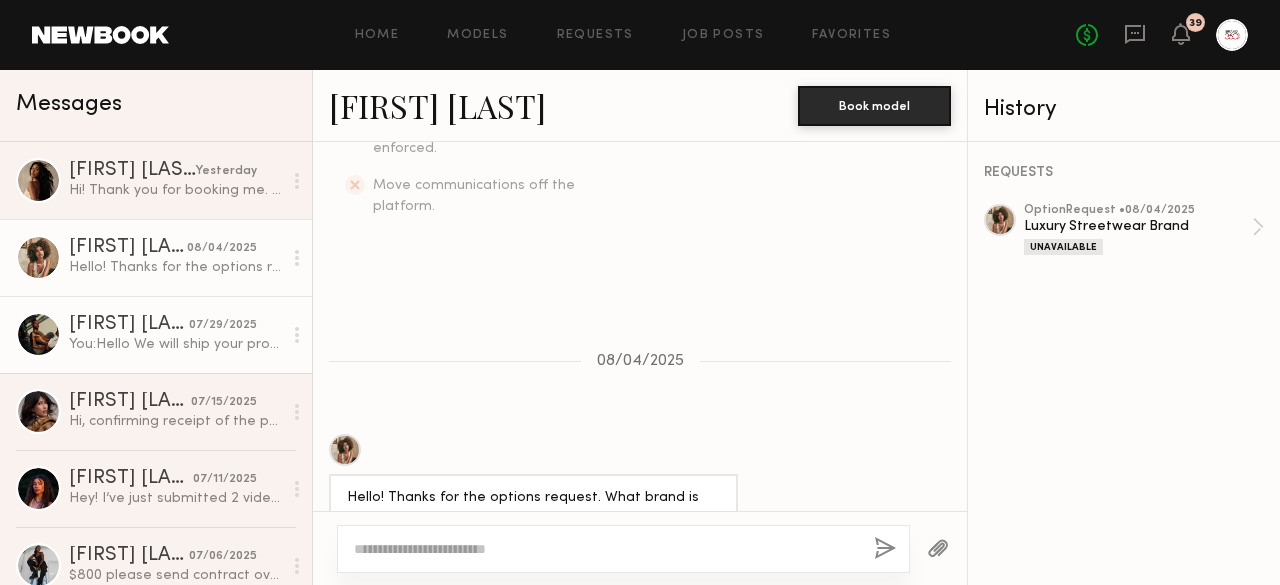 click on "Bobby B." 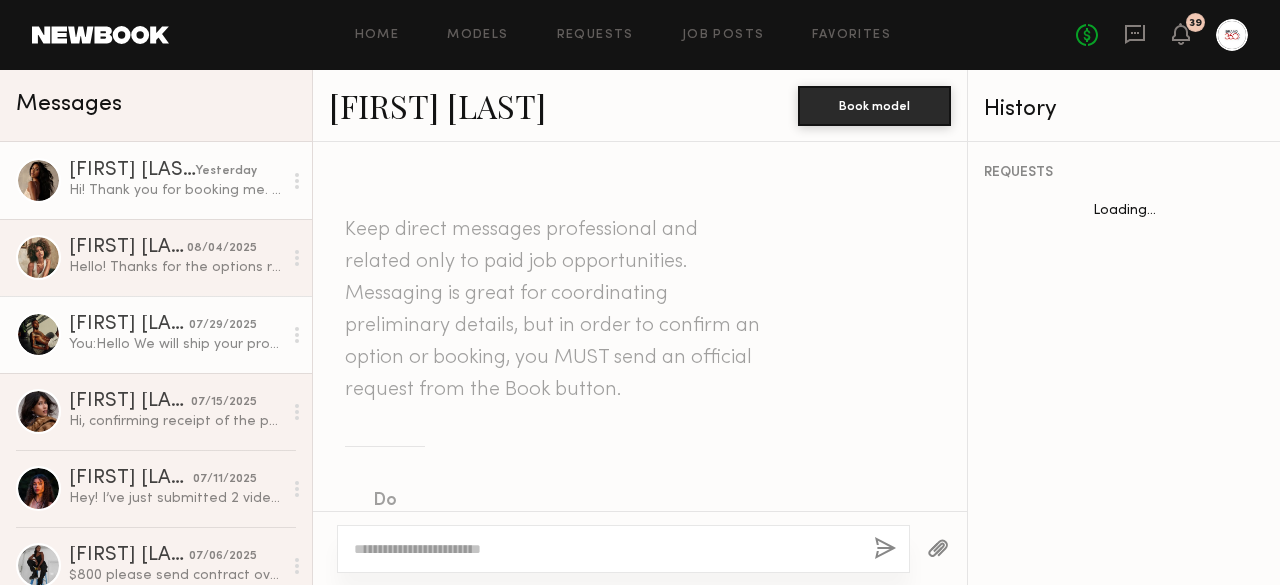 click on "Dianna C." 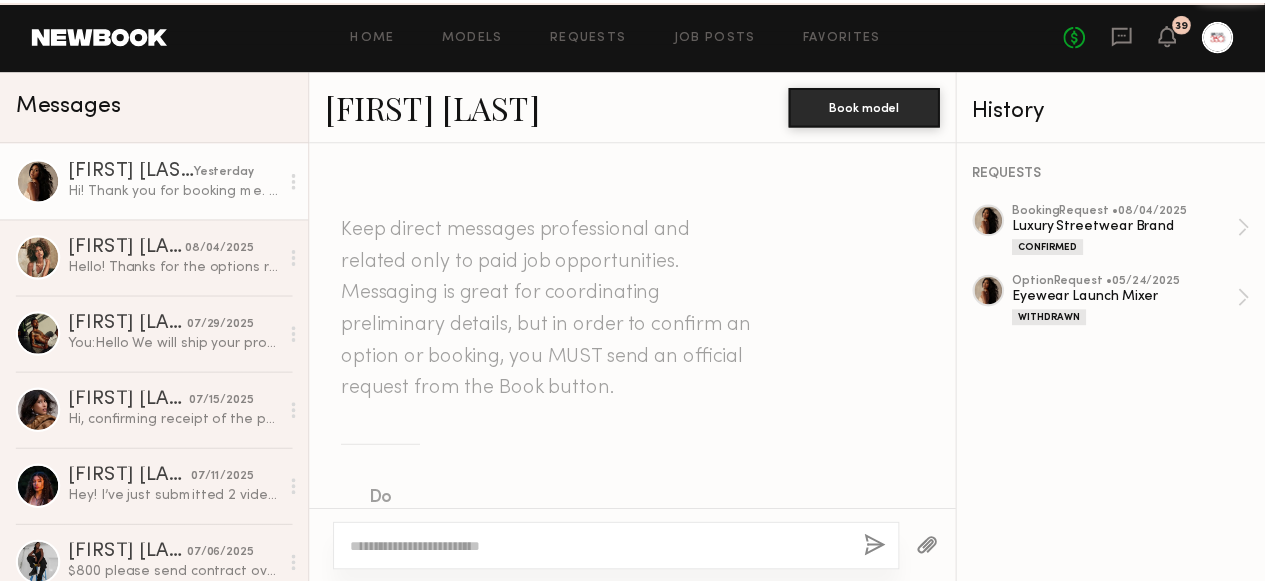 scroll, scrollTop: 2066, scrollLeft: 0, axis: vertical 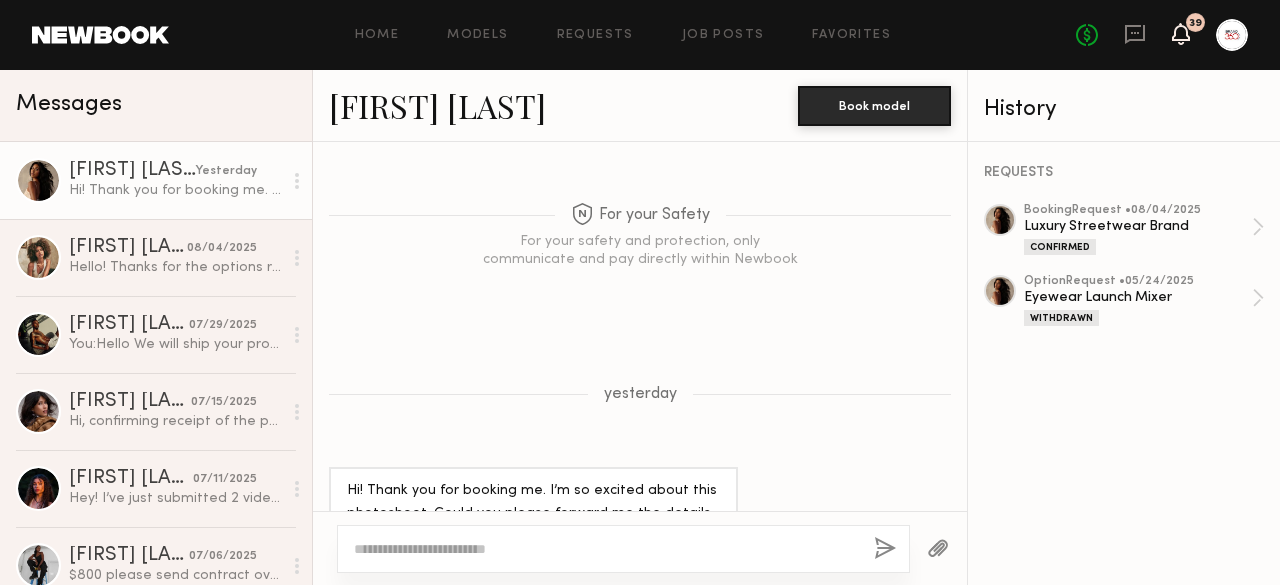click 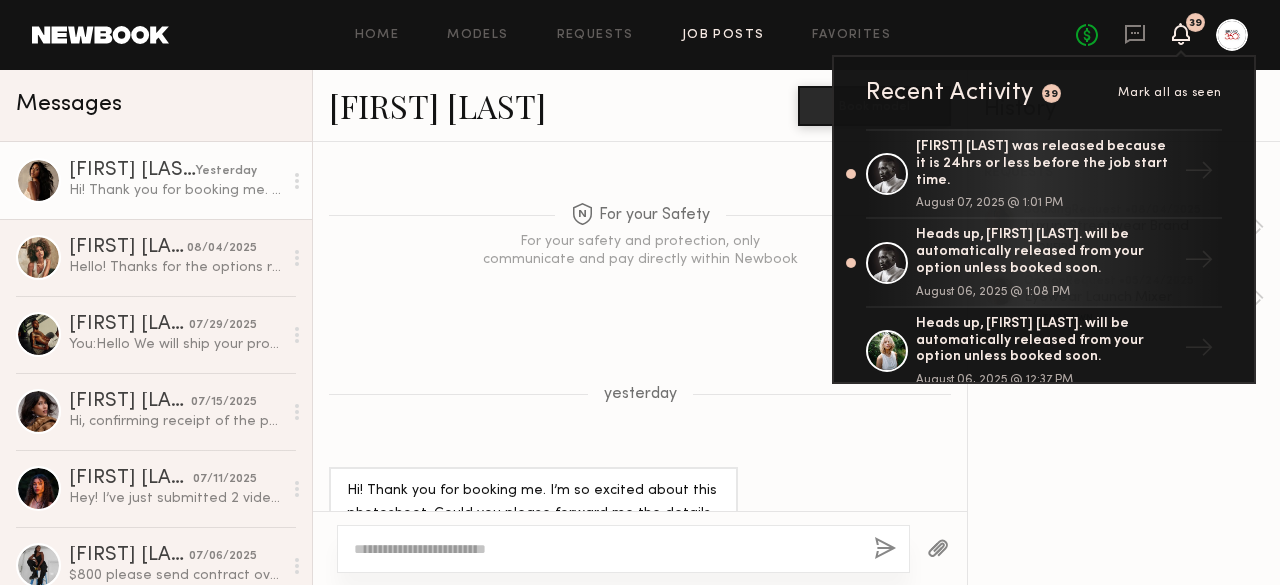 click on "Job Posts" 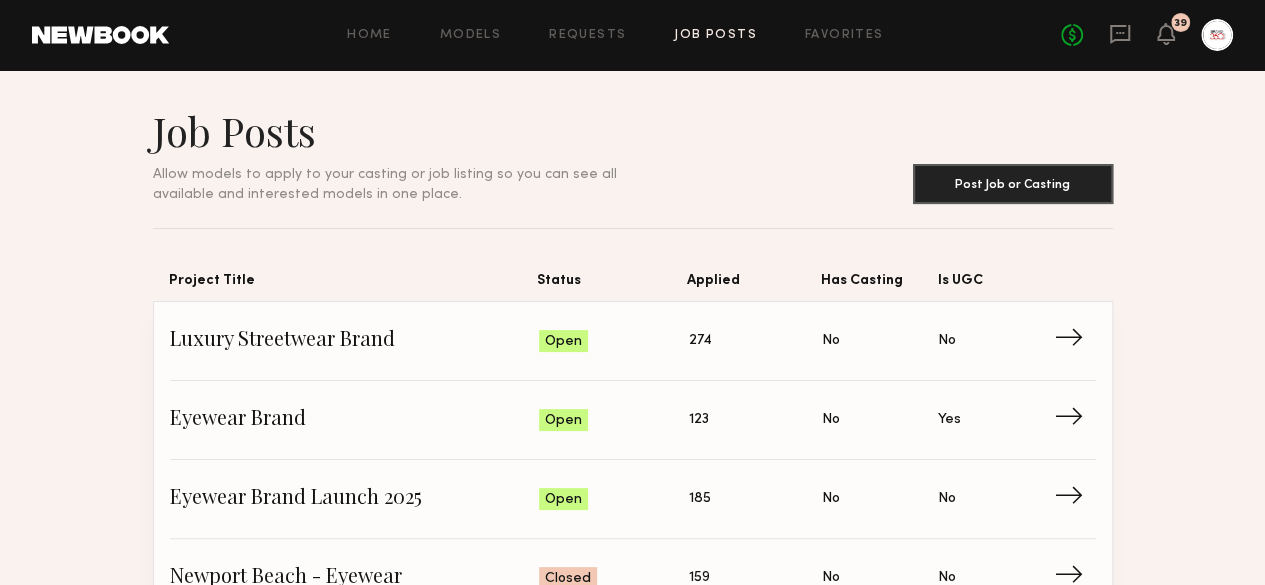 click on "Job Posts Allow models to apply to your casting or job listing so you can see all available and interested models in one place. Post Job or Casting Project Title Status Applied Has Casting Is UGC Luxury Streetwear Brand Status: Open Applied: 274 Has Casting: No Is UGC: No → Eyewear Brand Status: Open Applied: 123 Has Casting: No Is UGC: Yes → Eyewear Brand Launch 2025 Status: Open Applied: 185 Has Casting: No Is UGC: No → Newport Beach - Eyewear Status: Closed Applied: 159 Has Casting: No Is UGC: No → Eyewear Launch Mixer Status: Closed Applied: 147 Has Casting: No Is UGC: No → Luxury Eyewear UGC Shoot – in Beverly Hills Status: Closed Applied: 121 Has Casting: No Is UGC: No → Luxury Pajama Brand Status: Closed Applied: 223 Has Casting: No Is UGC: No → Hair Growth Products Status: Closed Applied: 80 Has Casting: No Is UGC: No → Hair Growth Products Status: Closed Applied: 120 Has Casting: No Is UGC: No → Eyewear Brand Launch 2025 Status: Closed Applied: 400 Has Casting: No Is UGC: No → 0" 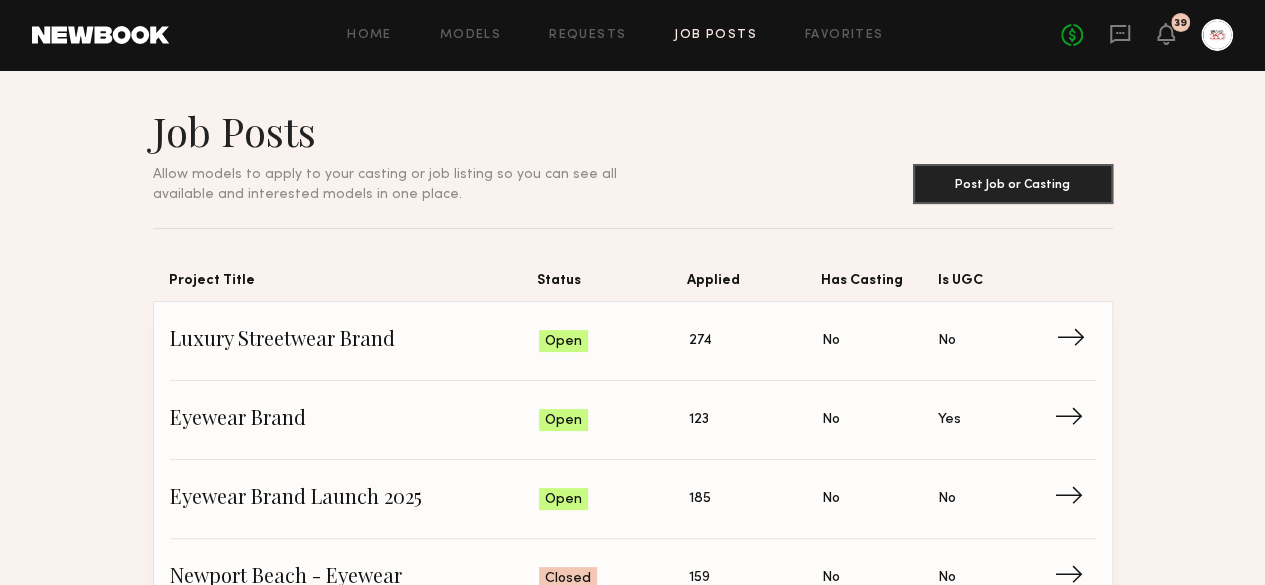 scroll, scrollTop: 40, scrollLeft: 0, axis: vertical 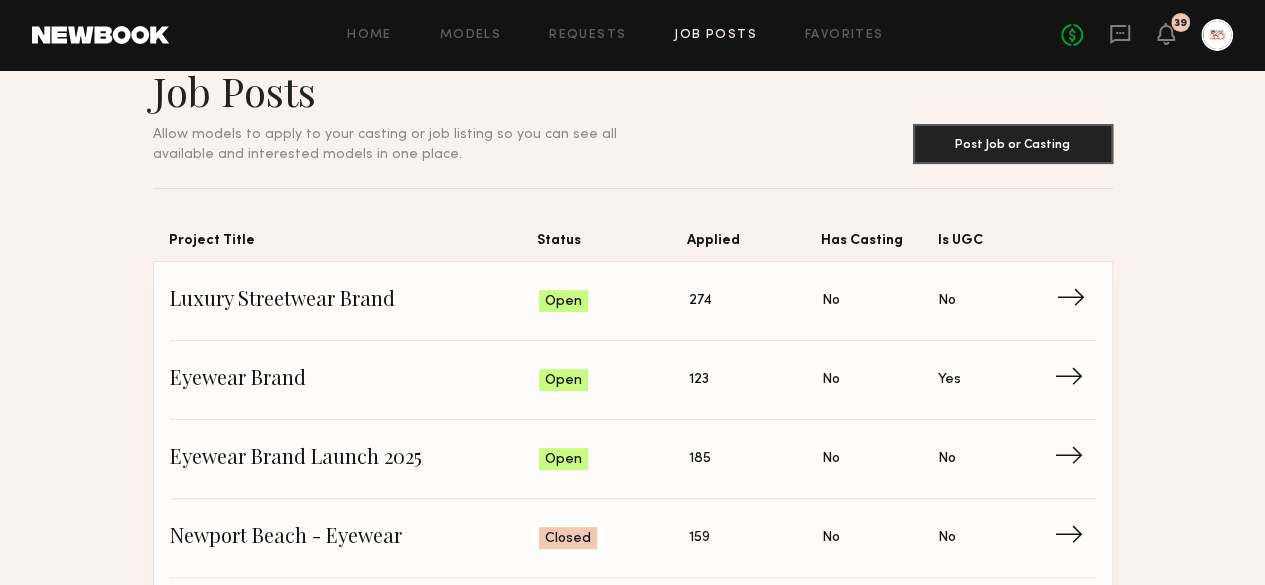 click on "→" 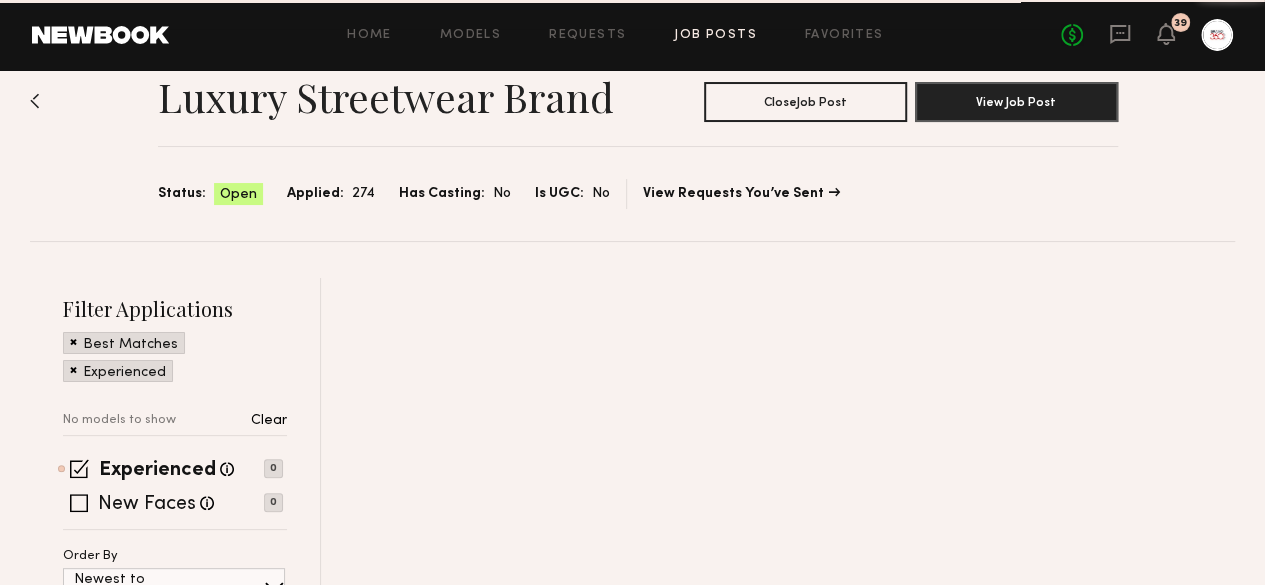 scroll, scrollTop: 0, scrollLeft: 0, axis: both 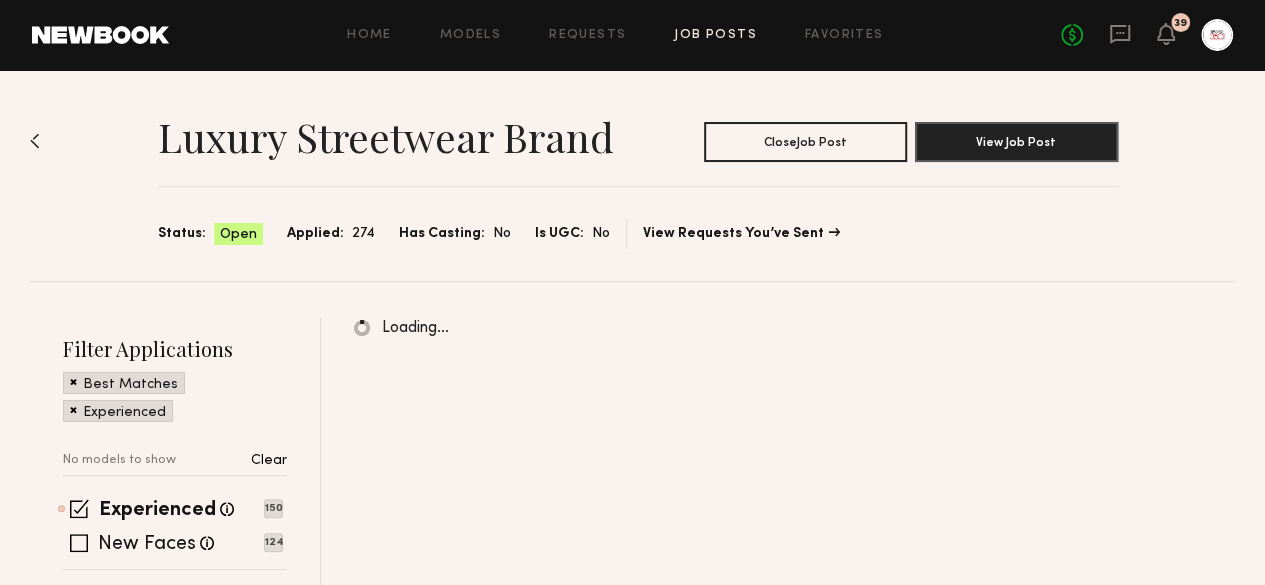 click on "Luxury Streetwear Brand Close  Job Post View Job Post Status: Open Applied: 274 Has Casting: No Is UGC: No View Requests You’ve Sent Filter 2 Experienced New Faces No models to show Filter Applications Best Matches Experienced No models to show Clear Experienced Talent we've deemed to have ample paid, professional modeling experience 150 New Faces Talent we've deemed to be in the early stages of their professional careers 124 Order By Newest to Oldest Newest to Oldest Oldest to Newest Show Less Requested Talent Models you have reached out to with requests 7 Best Matches Models shown below match all requirements specified in your job post 174 Other Submissions Models shown below have applied to this job but do not match all requirements specified in your job posting 94 Role 1 Female, 26–35, All ethnicities 195 Role 2 Male, 26–35, All ethnicities 79 Show Hidden Talent you've removed from consideration 0 Loading…" 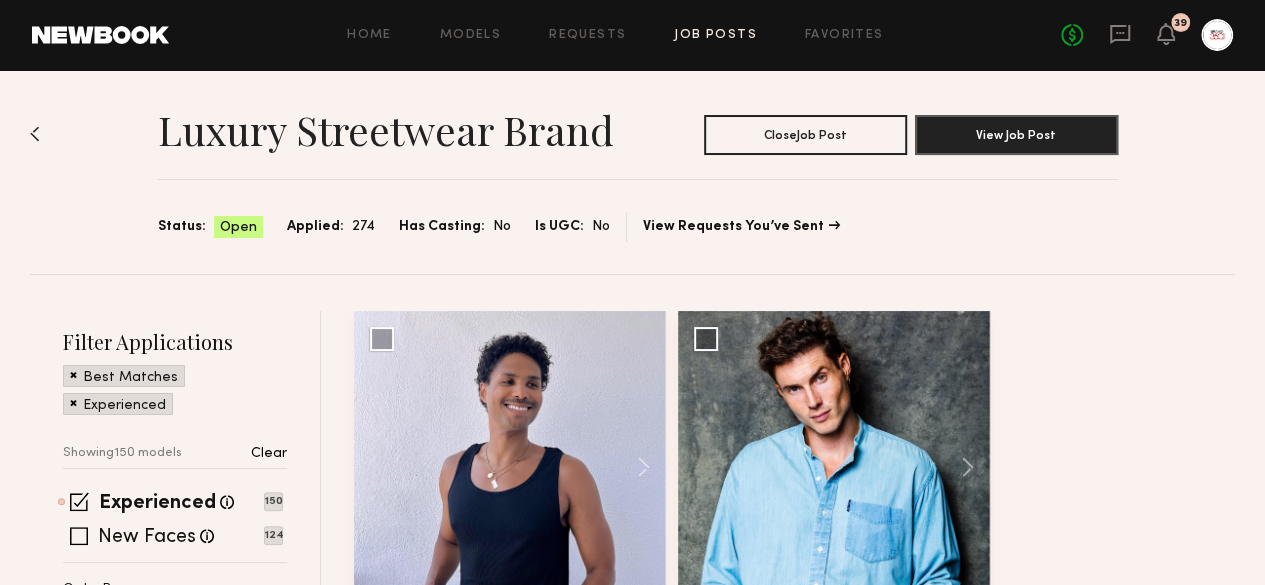 scroll, scrollTop: 0, scrollLeft: 0, axis: both 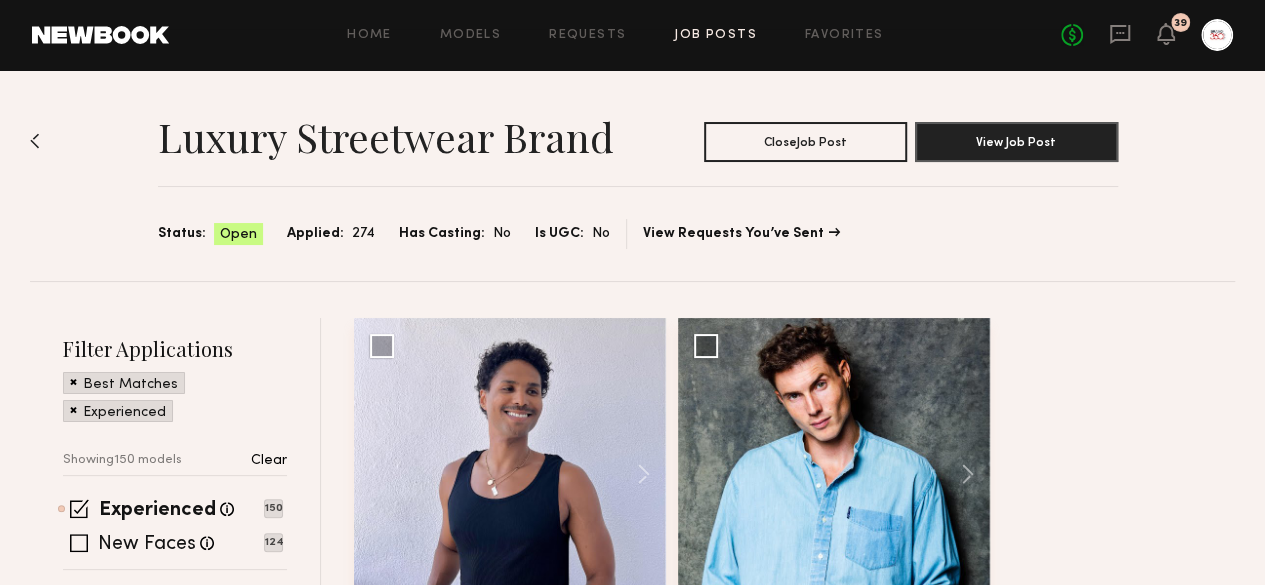 click on "Home Models Requests Job Posts Favorites Sign Out No fees up to $5,000 39" 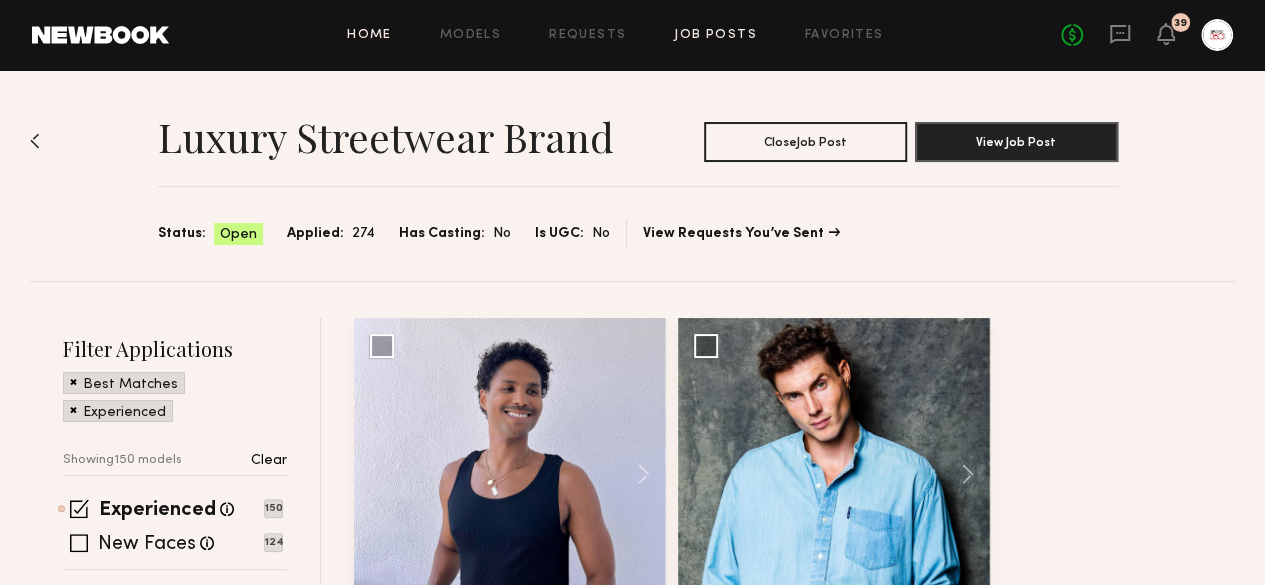 click on "Home" 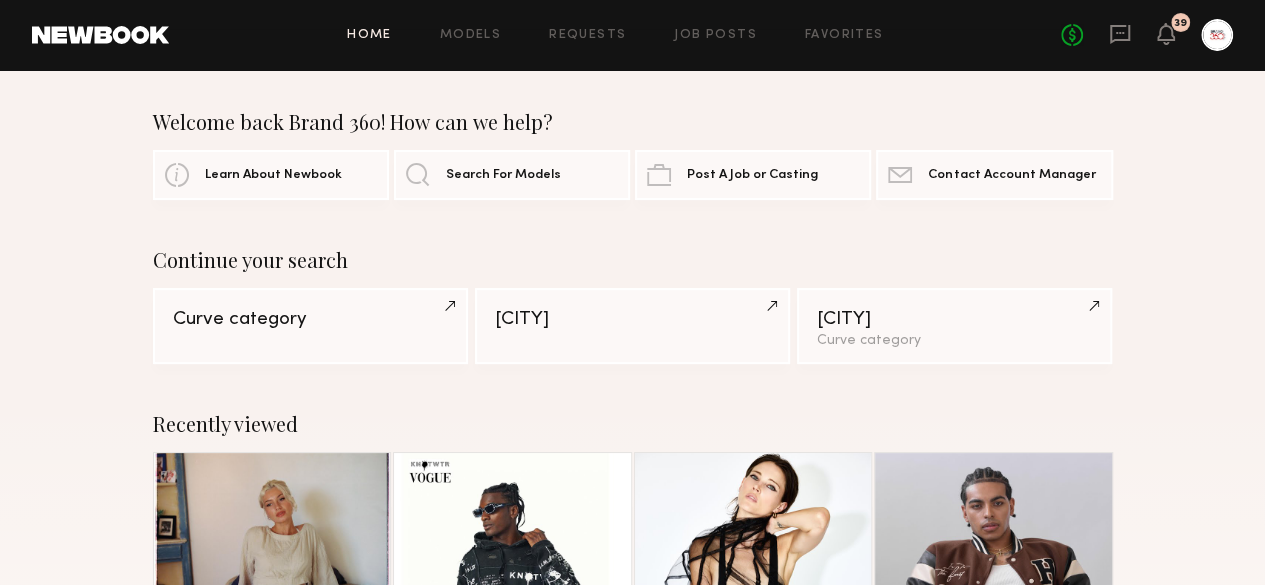 click on "Continue your search Curve category New York City Chicago Curve category" 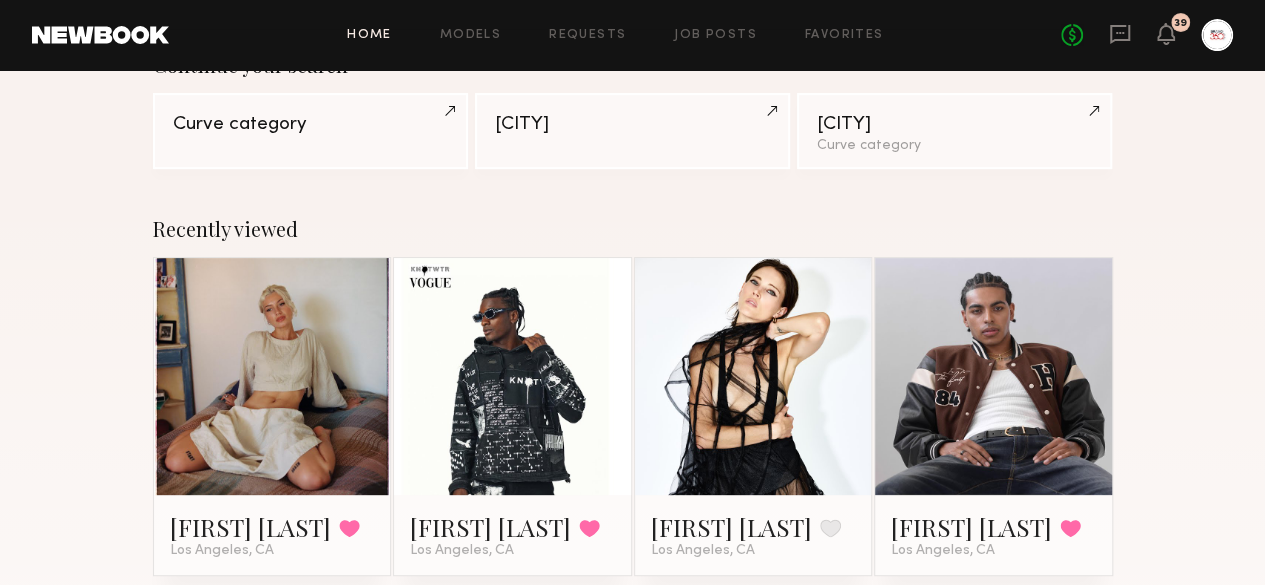 scroll, scrollTop: 200, scrollLeft: 0, axis: vertical 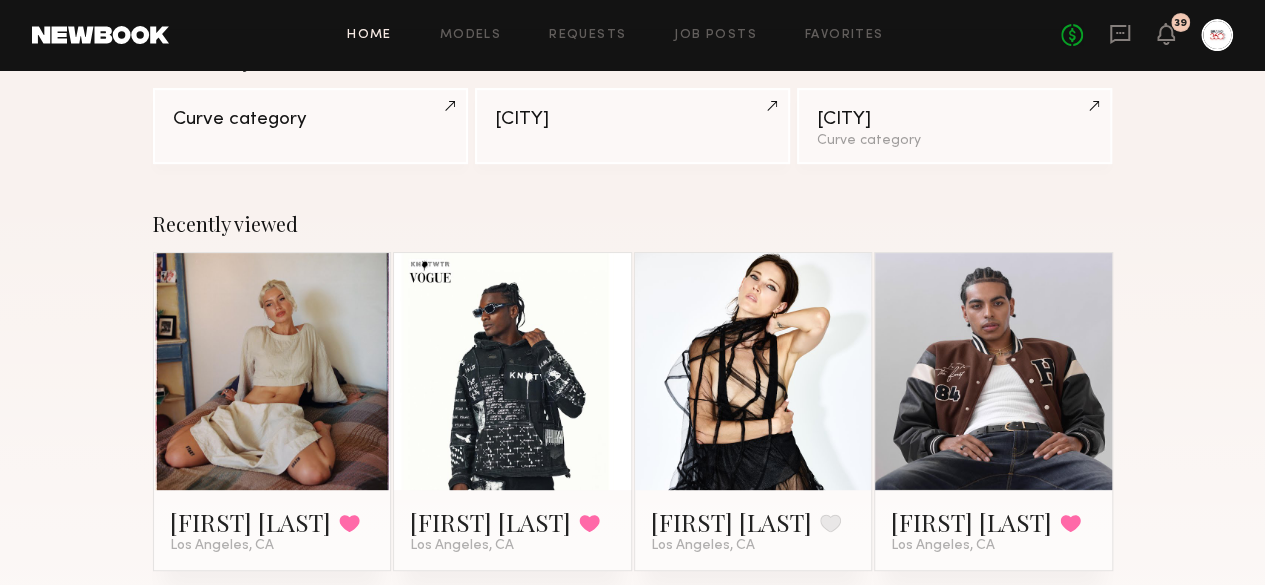 click on "Recently viewed Foster M. Favorited Los Angeles, CA Obi N. Favorited Los Angeles, CA Ashley R. Favorite Los Angeles, CA Jaylin D. Favorited Los Angeles, CA" 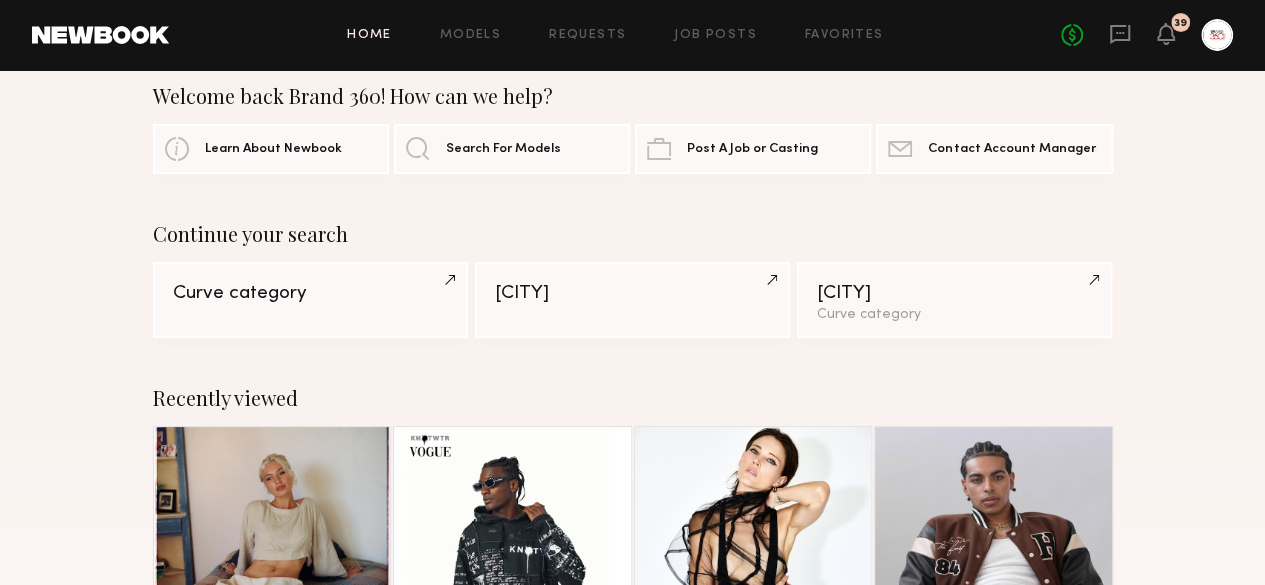 scroll, scrollTop: 0, scrollLeft: 0, axis: both 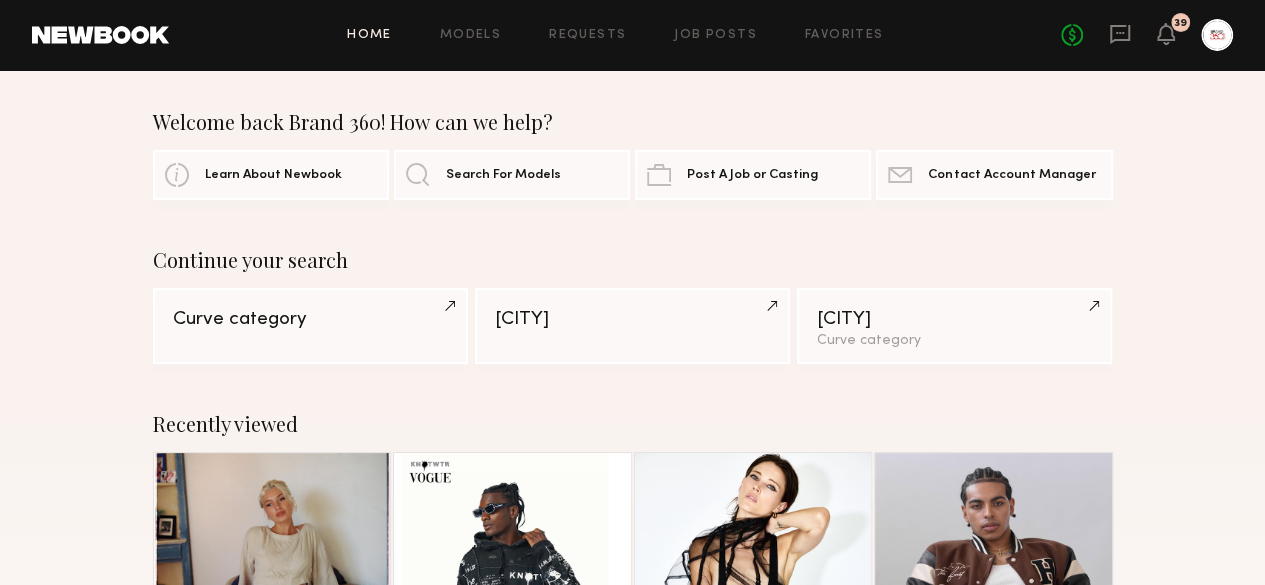 click on "No fees up to $5,000 39" 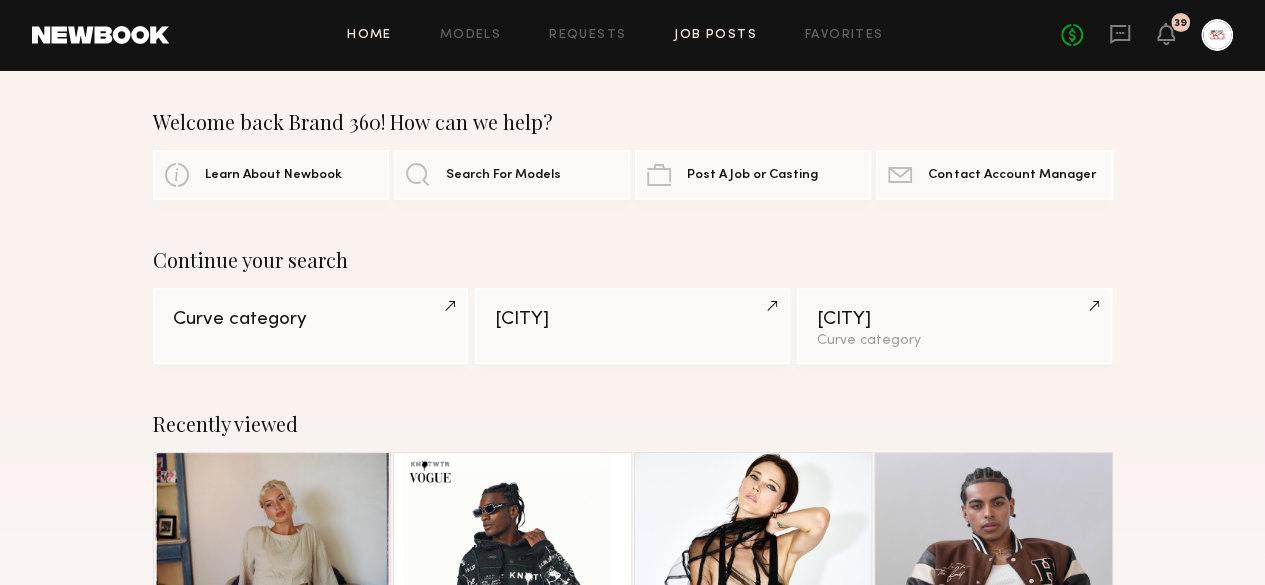 click on "Job Posts" 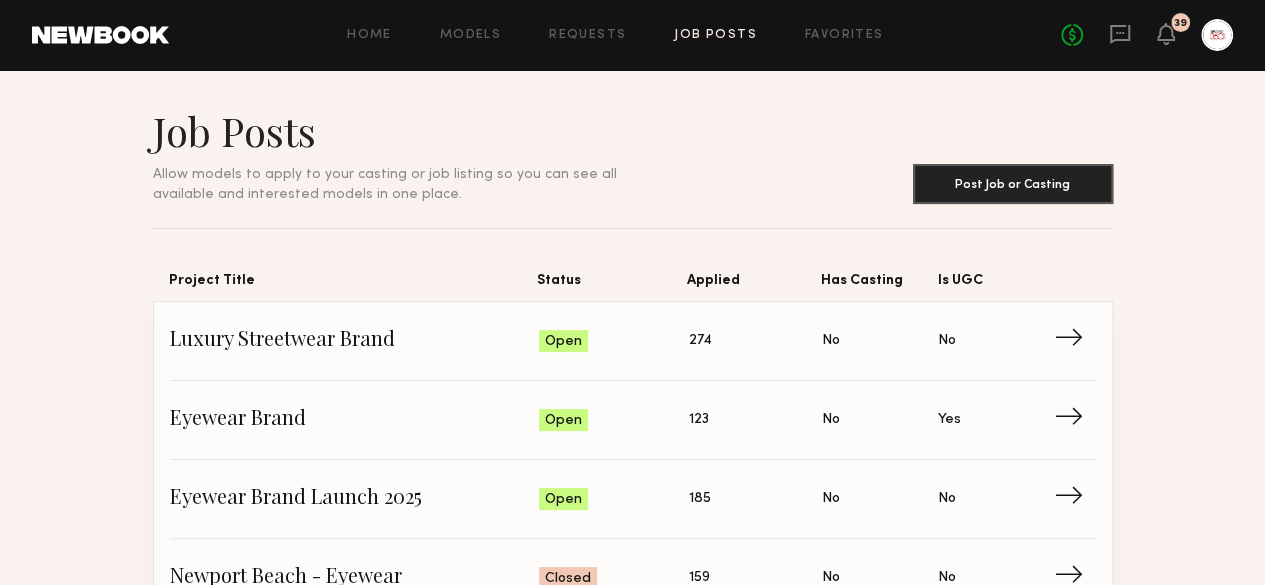 click on "Job Posts Allow models to apply to your casting or job listing so you can see all available and interested models in one place. Post Job or Casting Project Title Status Applied Has Casting Is UGC Luxury Streetwear Brand Status: Open Applied: 274 Has Casting: No Is UGC: No → Eyewear Brand Status: Open Applied: 123 Has Casting: No Is UGC: Yes → Eyewear Brand Launch 2025 Status: Open Applied: 185 Has Casting: No Is UGC: No → Newport Beach - Eyewear Status: Closed Applied: 159 Has Casting: No Is UGC: No → Eyewear Launch Mixer Status: Closed Applied: 147 Has Casting: No Is UGC: No → Luxury Eyewear UGC Shoot – in Beverly Hills Status: Closed Applied: 121 Has Casting: No Is UGC: No → Luxury Pajama Brand Status: Closed Applied: 223 Has Casting: No Is UGC: No → Hair Growth Products Status: Closed Applied: 80 Has Casting: No Is UGC: No → Hair Growth Products Status: Closed Applied: 120 Has Casting: No Is UGC: No → Eyewear Brand Launch 2025 Status: Closed Applied: 400 Has Casting: No Is UGC: No → 0" 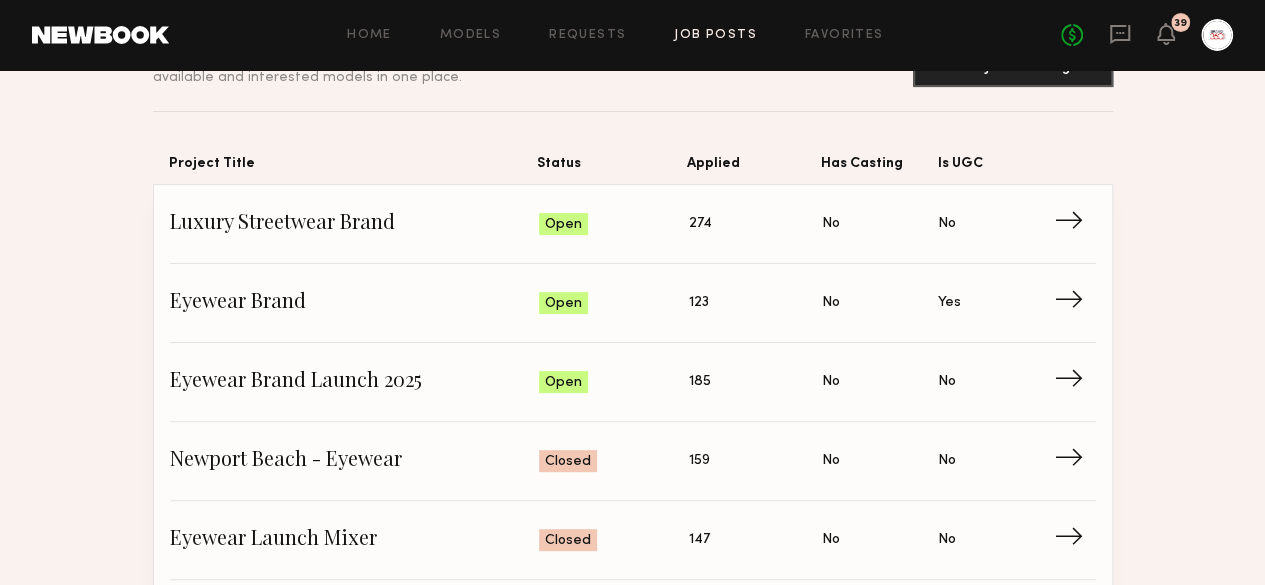 scroll, scrollTop: 120, scrollLeft: 0, axis: vertical 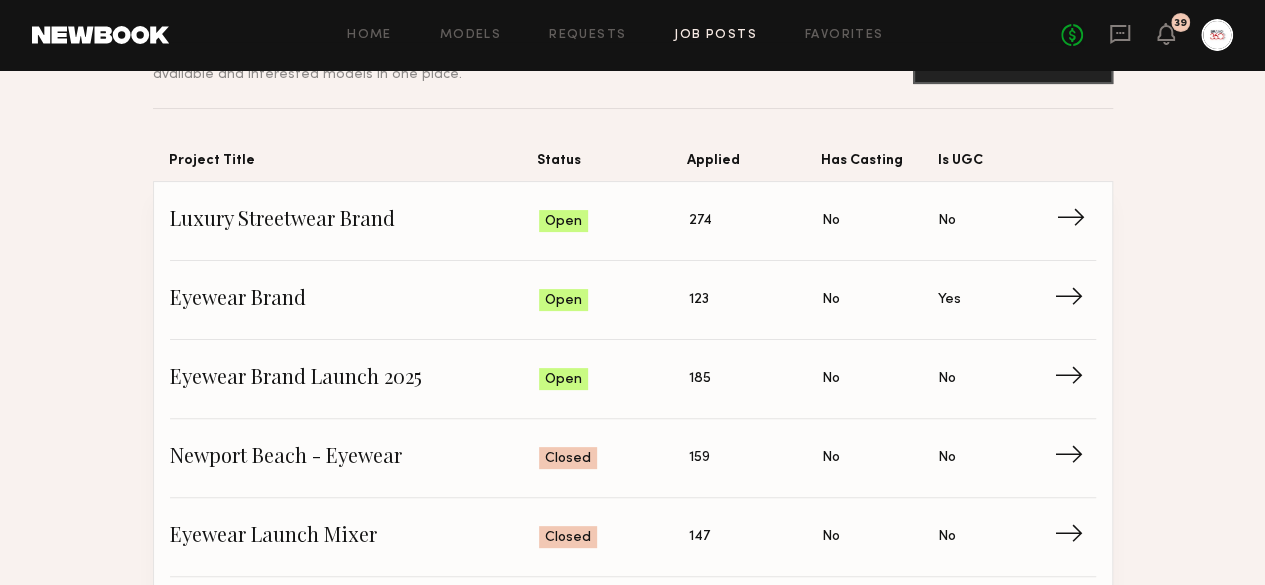click on "Luxury Streetwear Brand" 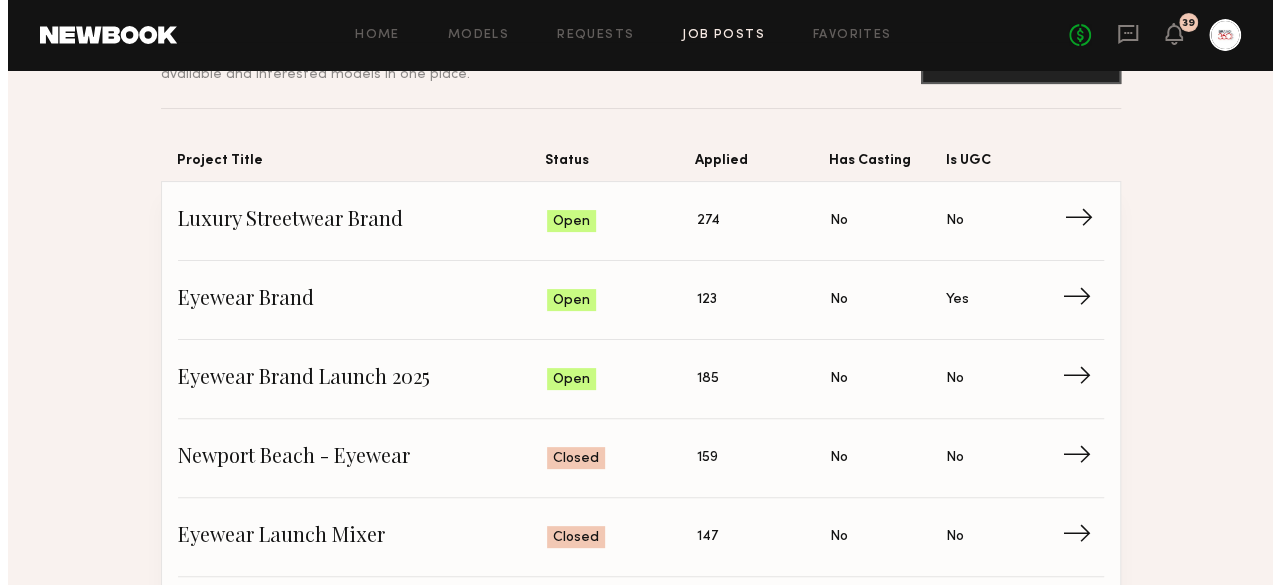 scroll, scrollTop: 0, scrollLeft: 0, axis: both 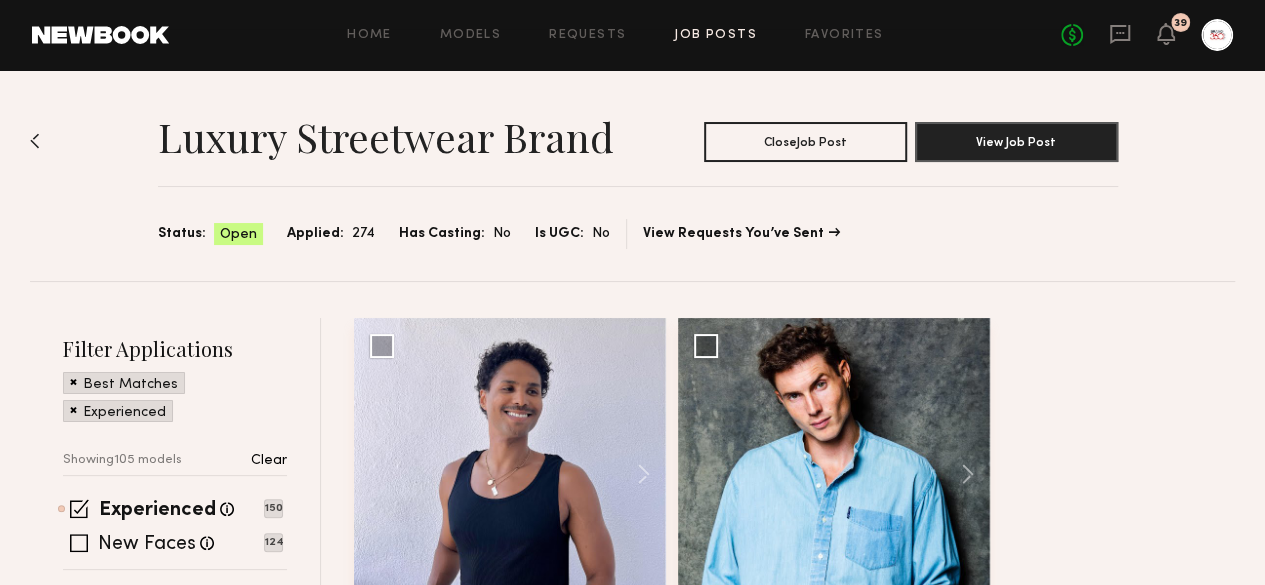 click on "Luxury Streetwear Brand Close  Job Post View Job Post Status: Open Applied: 274 Has Casting: No Is UGC: No View Requests You’ve Sent" 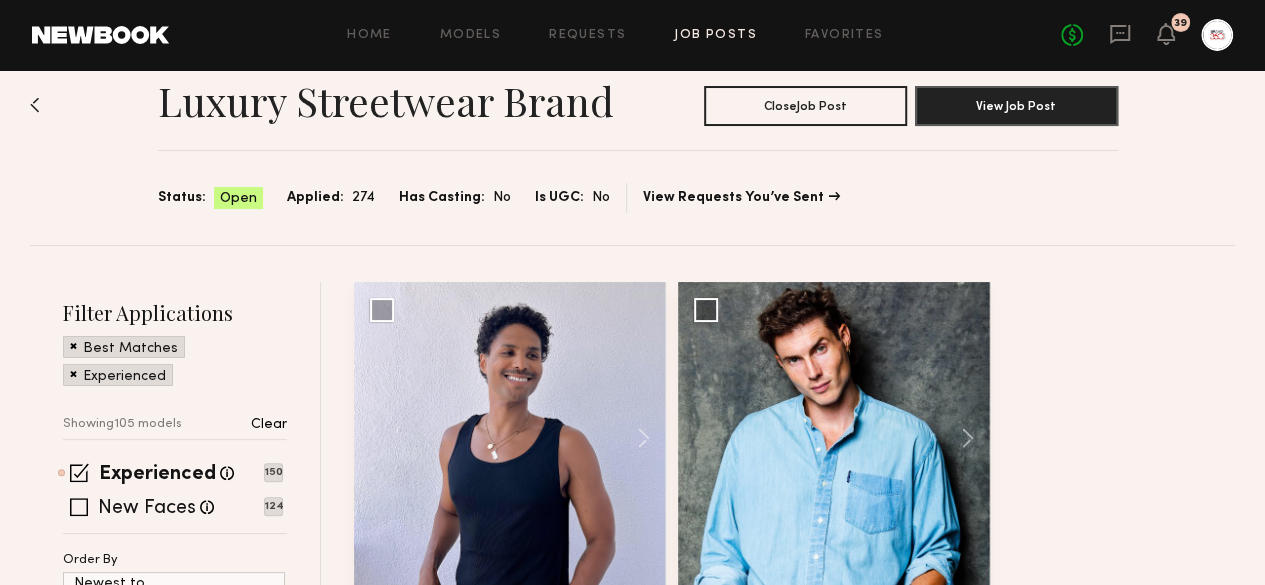 scroll, scrollTop: 0, scrollLeft: 0, axis: both 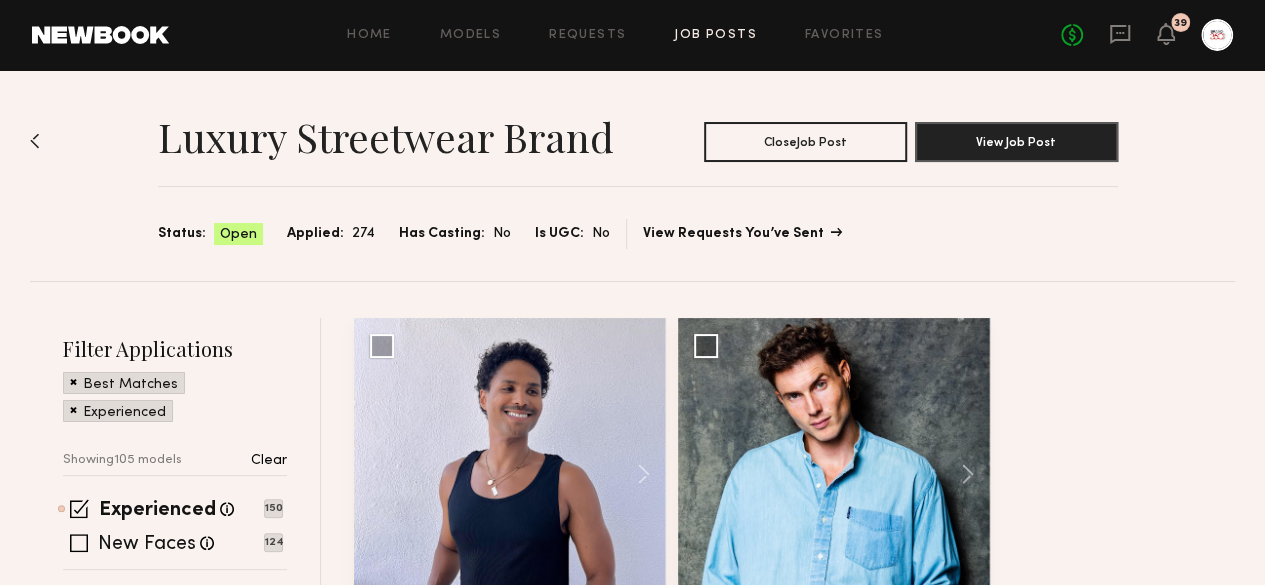 click on "View Requests You’ve Sent" 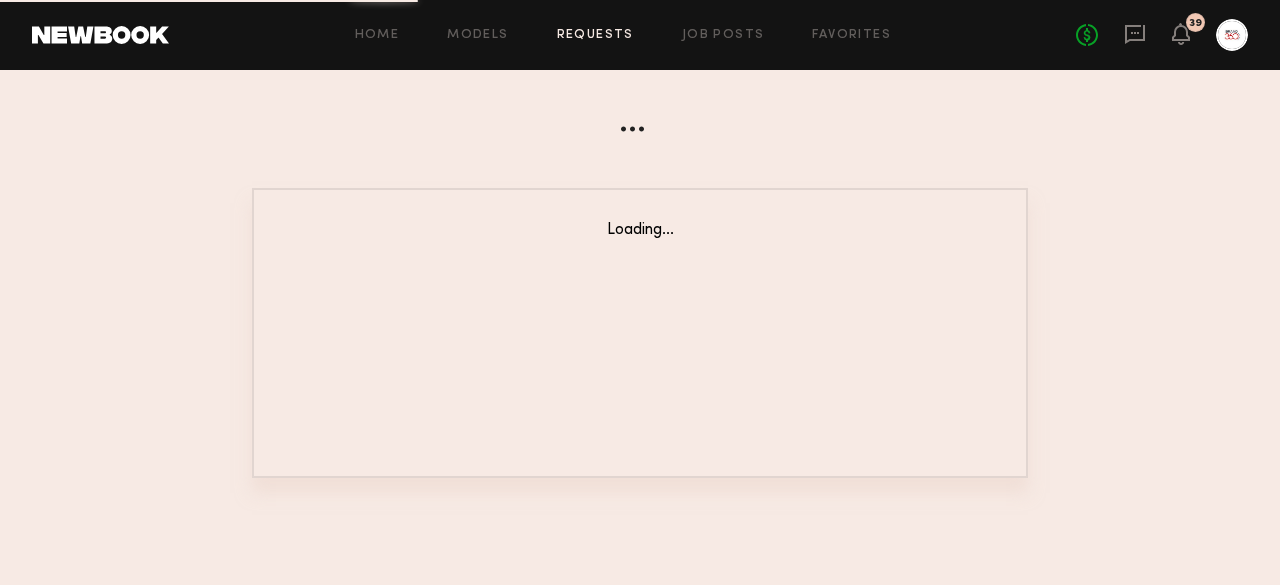scroll, scrollTop: 0, scrollLeft: 0, axis: both 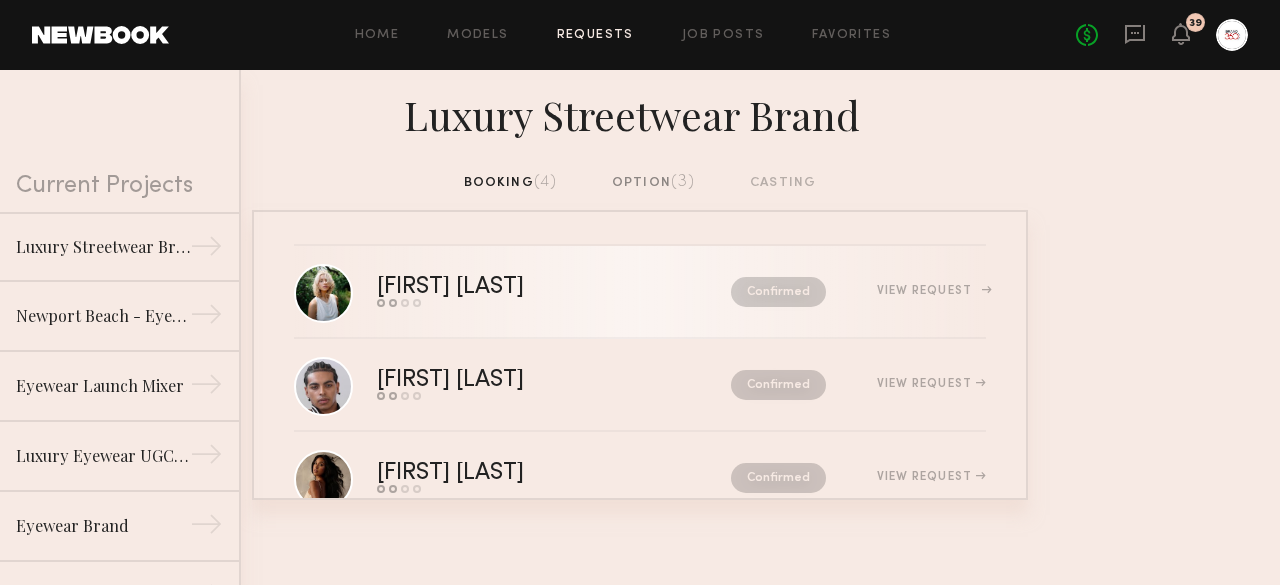 click on "Foster M." 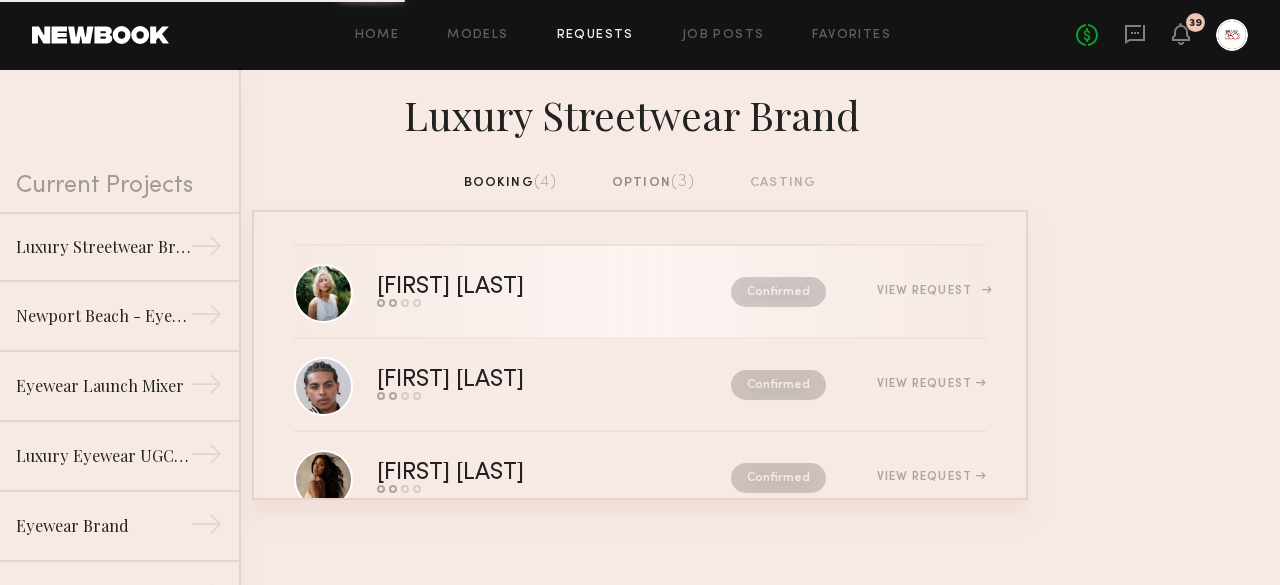 click on "View Request" 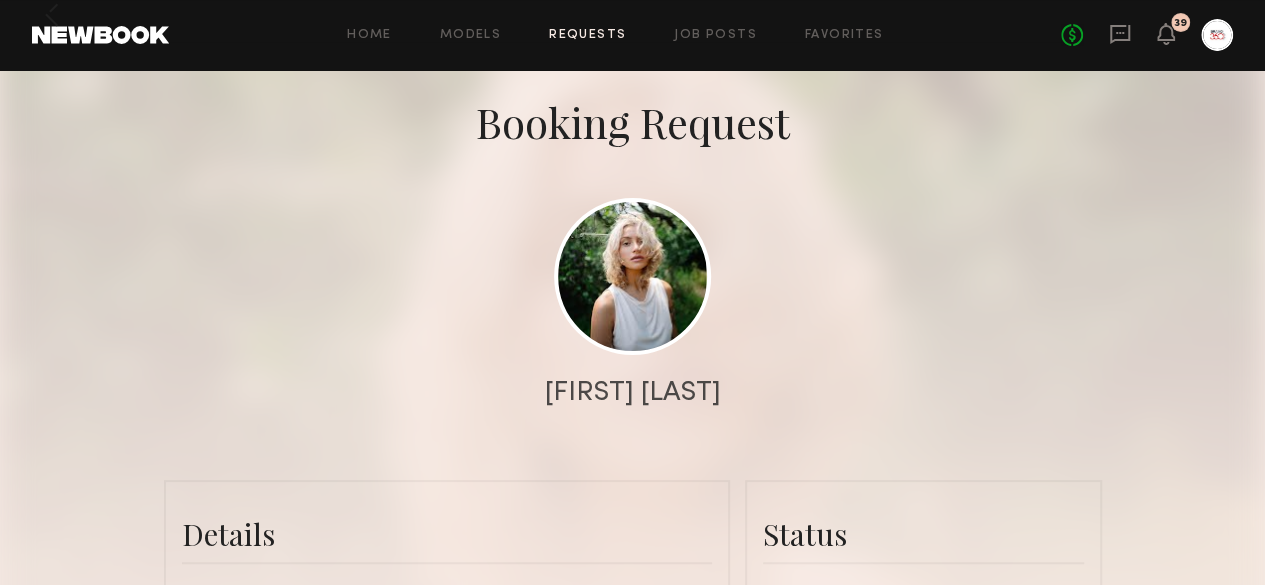 scroll, scrollTop: 74, scrollLeft: 0, axis: vertical 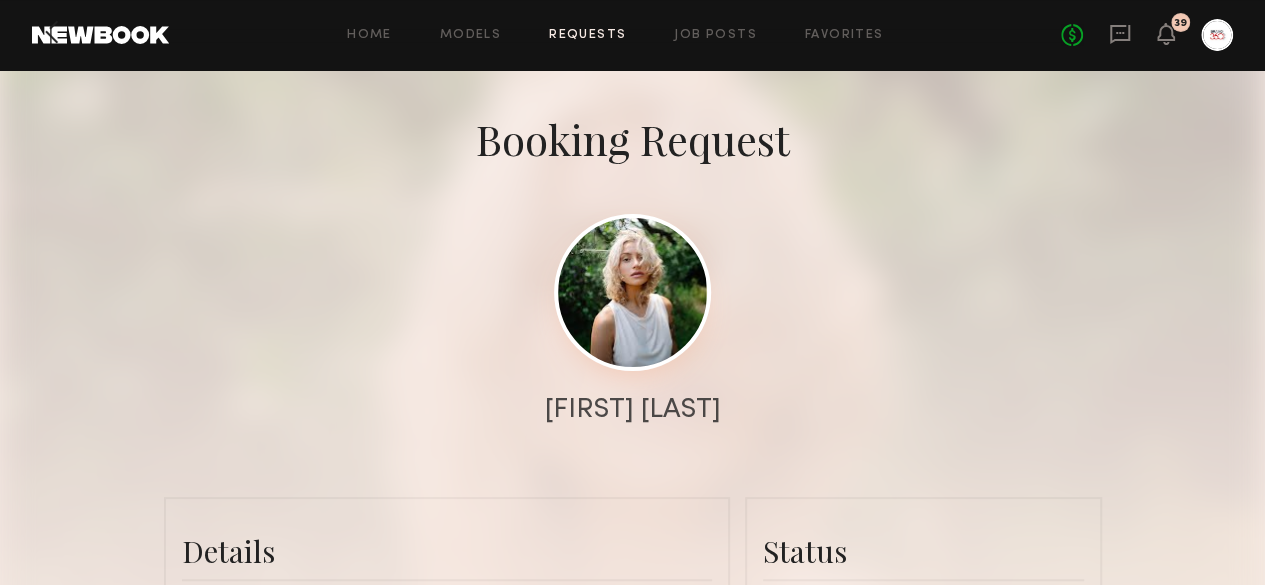 click 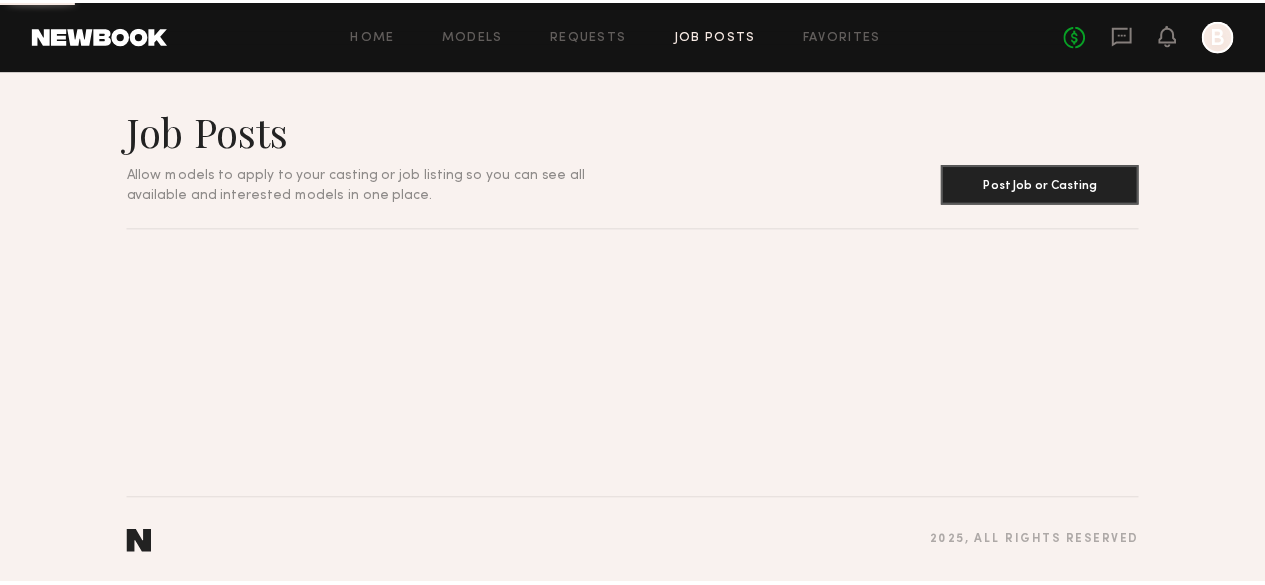 scroll, scrollTop: 0, scrollLeft: 0, axis: both 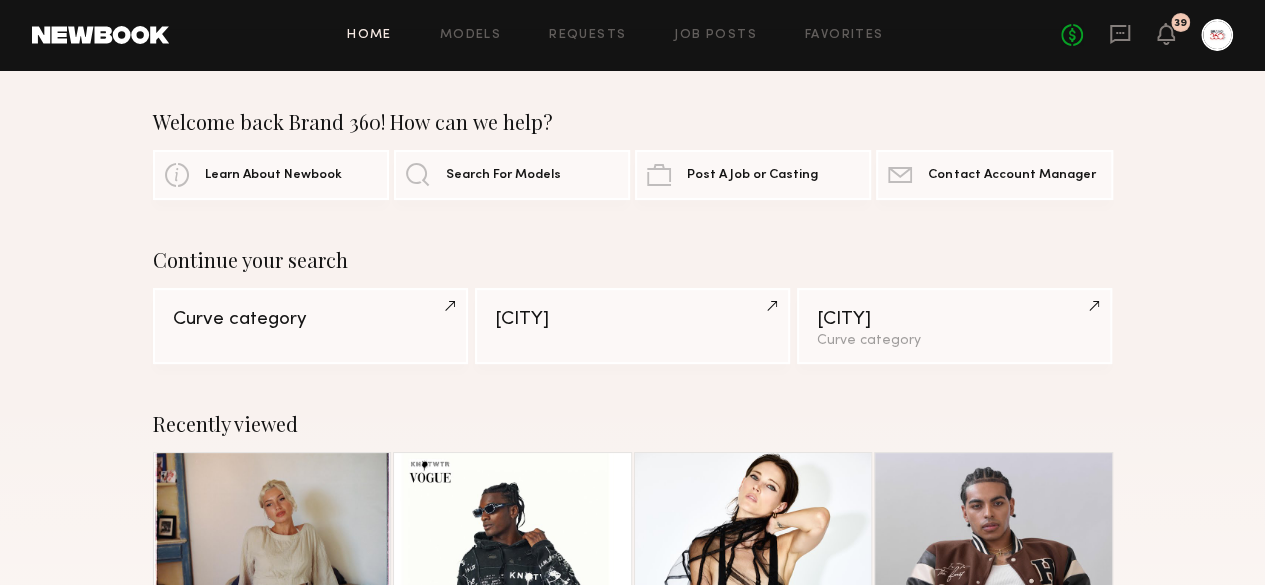 click on "No fees up to $5,000 39" 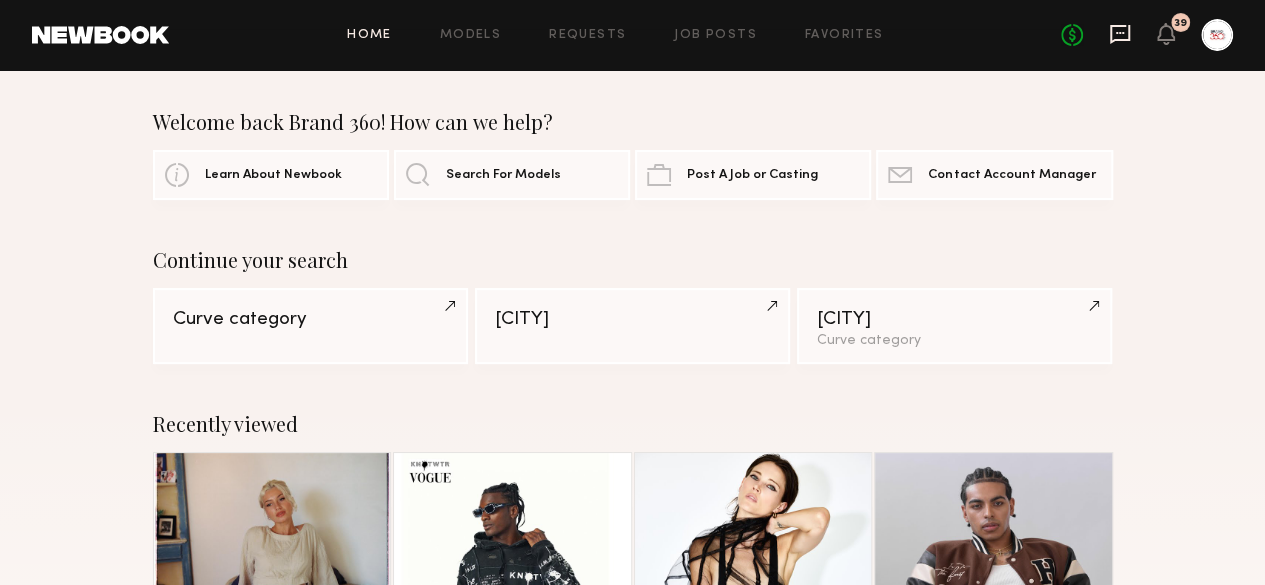 click 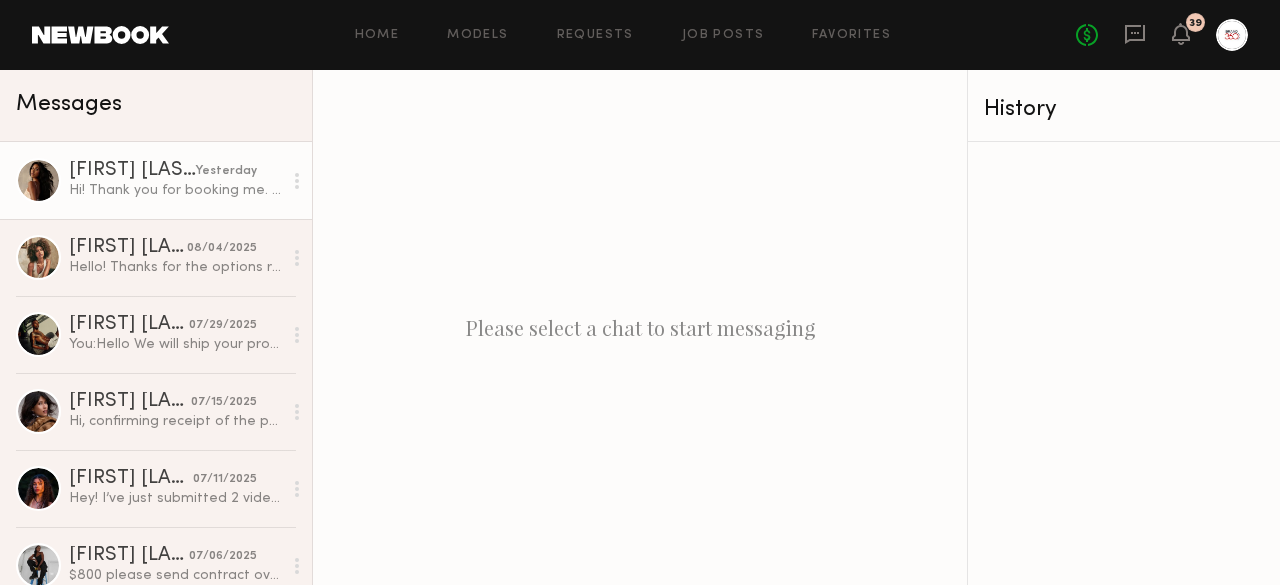 click on "Hi! Thank you for booking me. I’m so excited about this photoshoot. Could you please forward me the details for tomorrow please" 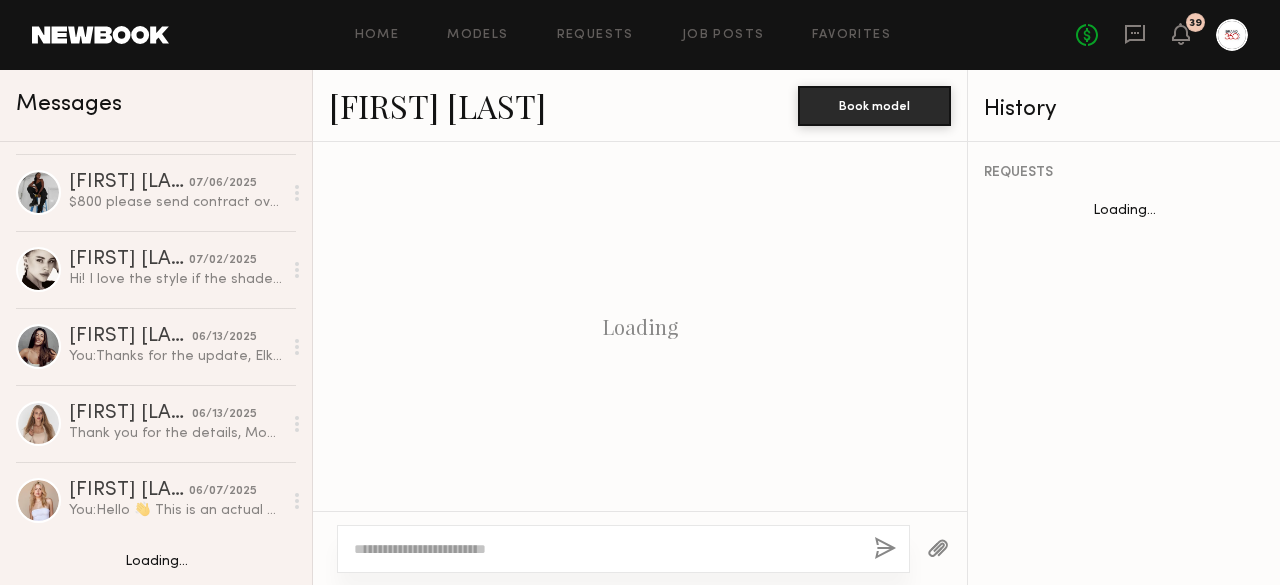 scroll, scrollTop: 375, scrollLeft: 0, axis: vertical 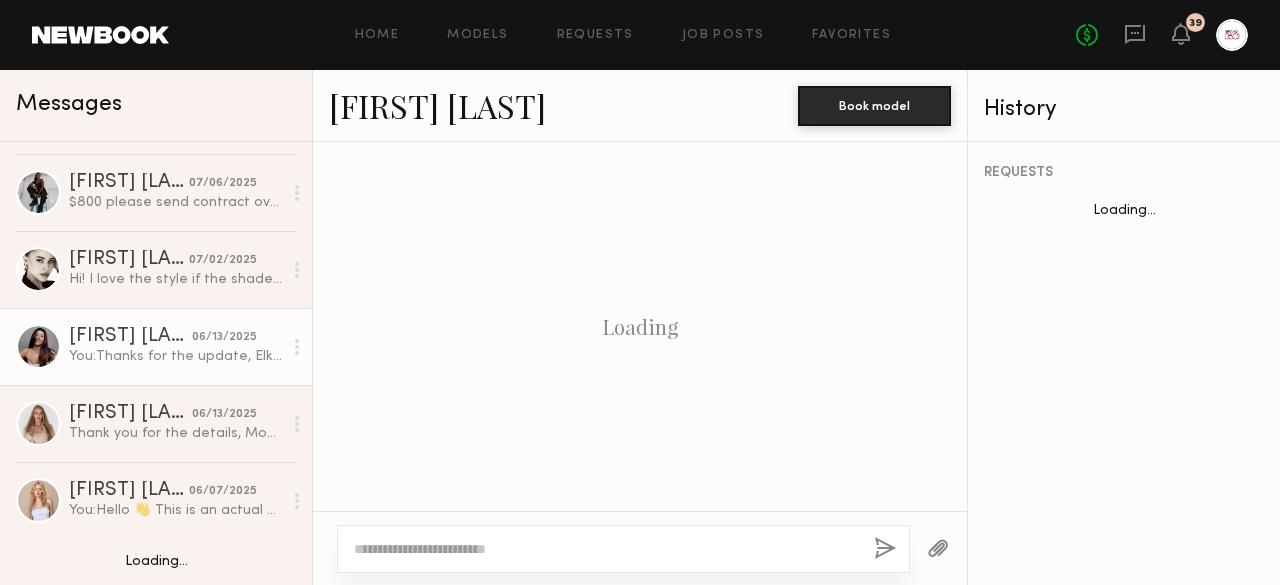 click on "Elke K." 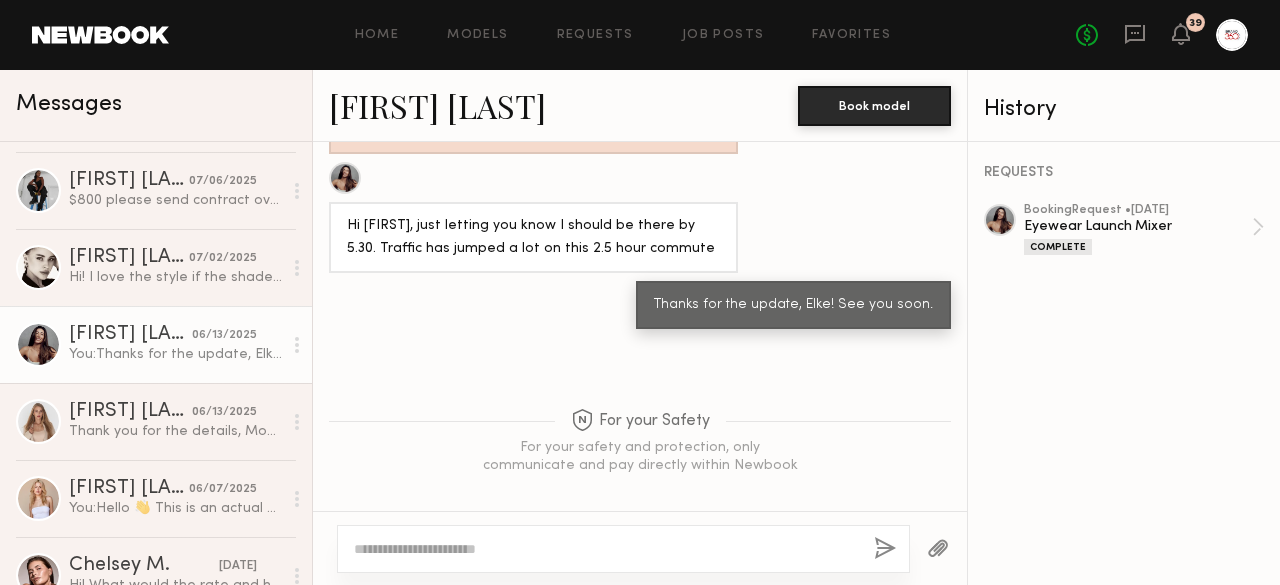scroll, scrollTop: 3484, scrollLeft: 0, axis: vertical 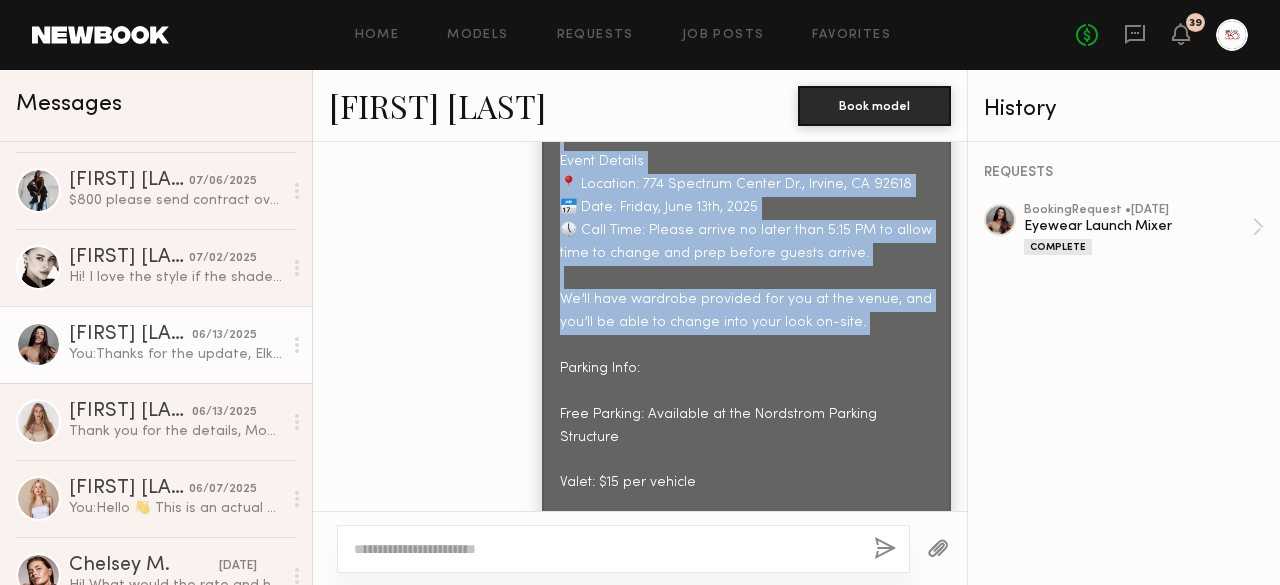 drag, startPoint x: 546, startPoint y: 194, endPoint x: 844, endPoint y: 298, distance: 315.62637 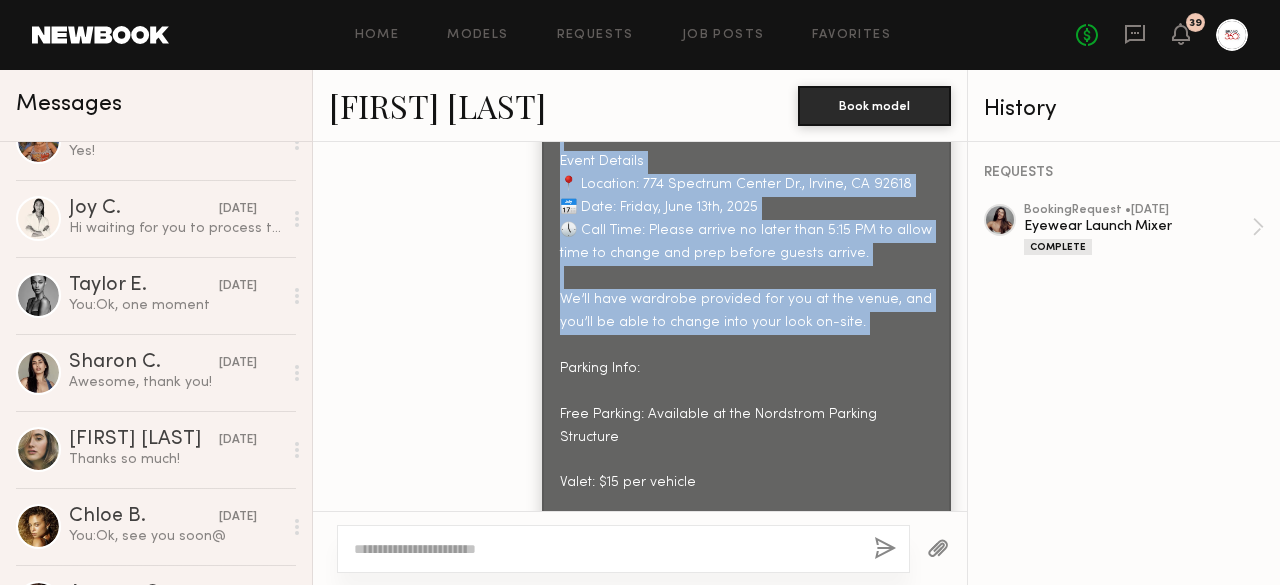scroll, scrollTop: 894, scrollLeft: 0, axis: vertical 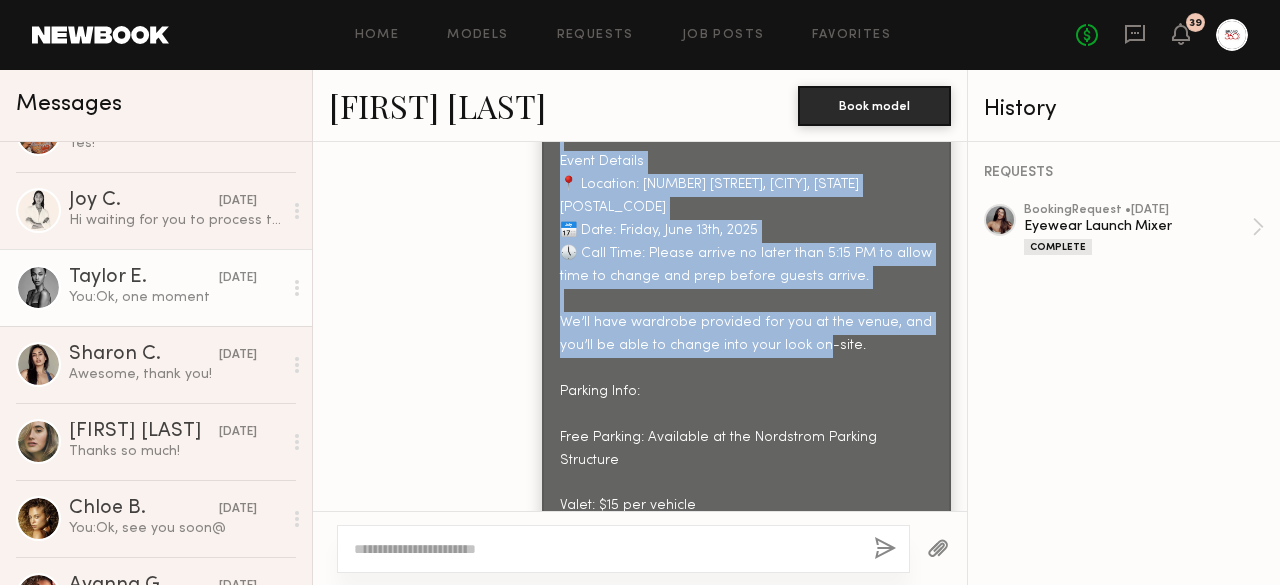click on "Taylor E. 04/30/2025 You:  Ok, one moment" 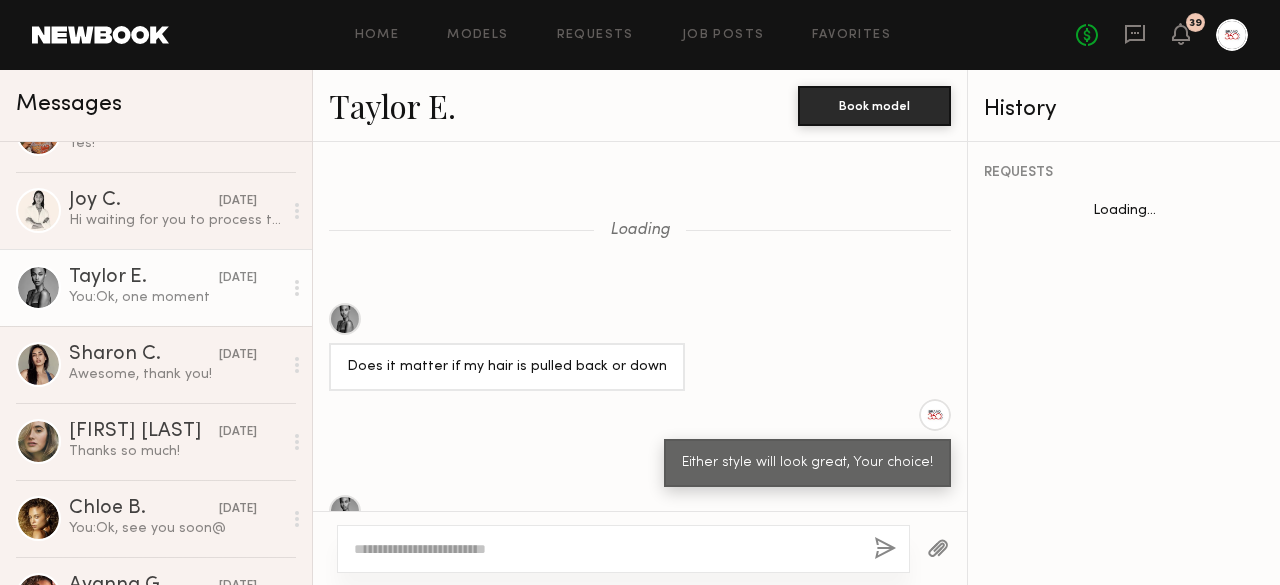scroll, scrollTop: 1706, scrollLeft: 0, axis: vertical 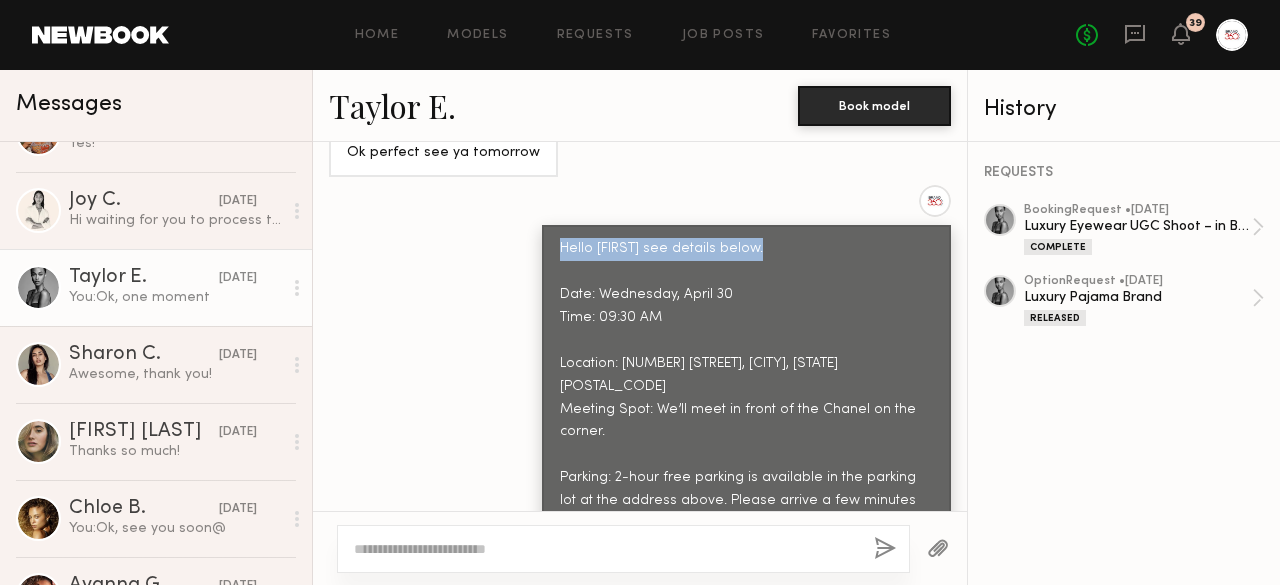 drag, startPoint x: 543, startPoint y: 253, endPoint x: 712, endPoint y: 281, distance: 171.30382 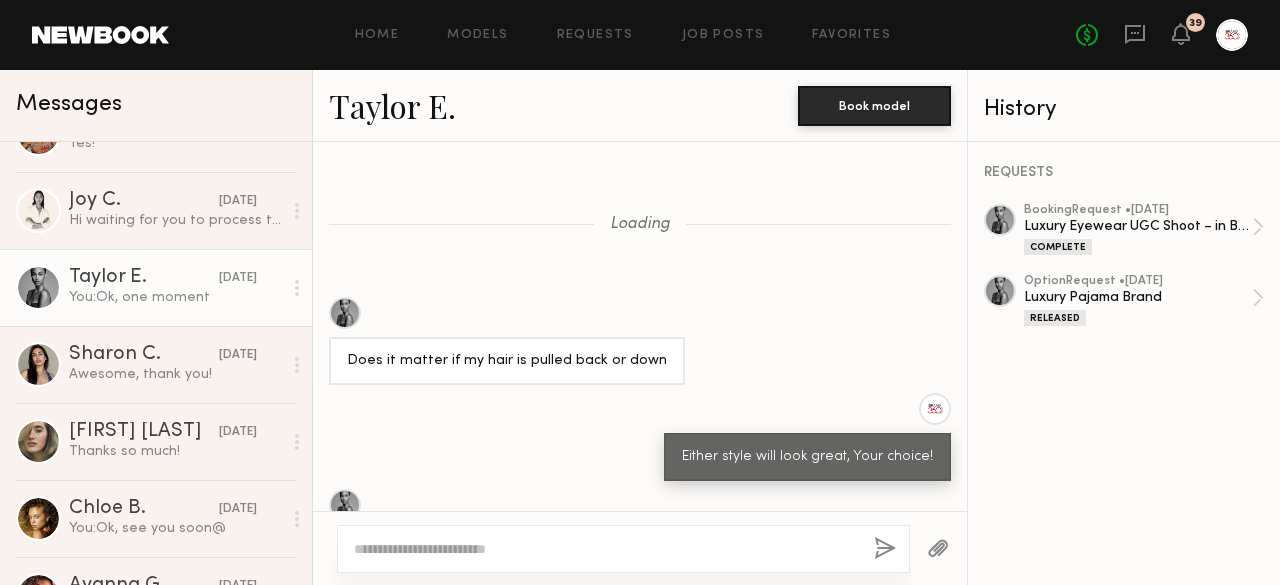 scroll, scrollTop: 0, scrollLeft: 0, axis: both 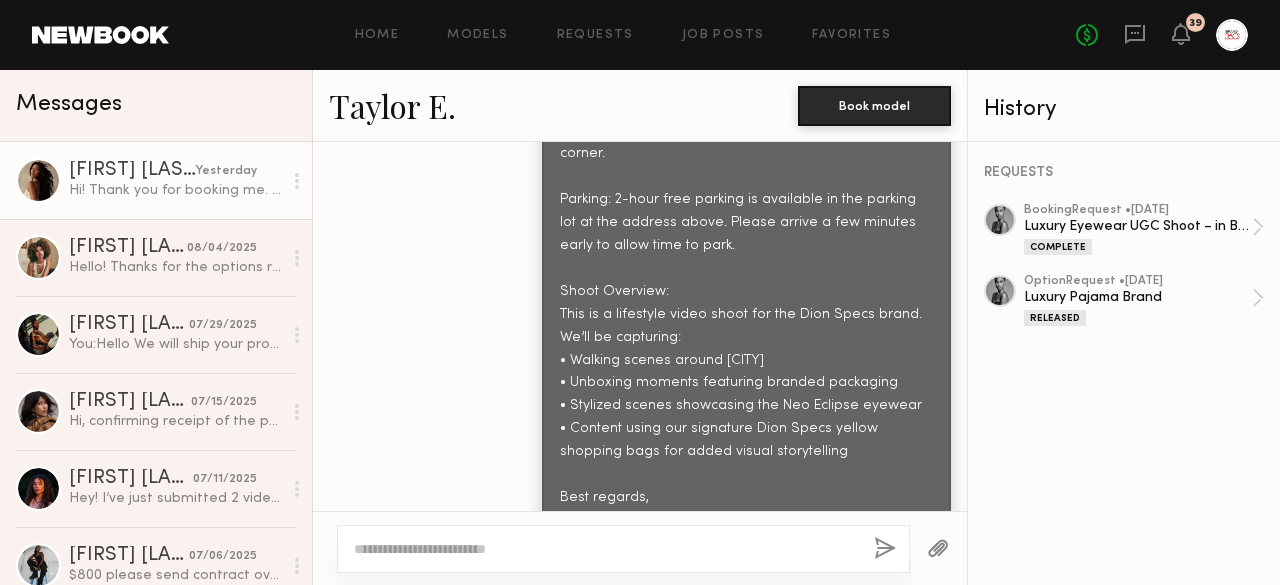 click on "[FIRST] [LAST]" 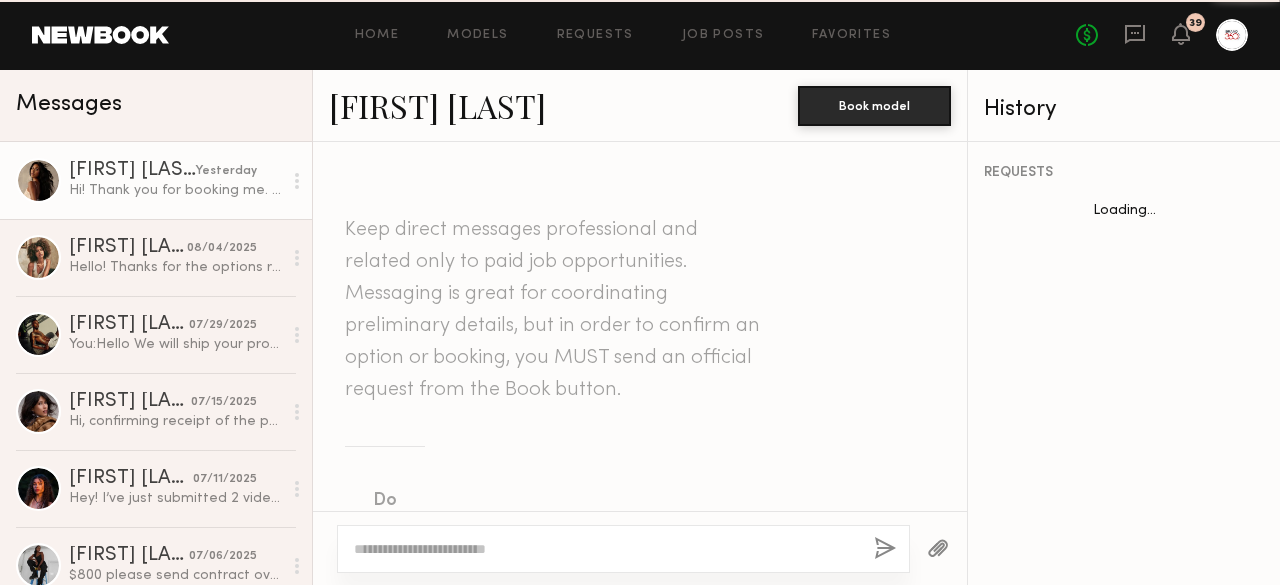 scroll, scrollTop: 2066, scrollLeft: 0, axis: vertical 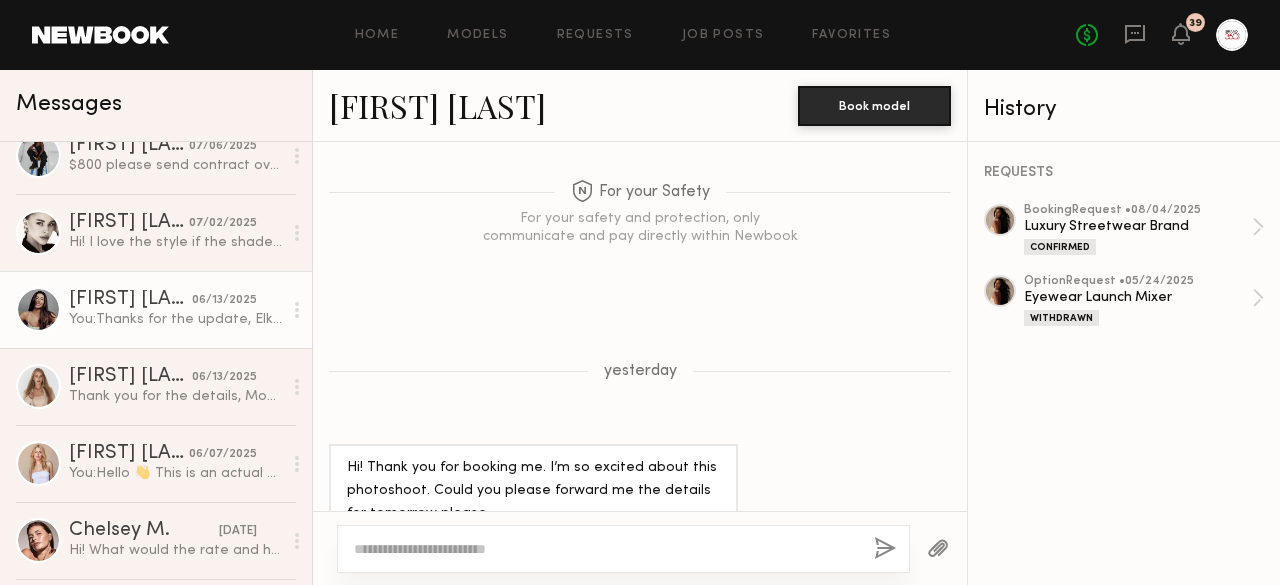 click on "[FIRST] [LAST]" 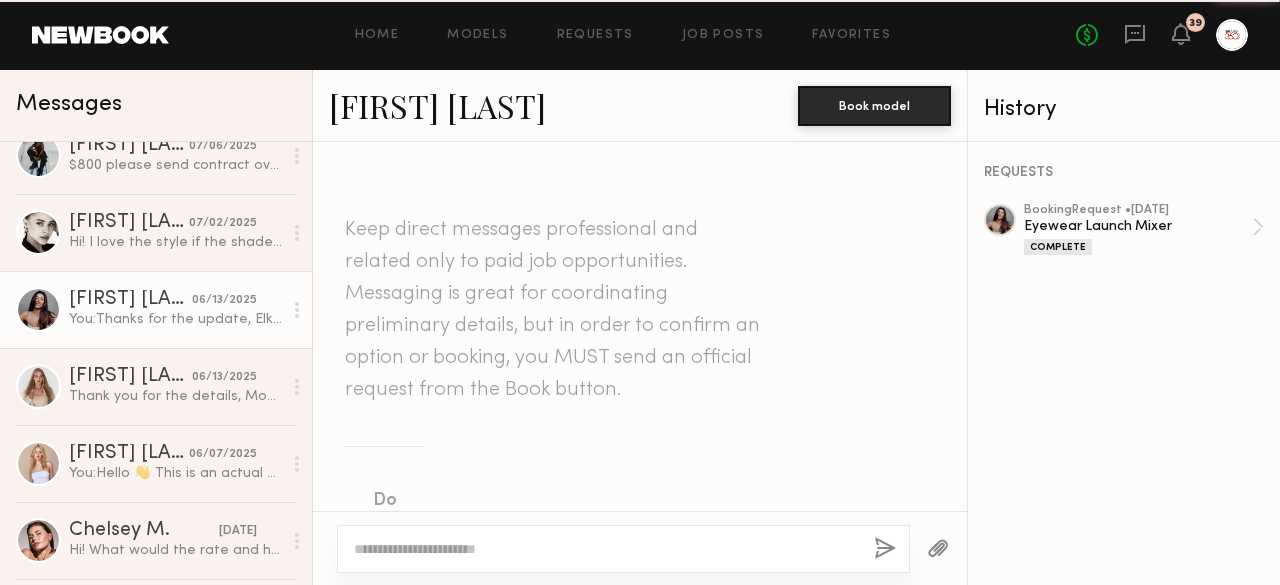scroll, scrollTop: 5969, scrollLeft: 0, axis: vertical 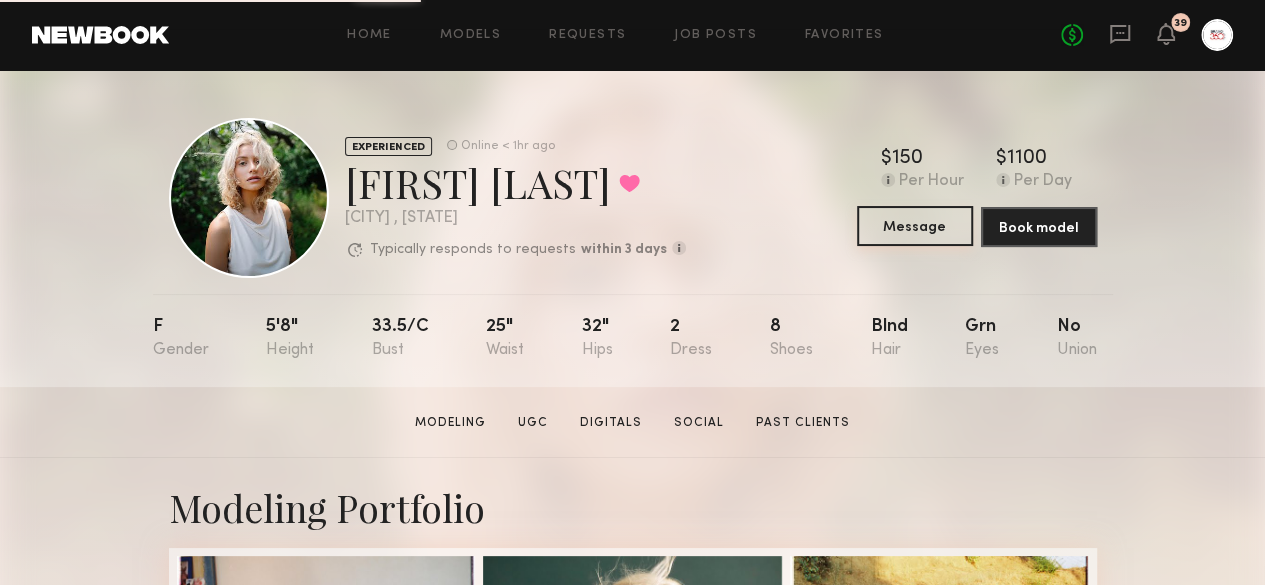 click on "Message" 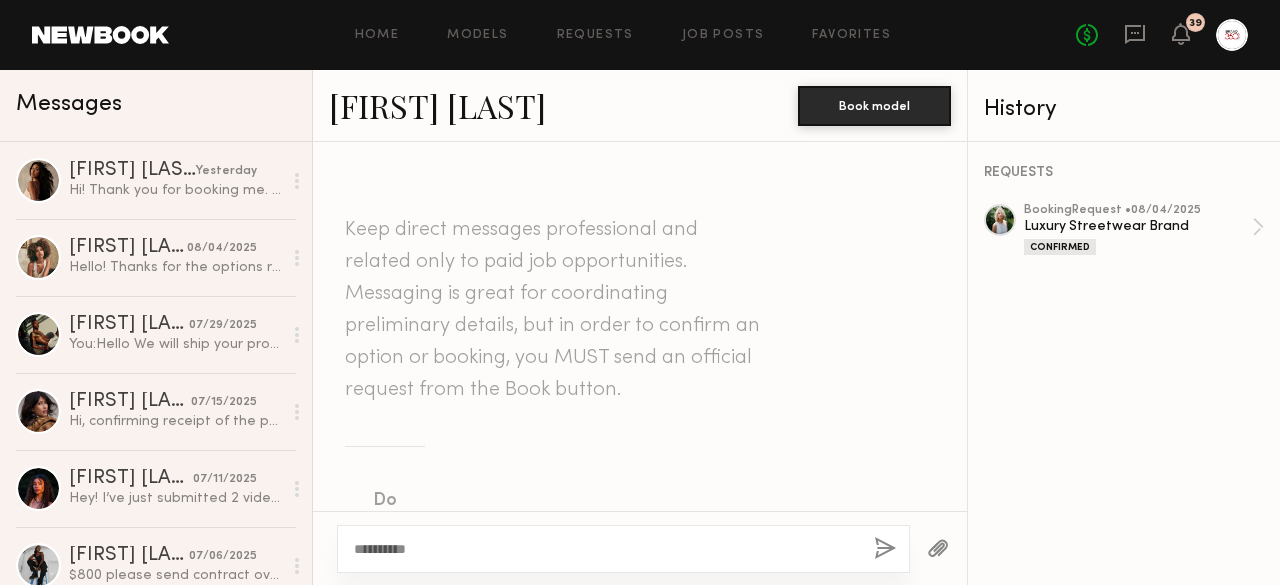 scroll, scrollTop: 318, scrollLeft: 0, axis: vertical 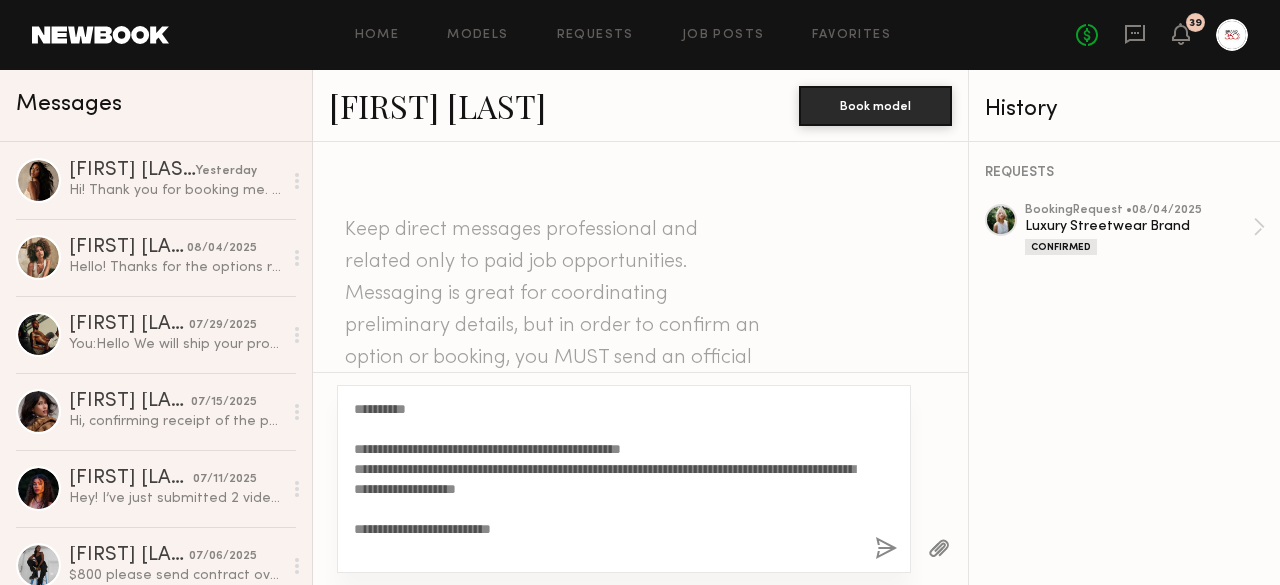 click on "**********" 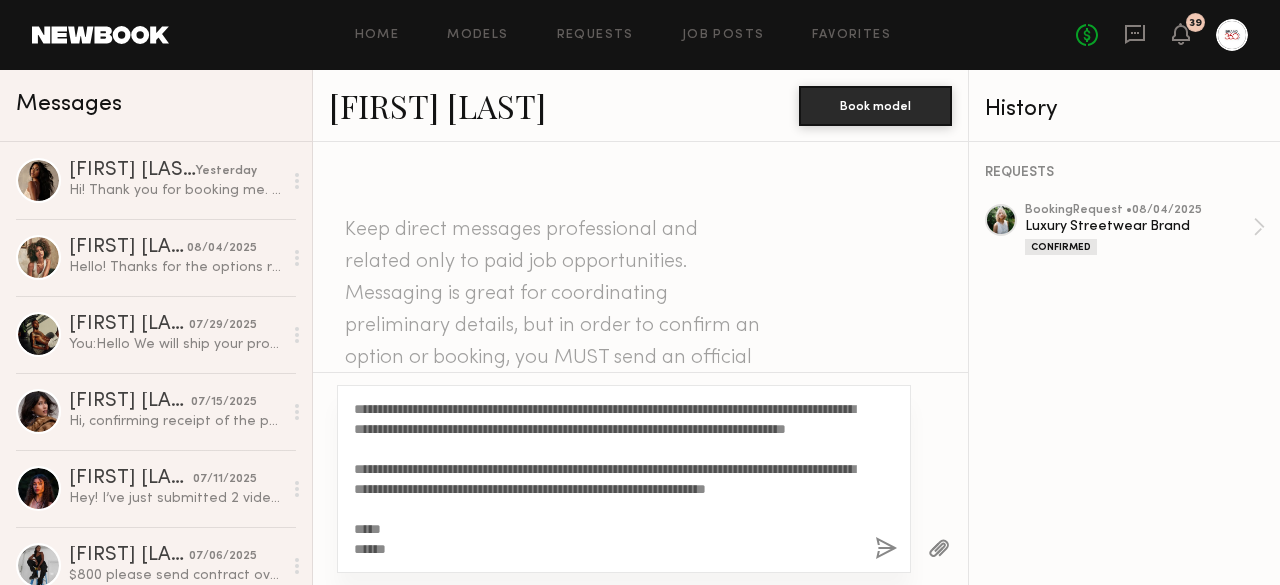 scroll, scrollTop: 298, scrollLeft: 0, axis: vertical 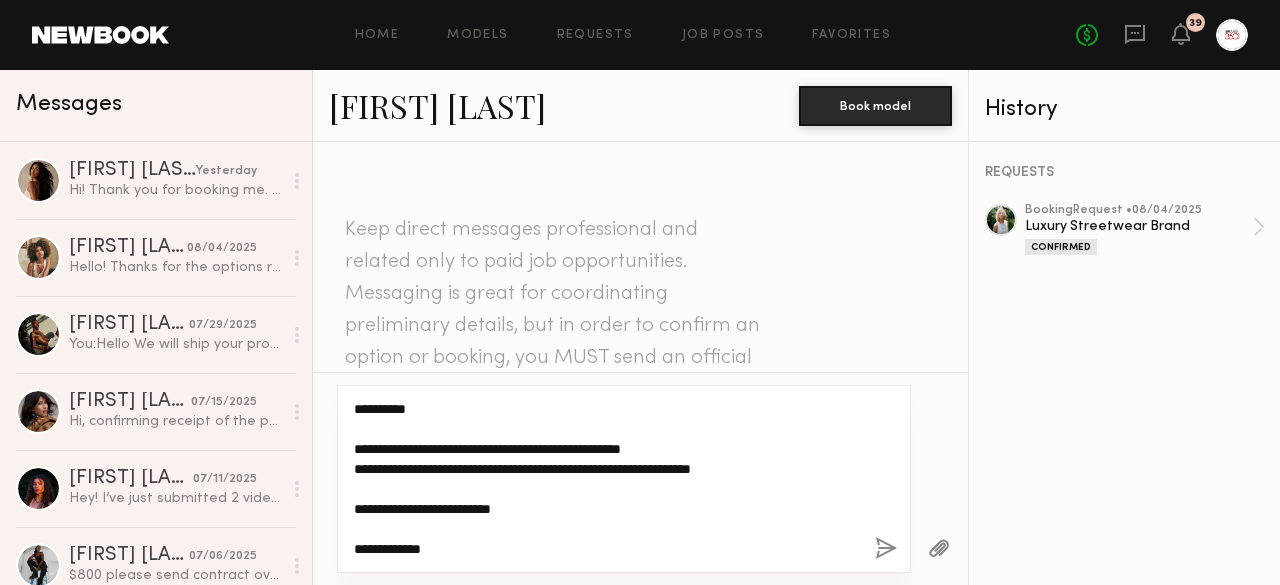 drag, startPoint x: 486, startPoint y: 556, endPoint x: 360, endPoint y: 403, distance: 198.20444 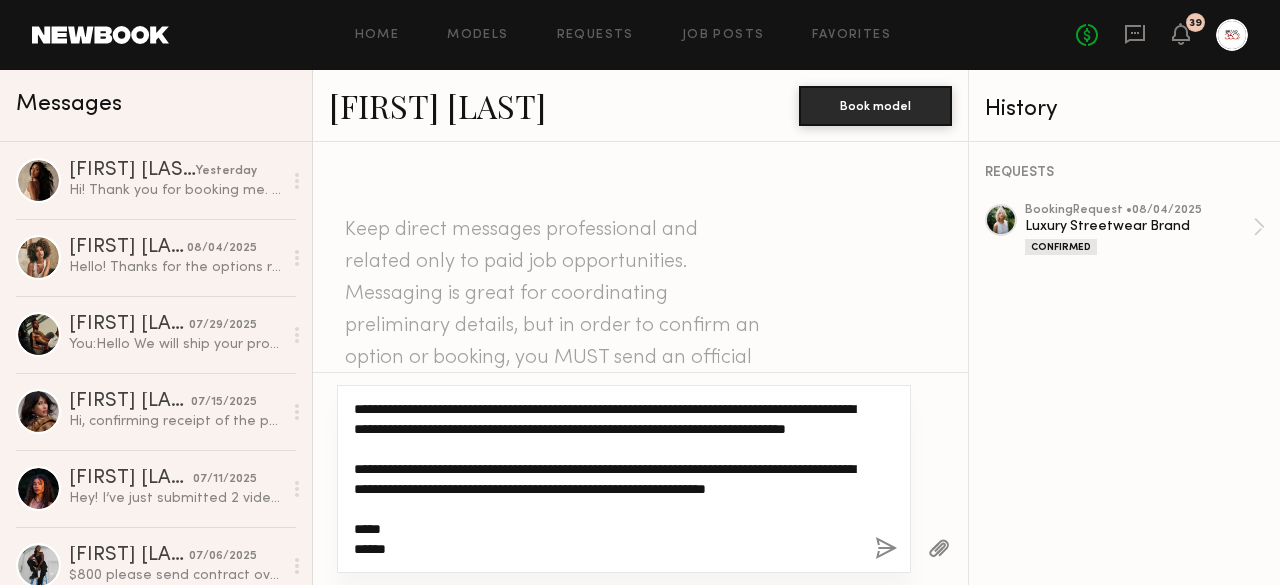 scroll, scrollTop: 160, scrollLeft: 0, axis: vertical 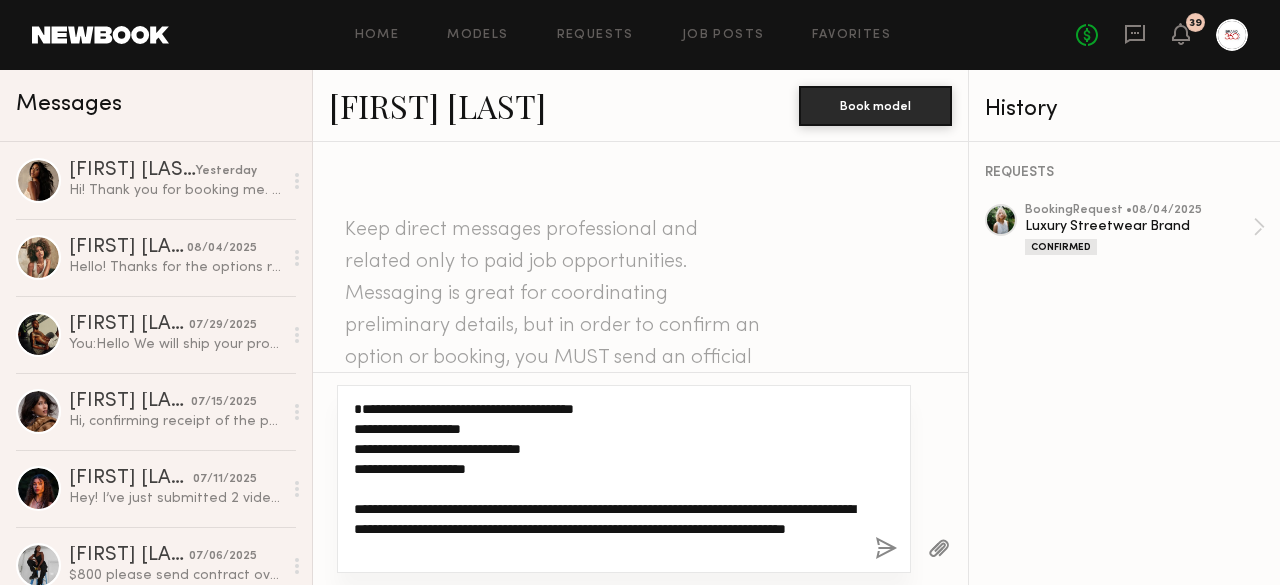 drag, startPoint x: 516, startPoint y: 490, endPoint x: 320, endPoint y: 359, distance: 235.74774 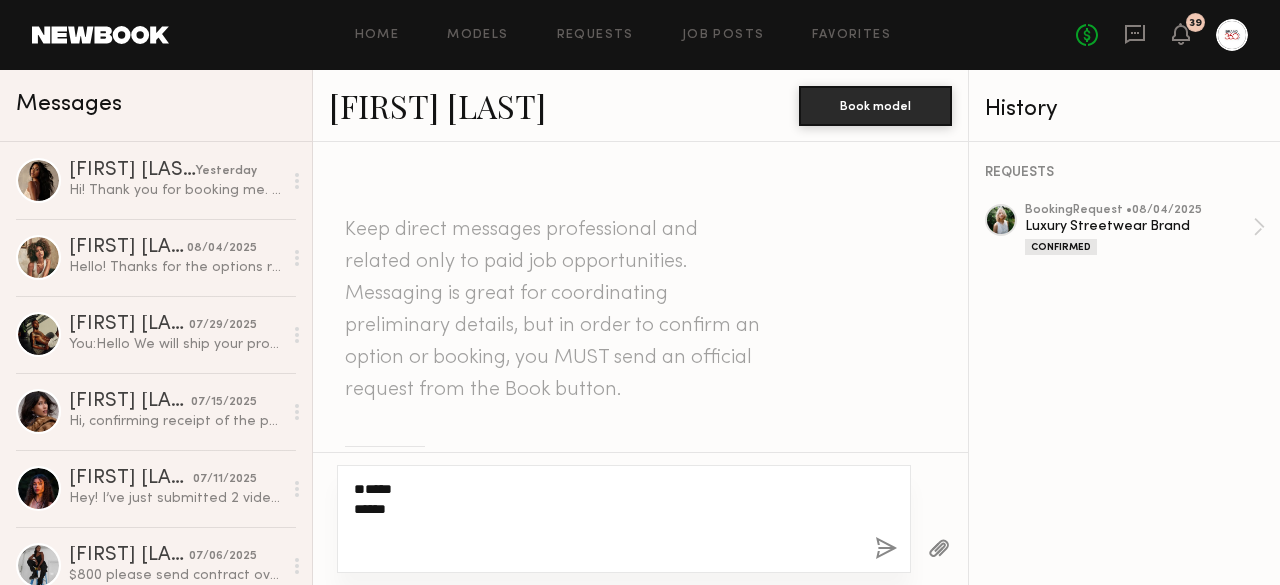 paste on "**********" 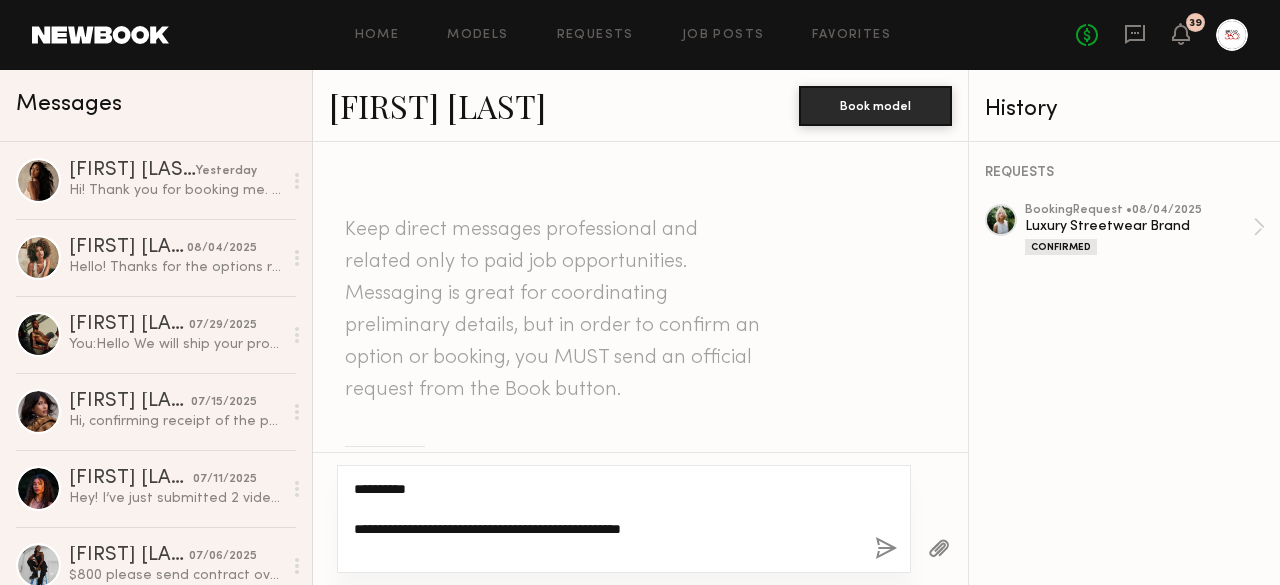 scroll, scrollTop: 358, scrollLeft: 0, axis: vertical 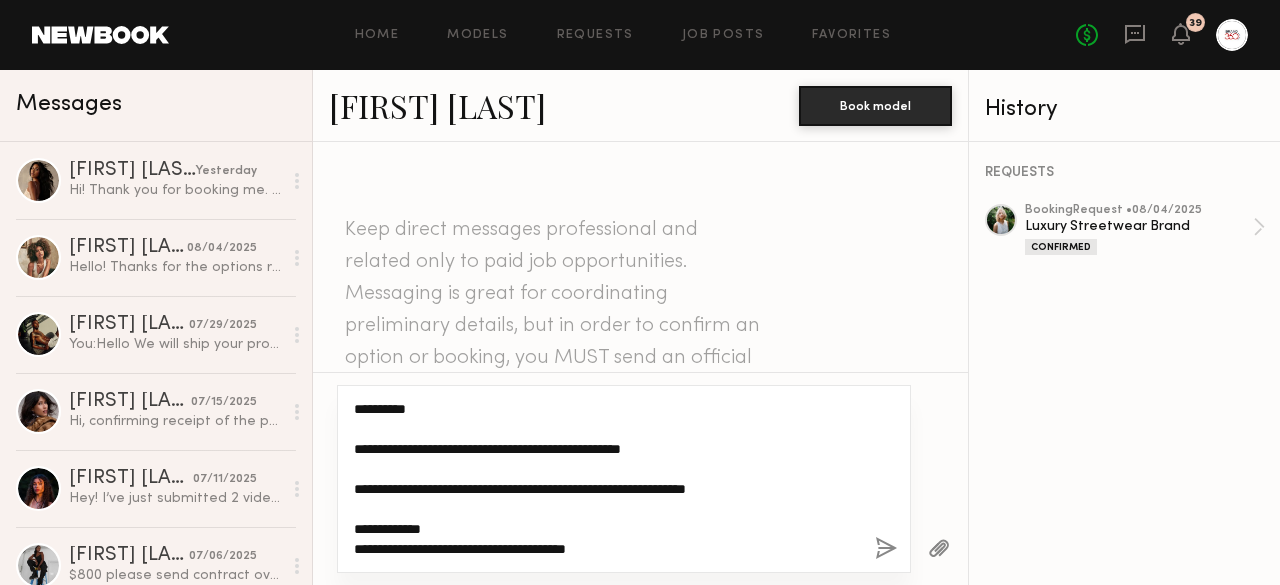 click on "**********" 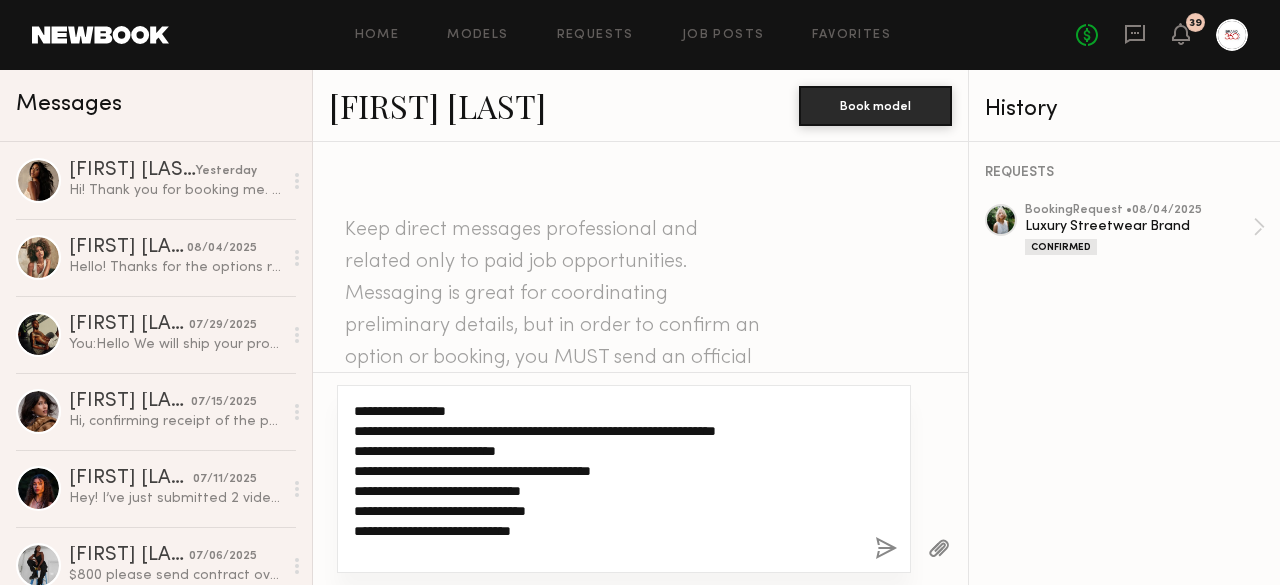 scroll, scrollTop: 318, scrollLeft: 0, axis: vertical 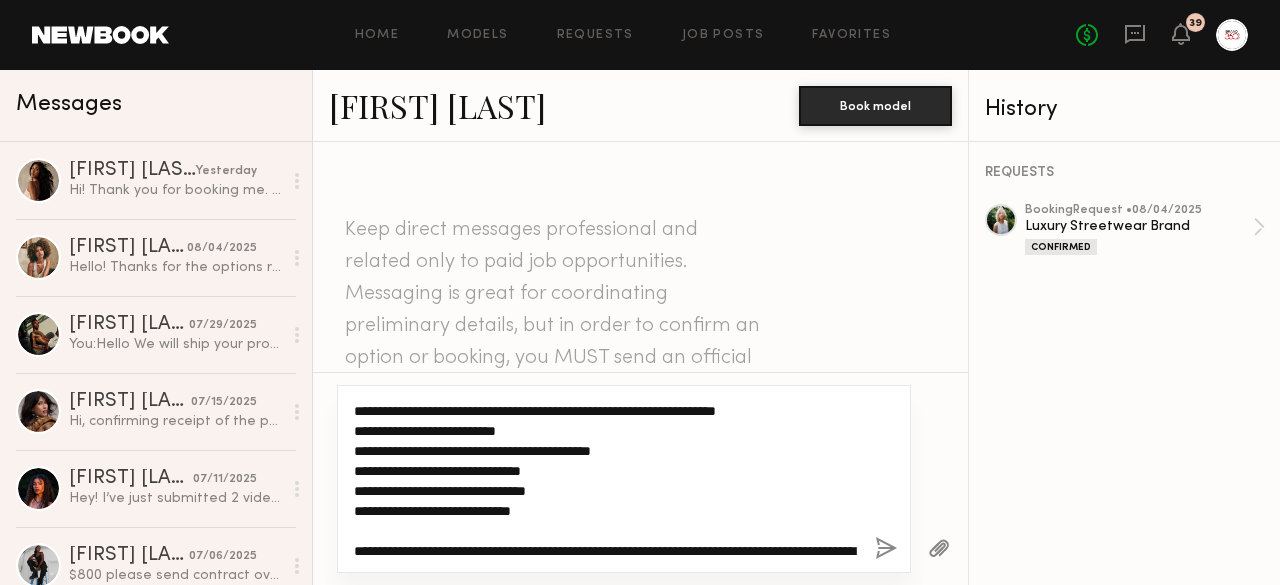 drag, startPoint x: 674, startPoint y: 477, endPoint x: 467, endPoint y: 467, distance: 207.24141 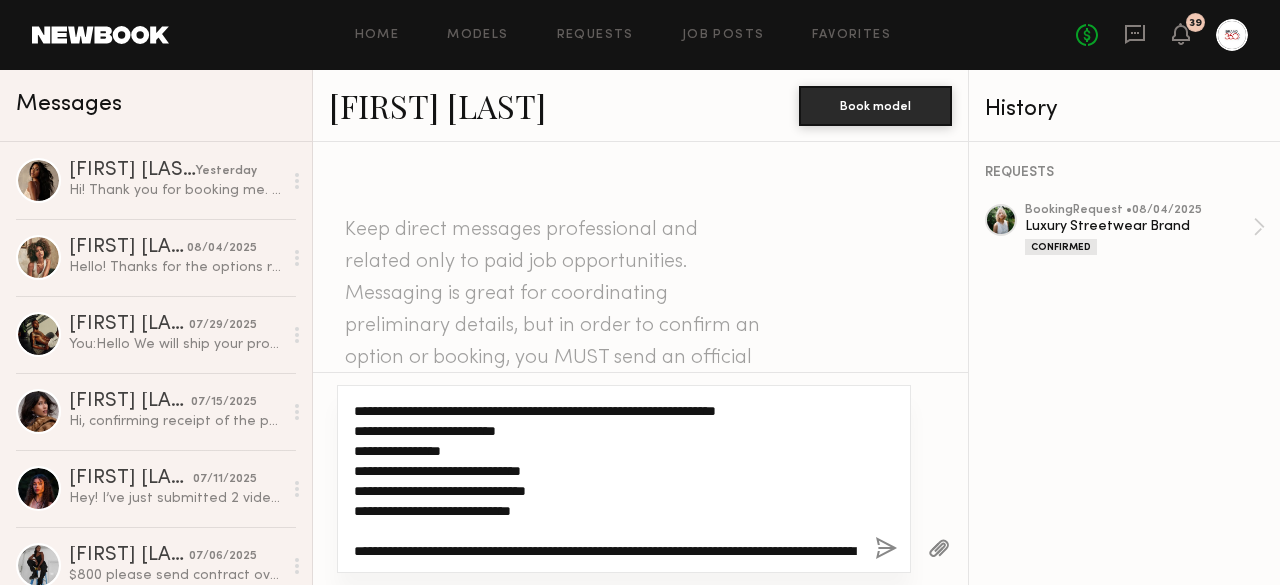paste on "**********" 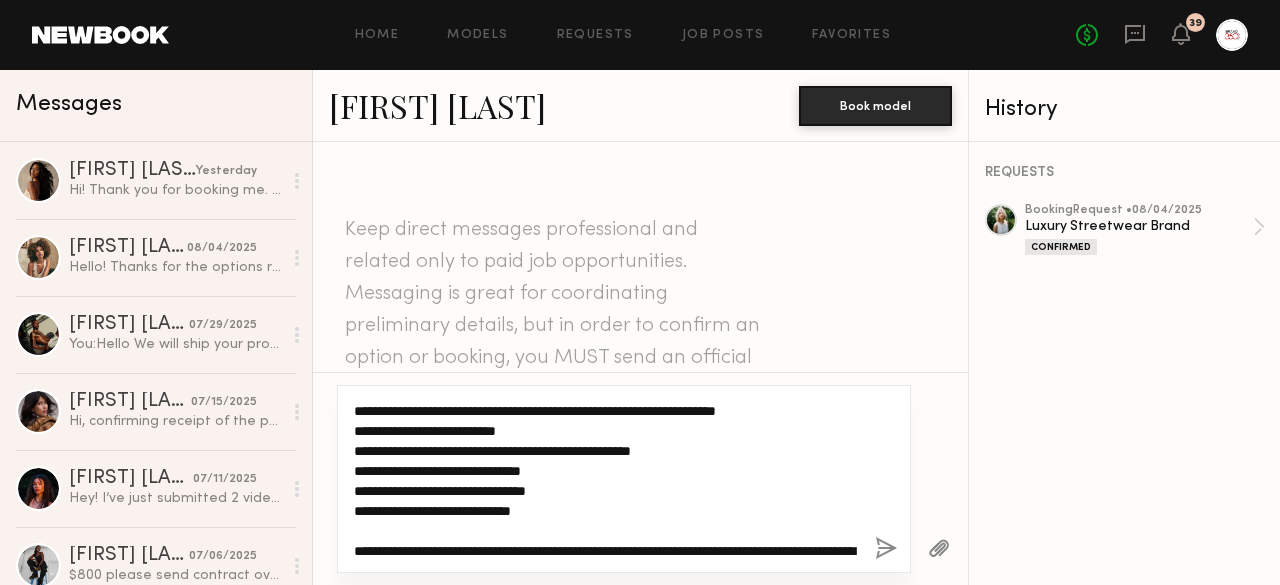 scroll, scrollTop: 420, scrollLeft: 0, axis: vertical 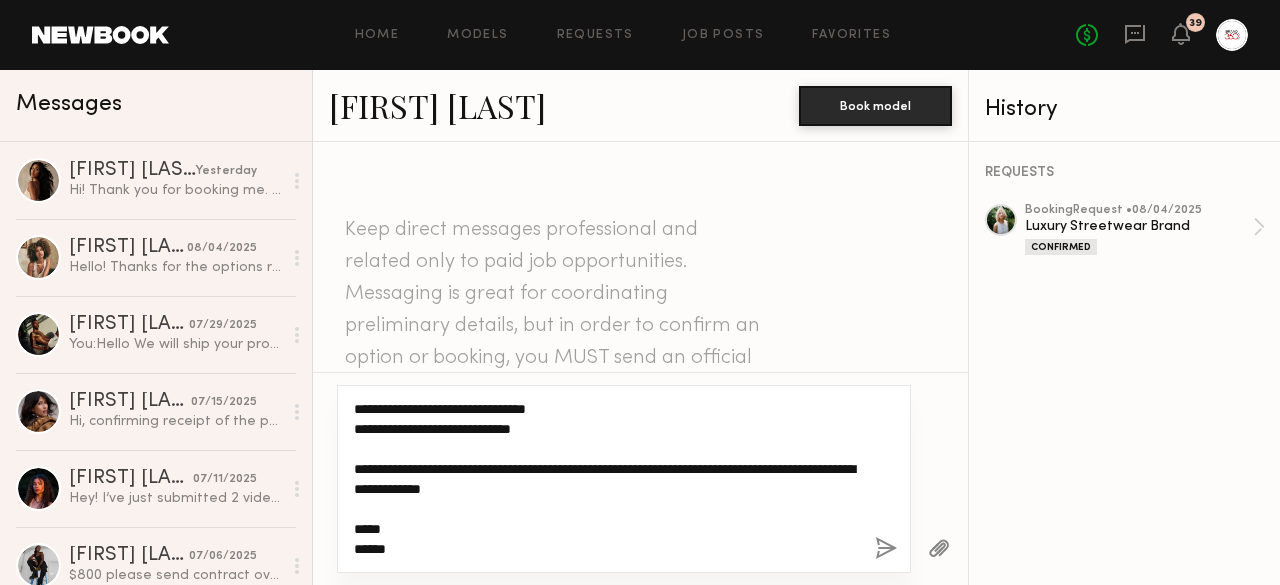 click on "**********" 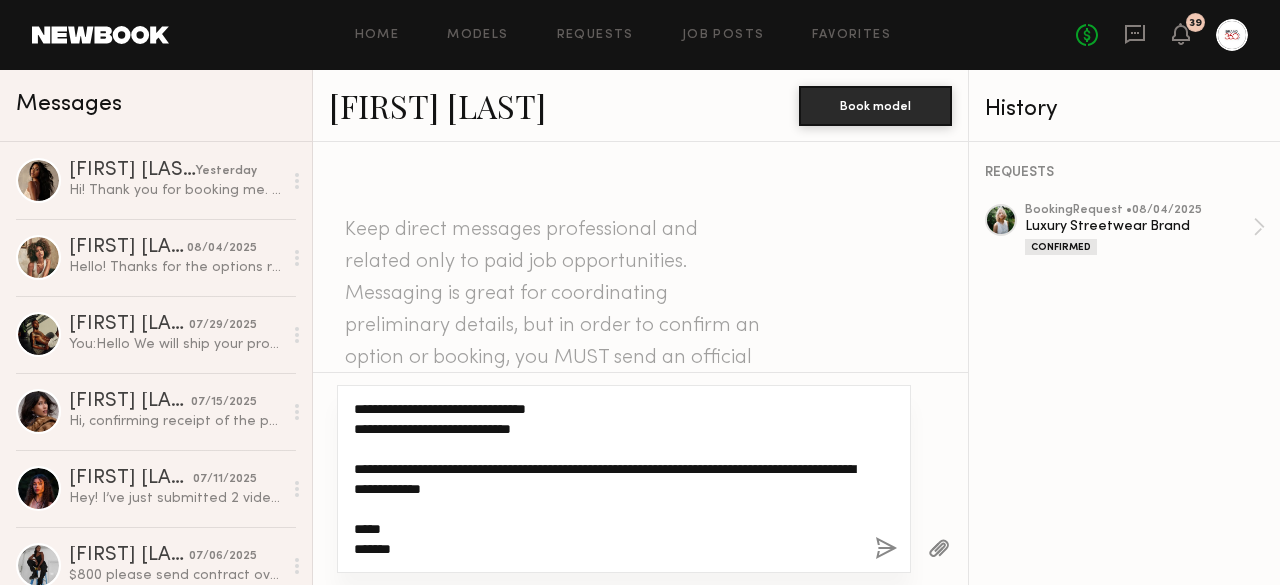 scroll, scrollTop: 438, scrollLeft: 0, axis: vertical 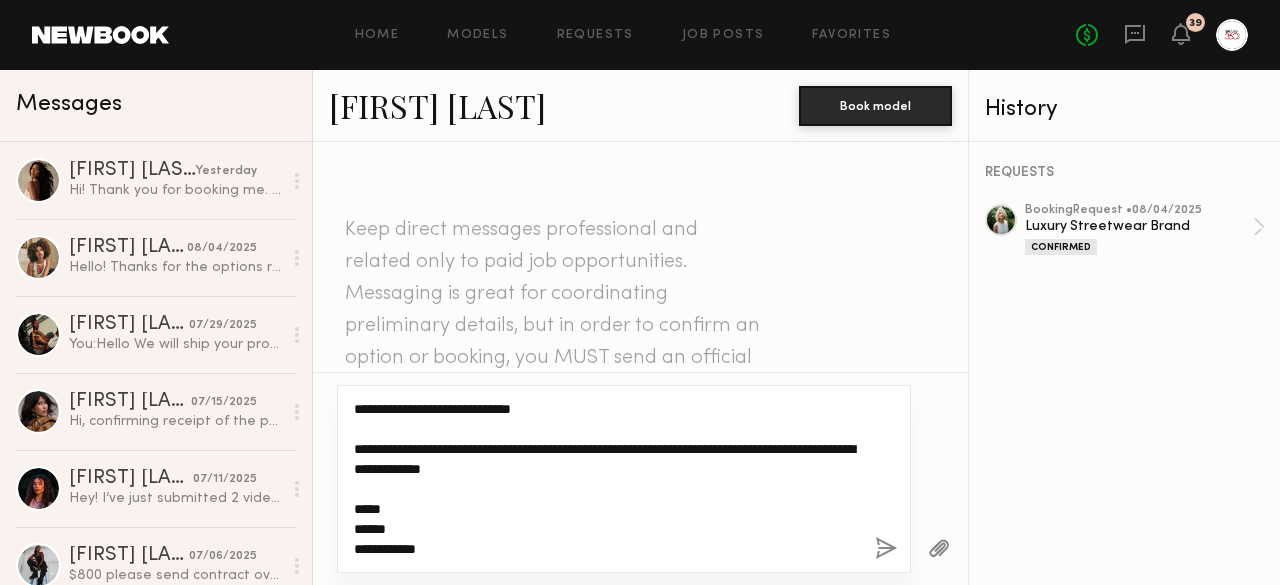 type on "**********" 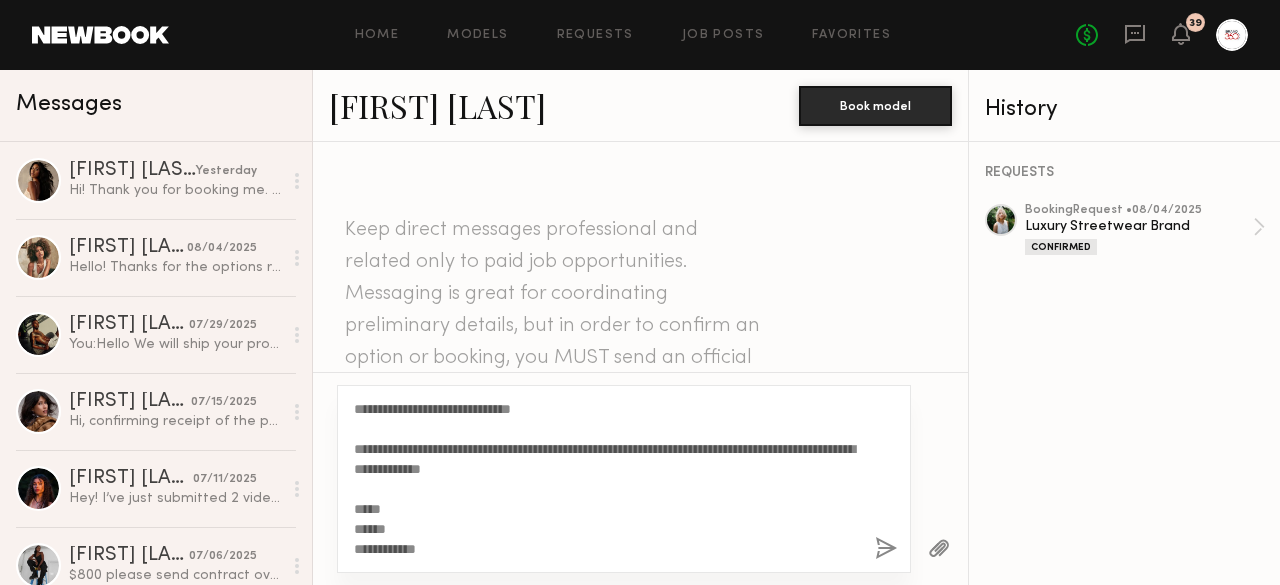 click 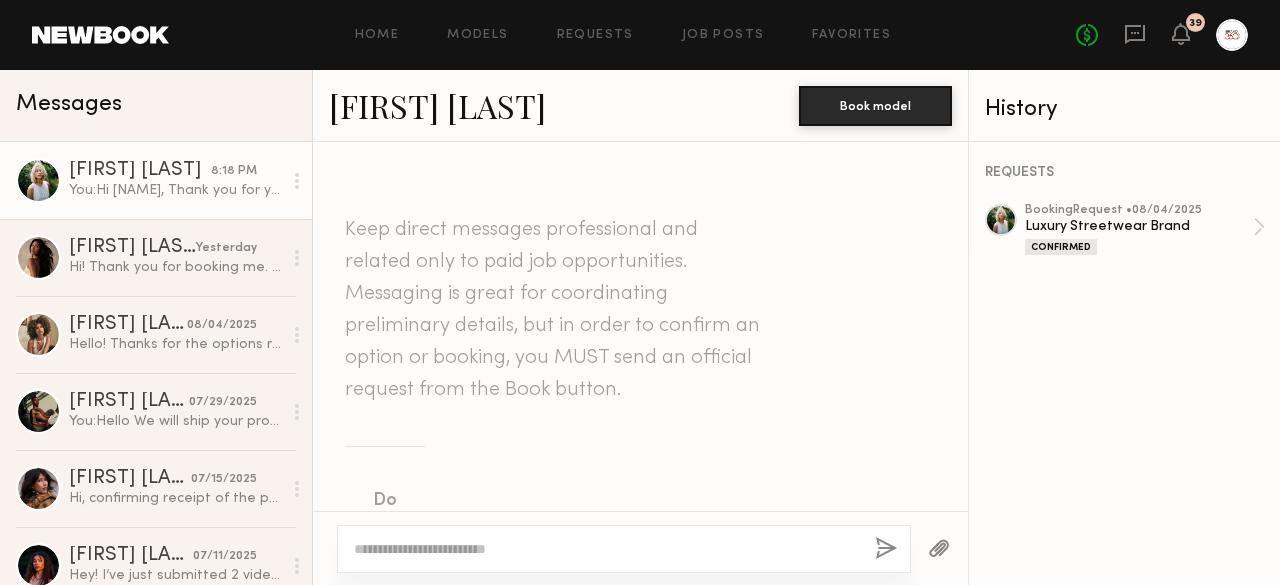 scroll, scrollTop: 1424, scrollLeft: 0, axis: vertical 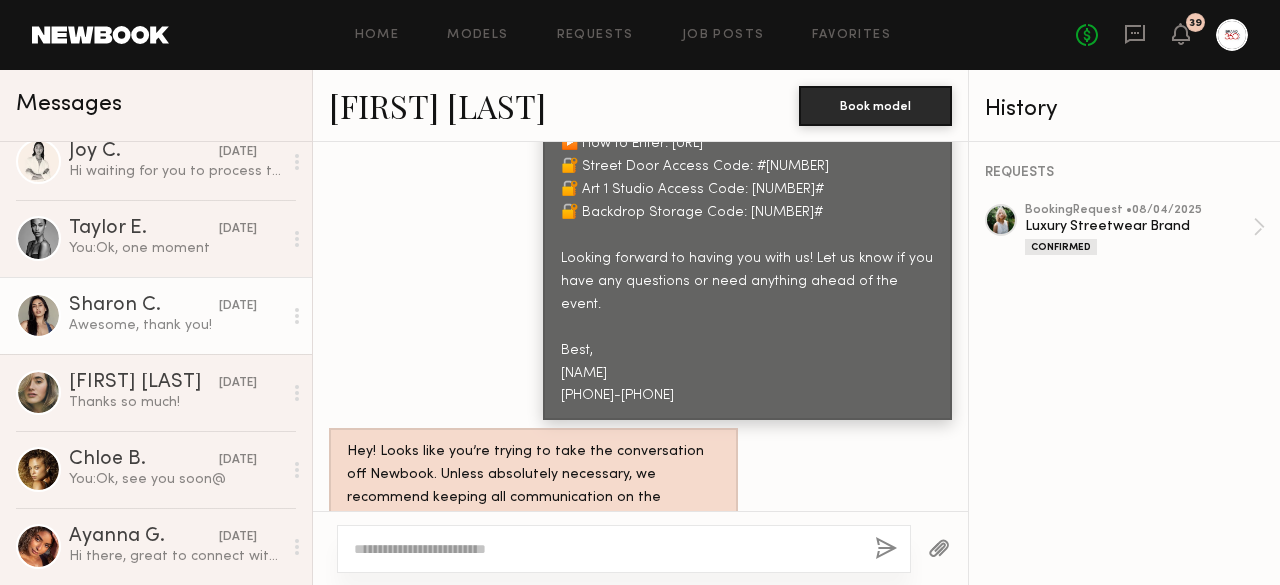click on "Sharon C." 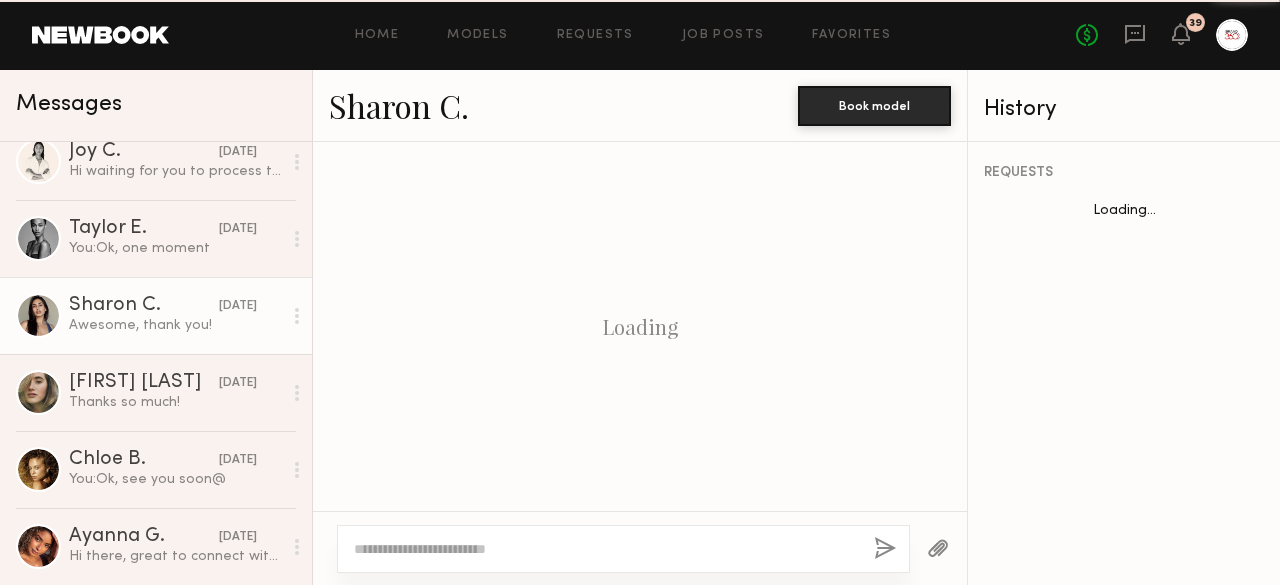 scroll, scrollTop: 2079, scrollLeft: 0, axis: vertical 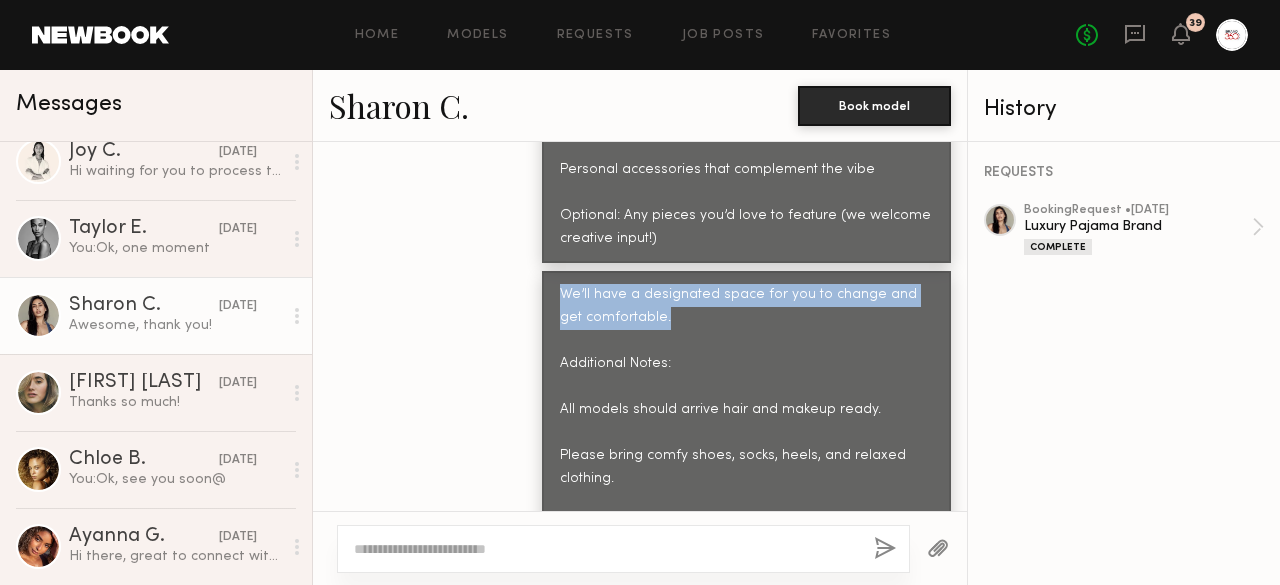 drag, startPoint x: 638, startPoint y: 272, endPoint x: 546, endPoint y: 238, distance: 98.0816 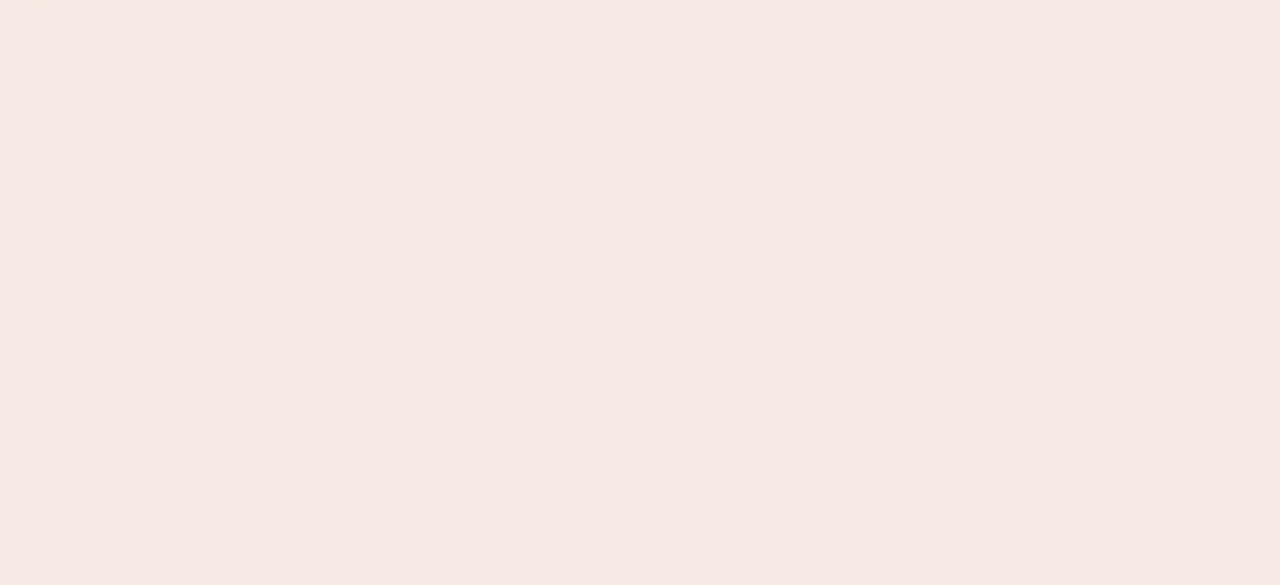 scroll, scrollTop: 0, scrollLeft: 0, axis: both 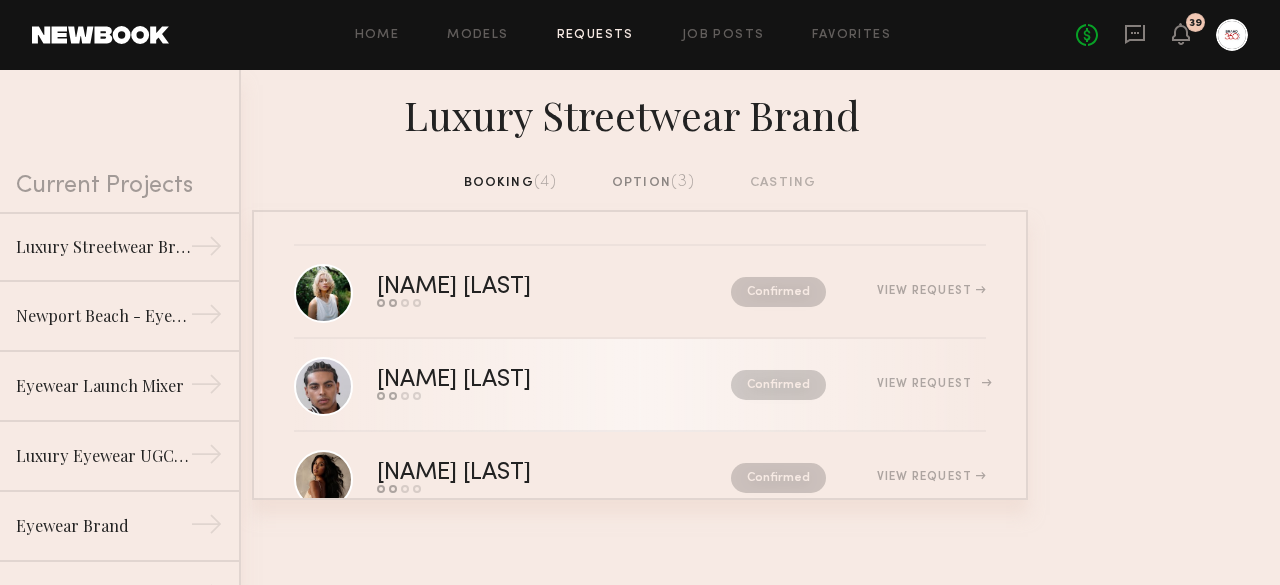 click on "[NAME] [LAST]" 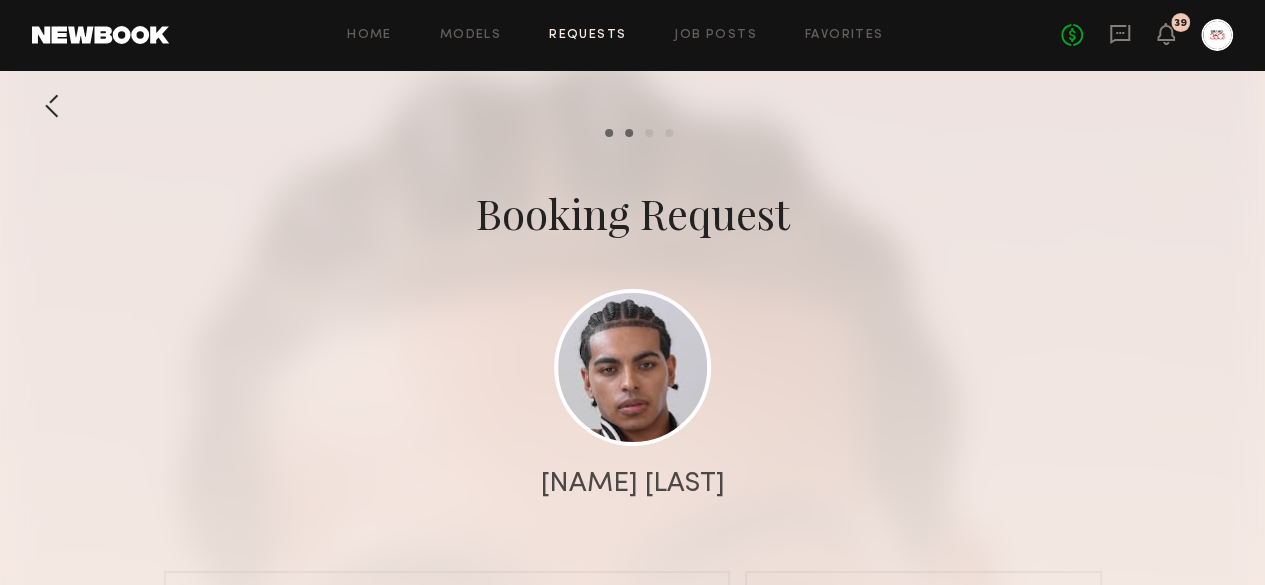 click 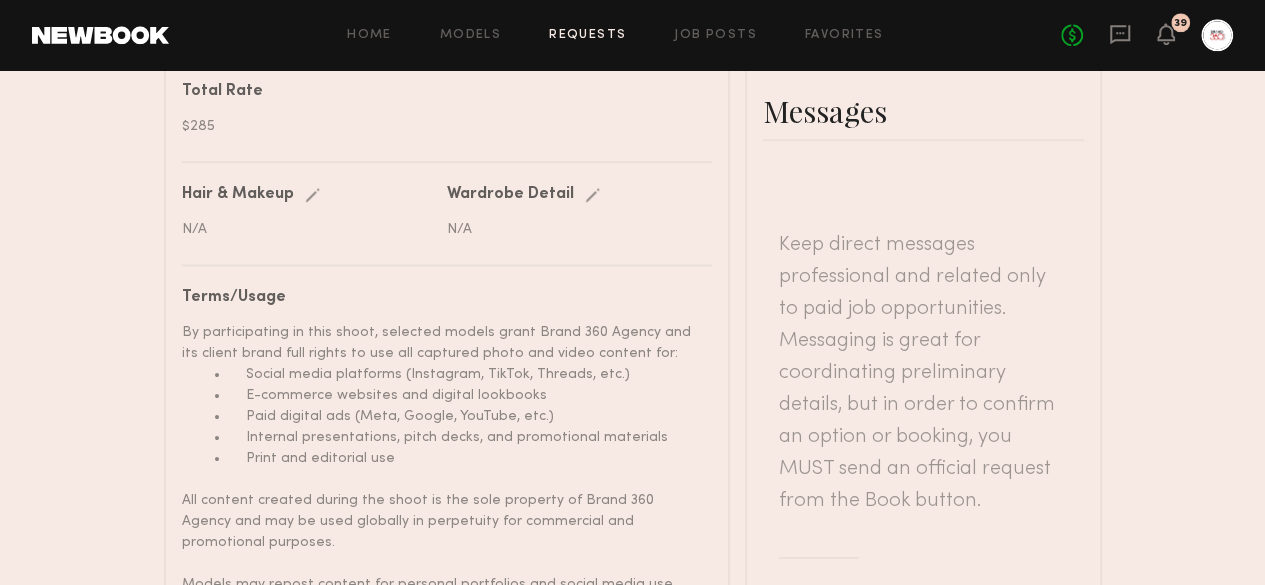 scroll, scrollTop: 1200, scrollLeft: 0, axis: vertical 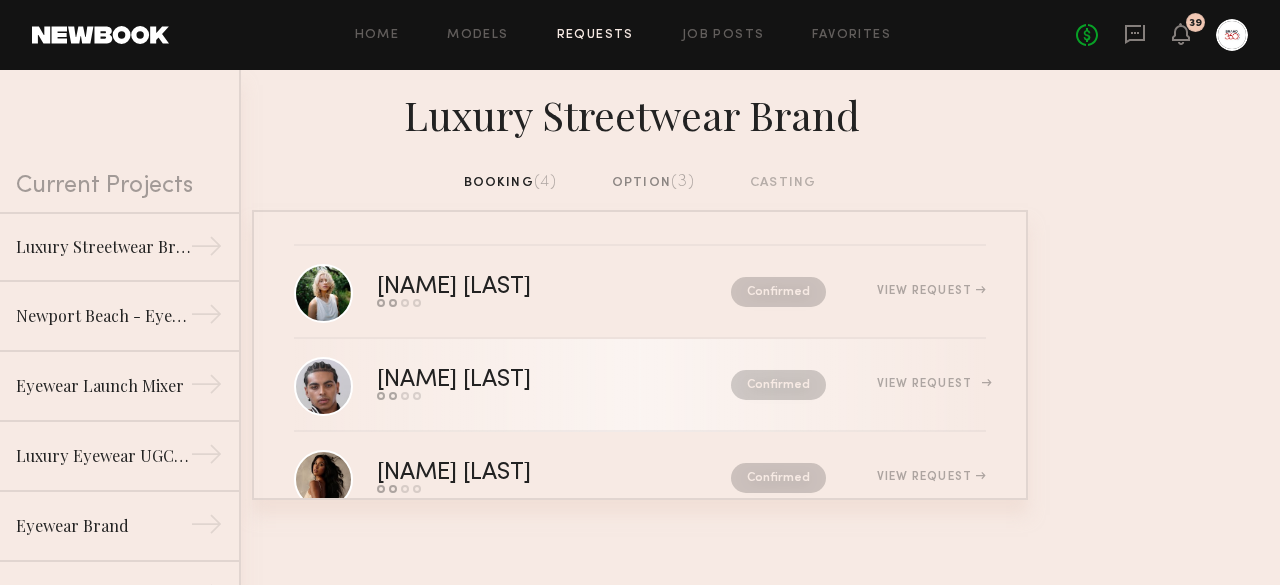 click on "View Request" 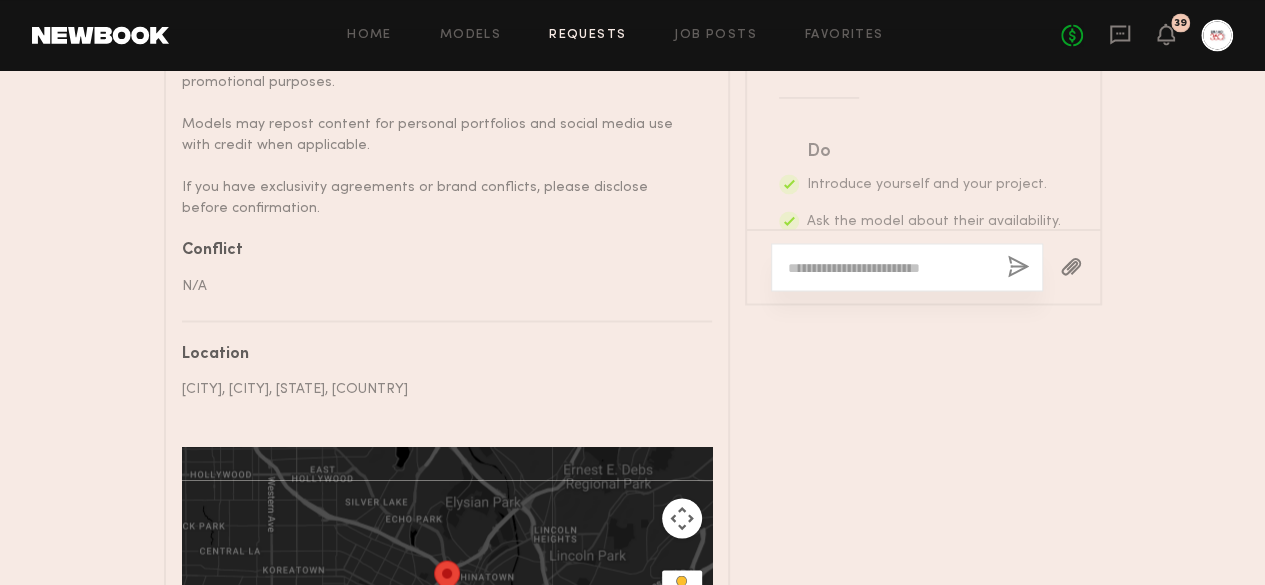 scroll, scrollTop: 1760, scrollLeft: 0, axis: vertical 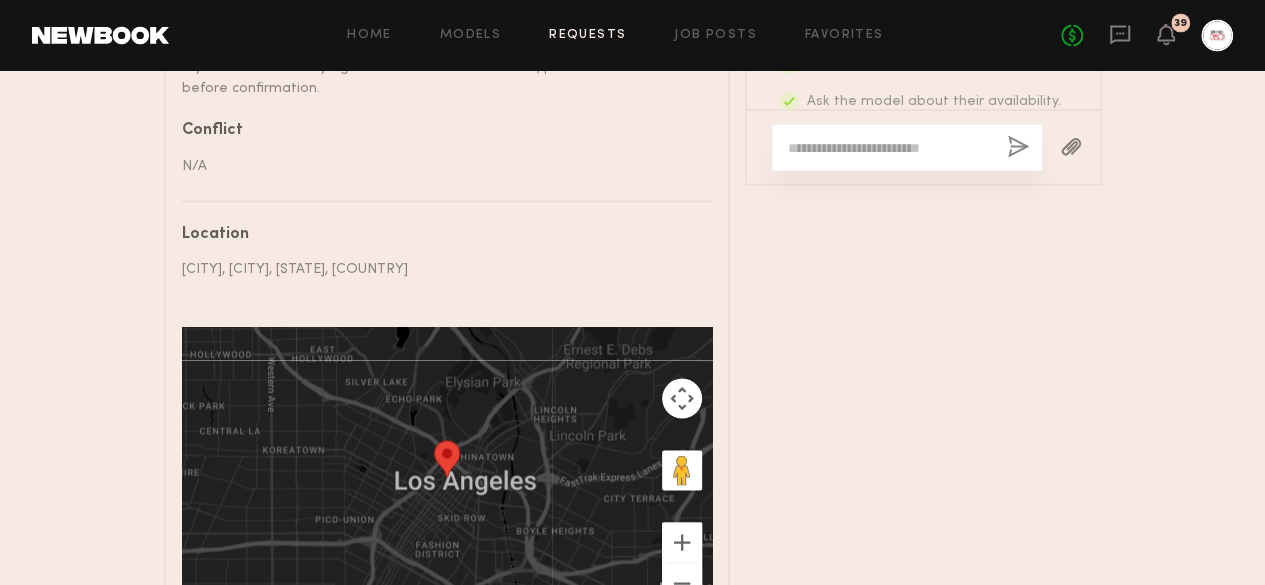 click 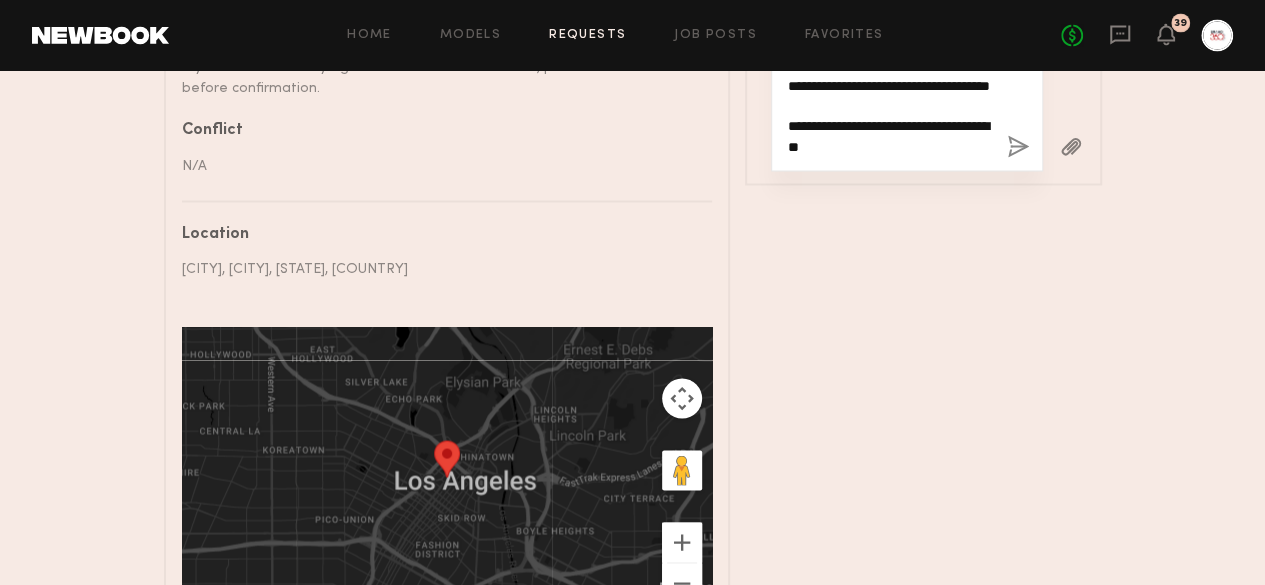 scroll, scrollTop: 1, scrollLeft: 0, axis: vertical 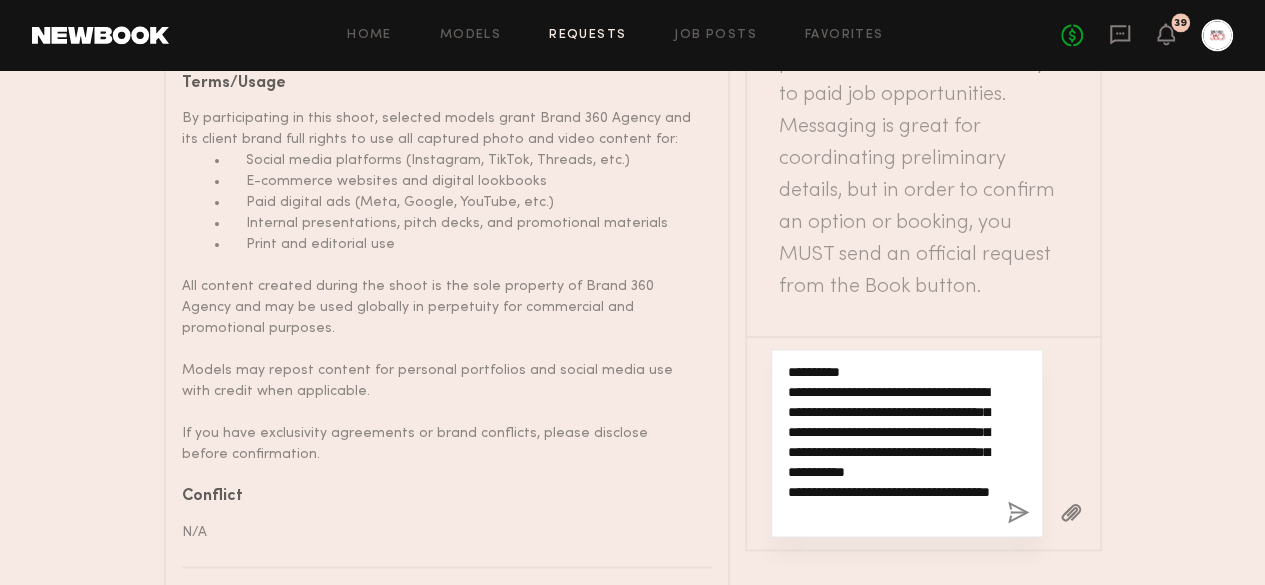 click on "**********" 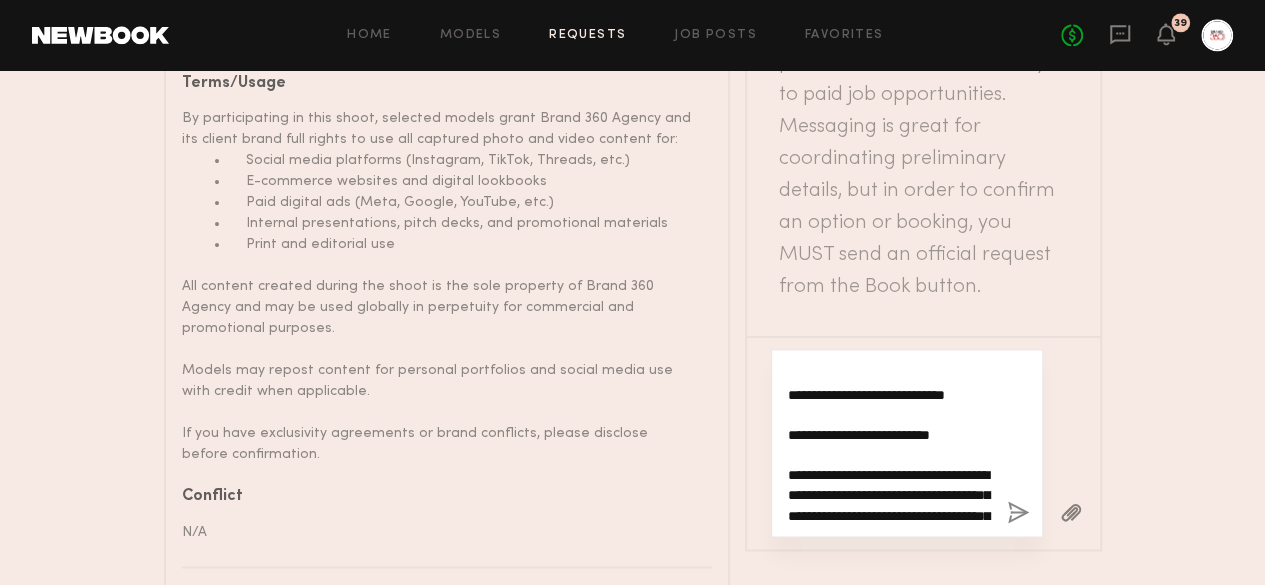 scroll, scrollTop: 498, scrollLeft: 0, axis: vertical 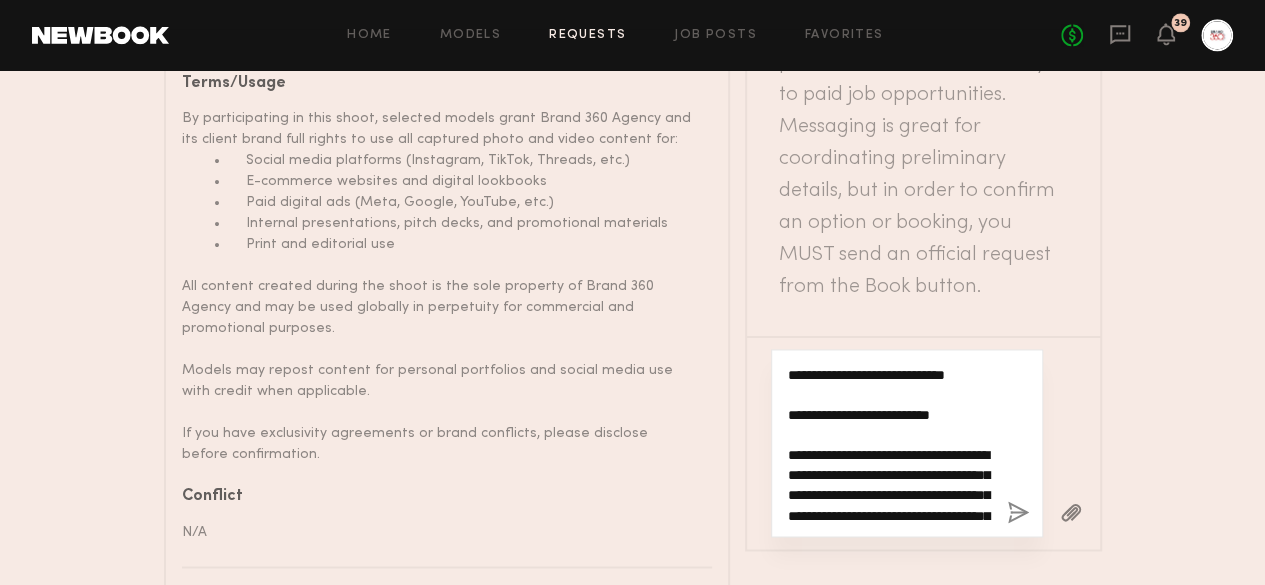 click on "**********" 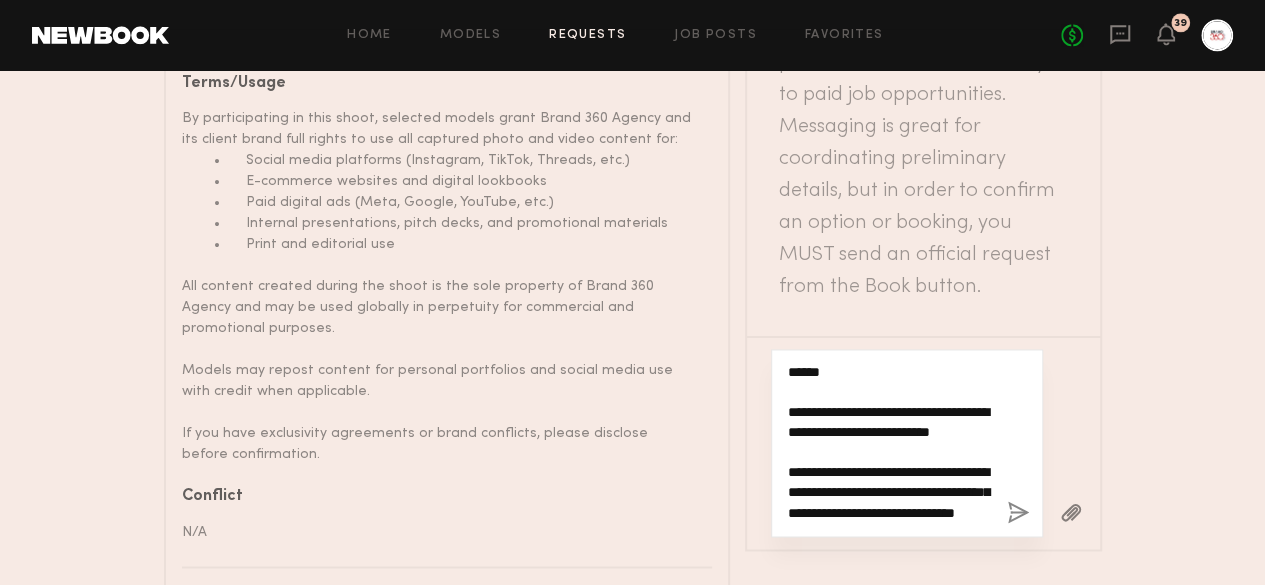 scroll, scrollTop: 899, scrollLeft: 0, axis: vertical 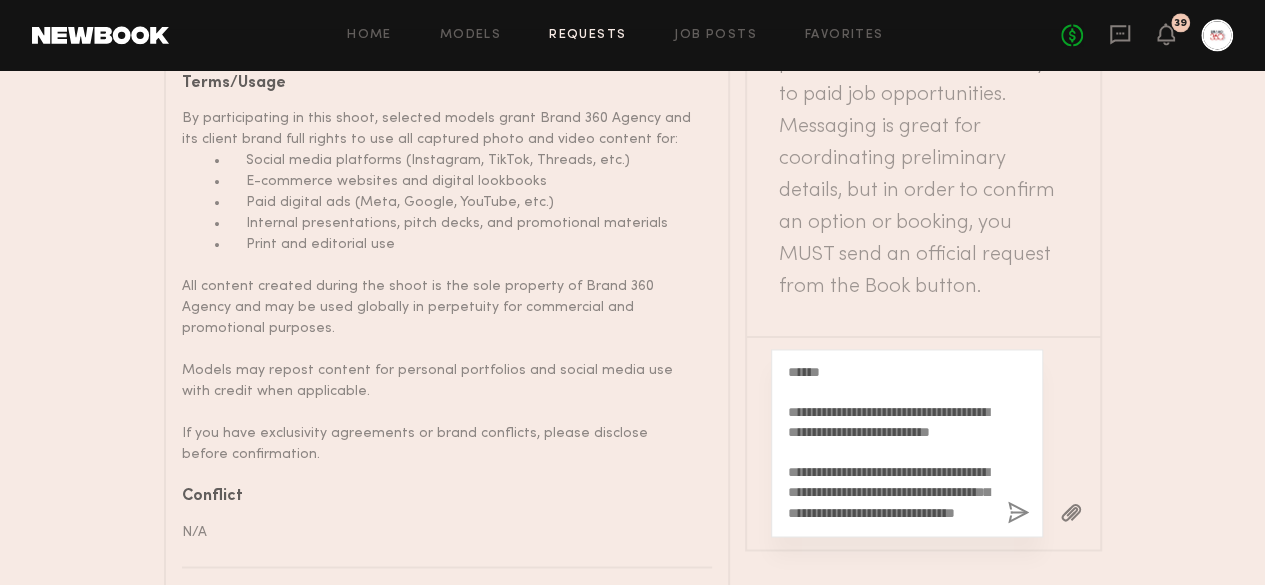 click on "**********" 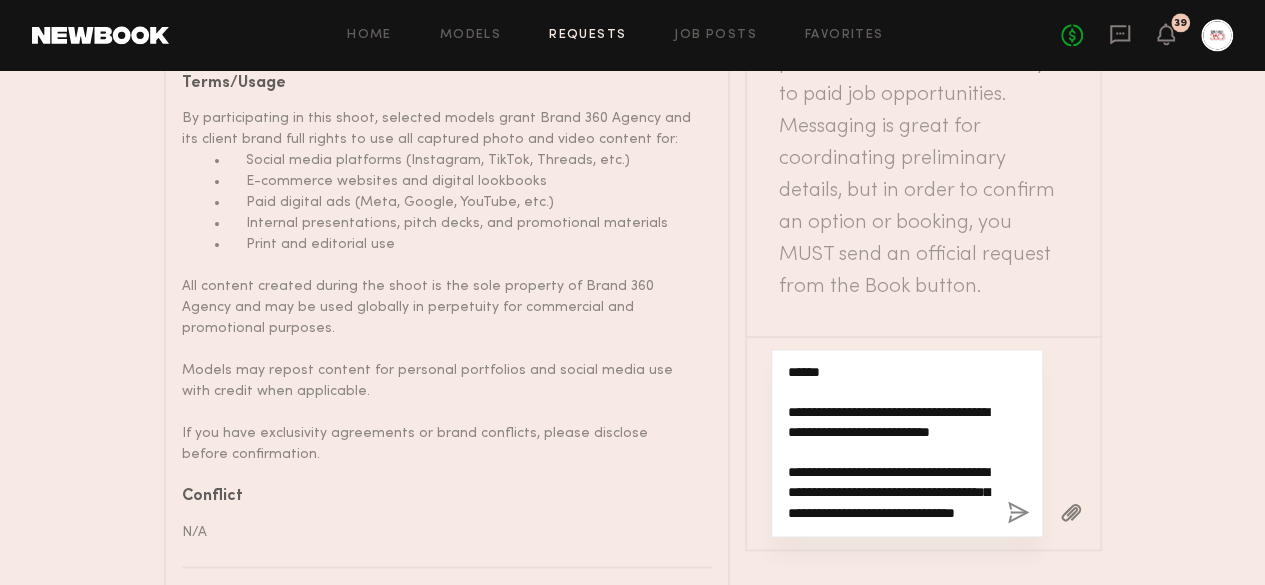scroll, scrollTop: 766, scrollLeft: 0, axis: vertical 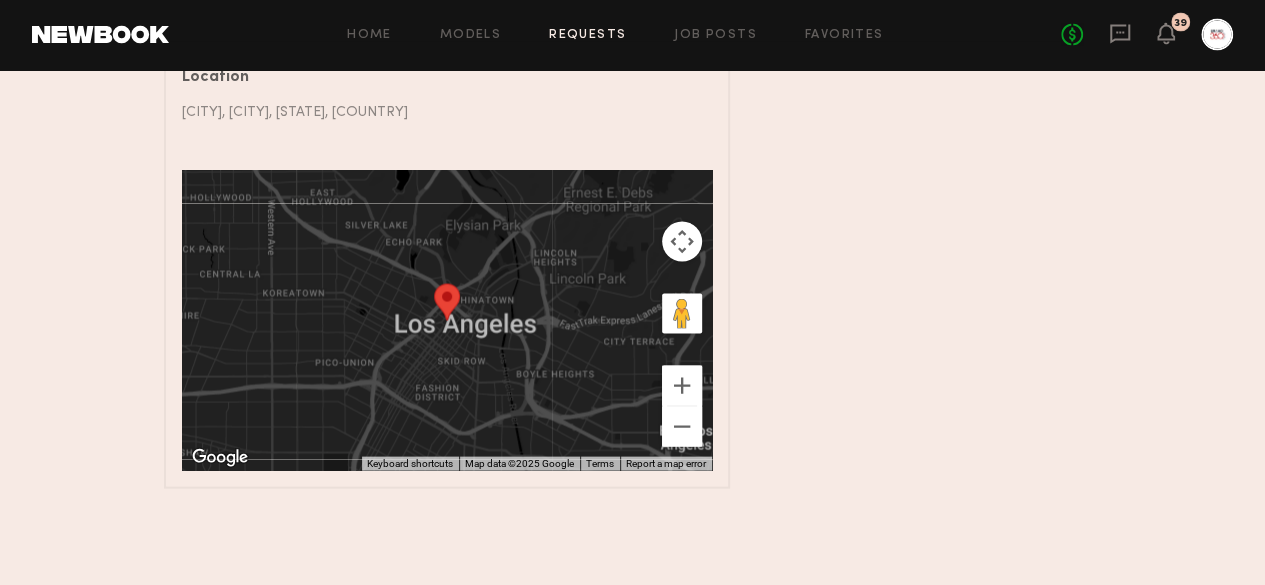 drag, startPoint x: 788, startPoint y: 508, endPoint x: 1279, endPoint y: 464, distance: 492.96756 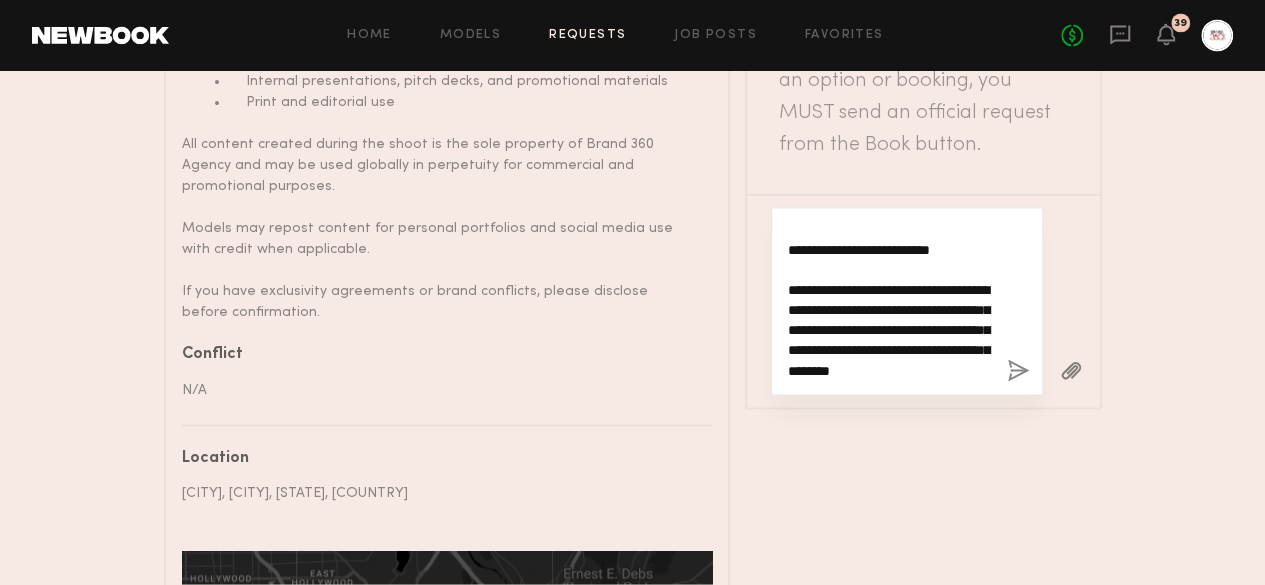 scroll, scrollTop: 740, scrollLeft: 0, axis: vertical 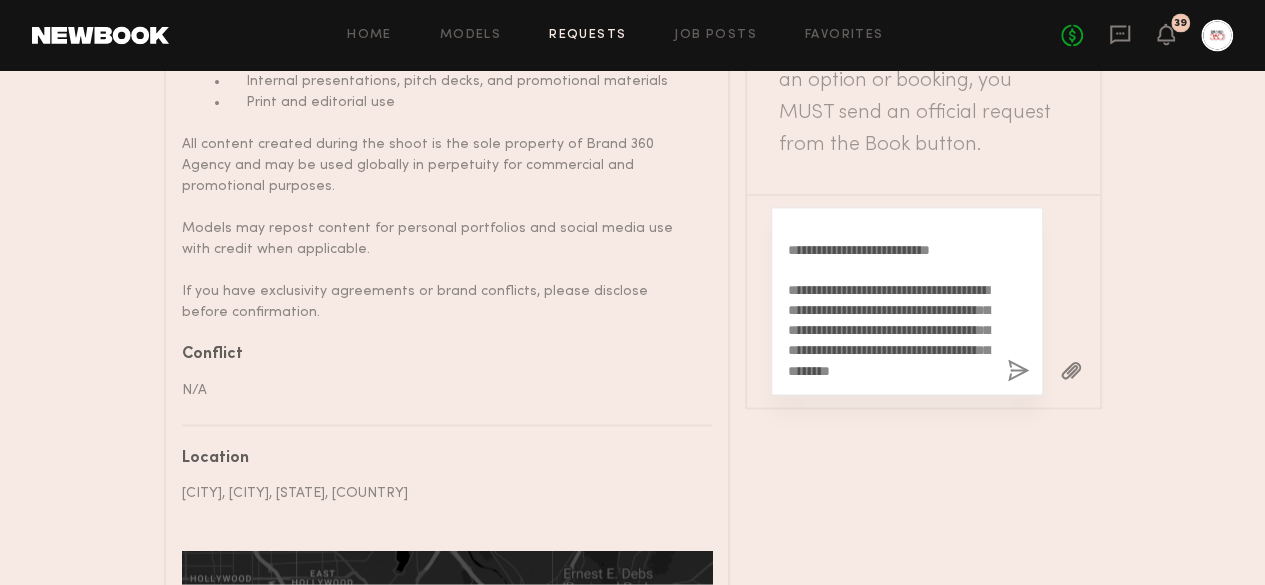 click 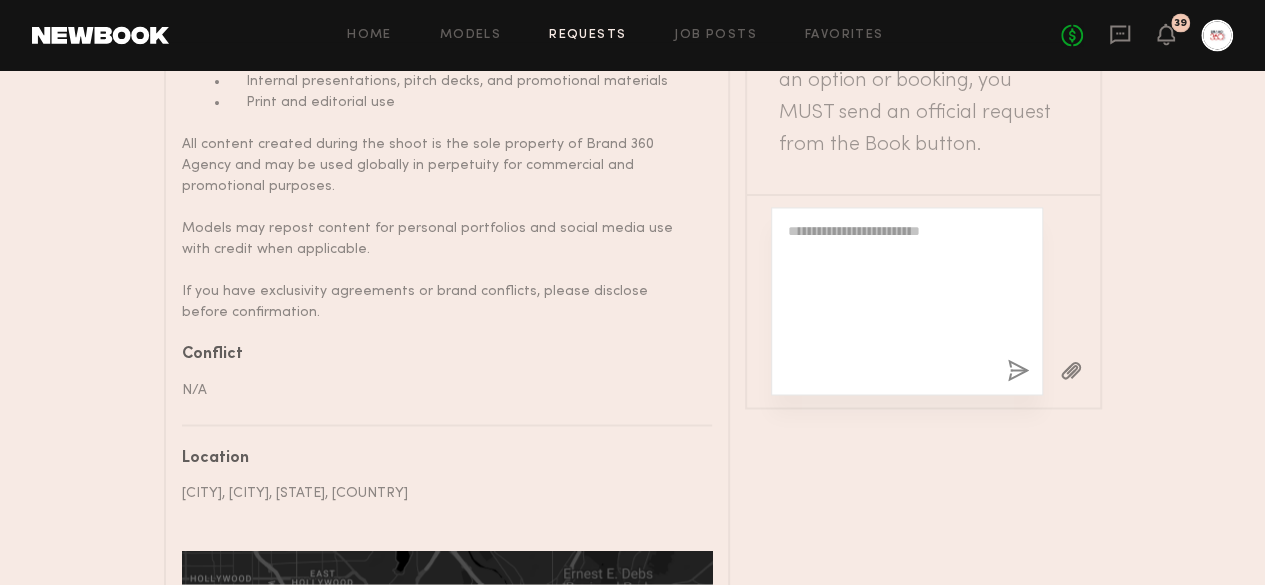 scroll, scrollTop: 1334, scrollLeft: 0, axis: vertical 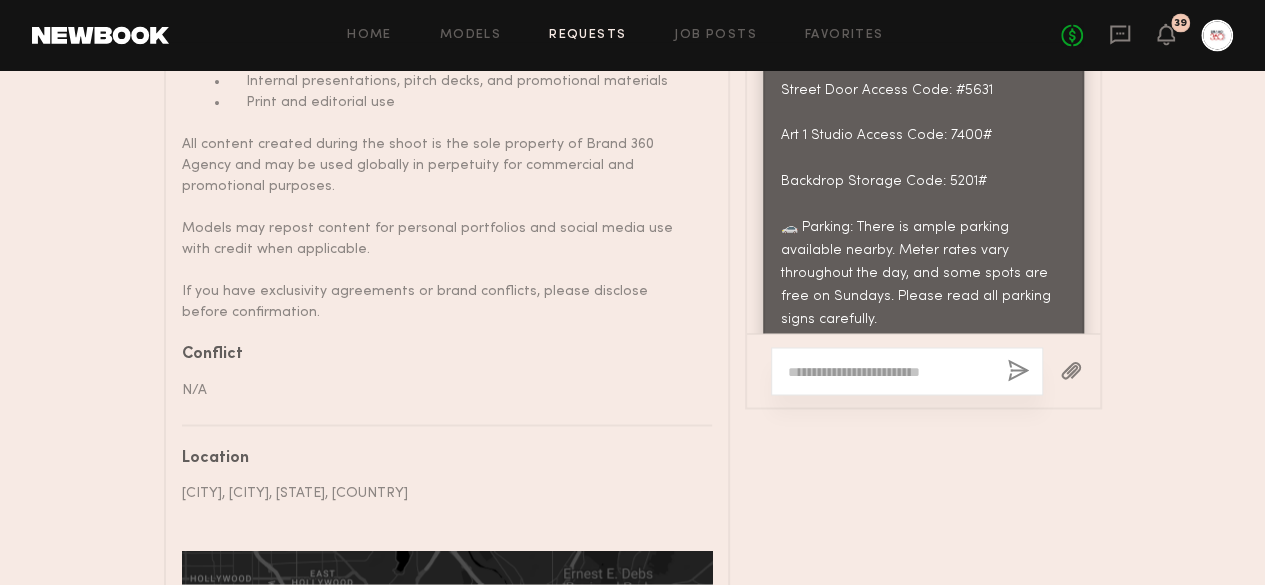 click 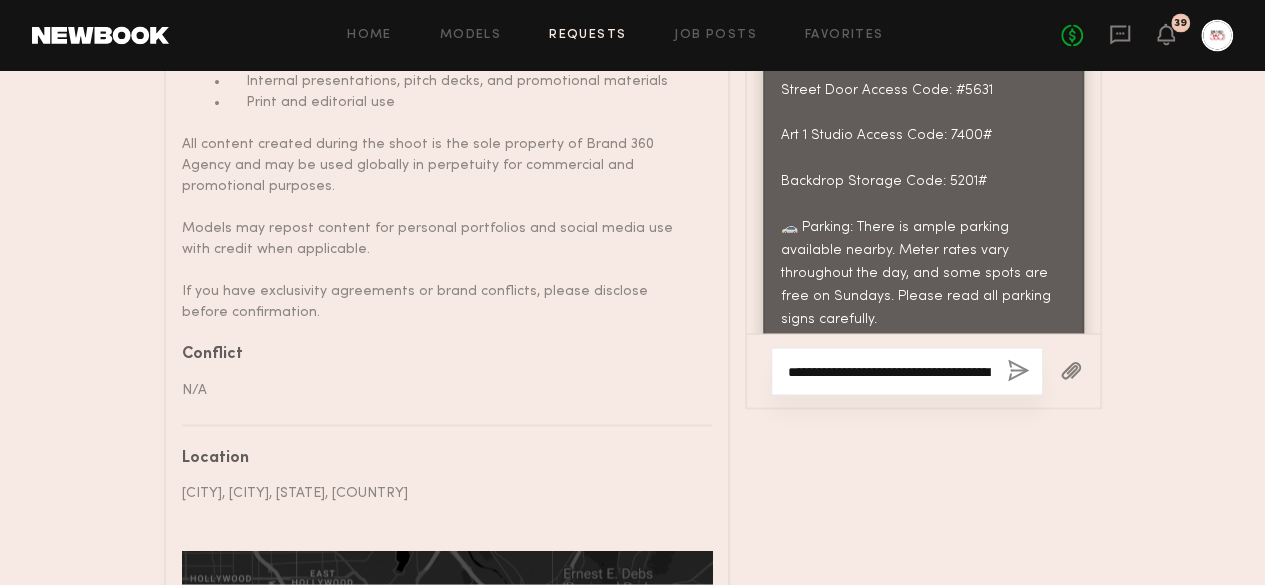 scroll, scrollTop: 98, scrollLeft: 0, axis: vertical 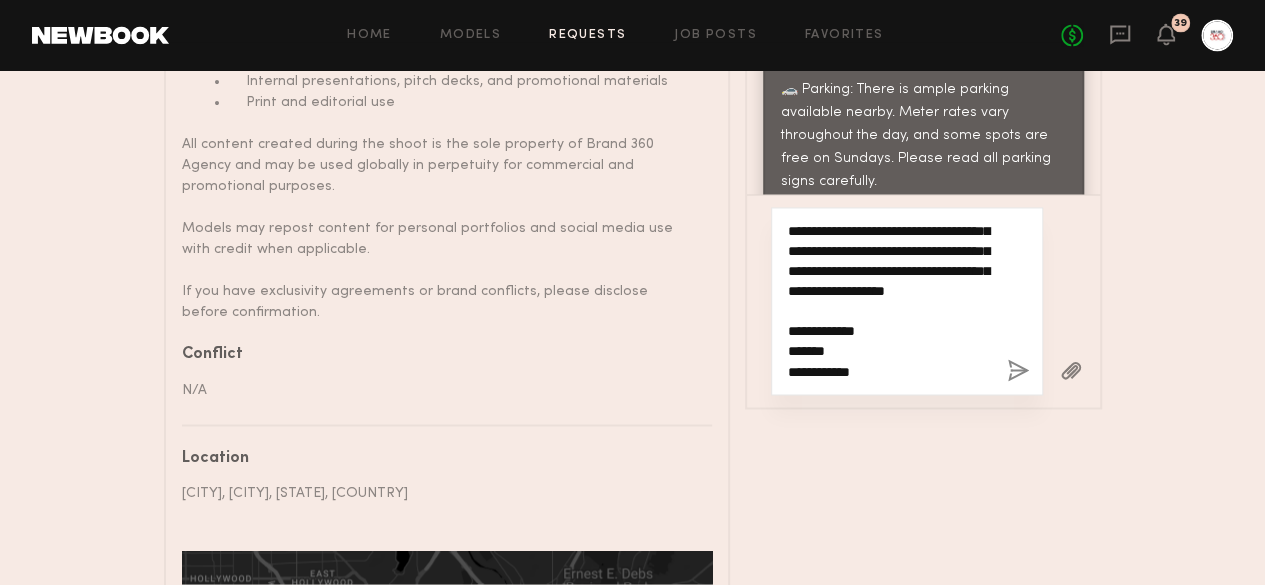 type on "**********" 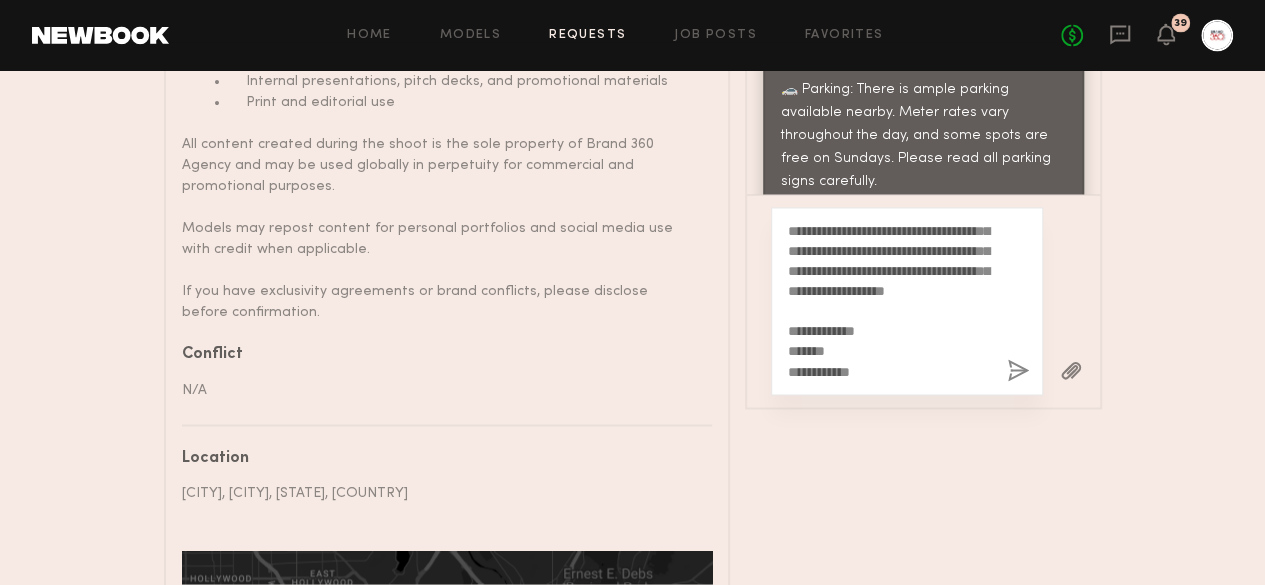 click 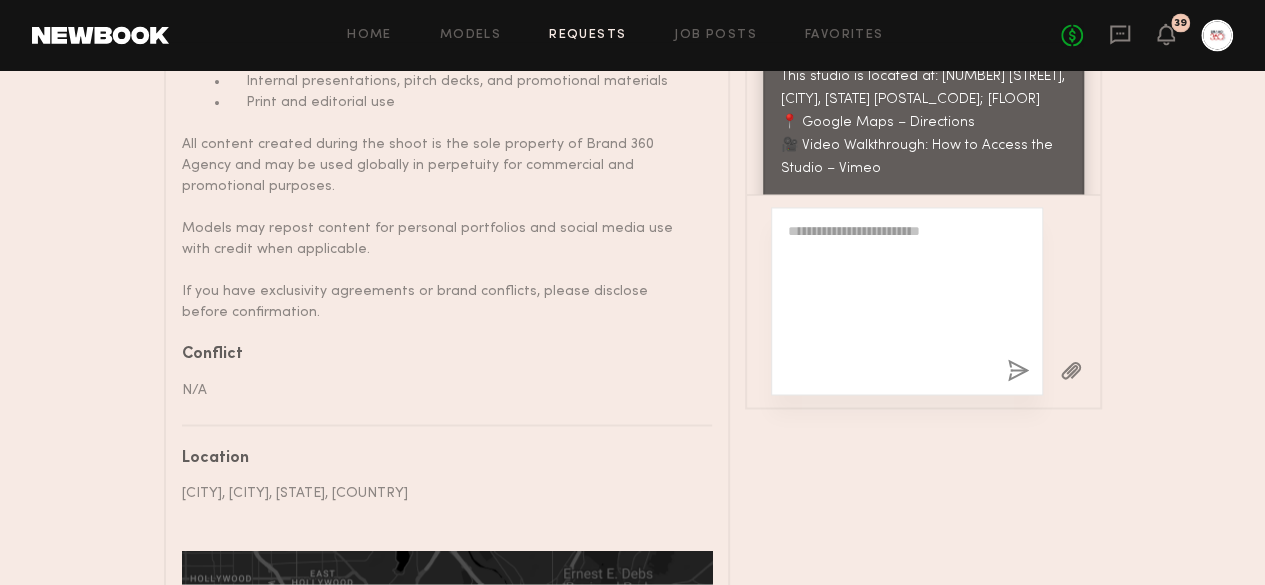 scroll, scrollTop: 1643, scrollLeft: 0, axis: vertical 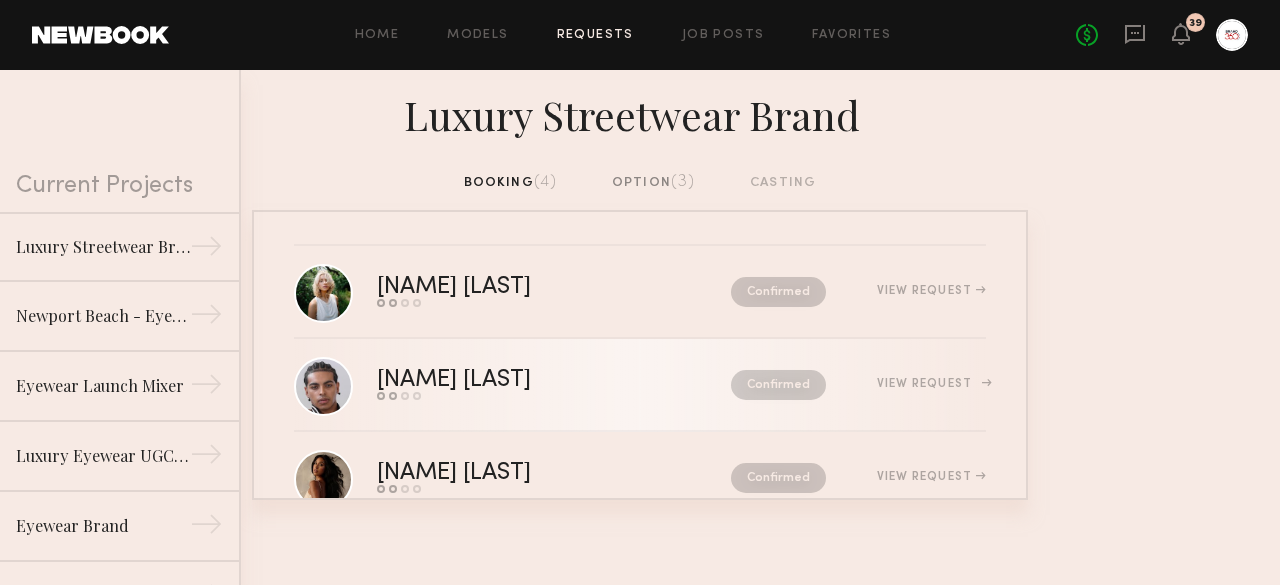 click on "Jaylin D." 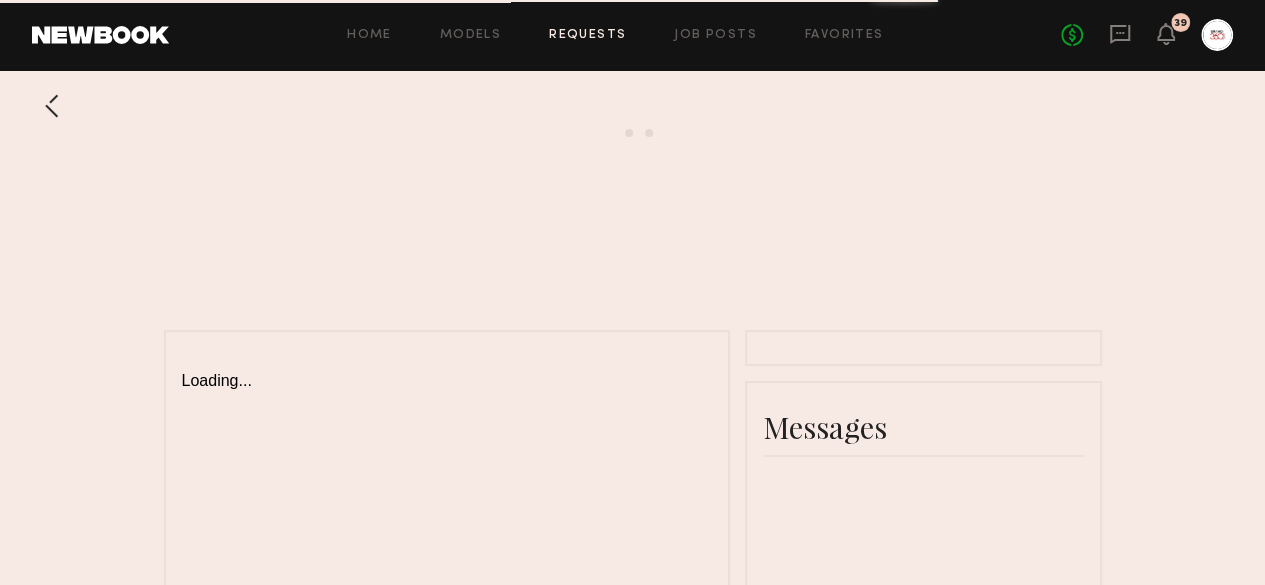 click 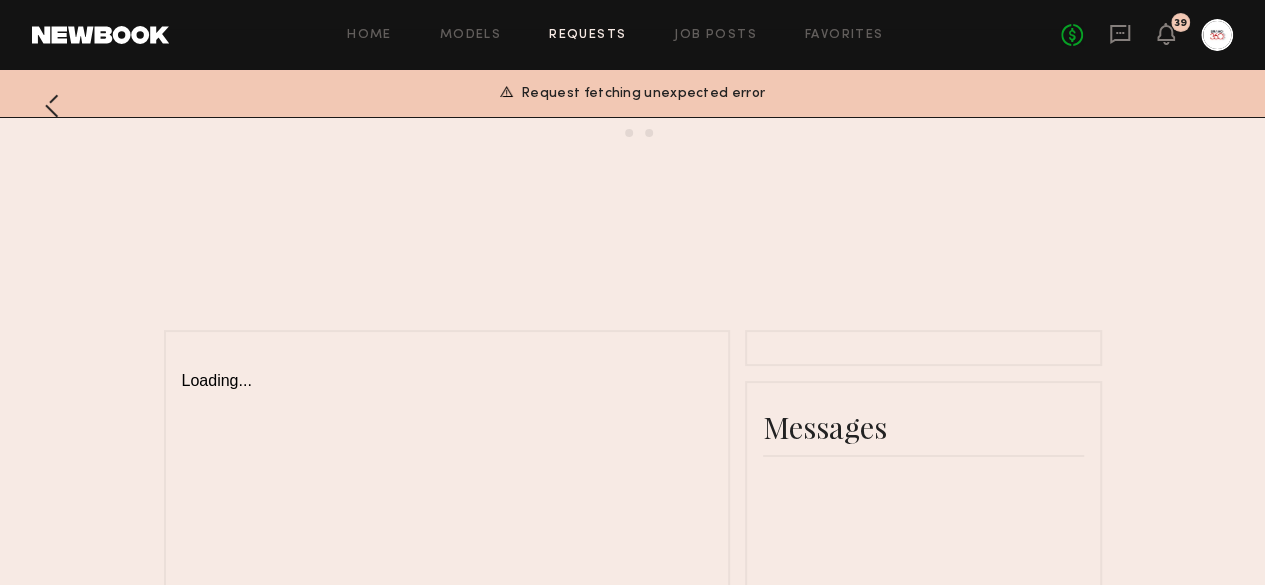 click on "Send request   Model response      Loading...
Messages" 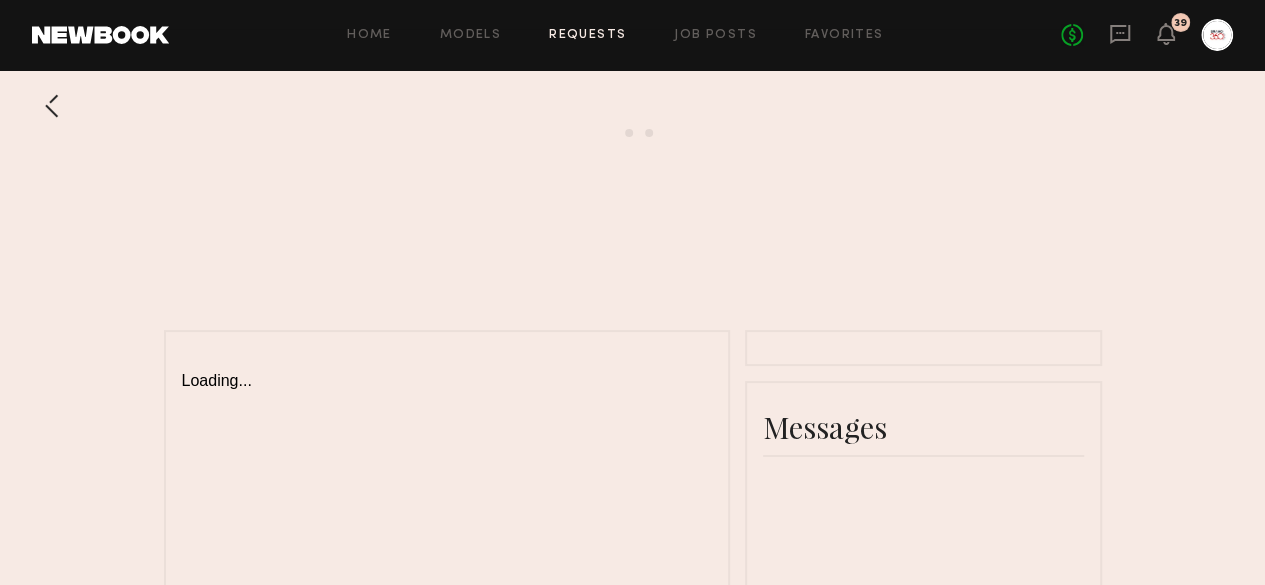 click 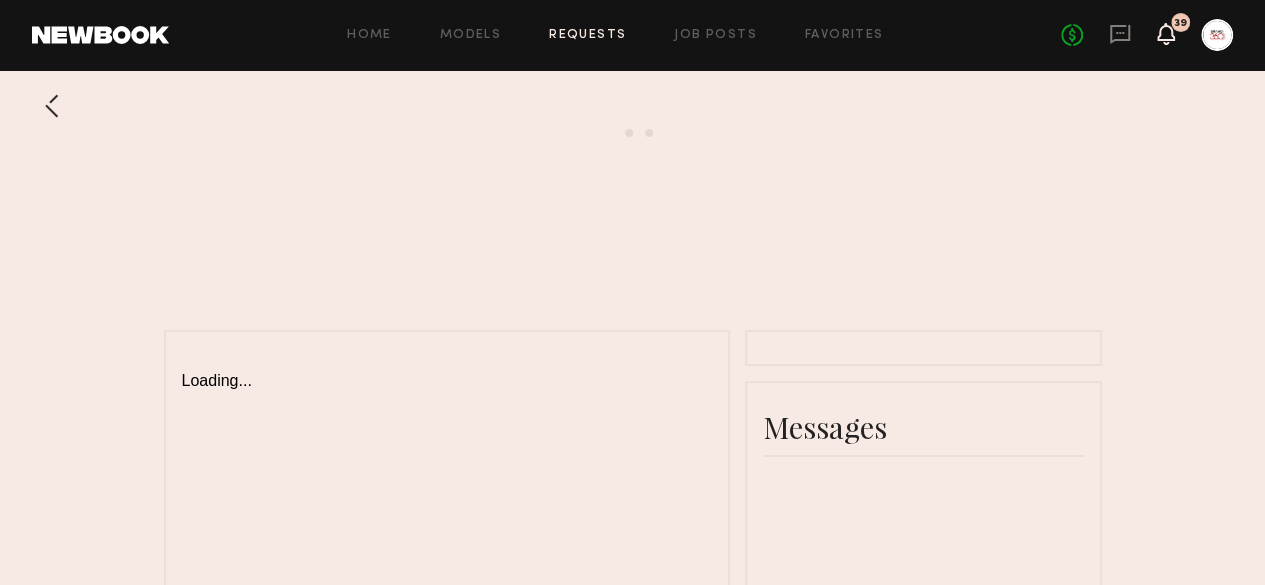 click 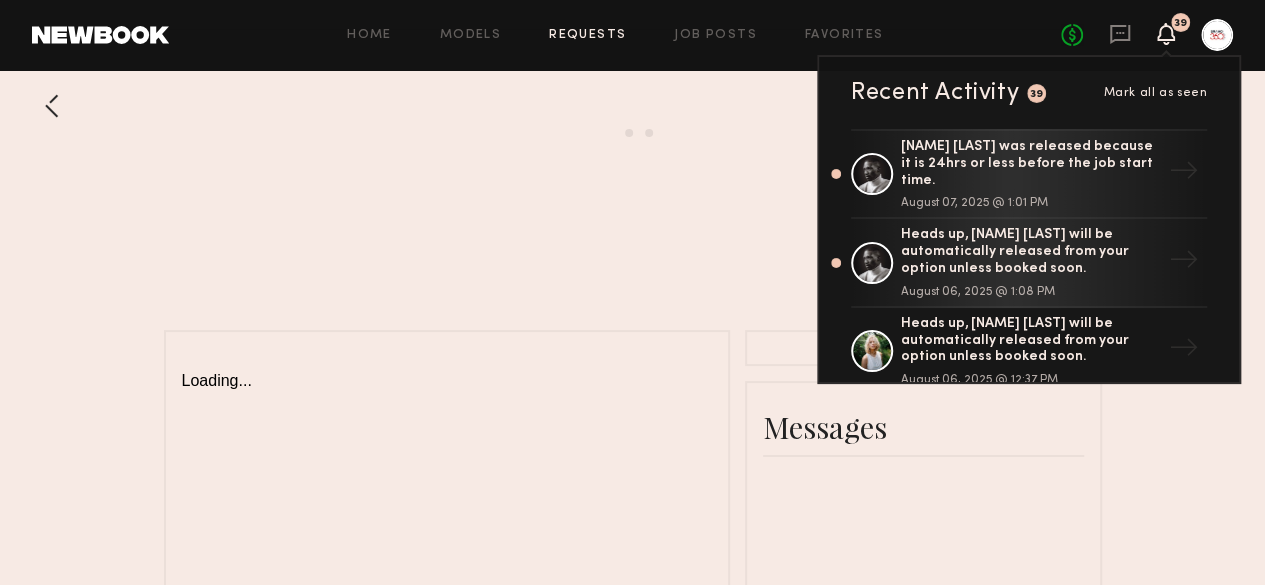 click 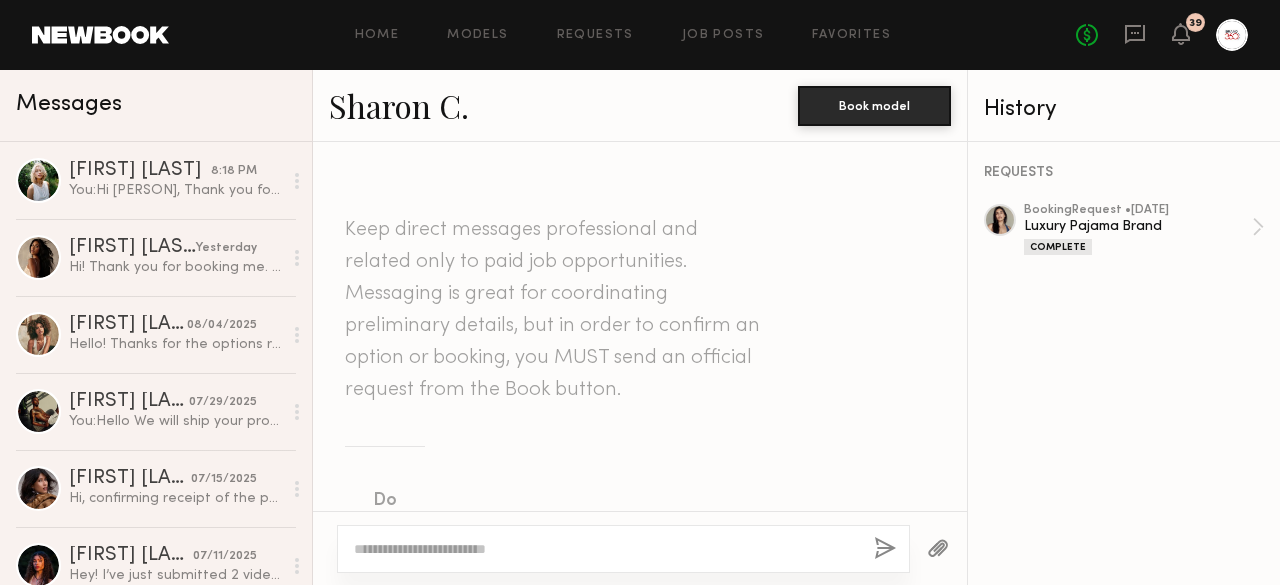 scroll, scrollTop: 0, scrollLeft: 0, axis: both 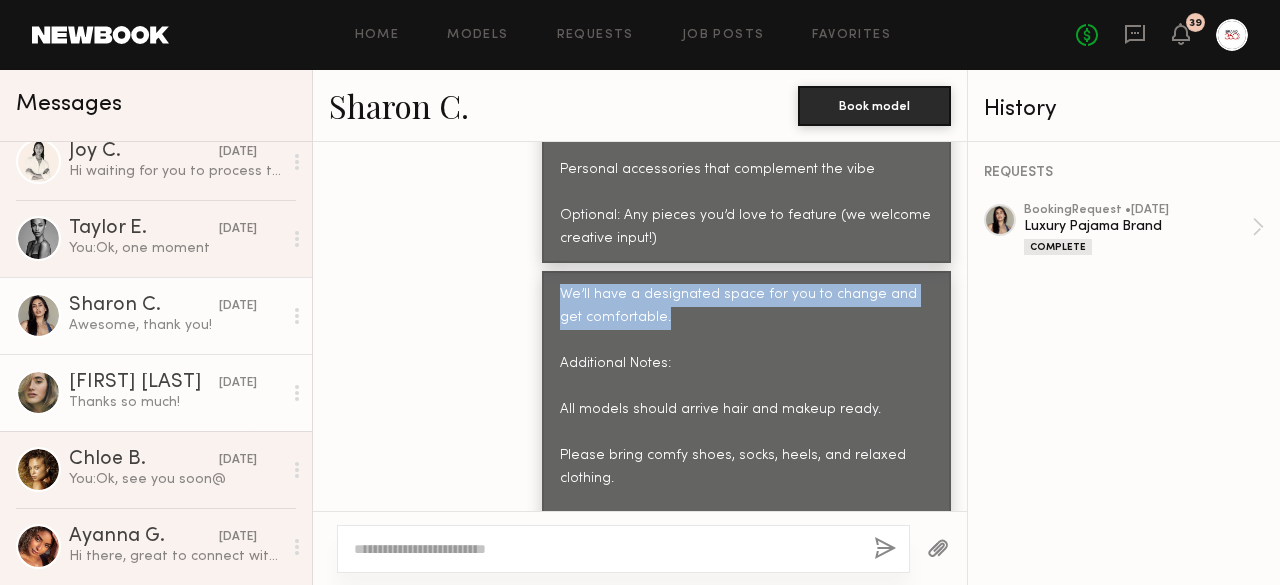 click on "[FIRST] [LAST]" 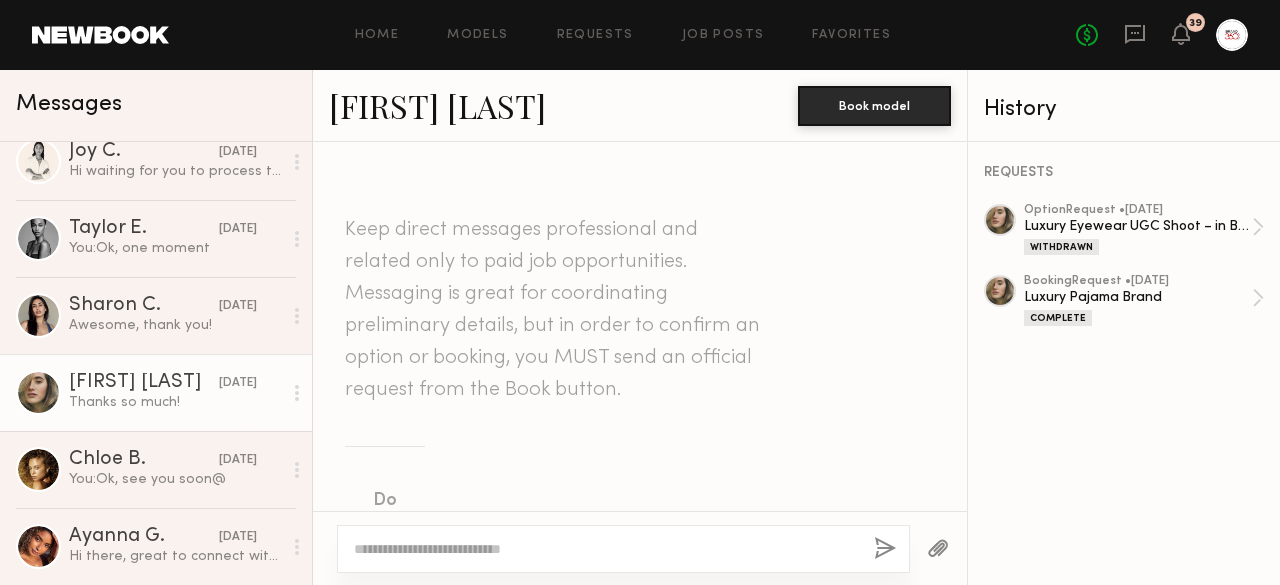 scroll, scrollTop: 2779, scrollLeft: 0, axis: vertical 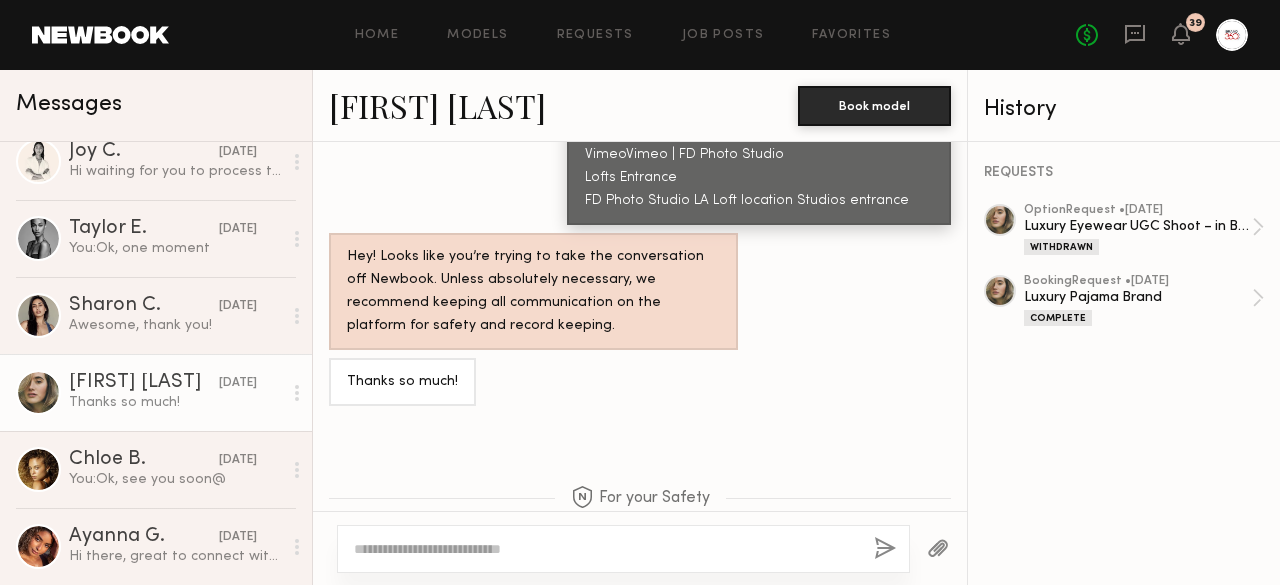 click on "For your Safety For your safety and protection, only communicate and pay directly within Newbook" 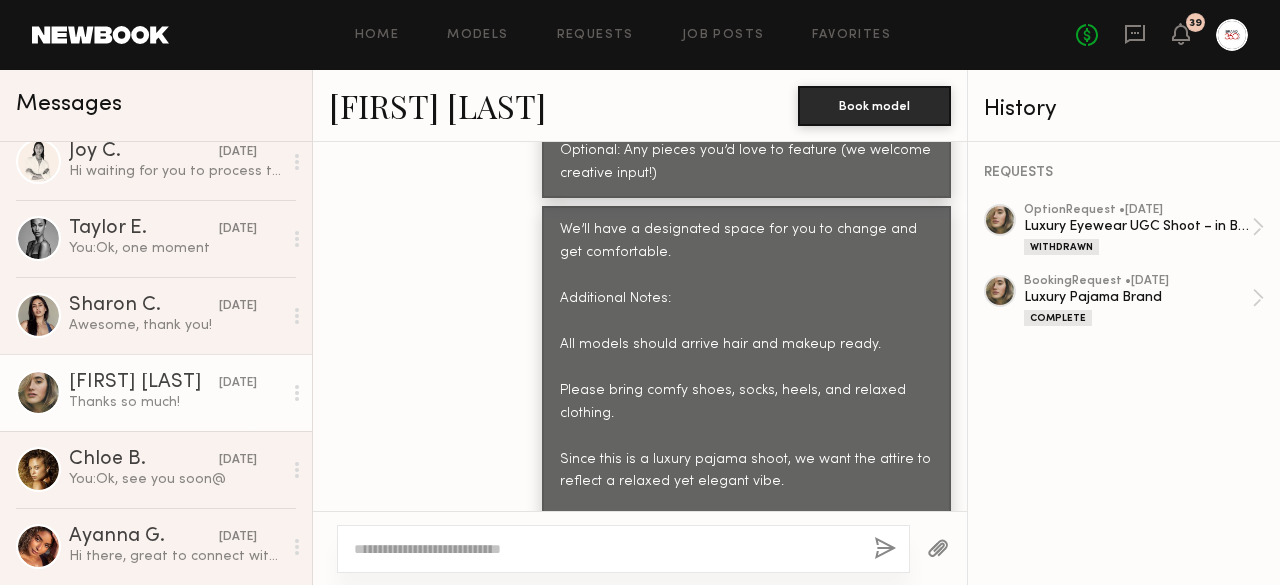 scroll, scrollTop: 1459, scrollLeft: 0, axis: vertical 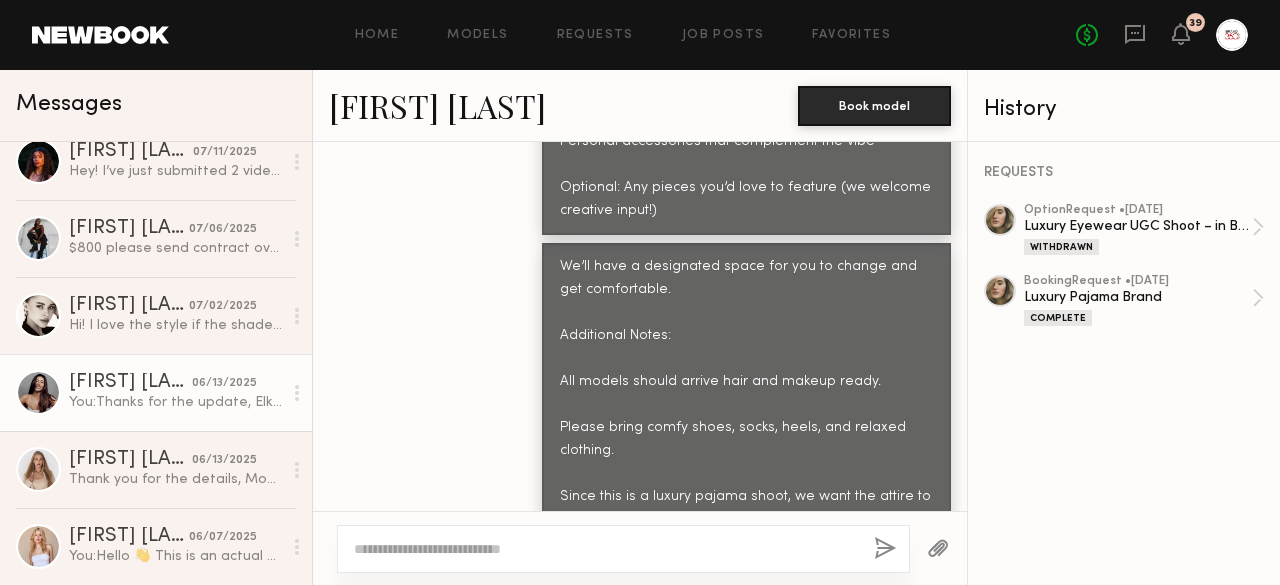 click on "You:  Thanks for the update, [PERSON]! See you soon." 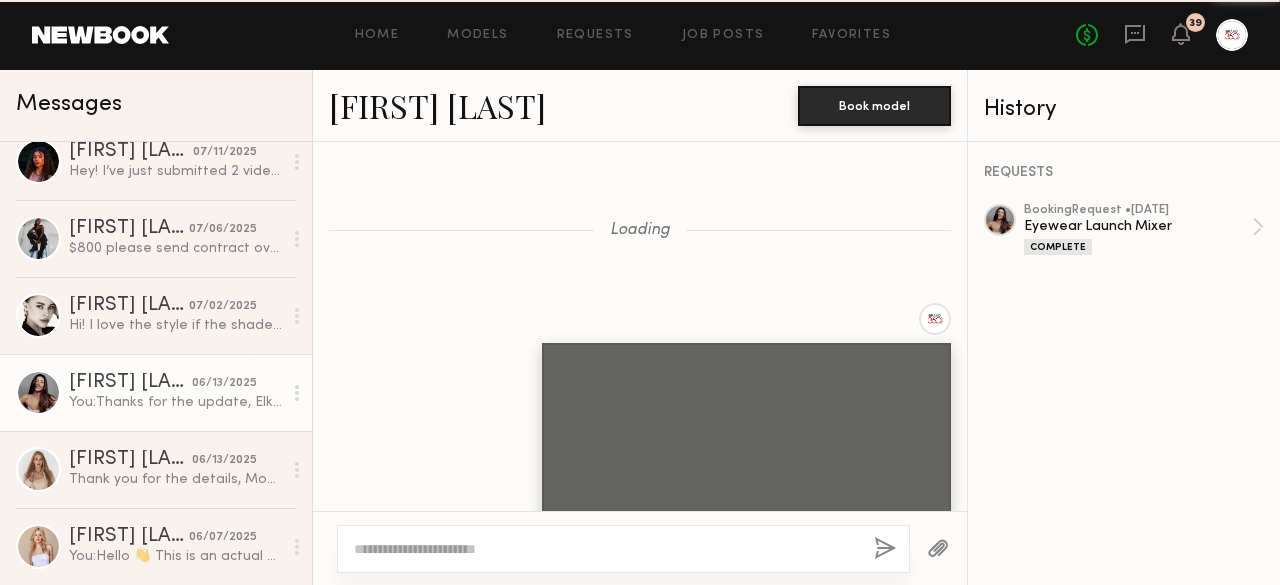scroll, scrollTop: 3484, scrollLeft: 0, axis: vertical 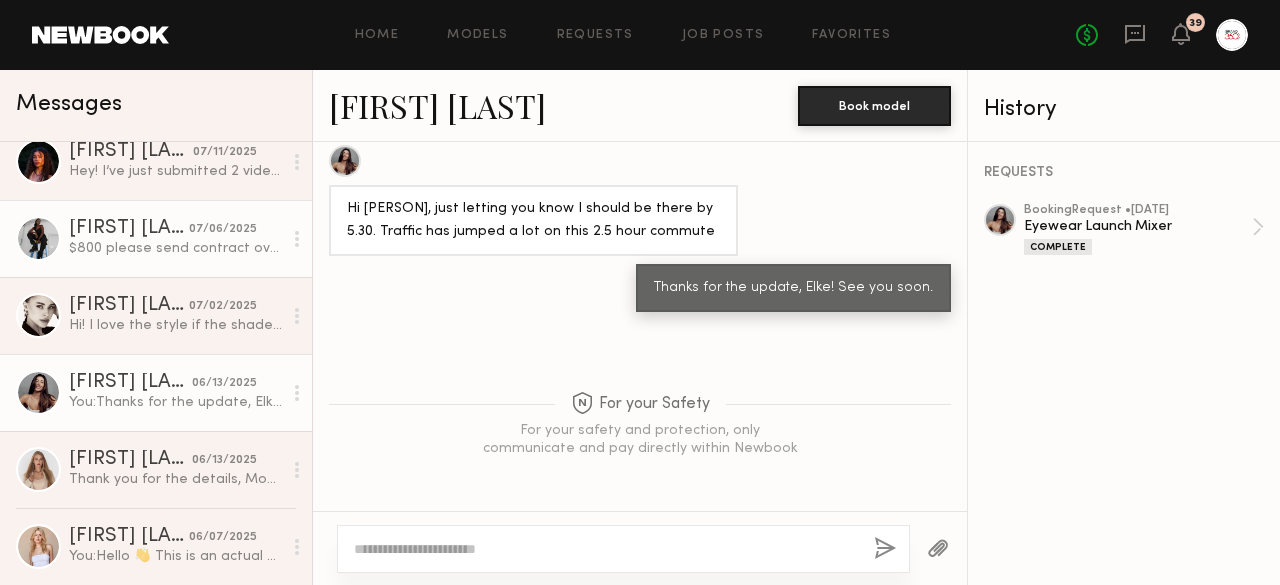 click on "$800
please send contract over if not I will send over mine, thank you." 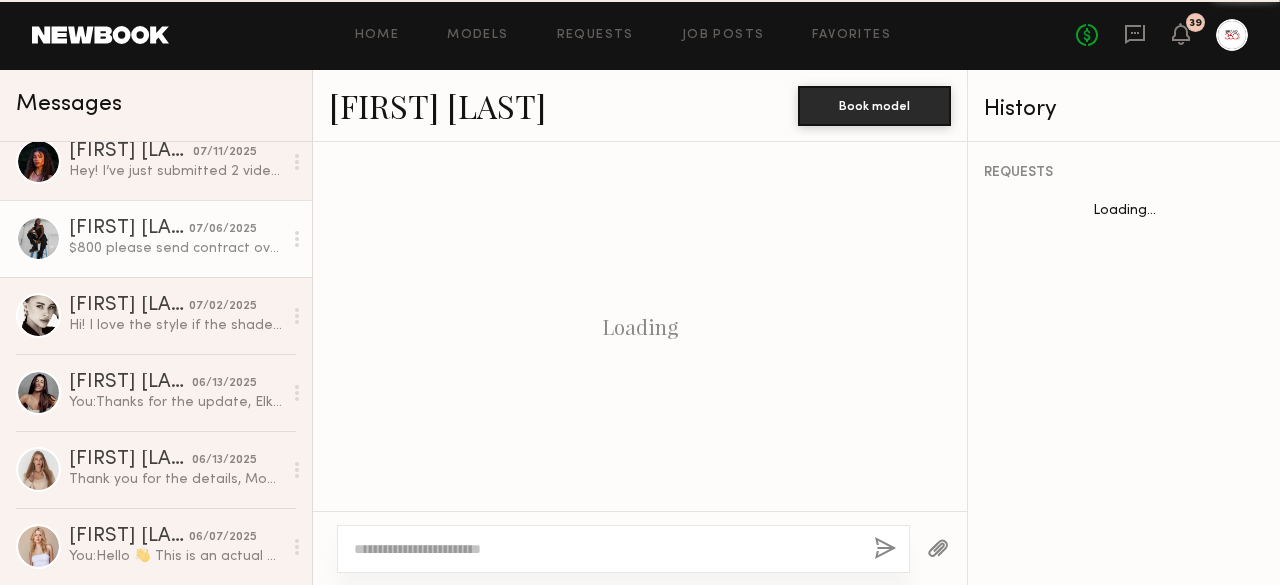 scroll, scrollTop: 1668, scrollLeft: 0, axis: vertical 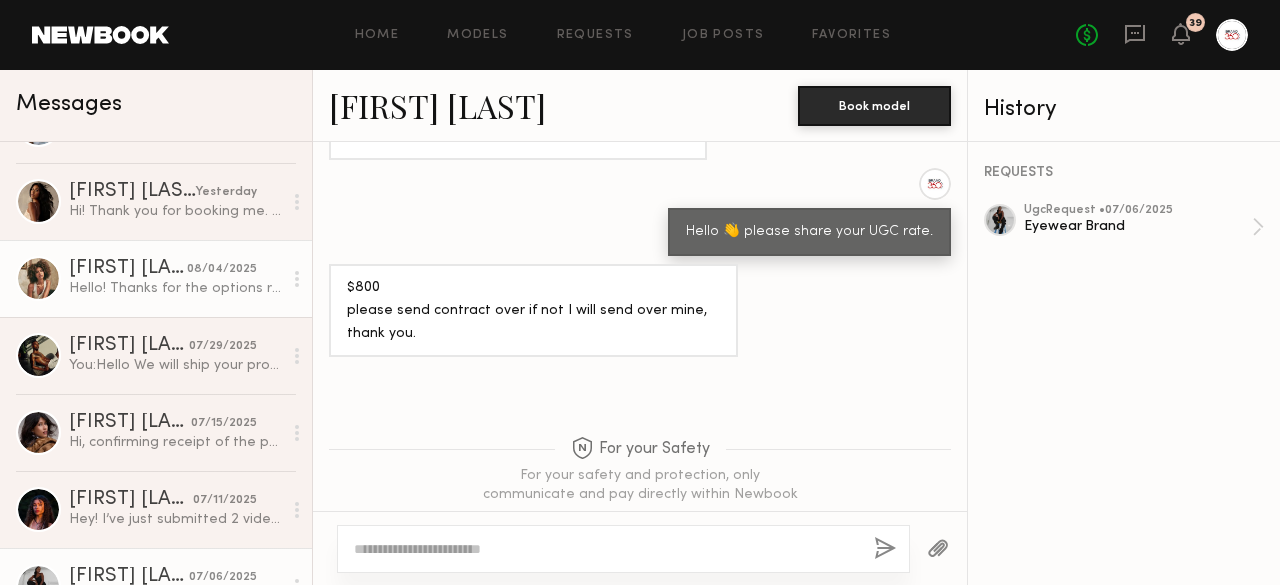 click on "Hello! Thanks for the options request. What brand is this for and just to clarify is the usage perpetuity?" 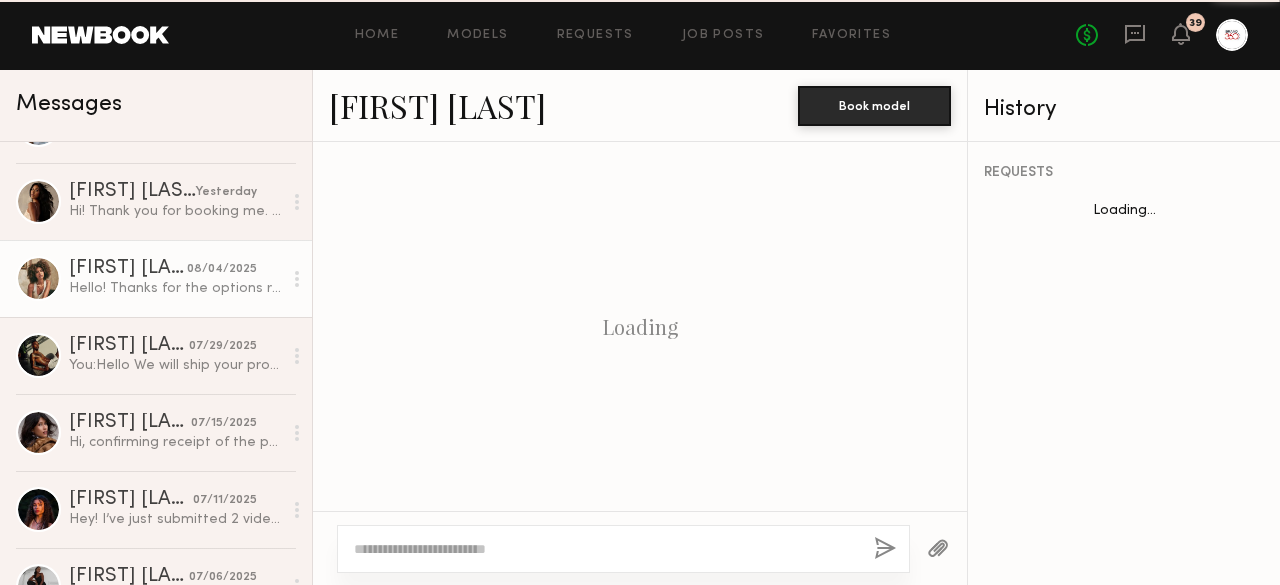 scroll, scrollTop: 690, scrollLeft: 0, axis: vertical 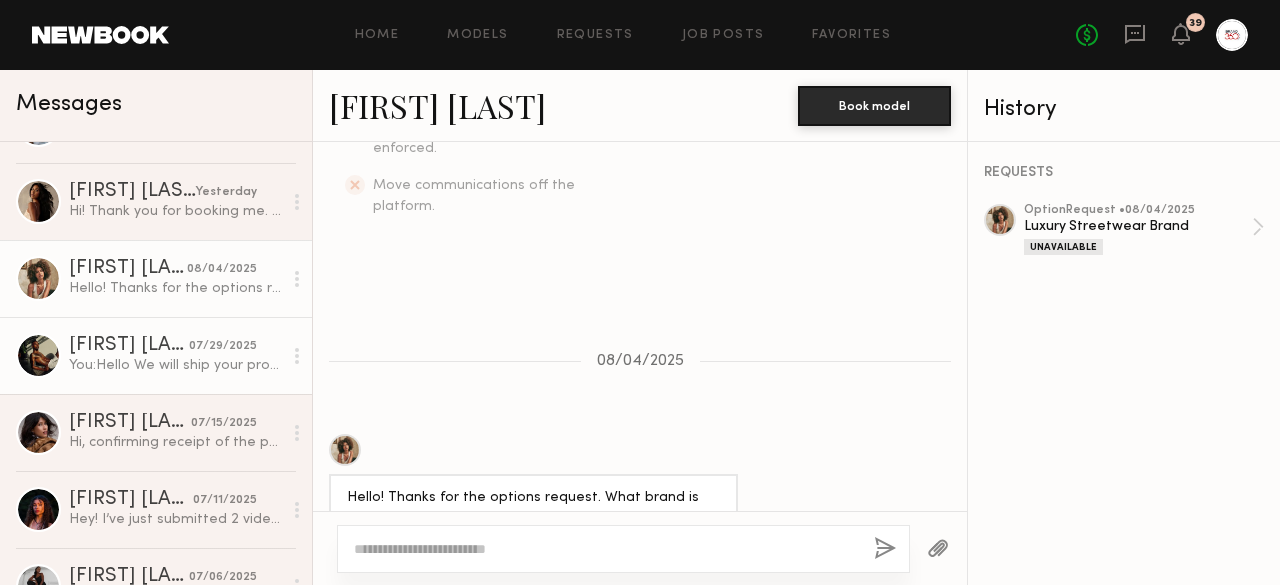 click on "You:  Hello
We will ship your product this week :-) Thank you for your patience." 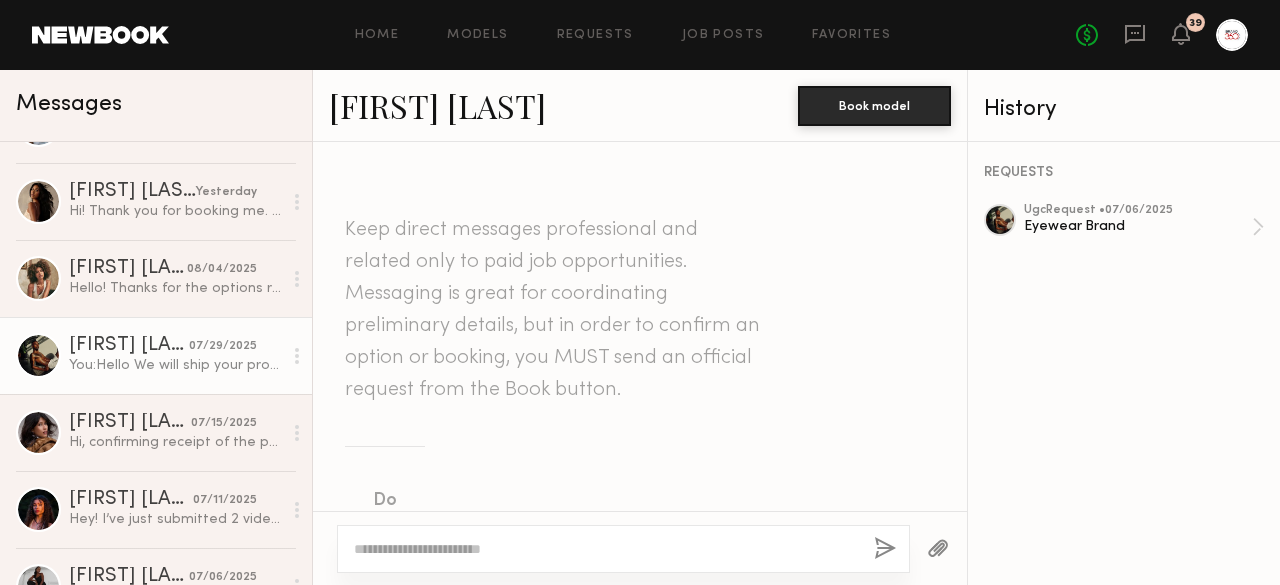 scroll, scrollTop: 1135, scrollLeft: 0, axis: vertical 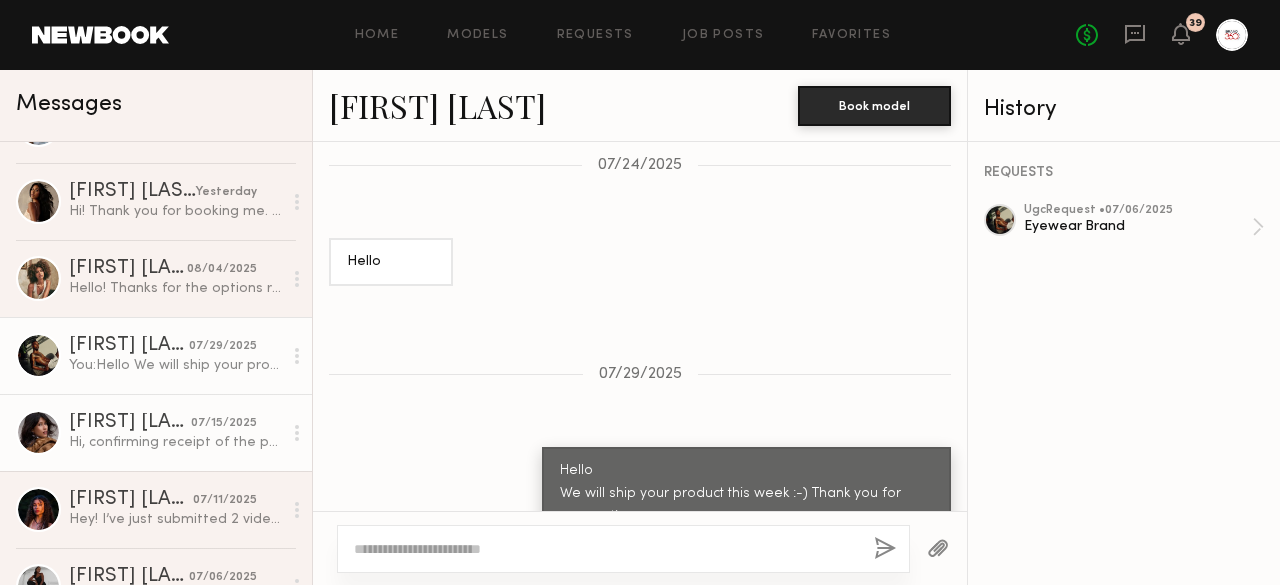 click on "[FIRST] [LAST]." 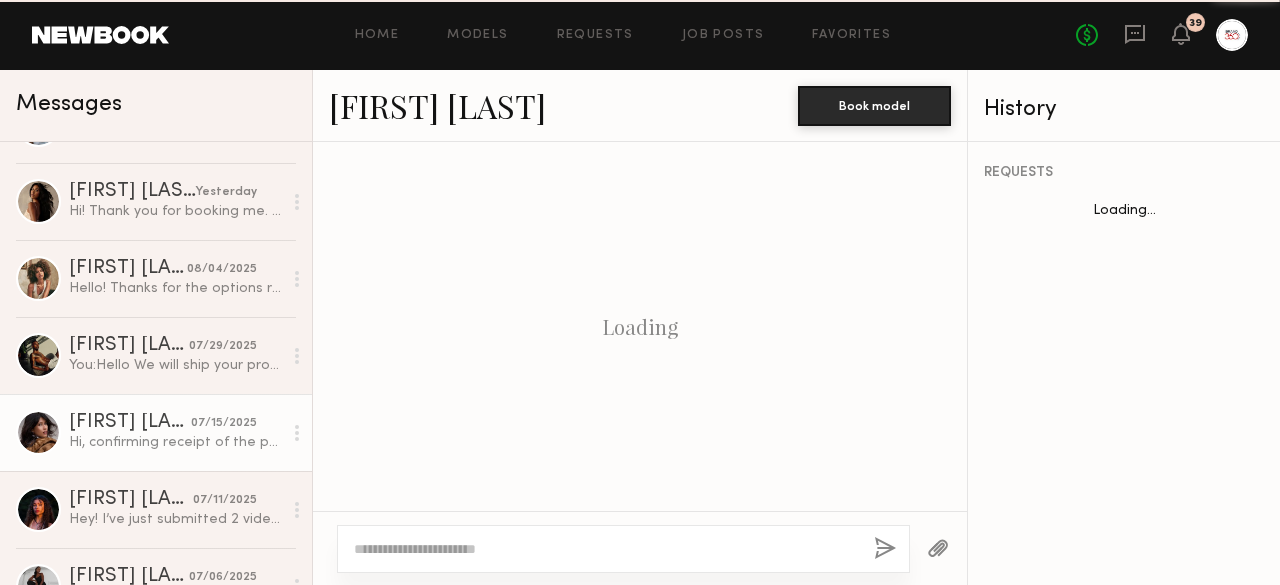 scroll, scrollTop: 2459, scrollLeft: 0, axis: vertical 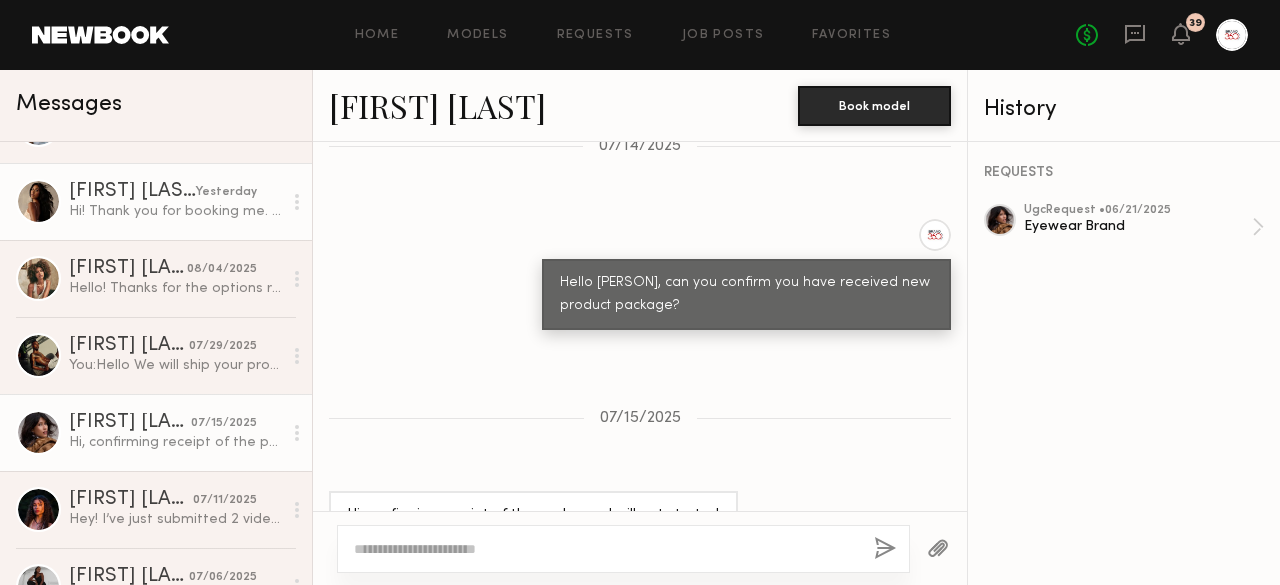 click on "Dianna C. yesterday Hi! Thank you for booking me. I’m so excited about this photoshoot. Could you please forward me the details for tomorrow please" 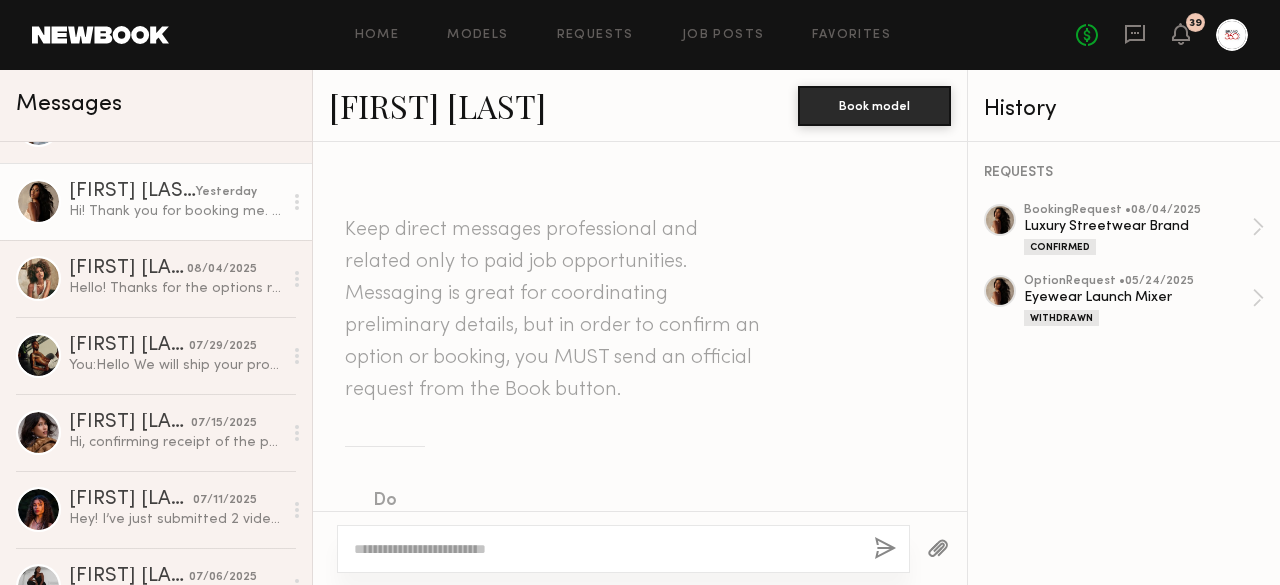 scroll, scrollTop: 2066, scrollLeft: 0, axis: vertical 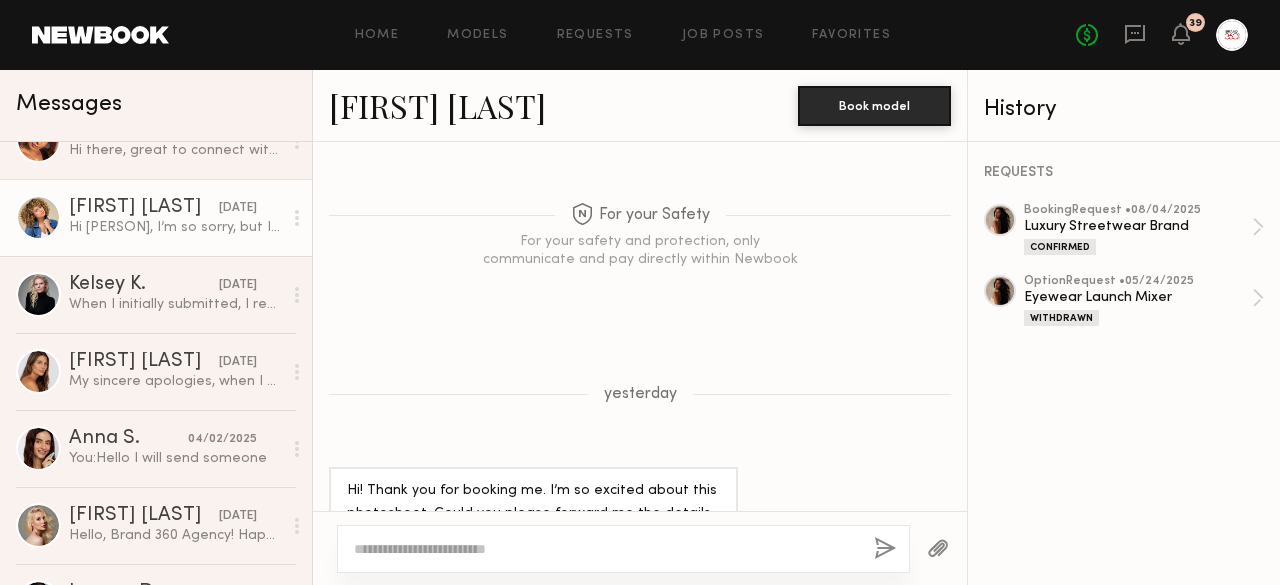 click on "Hi Monica,
I’m so sorry, but I’m no longer available on Tuesday. I would love to work together again in the near future, so I hope you will keep me in mind. Thank you !" 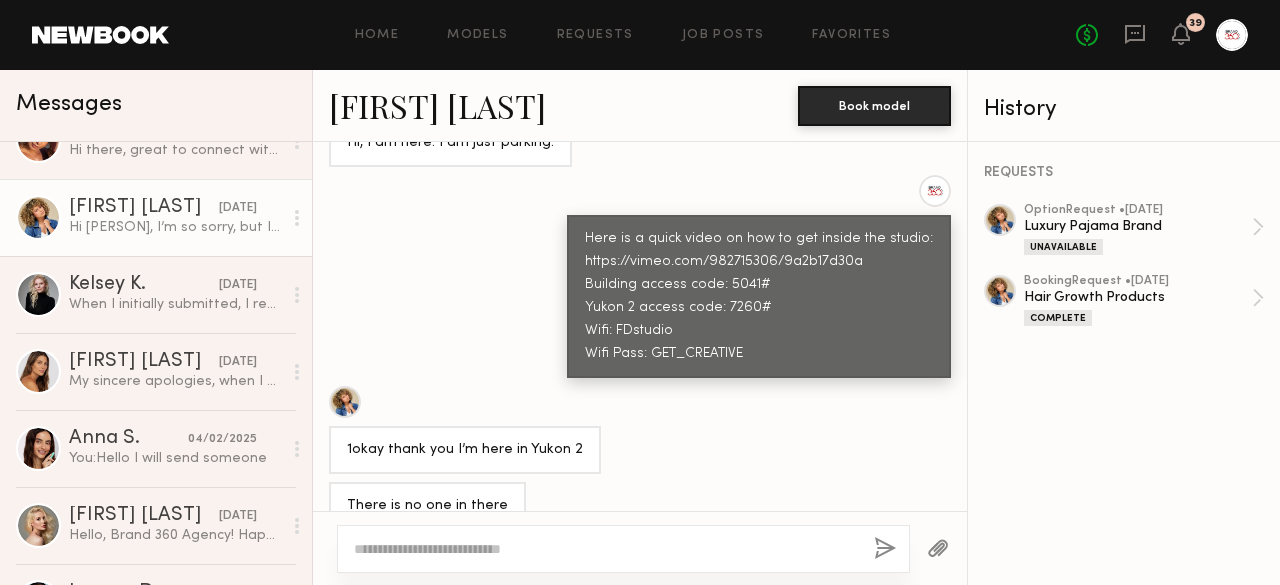 scroll, scrollTop: 120, scrollLeft: 0, axis: vertical 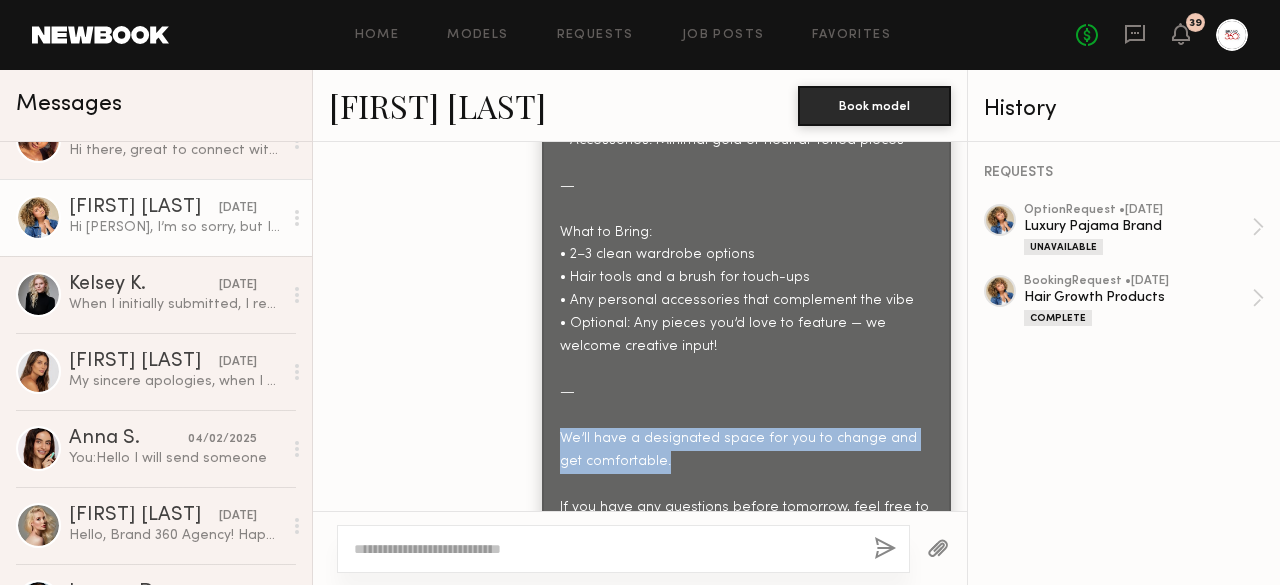 drag, startPoint x: 660, startPoint y: 423, endPoint x: 550, endPoint y: 396, distance: 113.265175 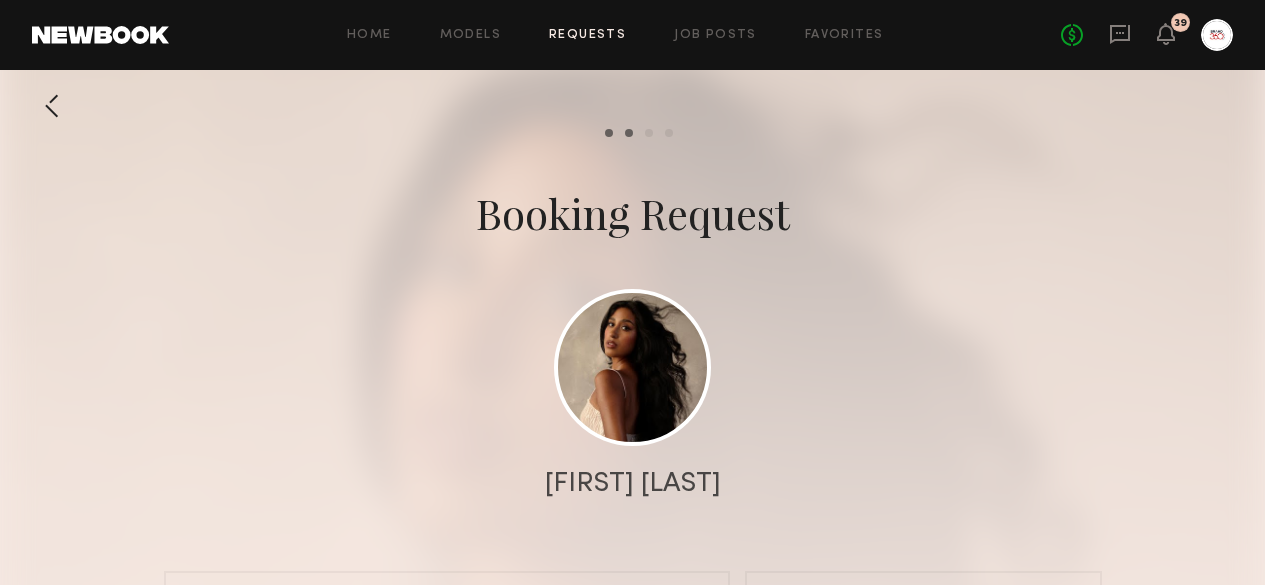 scroll, scrollTop: 0, scrollLeft: 0, axis: both 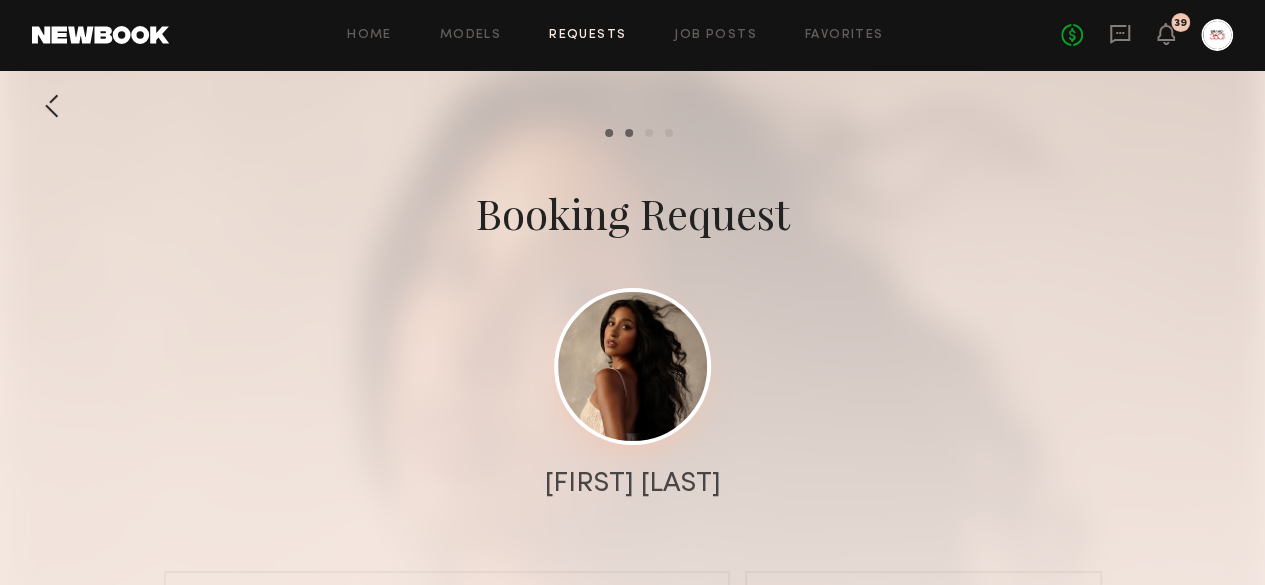click 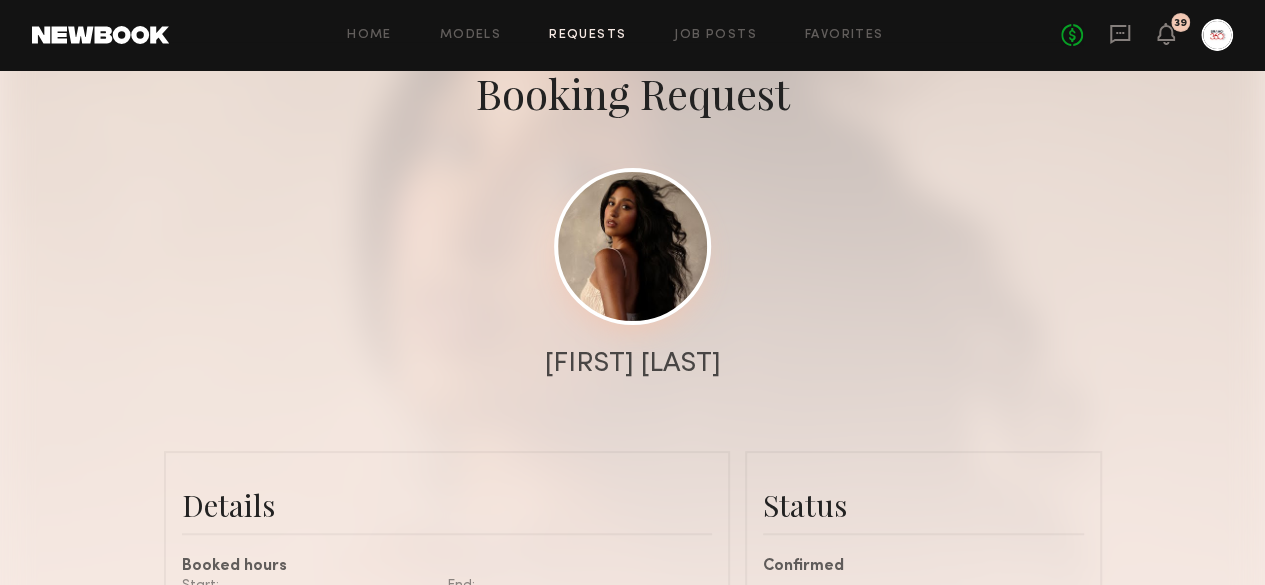 scroll, scrollTop: 120, scrollLeft: 0, axis: vertical 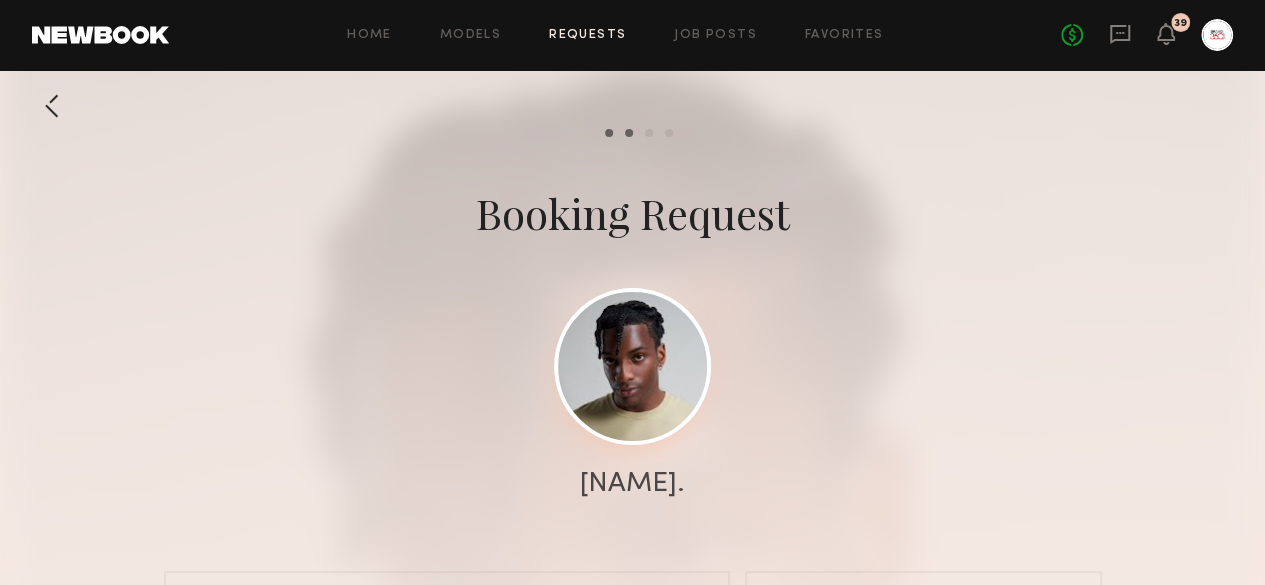 click 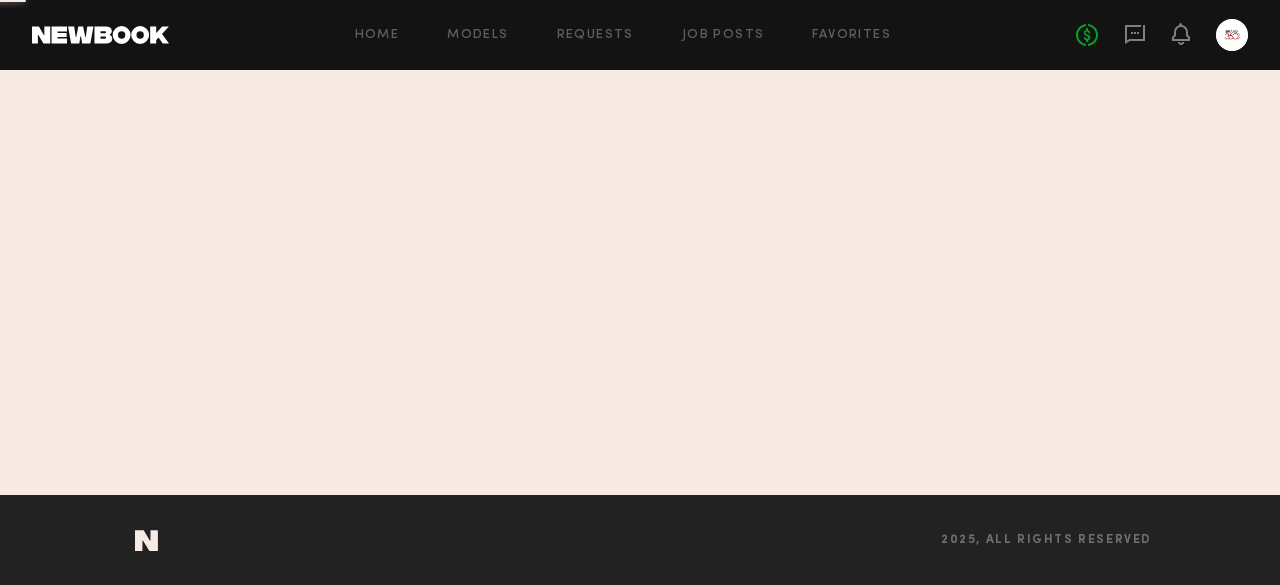 scroll, scrollTop: 0, scrollLeft: 0, axis: both 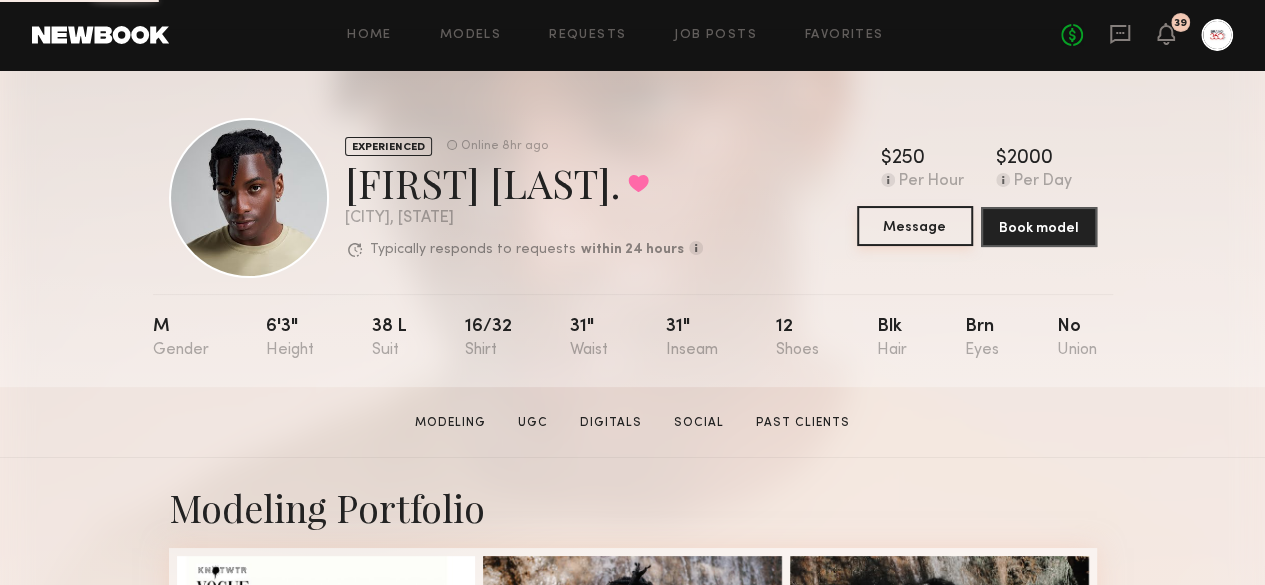 click on "Message" 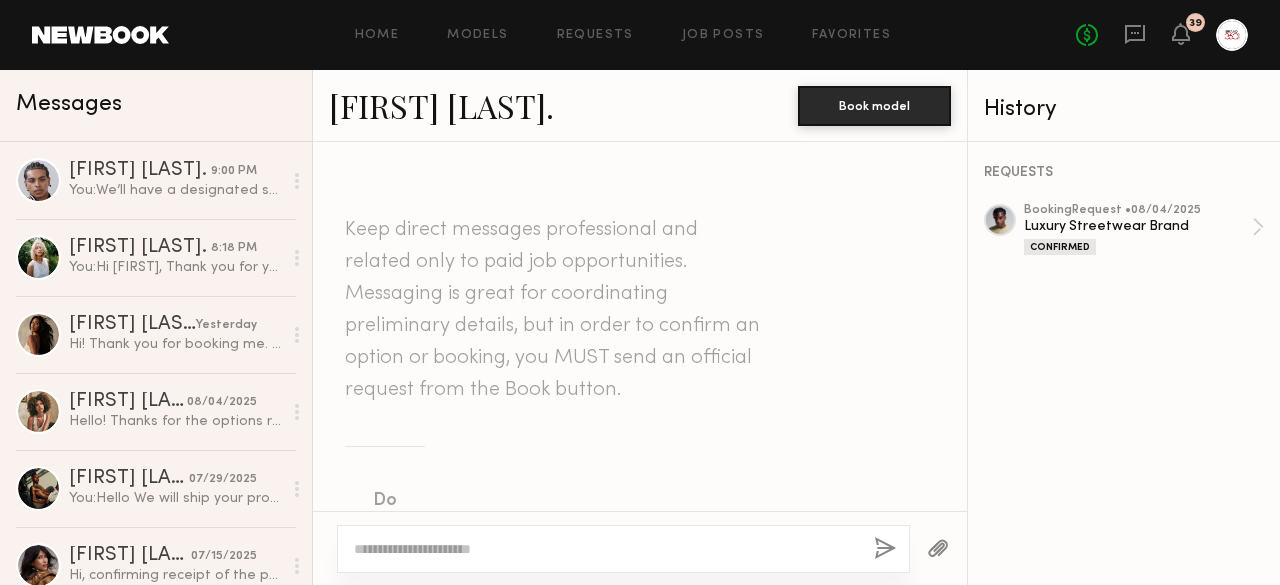scroll, scrollTop: 1352, scrollLeft: 0, axis: vertical 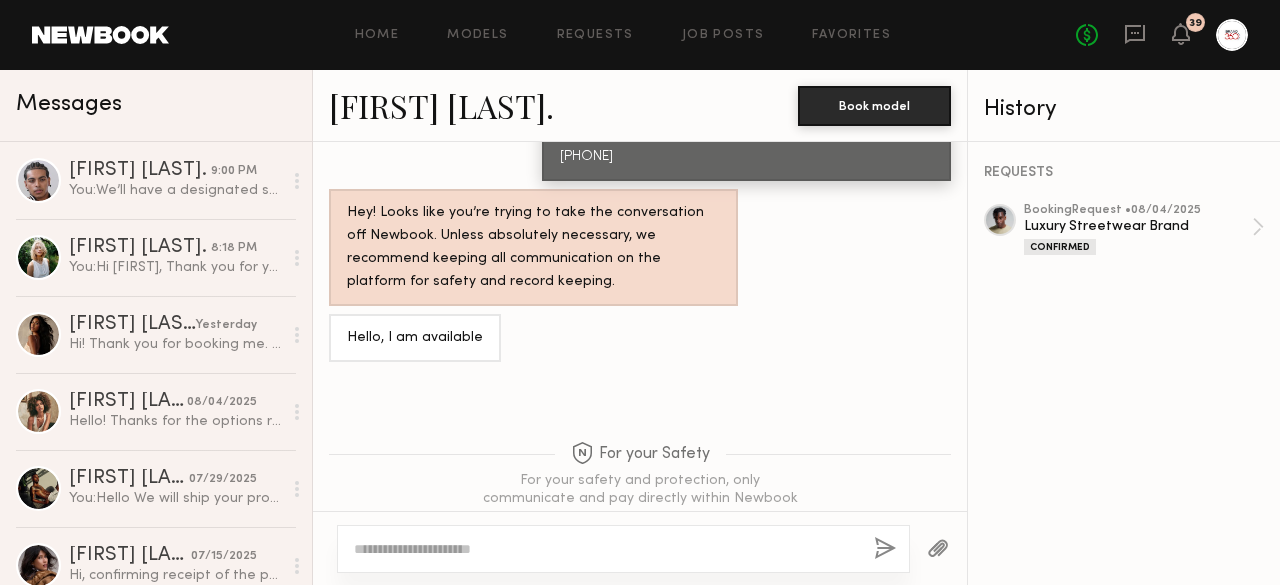 paste on "**********" 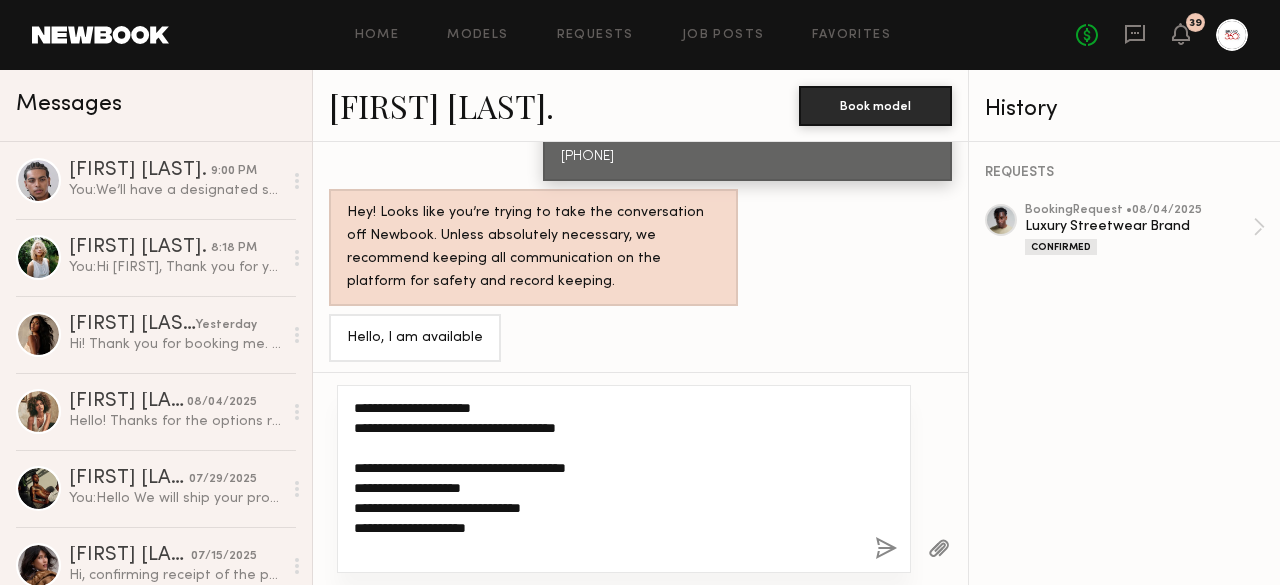 scroll, scrollTop: 1, scrollLeft: 0, axis: vertical 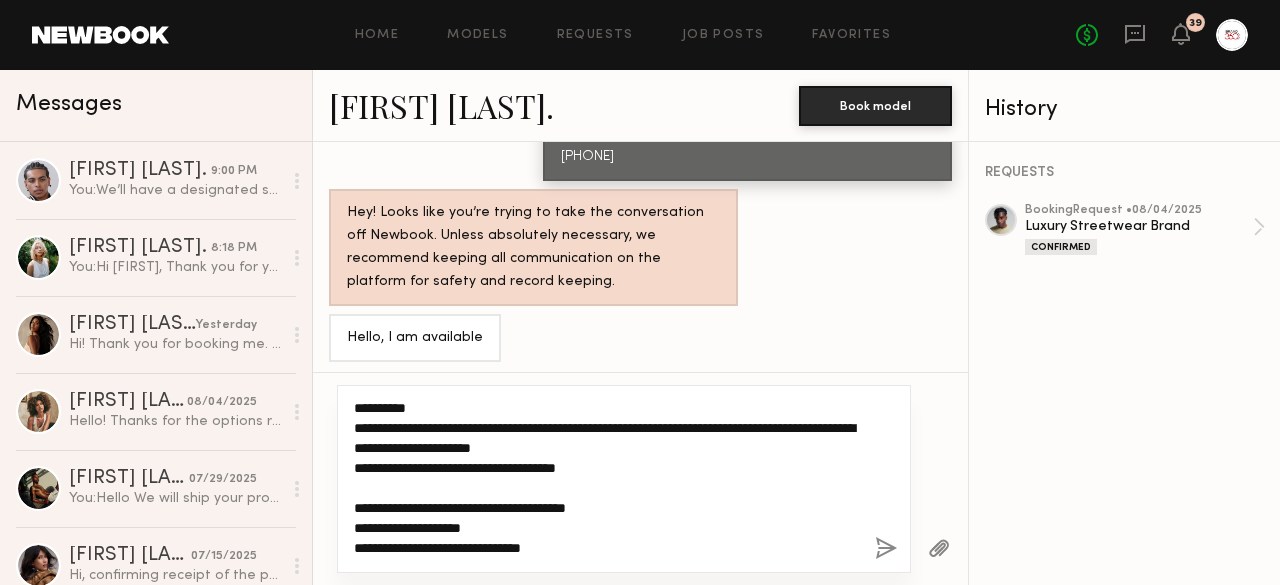 click on "**********" 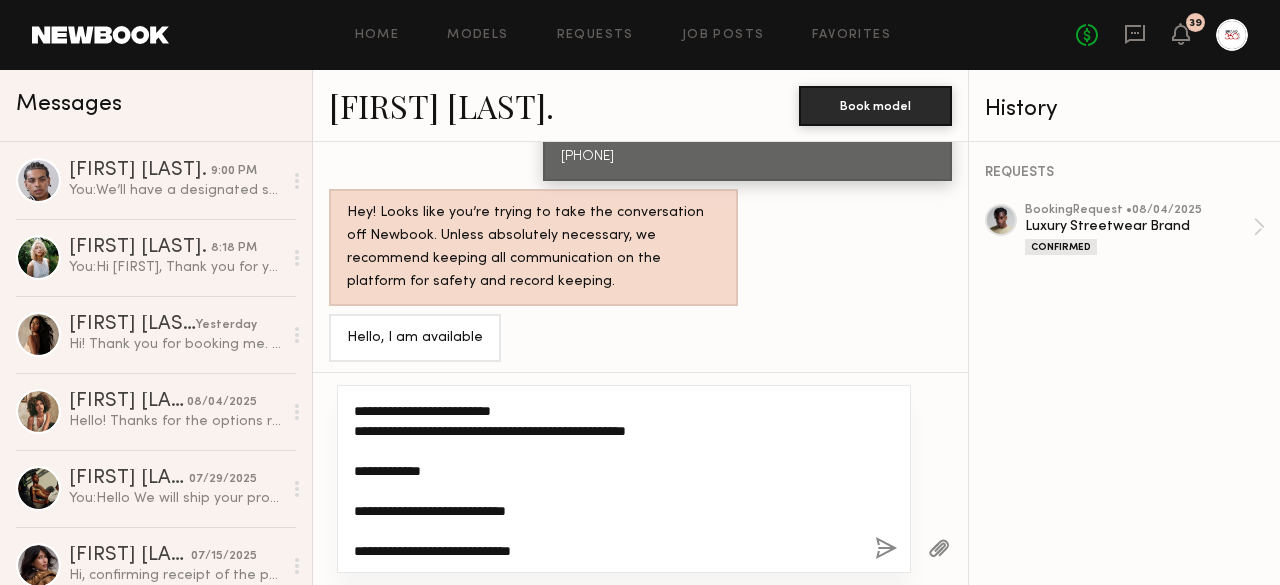 scroll, scrollTop: 258, scrollLeft: 0, axis: vertical 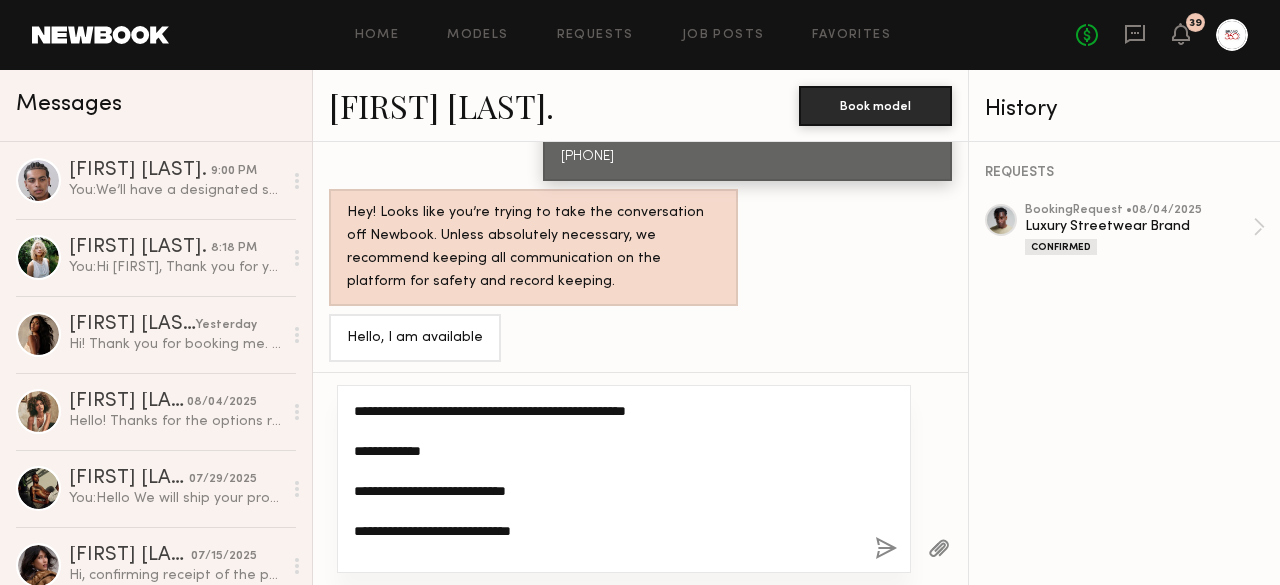 click on "**********" 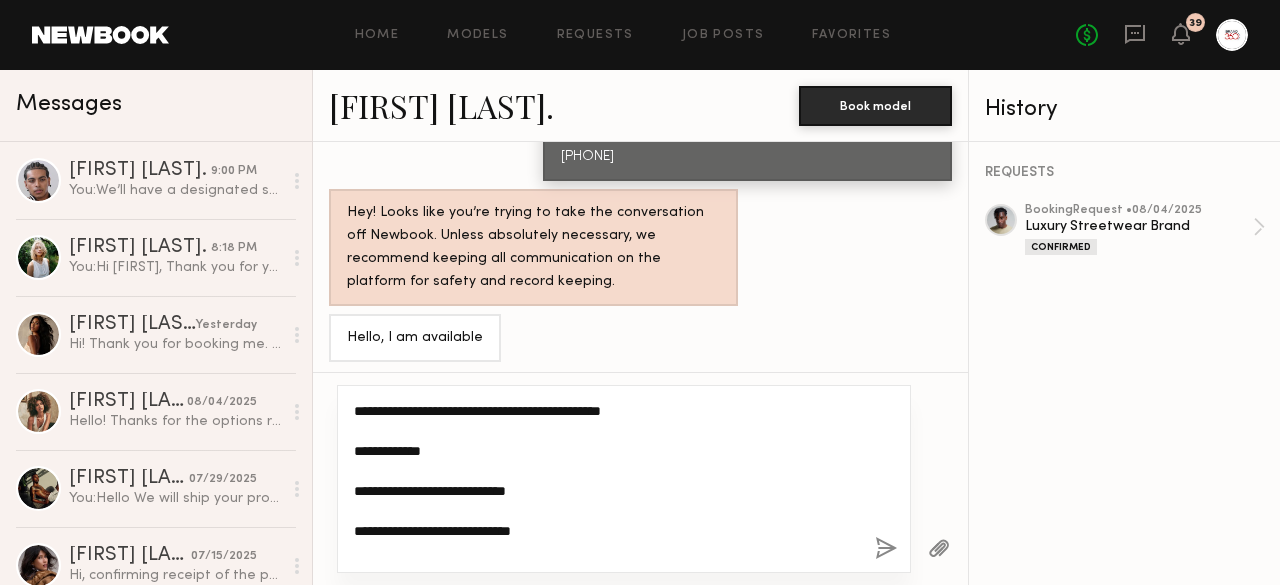 paste on "**********" 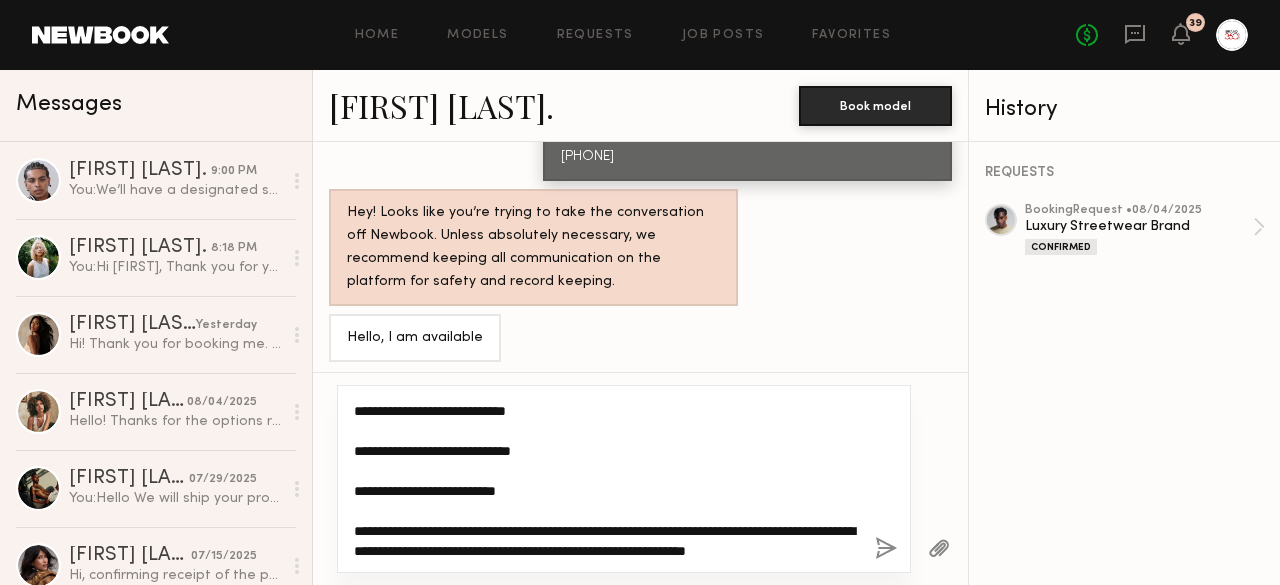 scroll, scrollTop: 378, scrollLeft: 0, axis: vertical 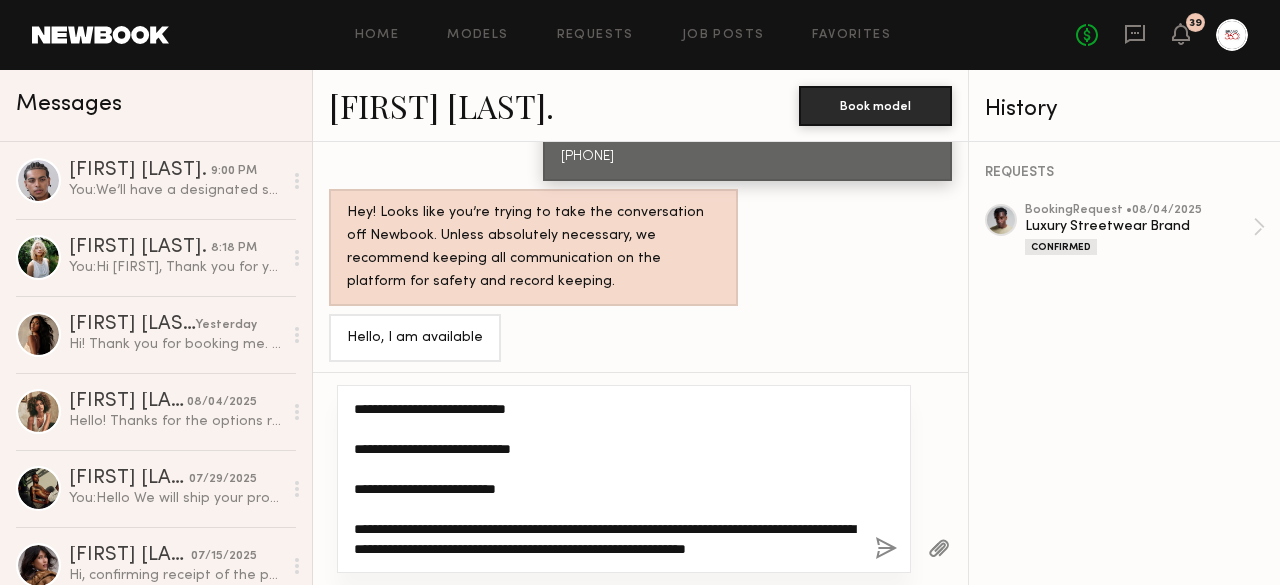 type on "**********" 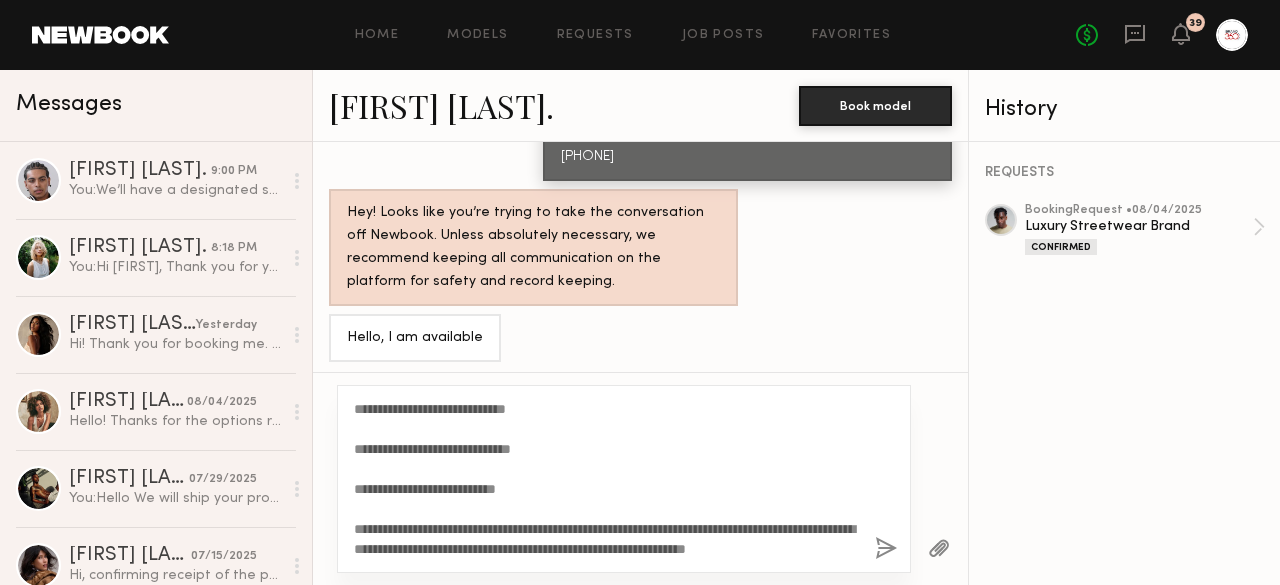 click 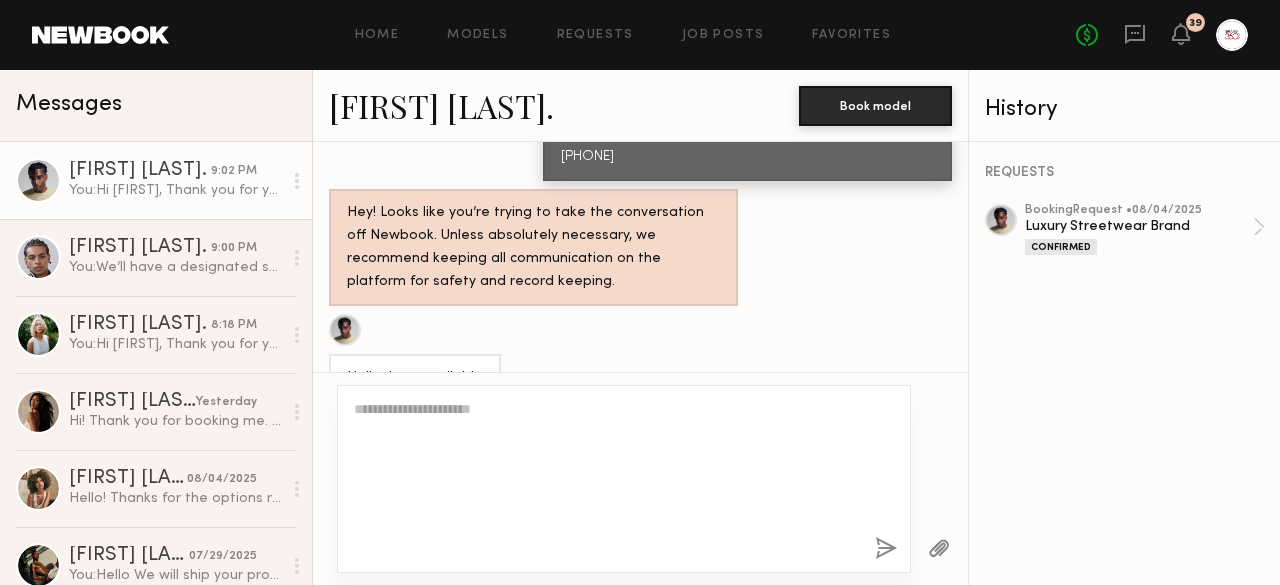 scroll, scrollTop: 2401, scrollLeft: 0, axis: vertical 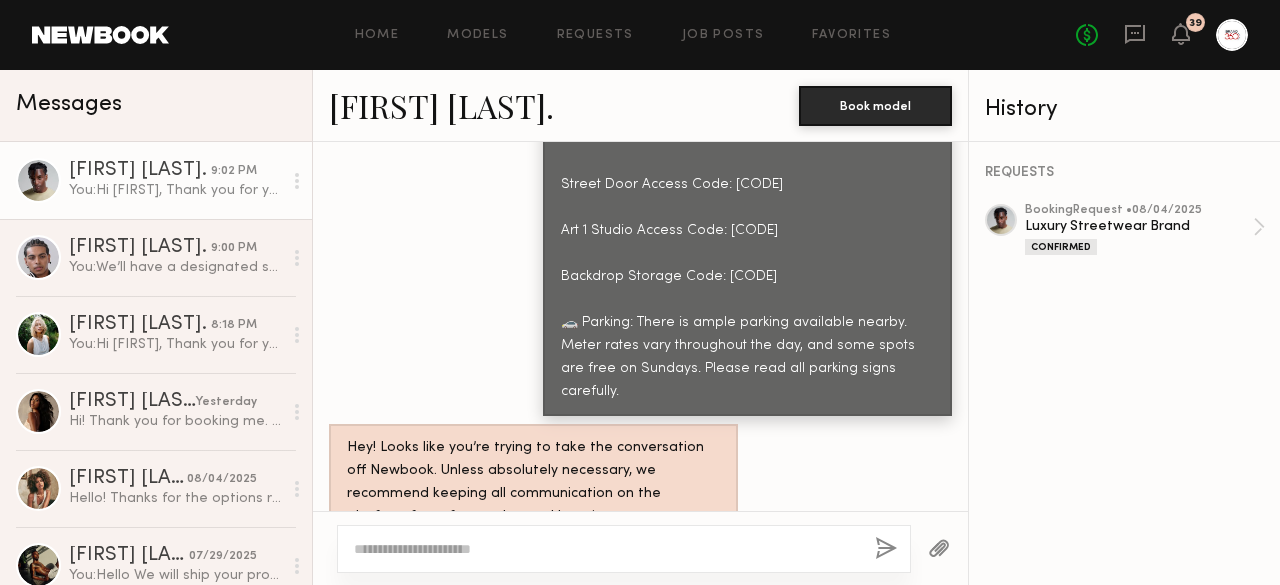 click 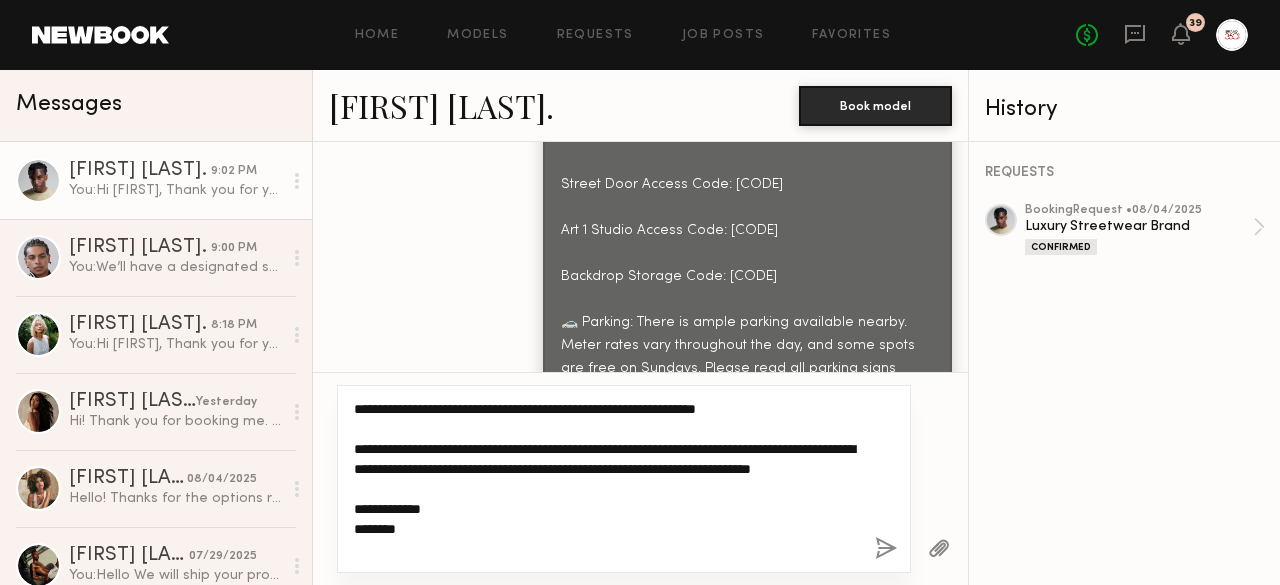 scroll, scrollTop: 18, scrollLeft: 0, axis: vertical 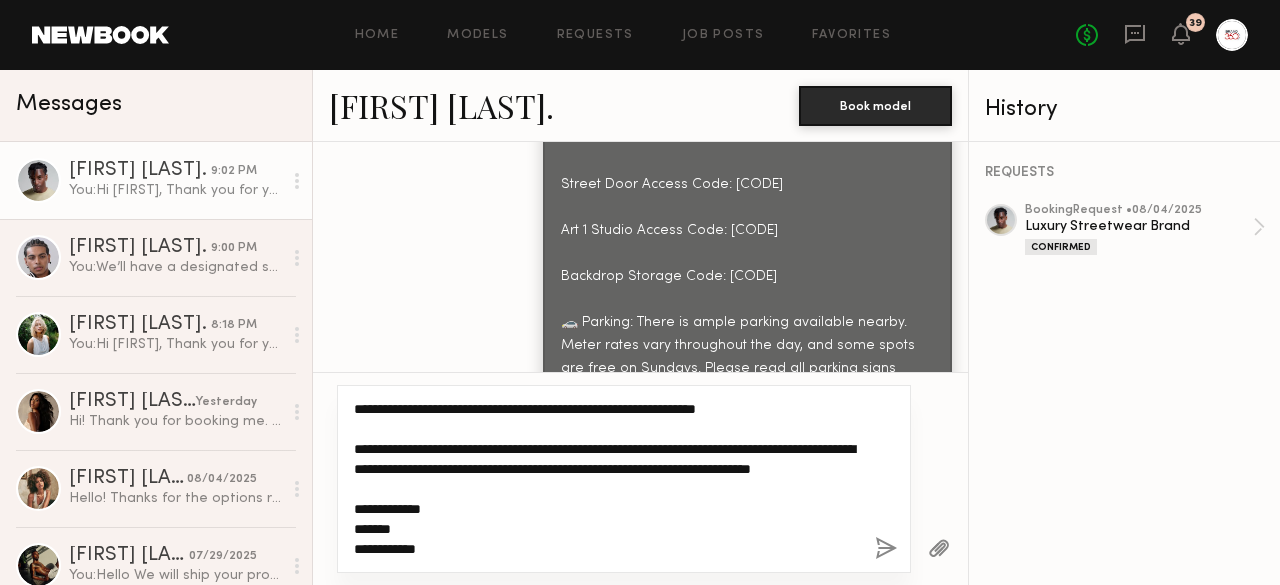 type on "**********" 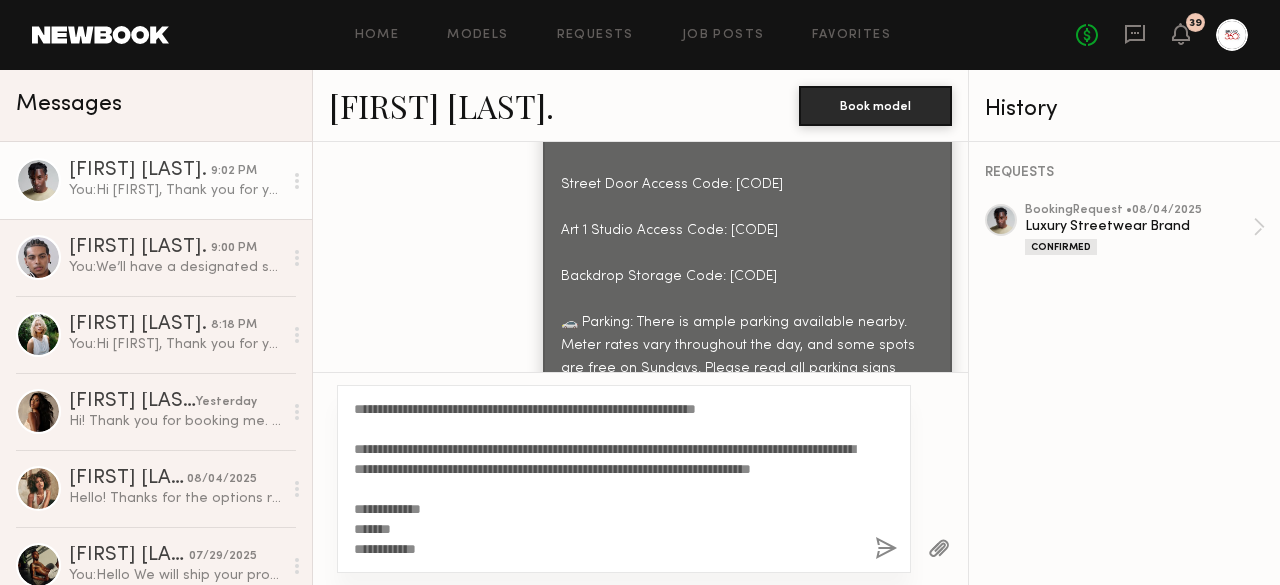 click 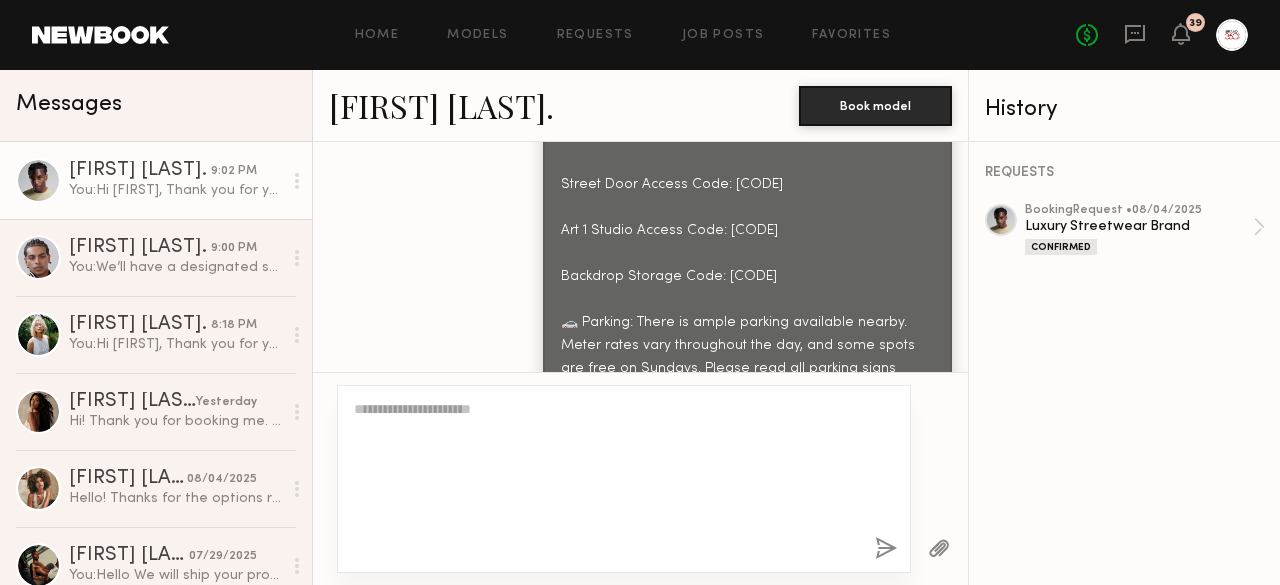 scroll, scrollTop: 2852, scrollLeft: 0, axis: vertical 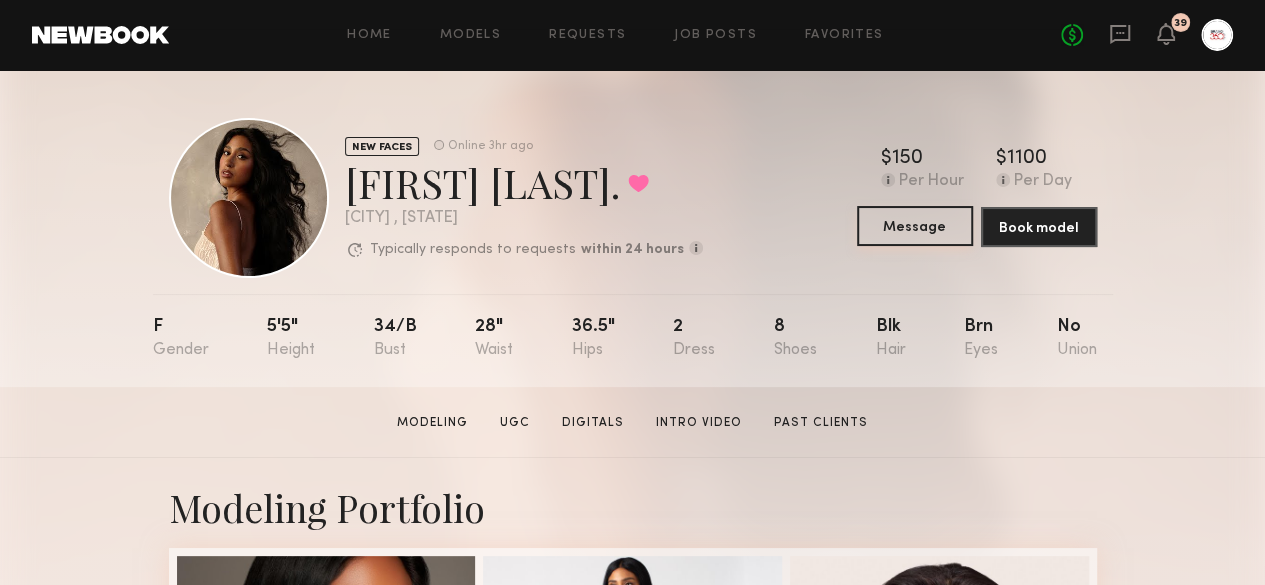 click on "Message" 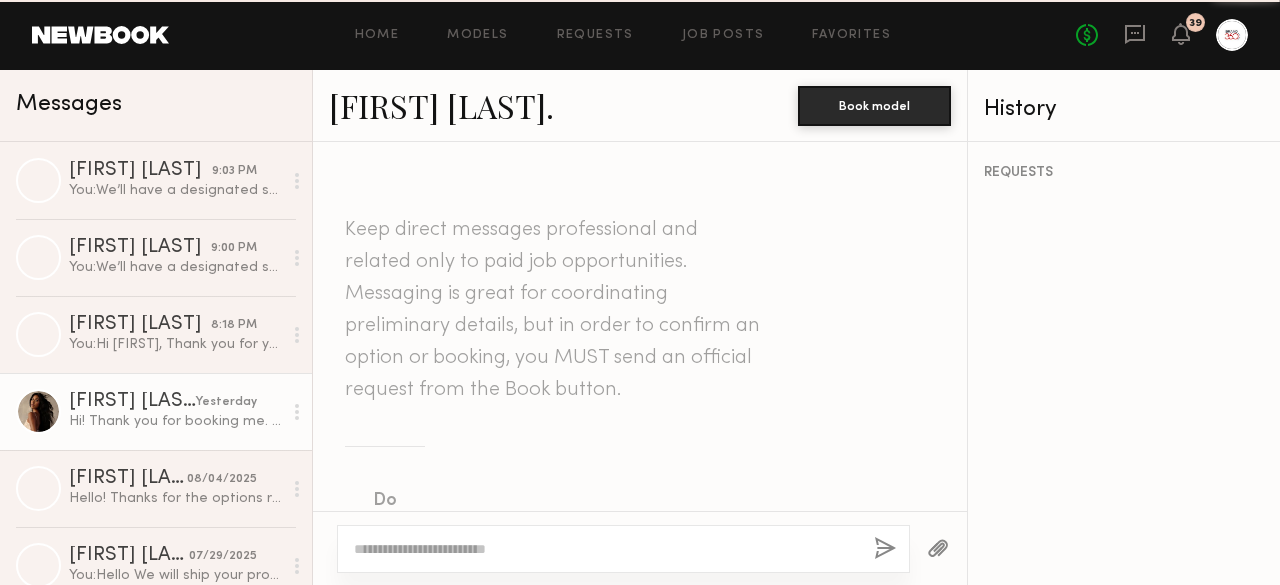 scroll, scrollTop: 2066, scrollLeft: 0, axis: vertical 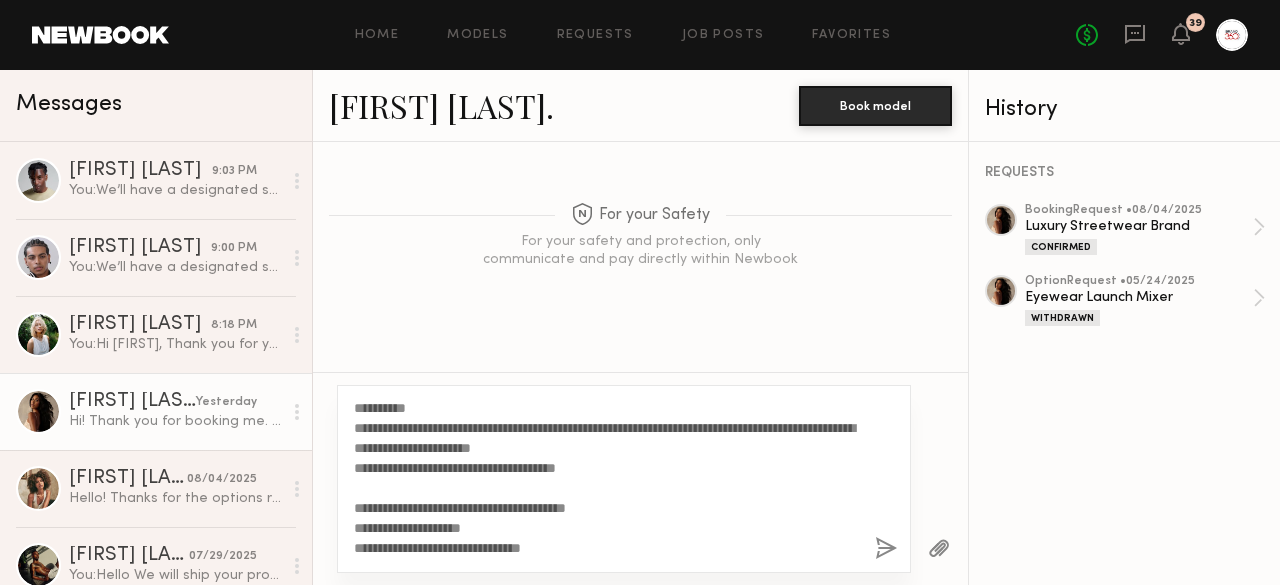 click on "**********" 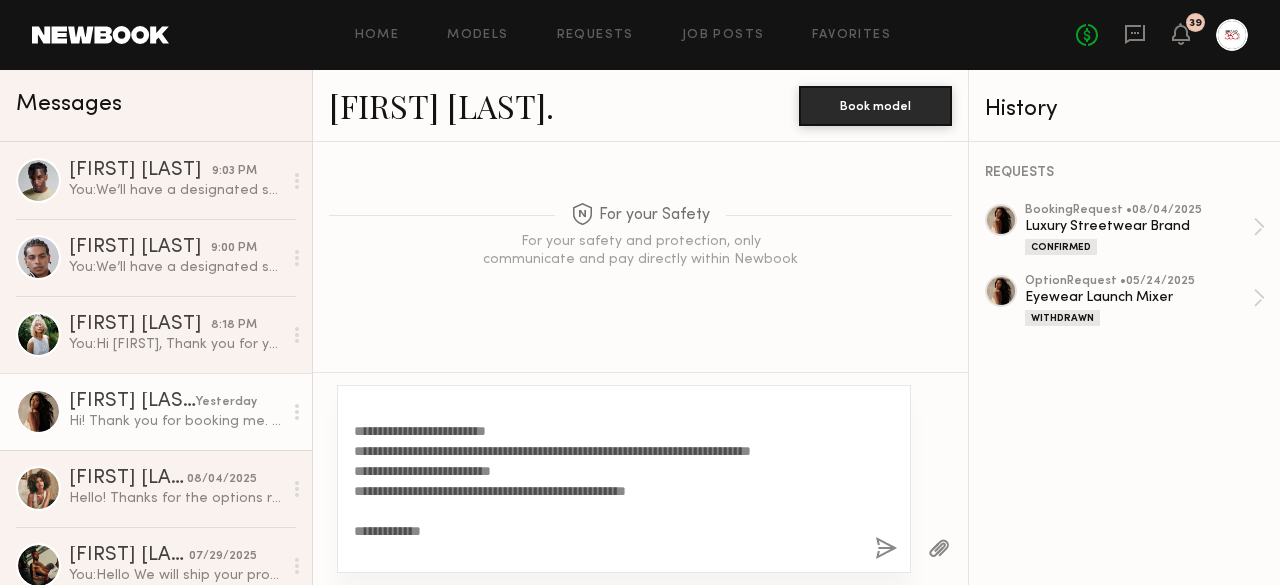 scroll, scrollTop: 198, scrollLeft: 0, axis: vertical 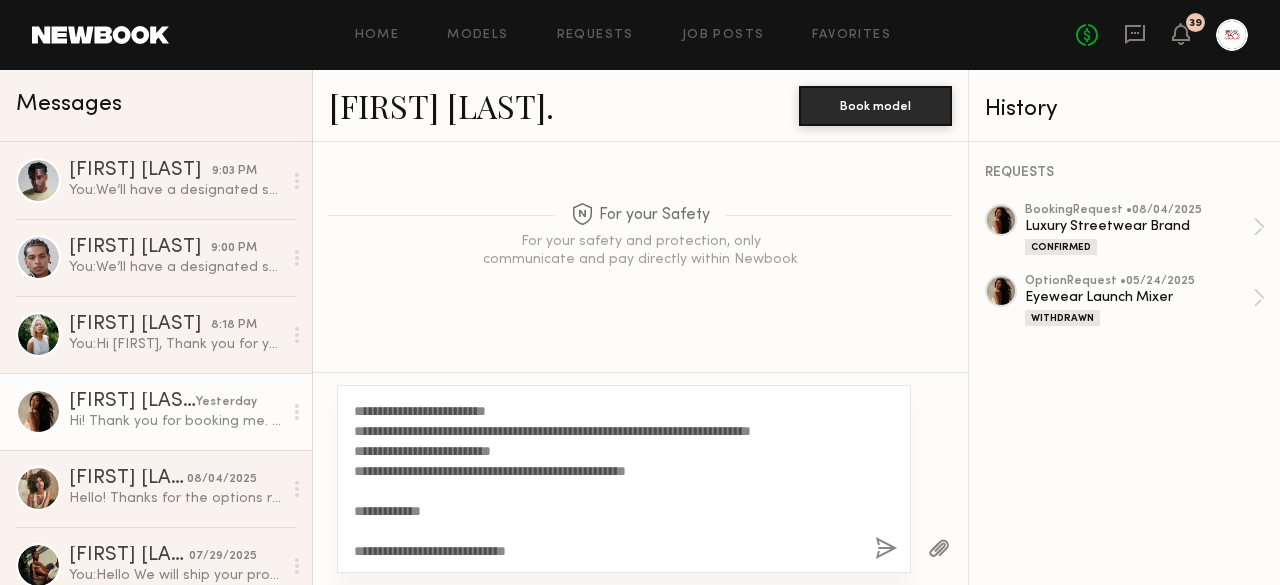 click on "**********" 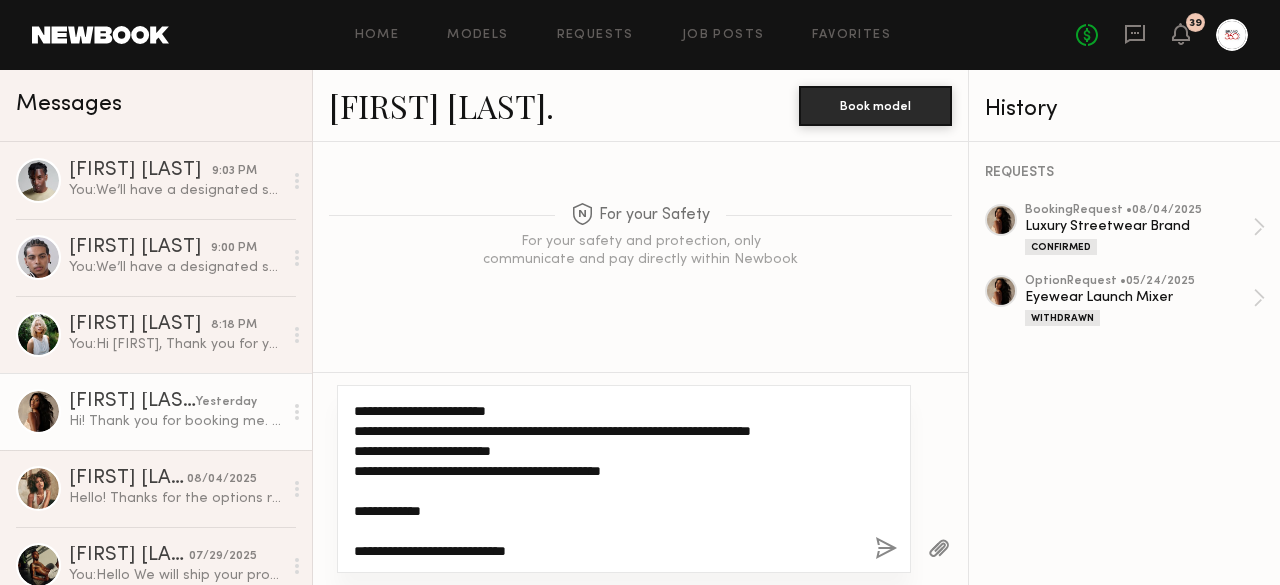 paste on "**********" 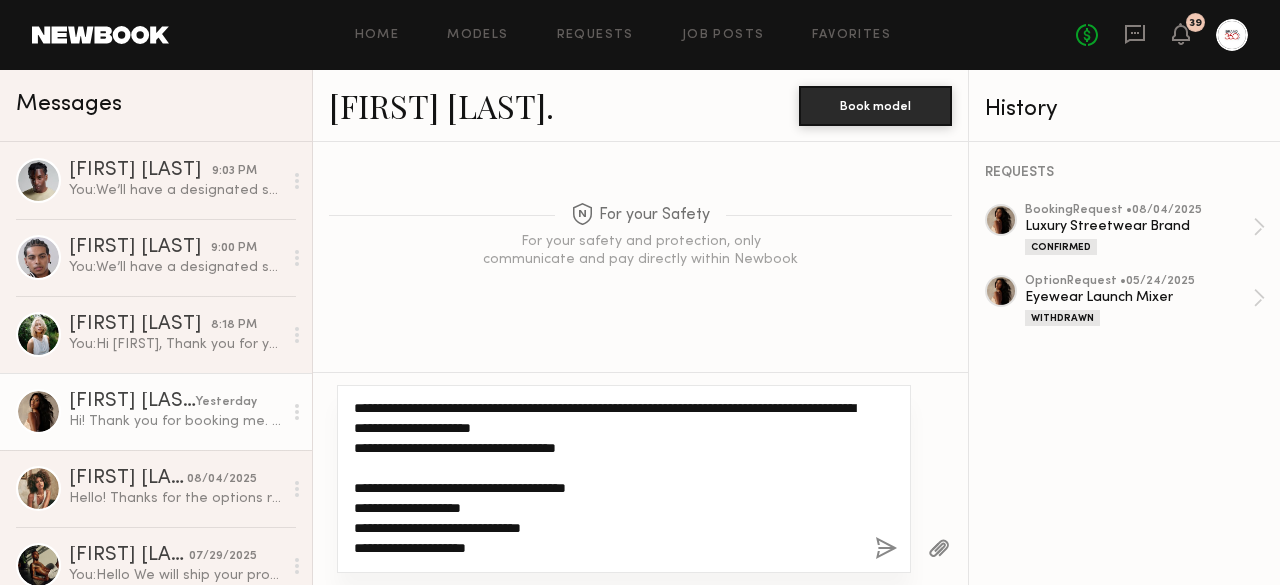 scroll, scrollTop: 1, scrollLeft: 0, axis: vertical 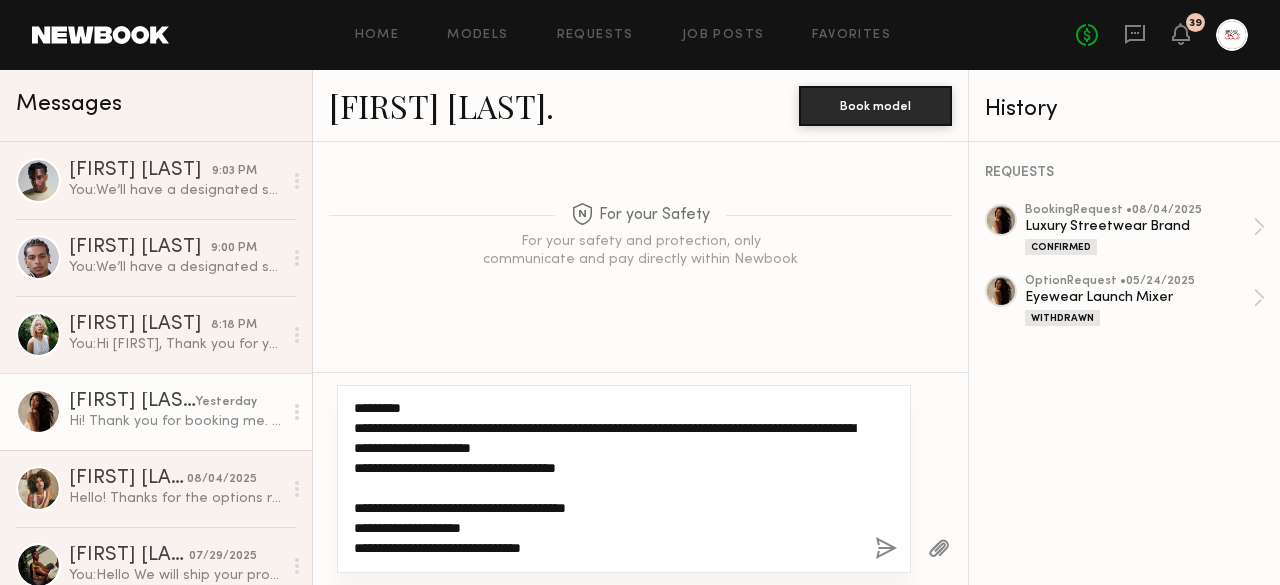 type on "**********" 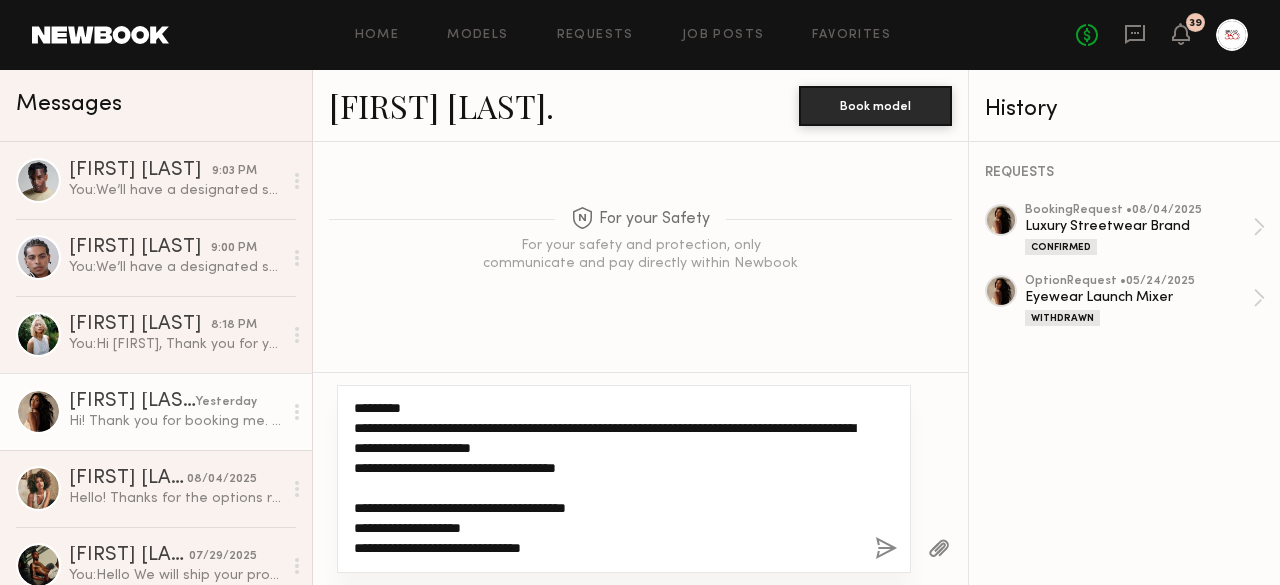 scroll, scrollTop: 2204, scrollLeft: 0, axis: vertical 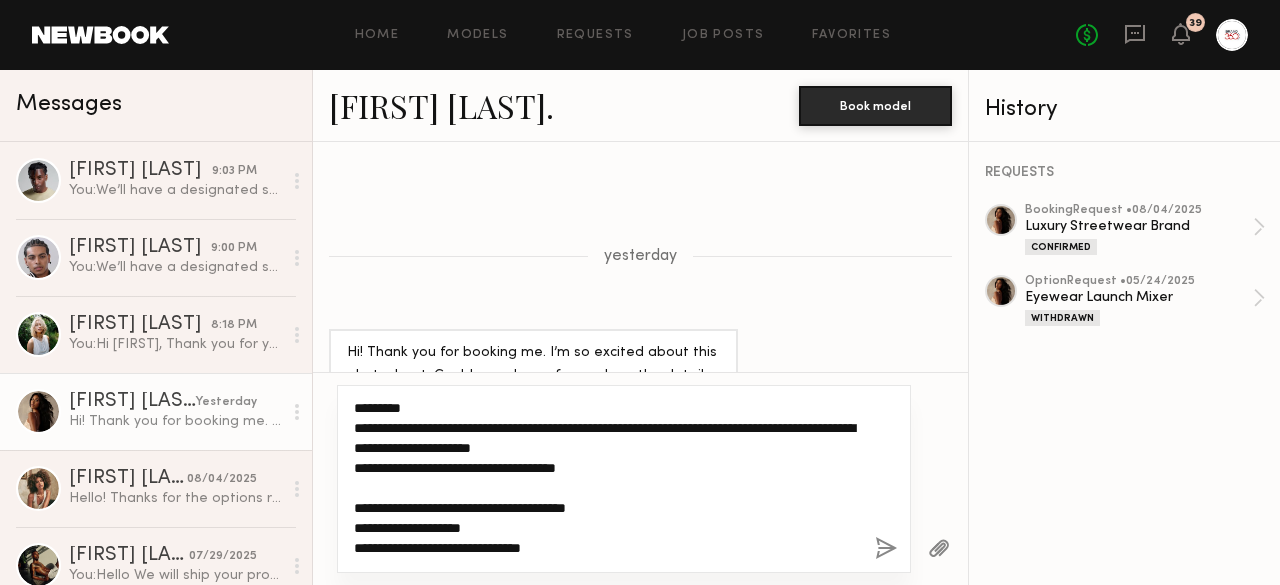 click on "**********" 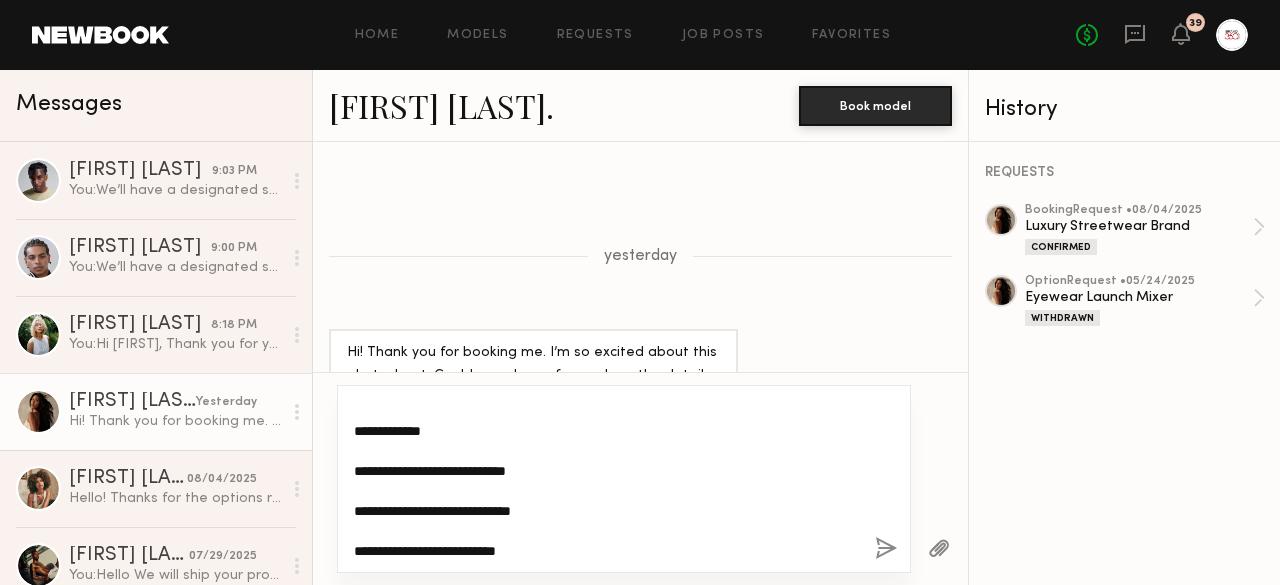 scroll, scrollTop: 298, scrollLeft: 0, axis: vertical 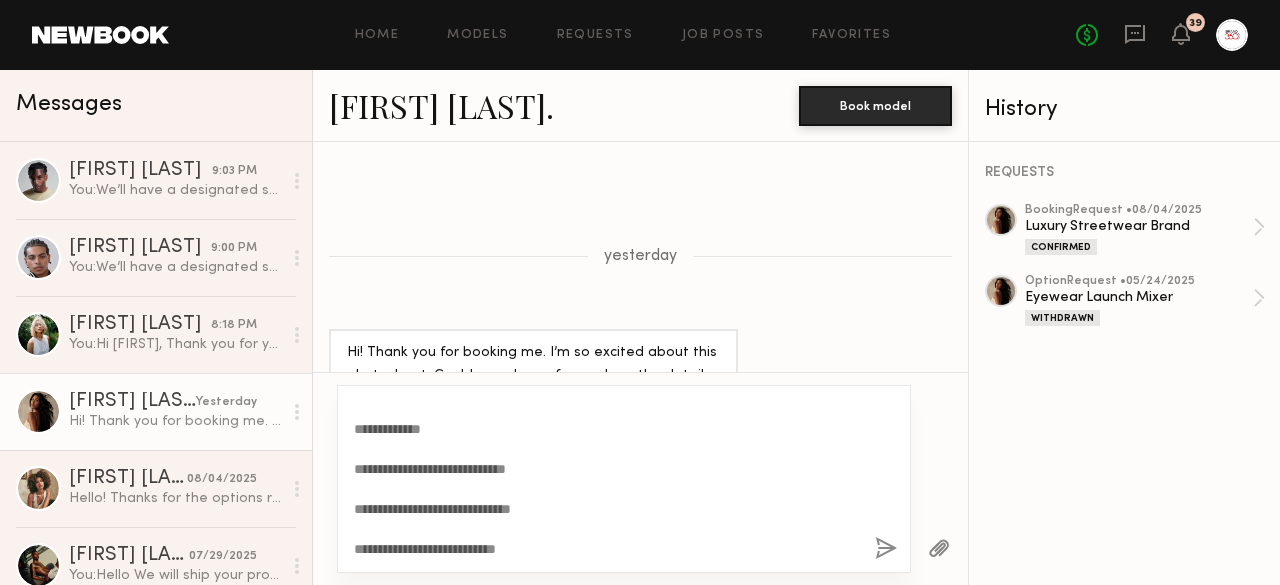 click 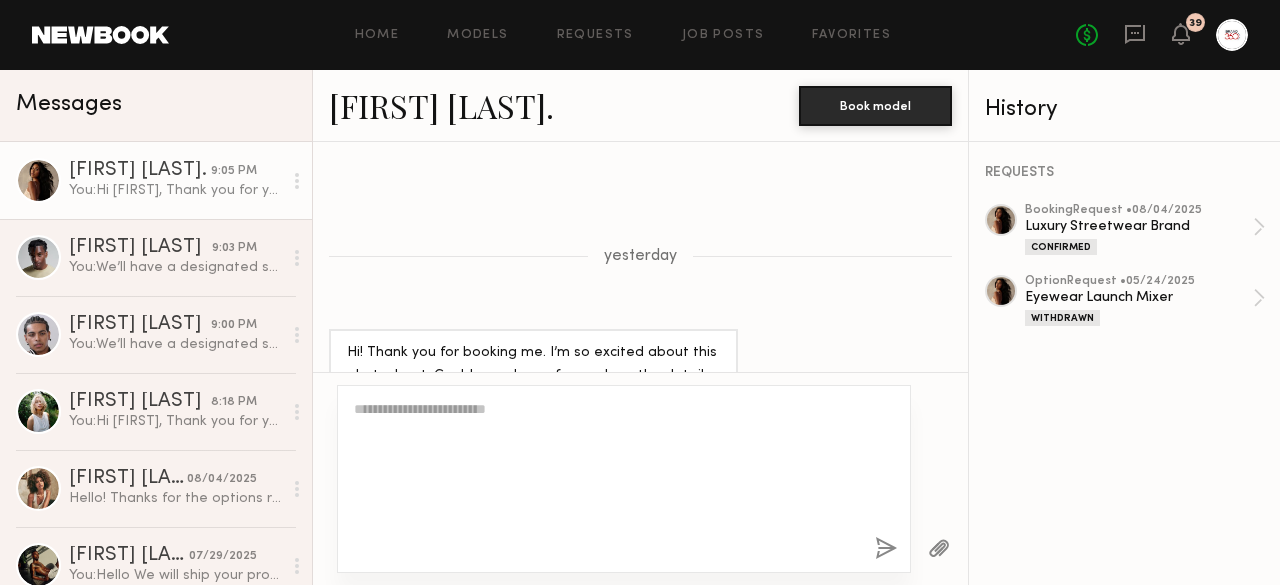 scroll, scrollTop: 2828, scrollLeft: 0, axis: vertical 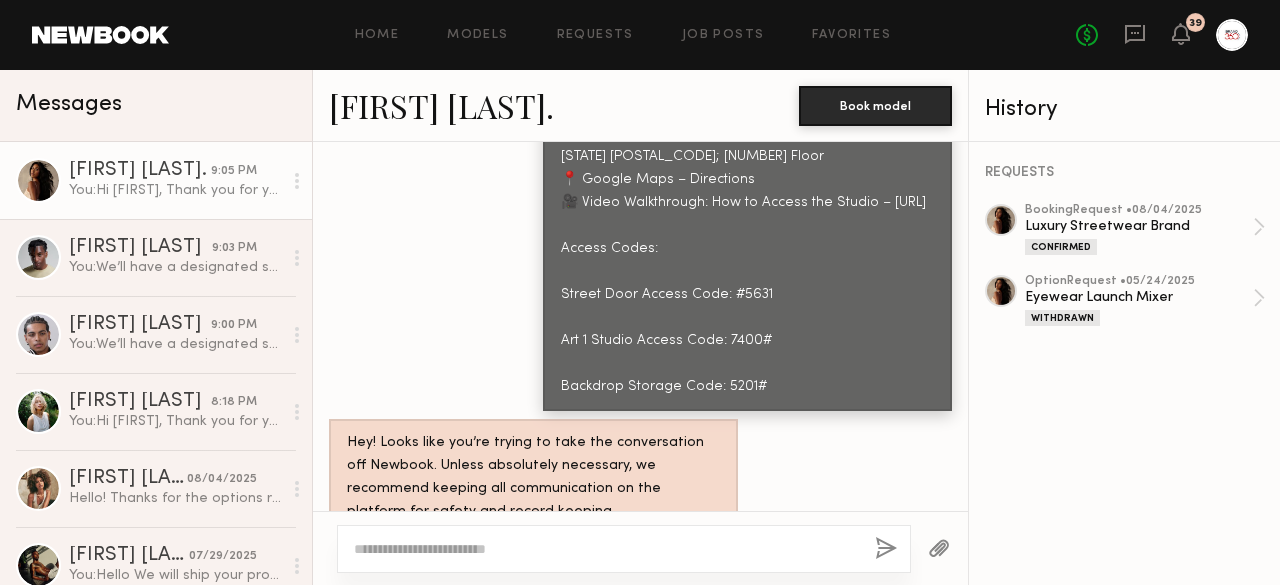 click 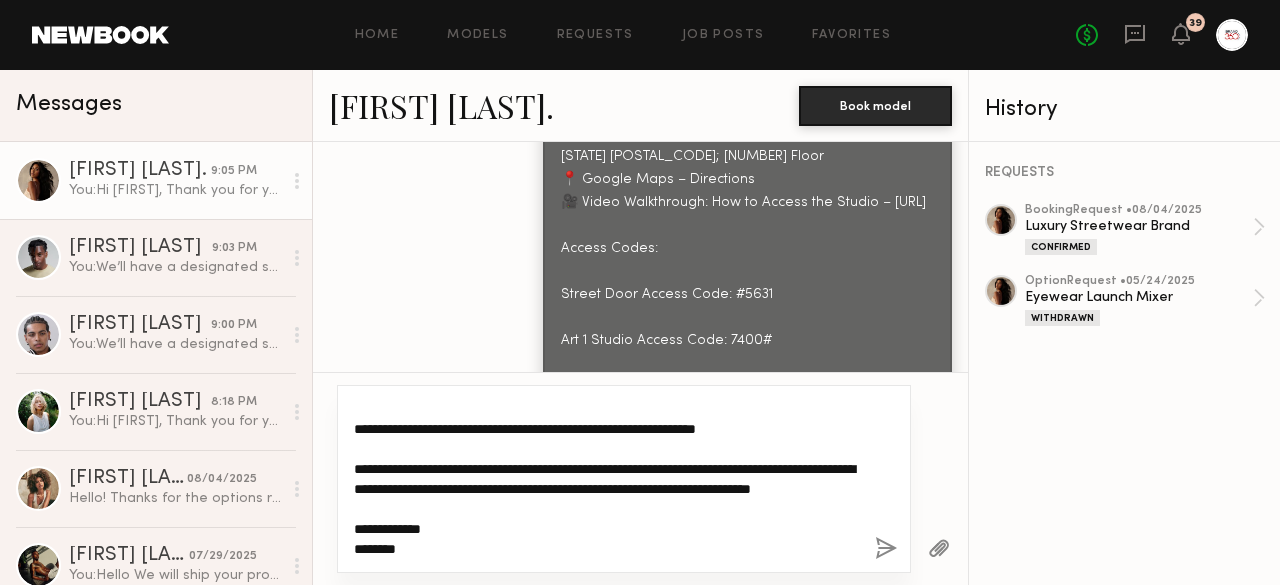 scroll, scrollTop: 98, scrollLeft: 0, axis: vertical 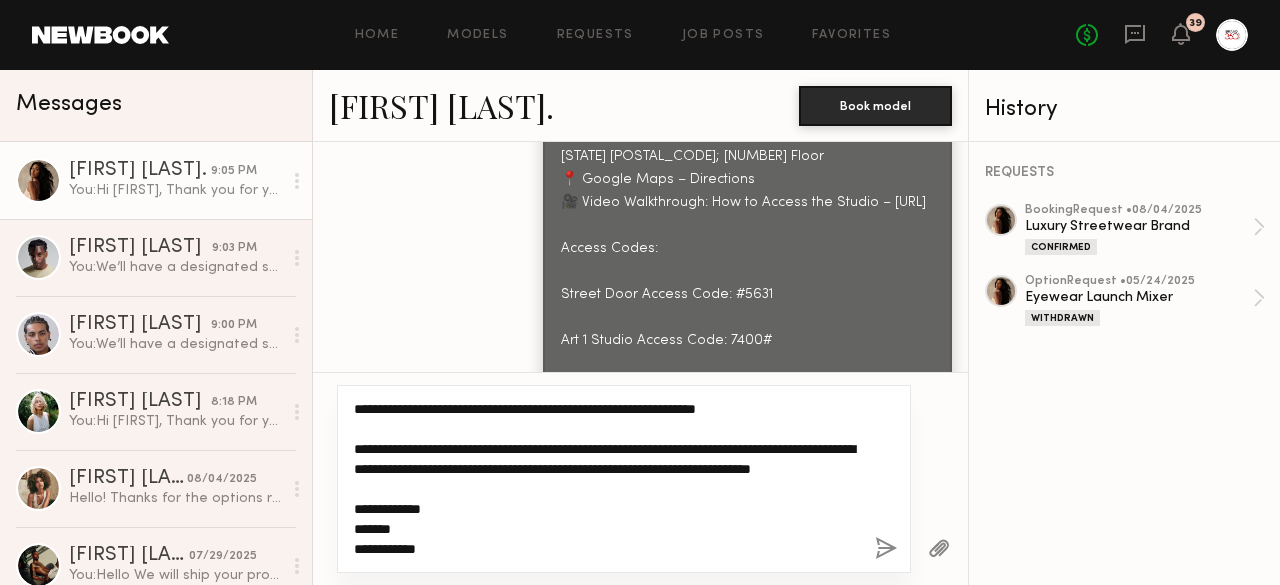 type on "**********" 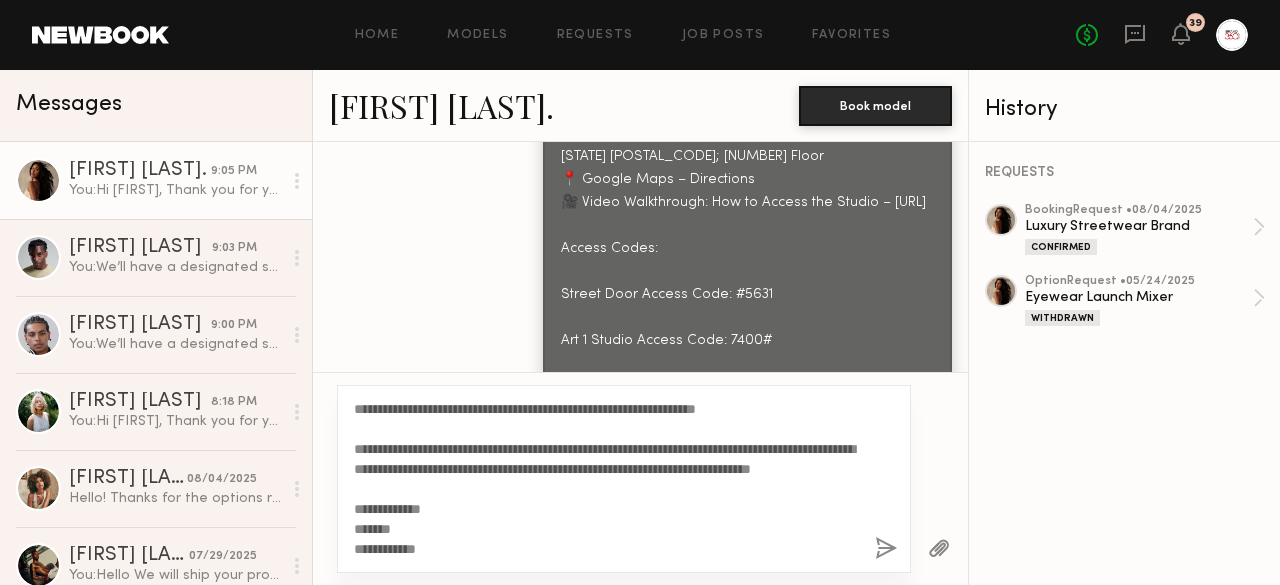 click 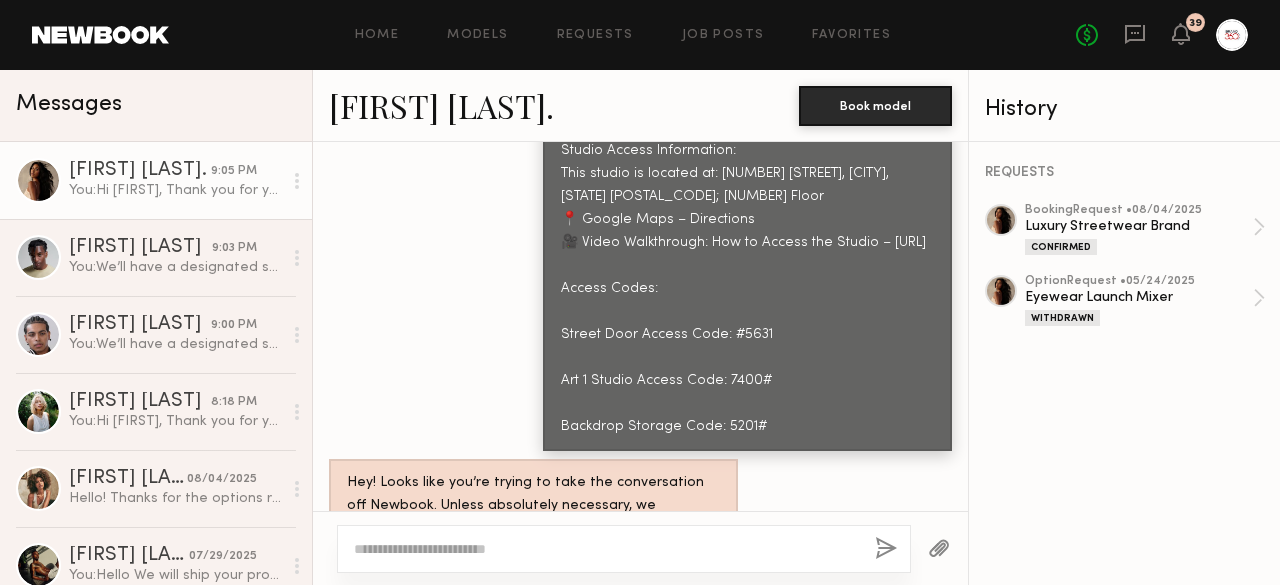 scroll, scrollTop: 3370, scrollLeft: 0, axis: vertical 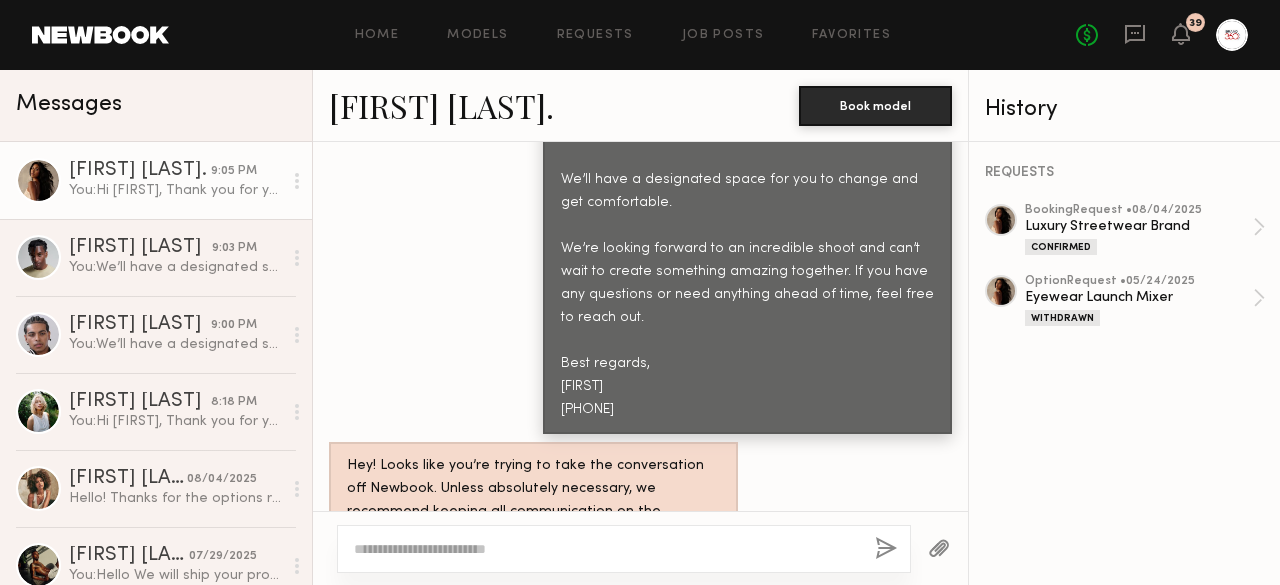 click on "🚗 Parking: There is ample parking available nearby. Meter rates vary throughout the day, and some spots are free on Sundays. Please read all parking signs carefully.
We’ll have a designated space for you to change and get comfortable.
We’re looking forward to an incredible shoot and can’t wait to create something amazing together. If you have any questions or need anything ahead of time, feel free to reach out.
Best regards,
[FIRST]
[PHONE]" 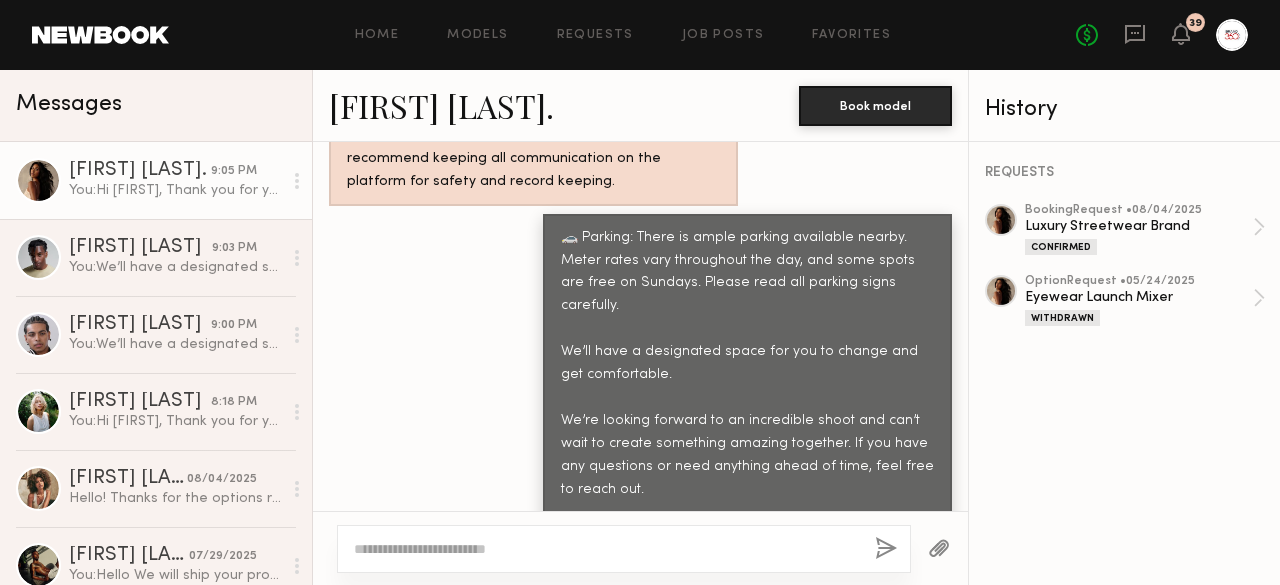 scroll, scrollTop: 3335, scrollLeft: 0, axis: vertical 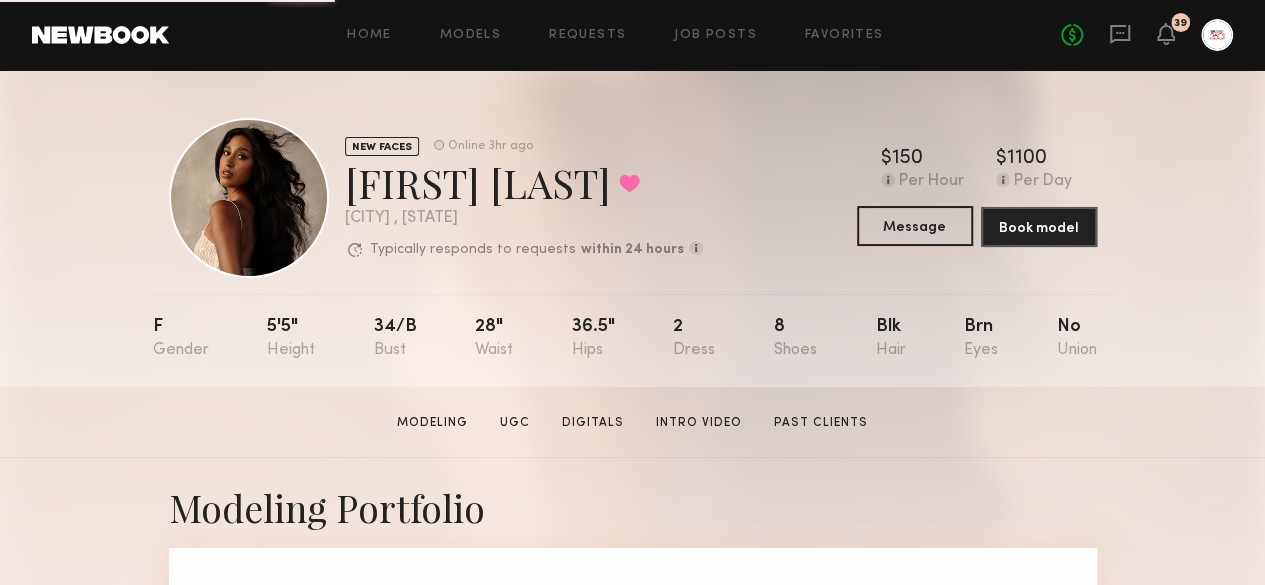 click on "Message" 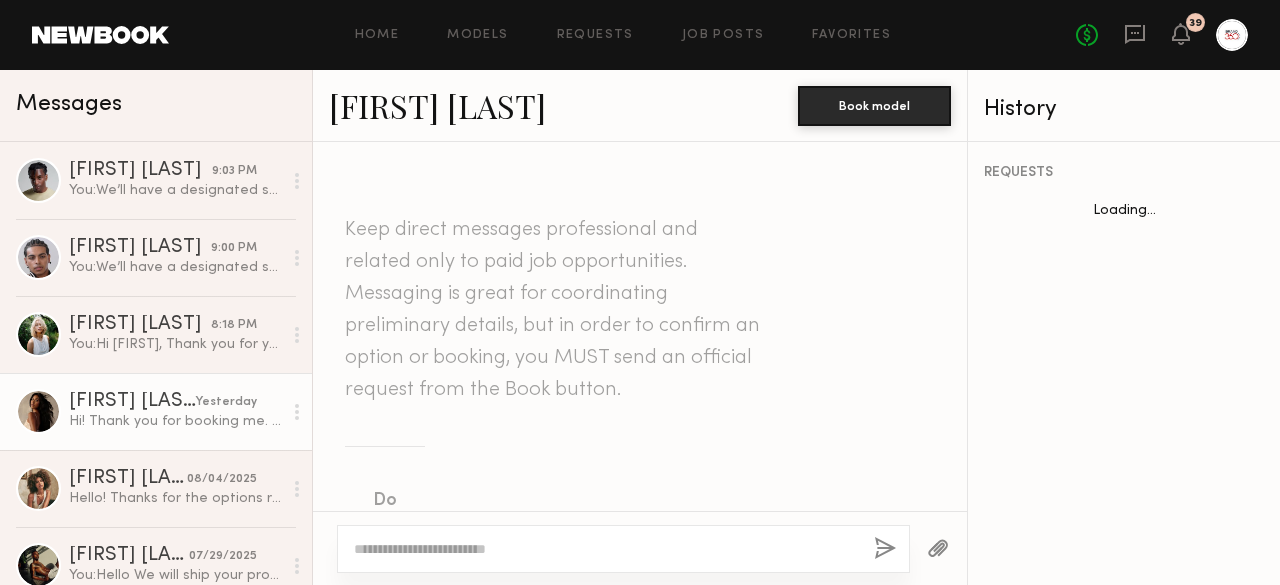 scroll, scrollTop: 2066, scrollLeft: 0, axis: vertical 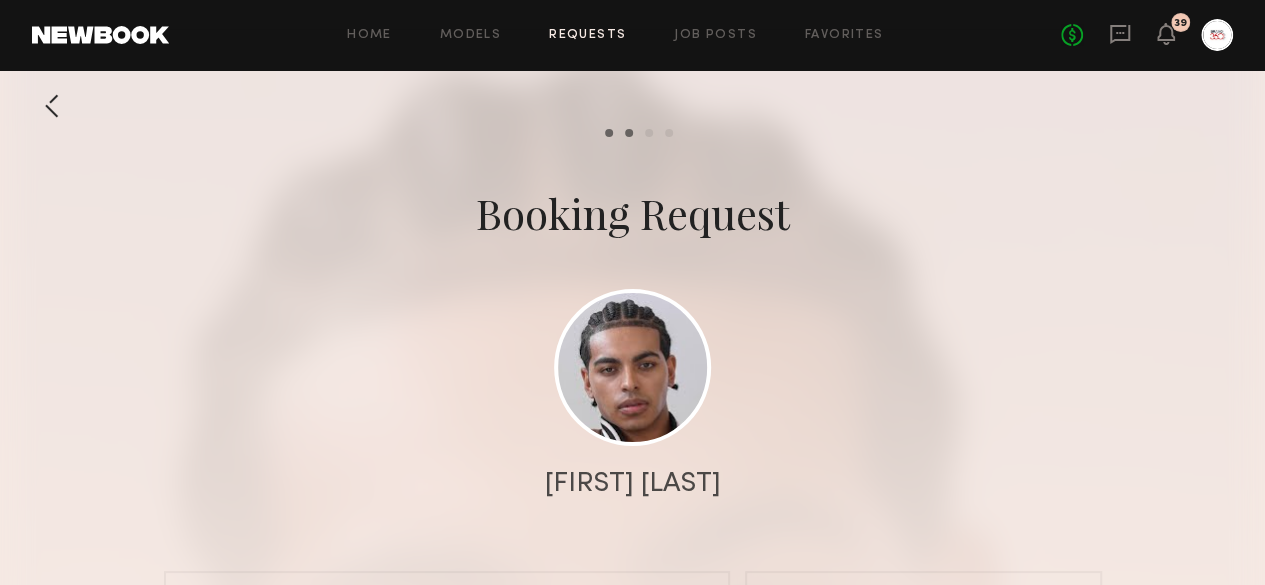 click on "Booking Request" 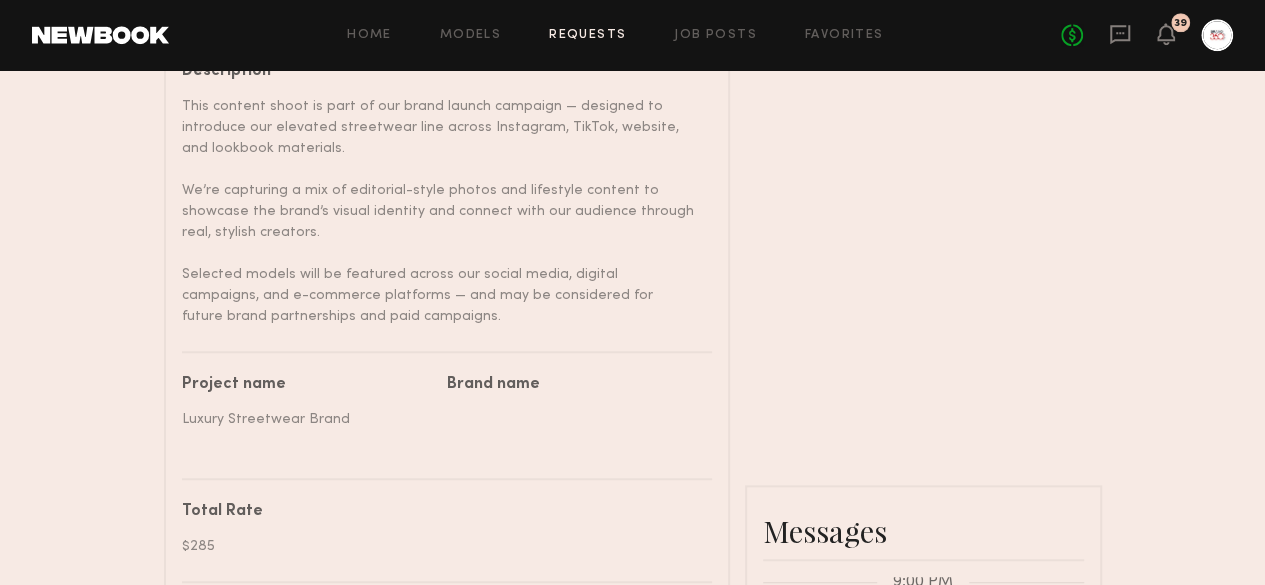 click on "Send request   Model response   Review hours worked   Pay model  Booking Request  Jaylin D.   Details   Booked hours  Start: Friday, August 8 11:30 AM End: Friday, August 8 2:30 PM  Description   This content shoot is part of our brand launch campaign — designed to introduce our elevated streetwear line across Instagram, TikTok, website, and lookbook materials.
We’re capturing a mix of editorial-style photos and lifestyle content to showcase the brand’s visual identity and connect with our audience through real, stylish creators.
Selected models will be featured across our social media, digital campaigns, and e-commerce platforms — and may be considered for future brand partnerships and paid campaigns.   Project name   Luxury Streetwear Brand   Brand name      Total Rate  $285 Hair & Makeup Edit save cancel N/A Saving... Wardrobe Detail Edit save cancel N/A Saving... Terms/Usage Conflict  N/A   Location   Downtown, Los Angeles, CA, USA  ← Move left → Move right ↑ Move up ↓ Move down + - Ok" 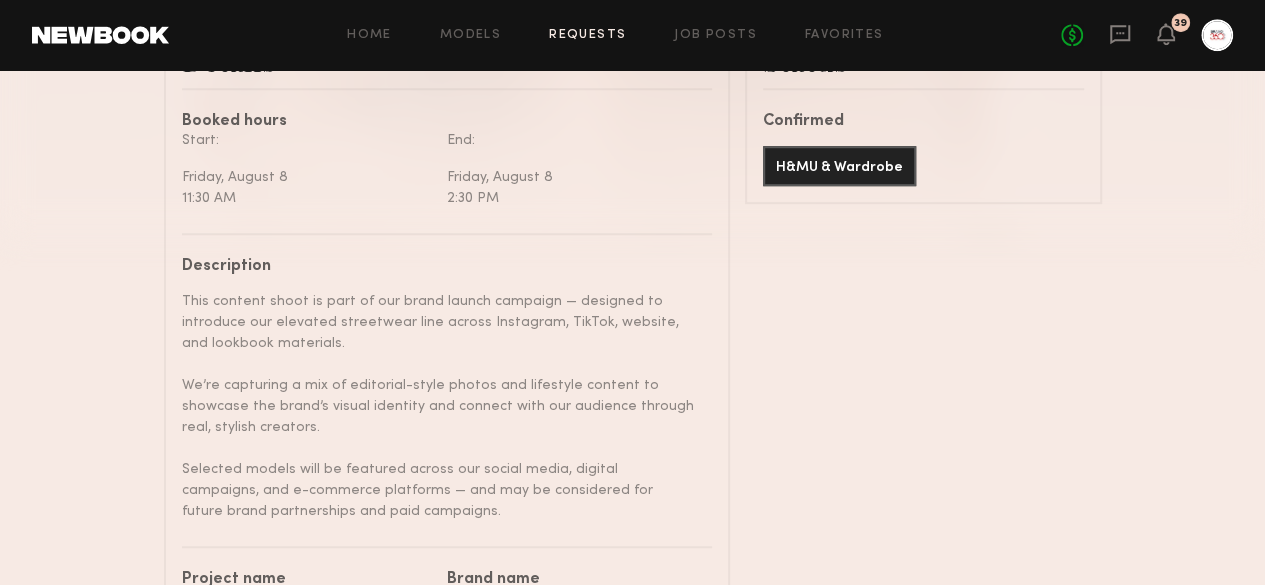 scroll, scrollTop: 560, scrollLeft: 0, axis: vertical 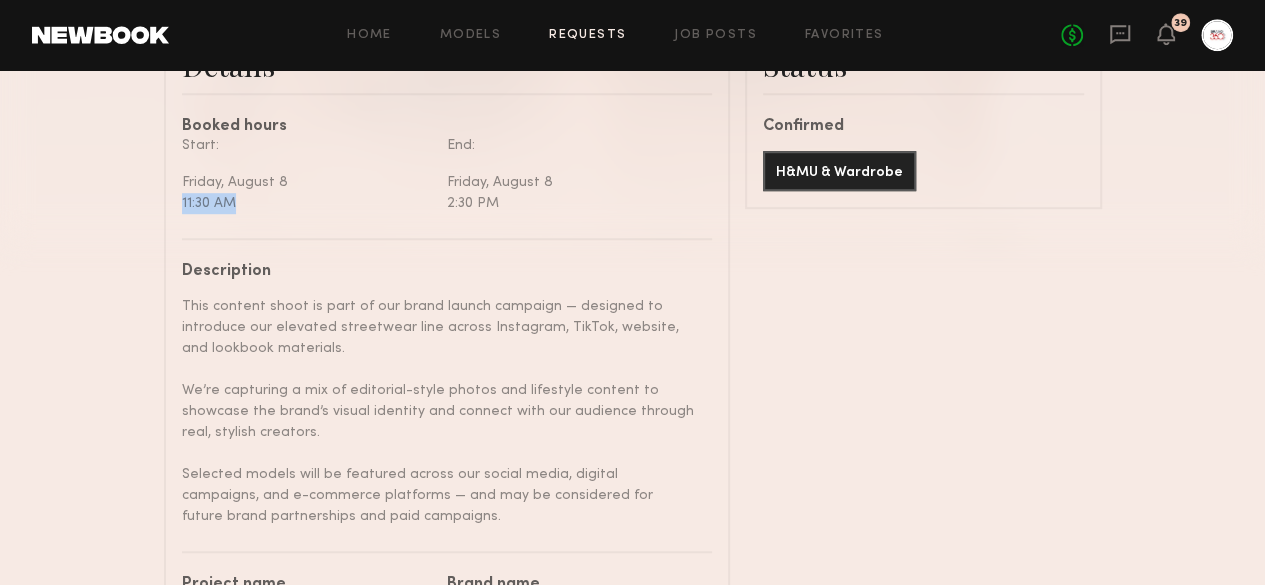 drag, startPoint x: 288, startPoint y: 219, endPoint x: 183, endPoint y: 215, distance: 105.076164 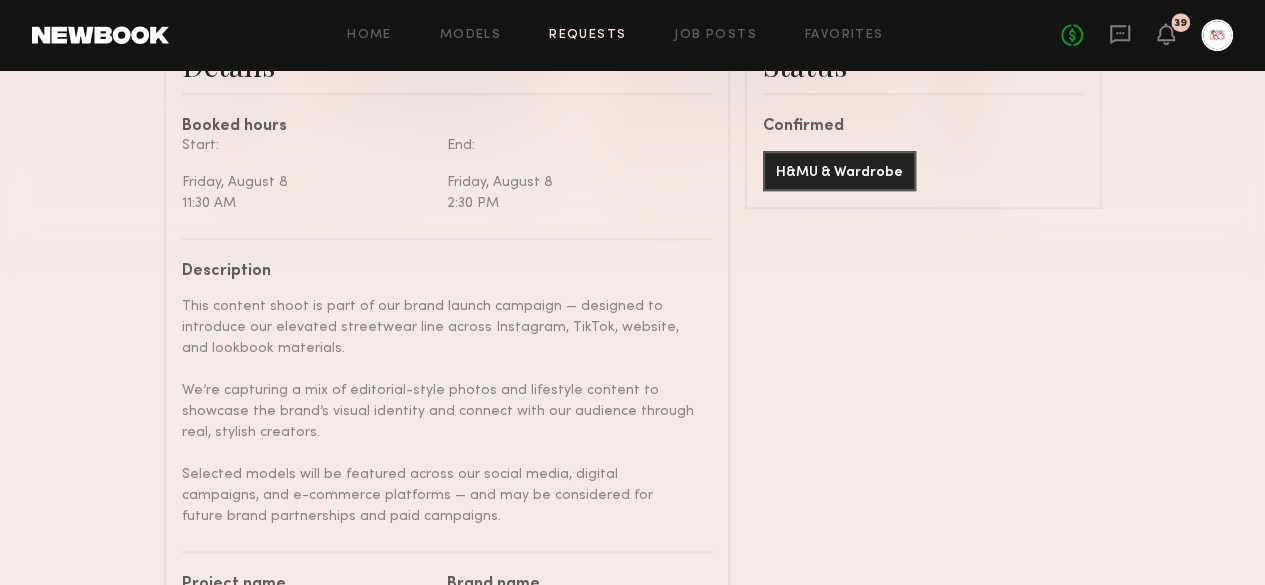 click on "Send request   Model response   Review hours worked   Pay model  Booking Request  Jaylin D.   Details   Booked hours  Start: Friday, August 8 11:30 AM End: Friday, August 8 2:30 PM  Description   This content shoot is part of our brand launch campaign — designed to introduce our elevated streetwear line across Instagram, TikTok, website, and lookbook materials.
We’re capturing a mix of editorial-style photos and lifestyle content to showcase the brand’s visual identity and connect with our audience through real, stylish creators.
Selected models will be featured across our social media, digital campaigns, and e-commerce platforms — and may be considered for future brand partnerships and paid campaigns.   Project name   Luxury Streetwear Brand   Brand name      Total Rate  $285 Hair & Makeup Edit save cancel N/A Saving... Wardrobe Detail Edit save cancel N/A Saving... Terms/Usage Conflict  N/A   Location   Downtown, Los Angeles, CA, USA  ← Move left → Move right ↑ Move up ↓ Move down + - Ok" 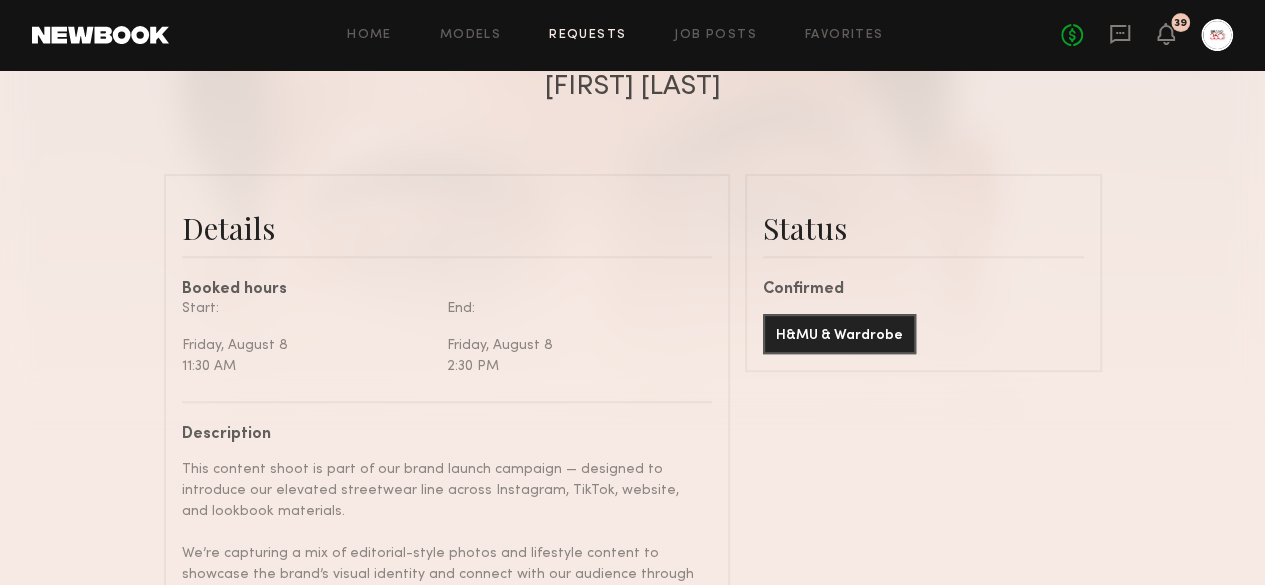 scroll, scrollTop: 400, scrollLeft: 0, axis: vertical 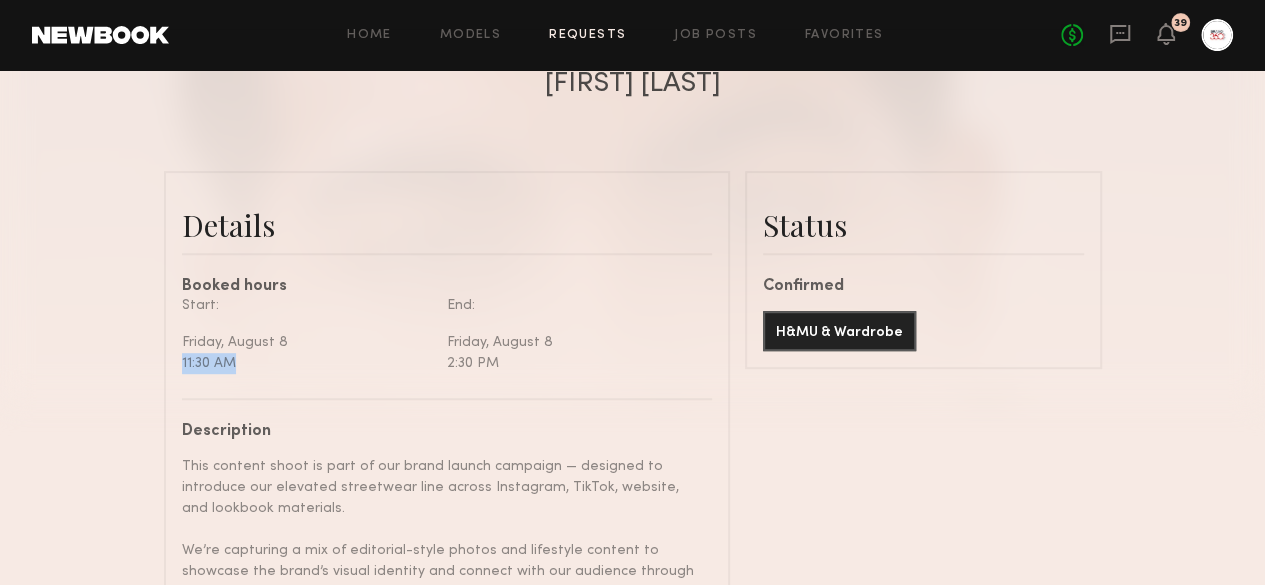 drag, startPoint x: 252, startPoint y: 379, endPoint x: 177, endPoint y: 367, distance: 75.95393 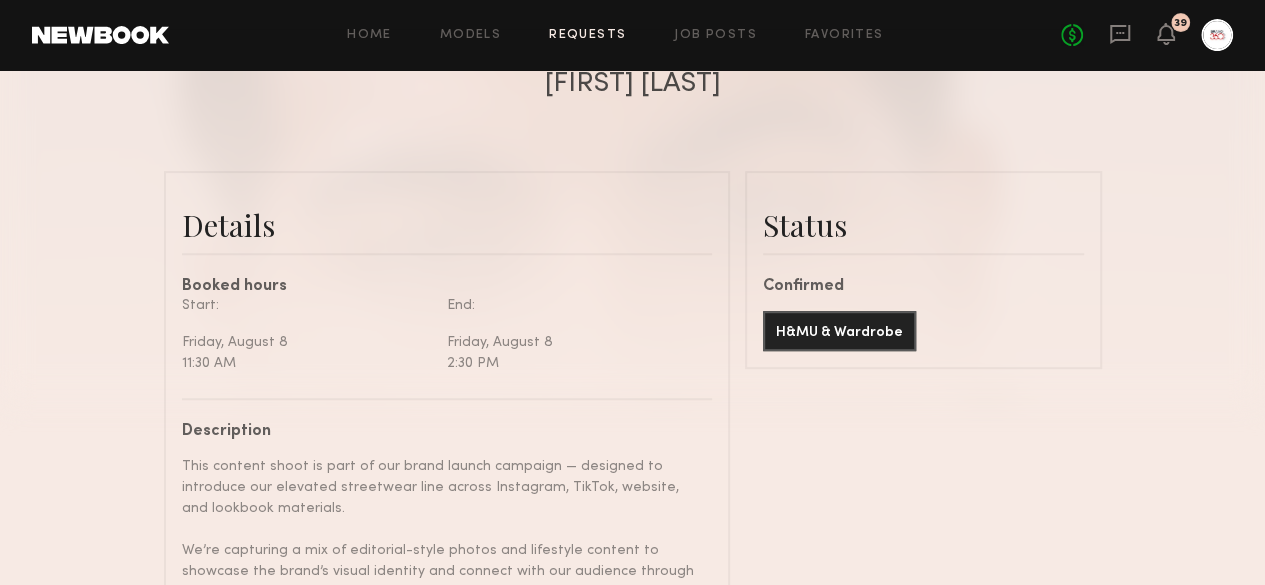 click 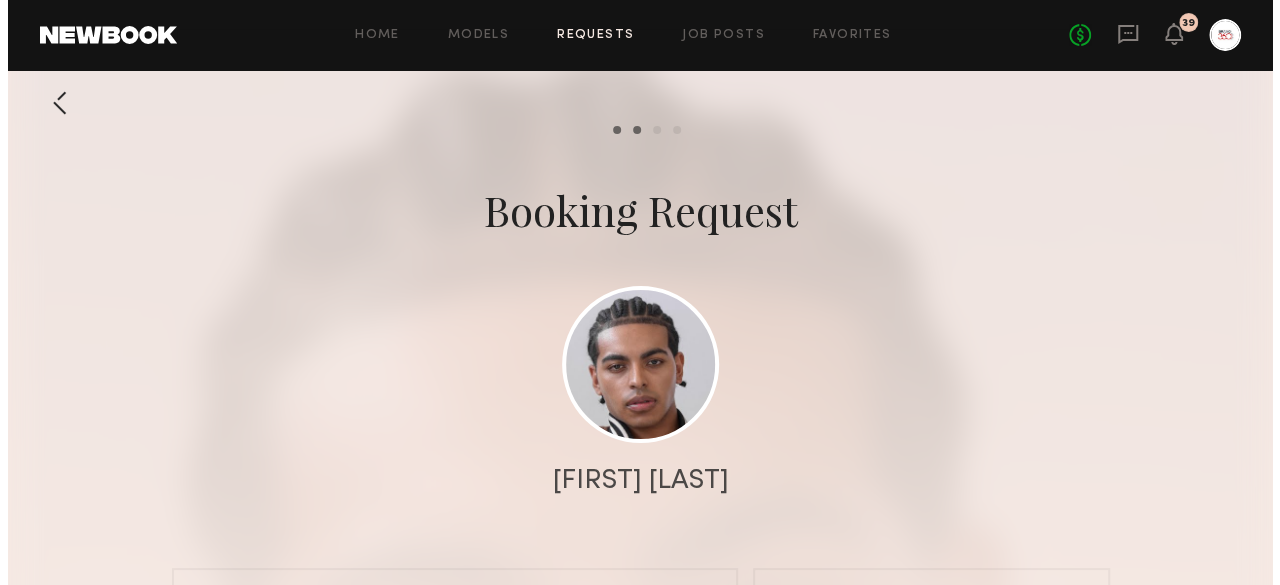 scroll, scrollTop: 0, scrollLeft: 0, axis: both 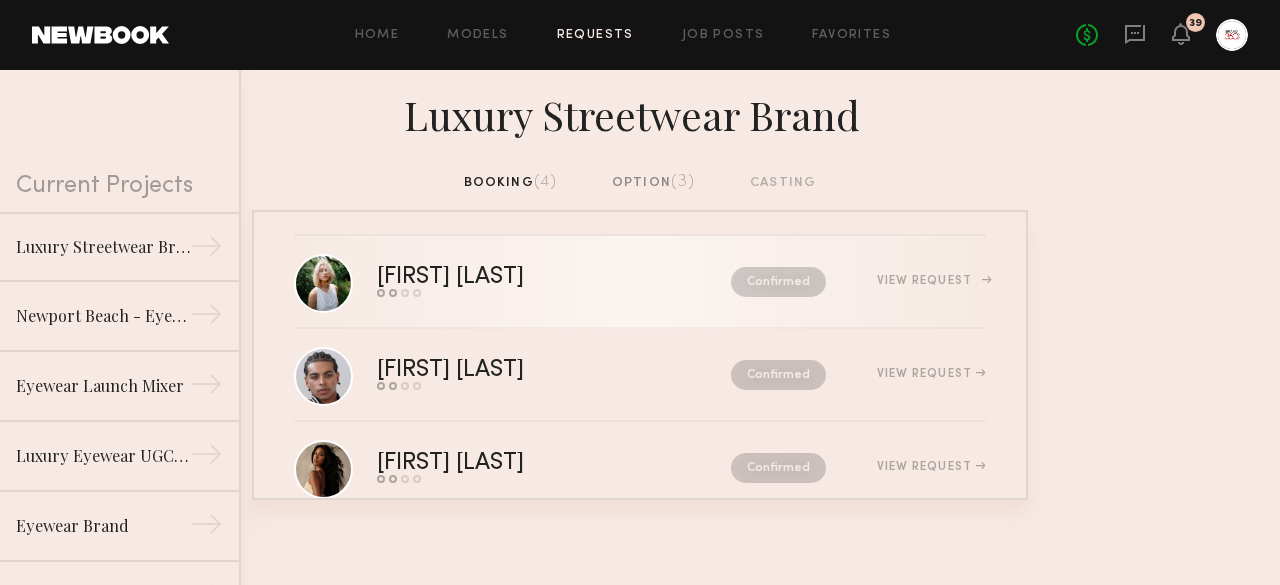 click on "[FIRST] [LAST]  Send request   Model response   Review hours worked   Pay model  Confirmed  View Request" 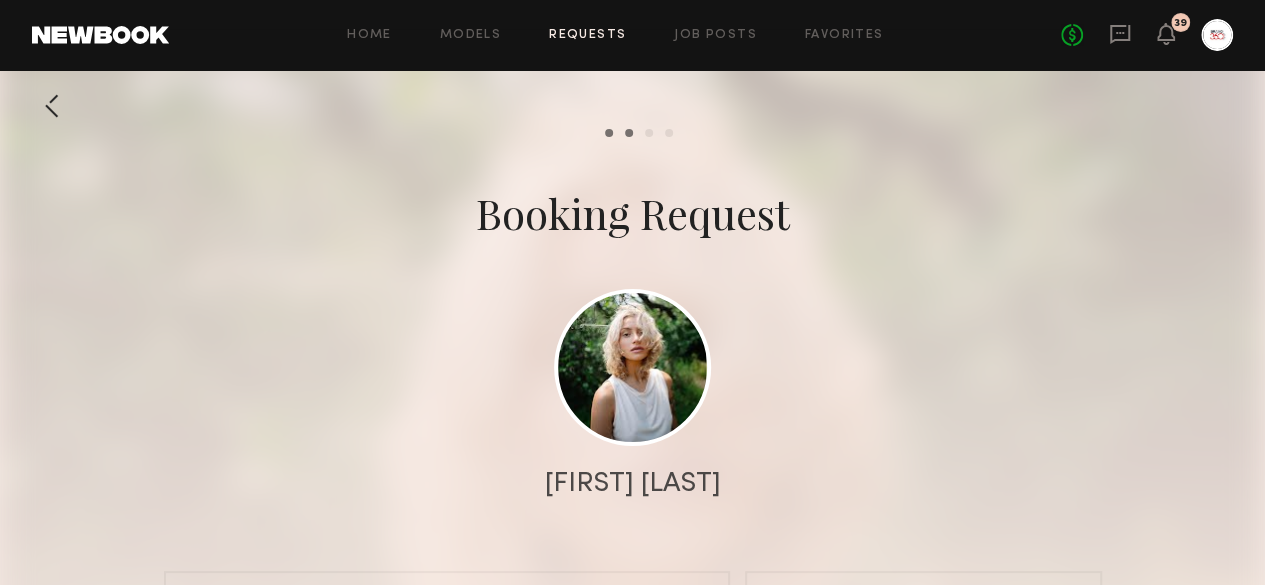 scroll, scrollTop: 1597, scrollLeft: 0, axis: vertical 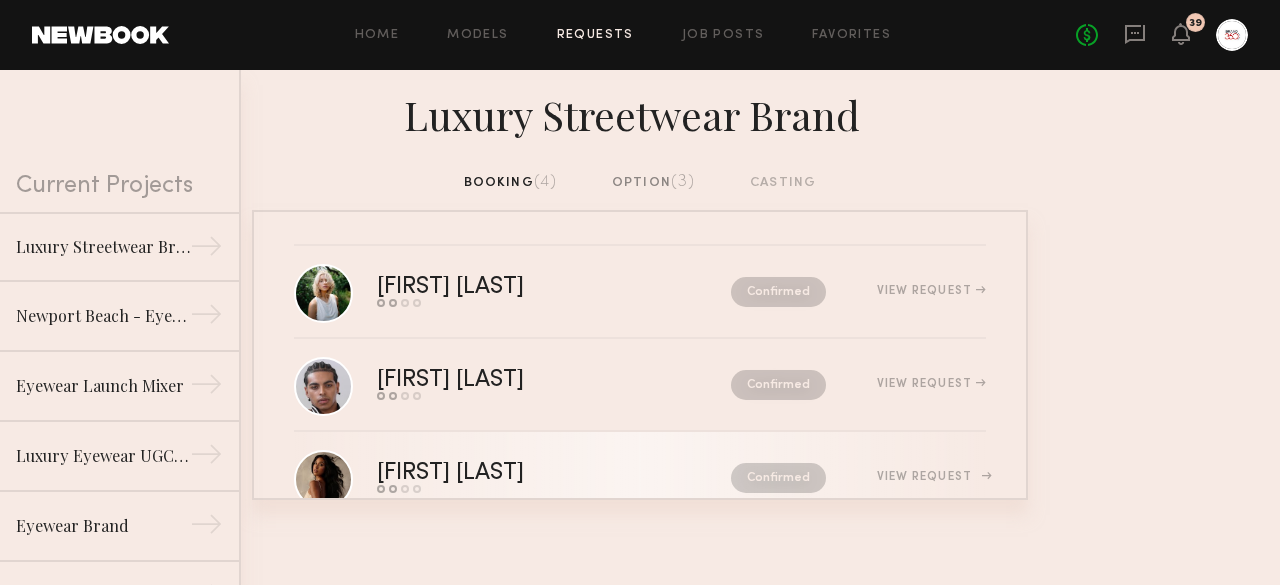 click on "Dianna C." 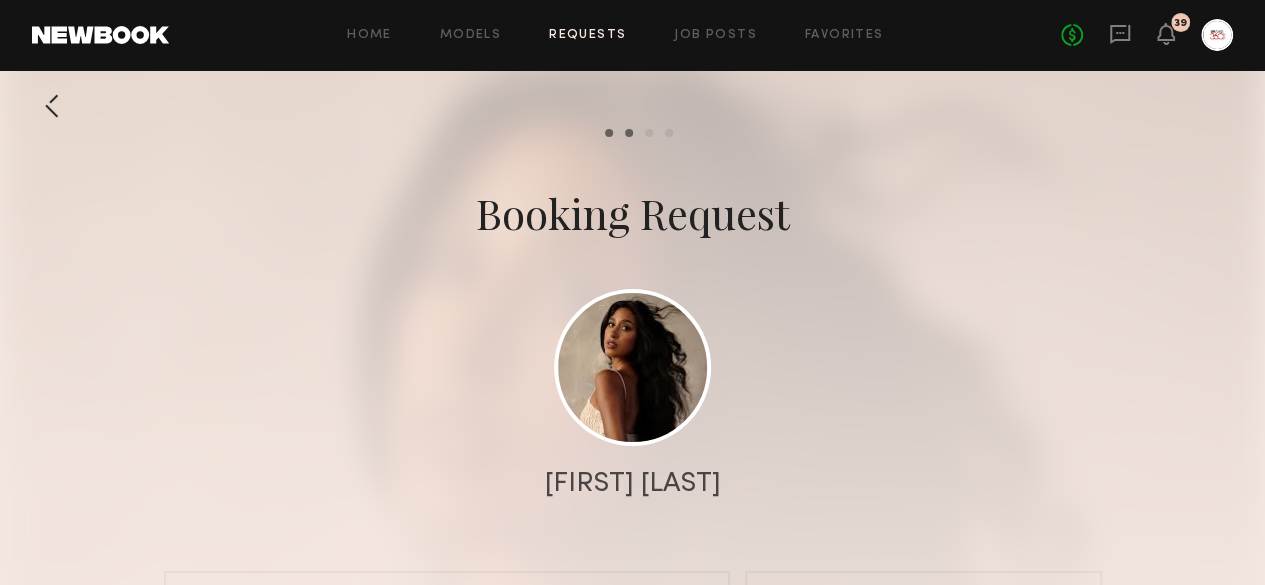 scroll, scrollTop: 3548, scrollLeft: 0, axis: vertical 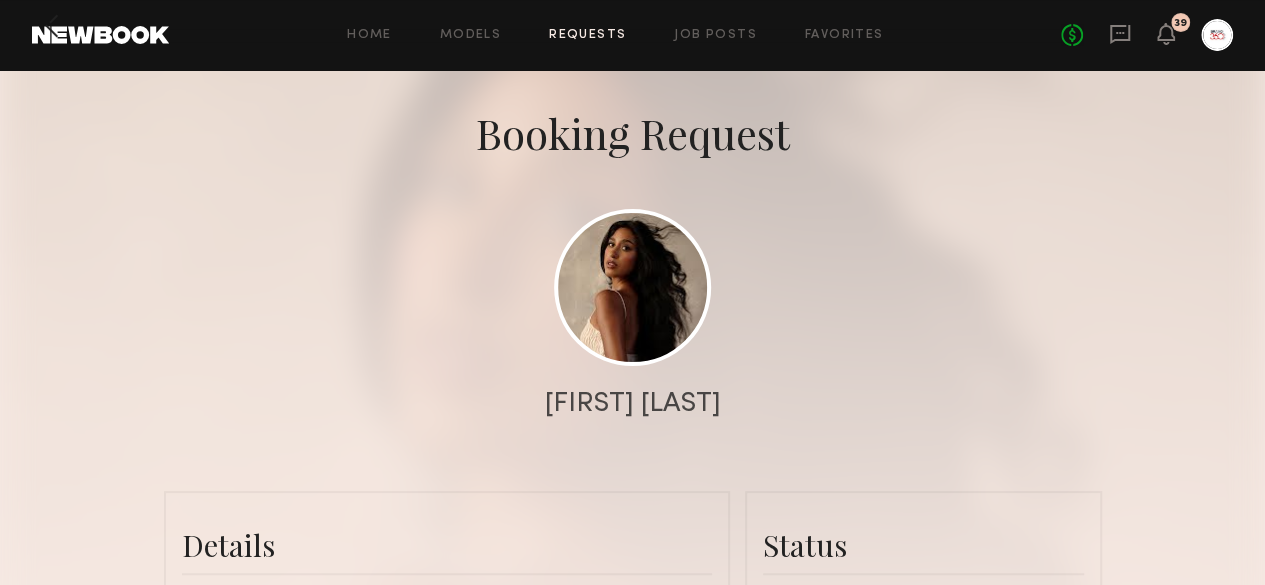click on "Dianna C." 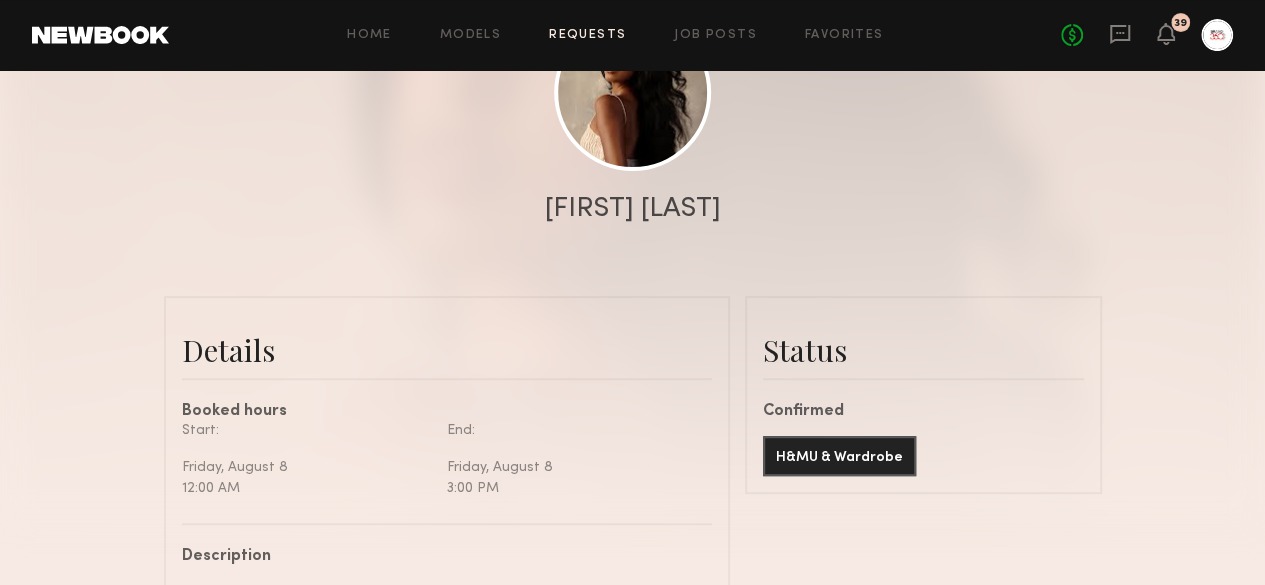 scroll, scrollTop: 440, scrollLeft: 0, axis: vertical 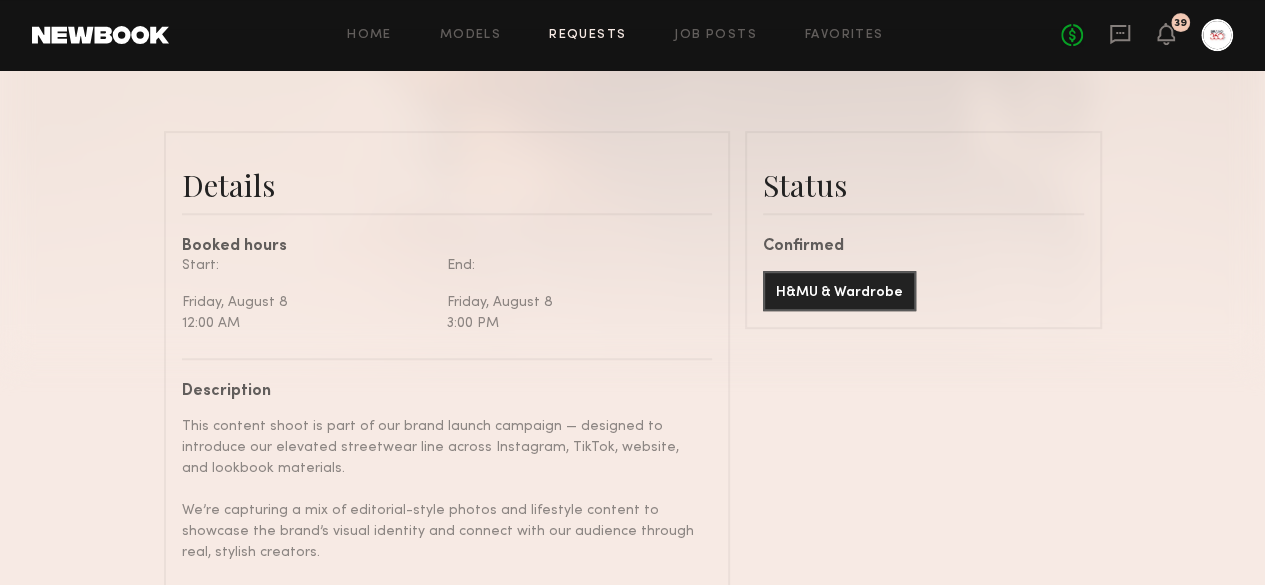 click 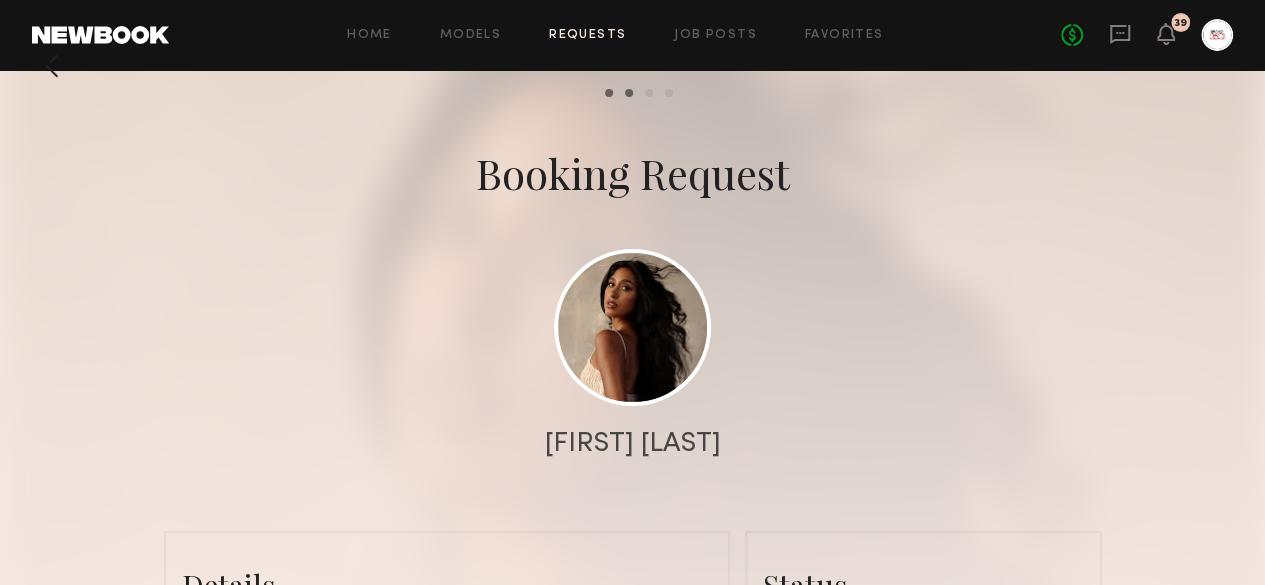 scroll, scrollTop: 40, scrollLeft: 0, axis: vertical 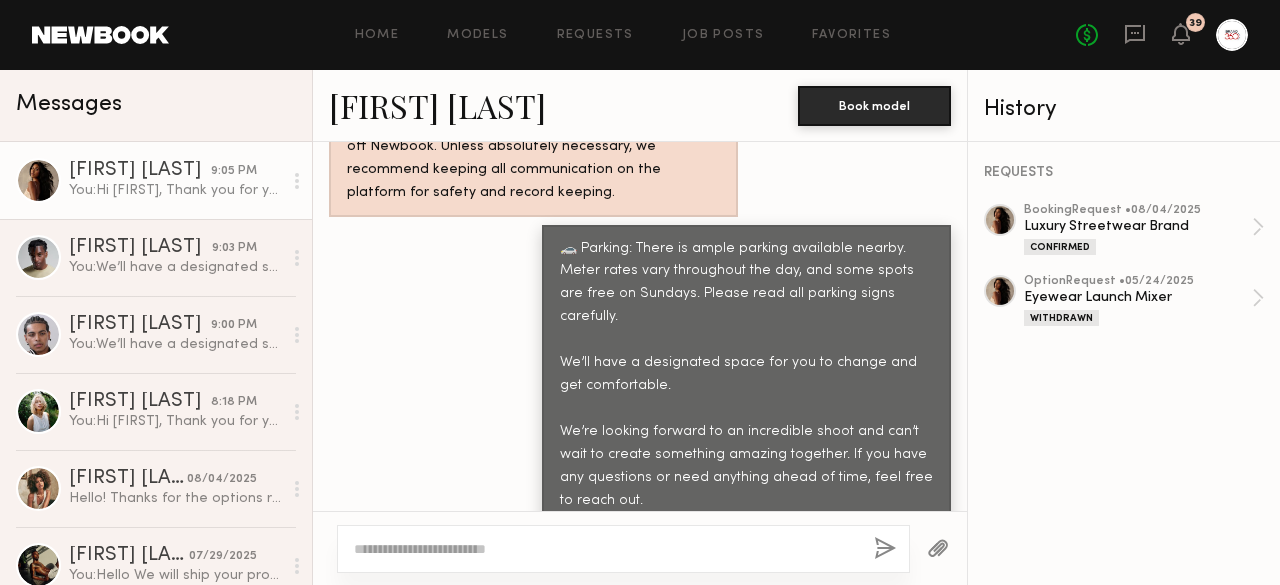 click on "No fees up to $5,000 39" 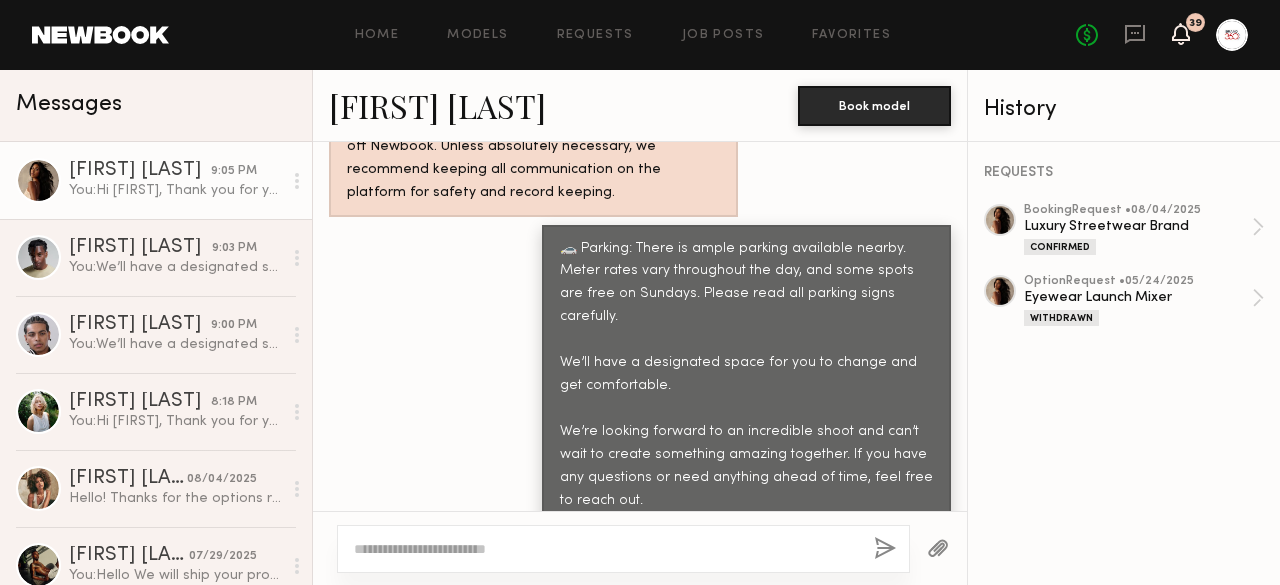 click 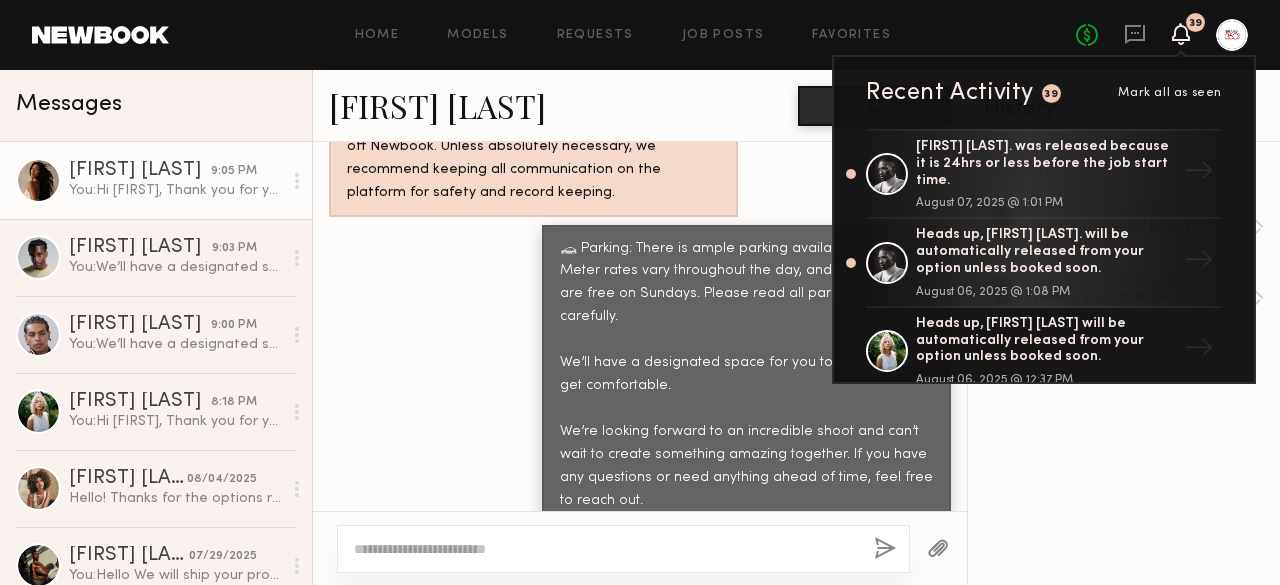 click on "Home Models Requests Job Posts Favorites Sign Out No fees up to $5,000 39 Recent Activity 39 Mark all as seen Didi A. was released because it is 24hrs or less before the job start time. August 07, 2025 @ 1:01 PM → Heads up, Didi A. will be automatically released from your option unless booked soon. August 06, 2025 @ 1:08 PM → Heads up, Foster M. will be automatically released from your option unless booked soon. August 06, 2025 @ 12:37 PM → Heads up, Obi N. will be automatically released from your option unless booked soon. August 06, 2025 @ 12:37 PM → Heads up, Jaylin D. will be automatically released from your option unless booked soon. August 06, 2025 @ 12:37 PM → Heads up, Dianna C. will be automatically released from your option unless booked soon. August 06, 2025 @ 1:01 AM → Dianna C. has confirmed your option request. August 04, 2025 @ 9:21 PM → Didi A. has confirmed your option request. August 04, 2025 @ 8:48 PM → Jaylin D. has confirmed your option request. August 04, 2025 @ 8:44 PM" 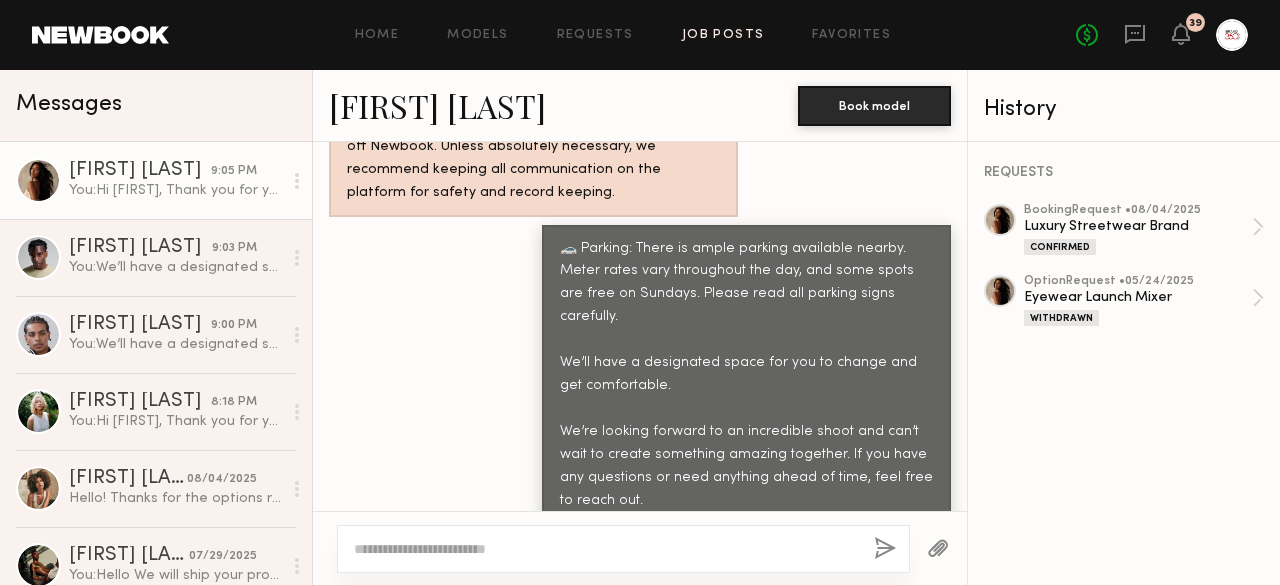 click on "Job Posts" 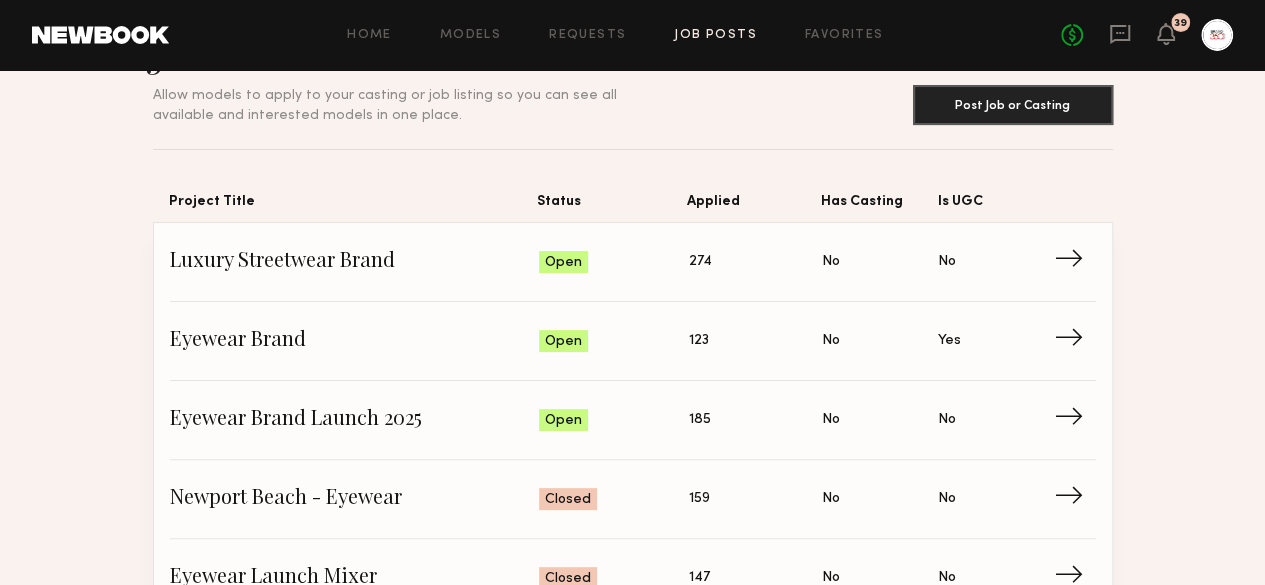 scroll, scrollTop: 80, scrollLeft: 0, axis: vertical 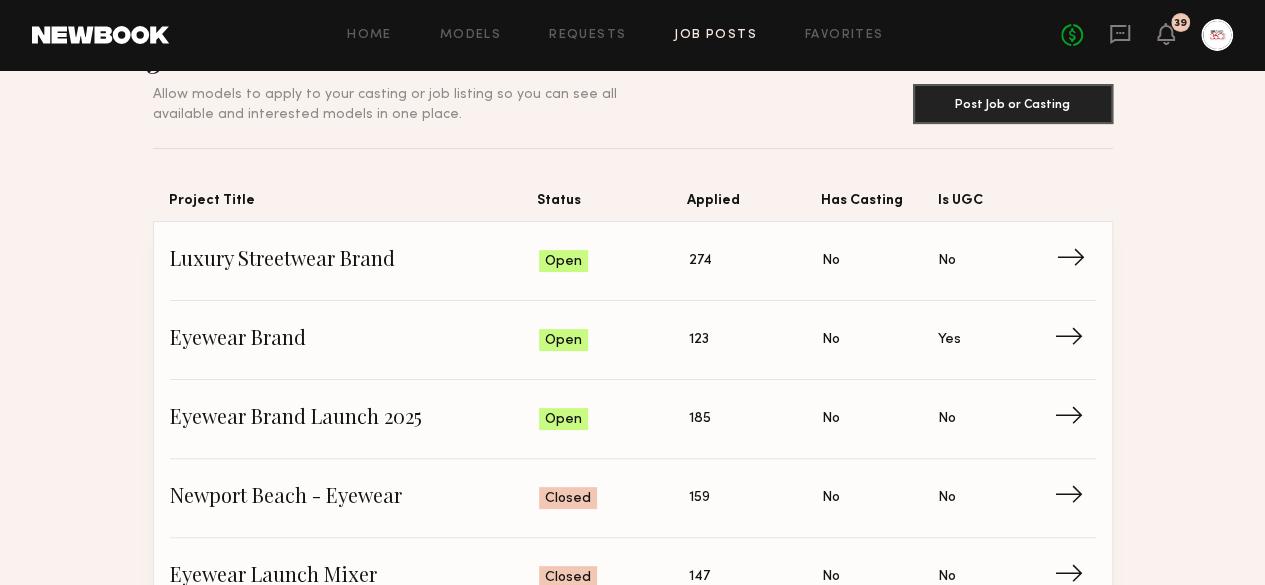click on "Luxury Streetwear Brand" 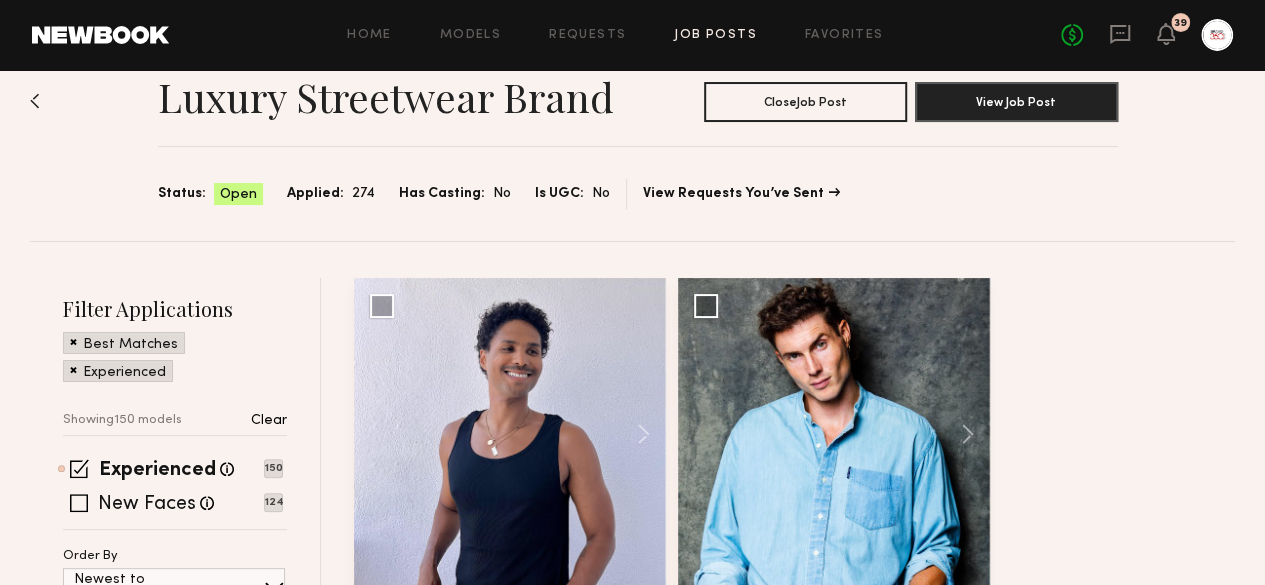 scroll, scrollTop: 0, scrollLeft: 0, axis: both 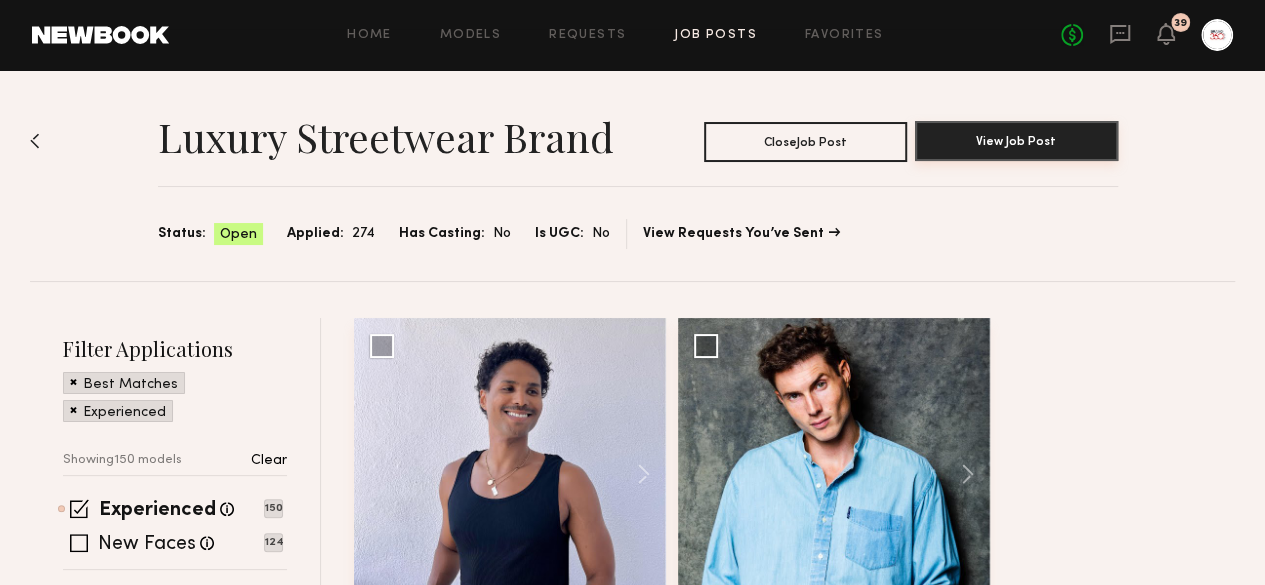 click on "View Job Post" 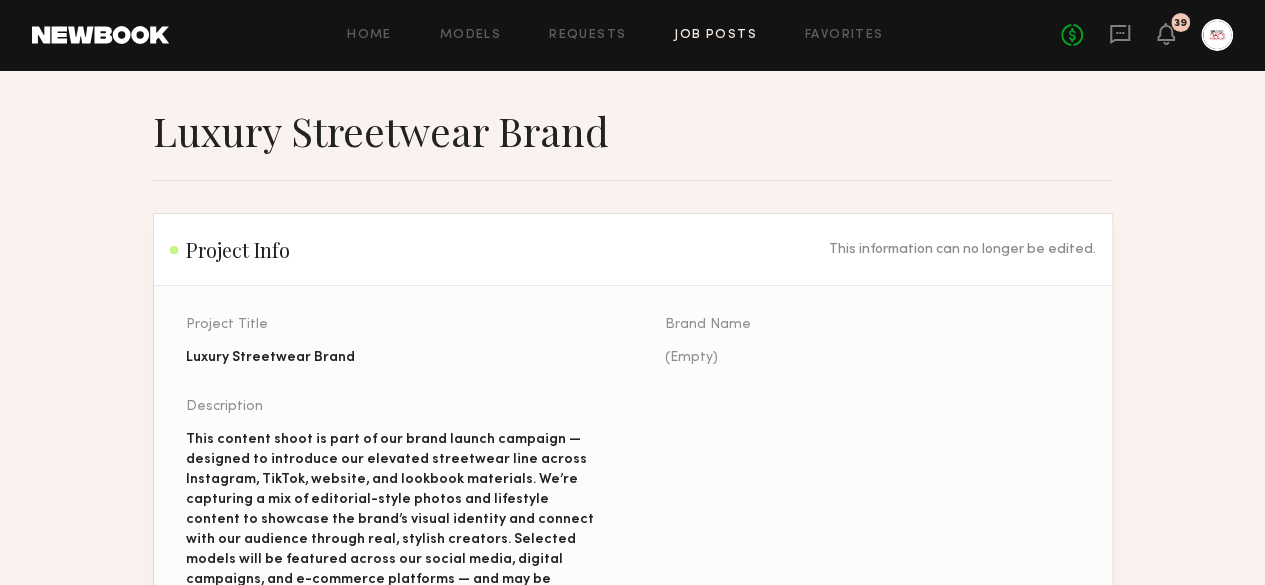 click on "Luxury Streetwear Brand Project Info This information can no longer be edited. Project Title Luxury Streetwear Brand Brand Name (Empty) Description This content shoot is part of our brand launch campaign — designed to introduce our elevated streetwear line across Instagram, TikTok, website, and lookbook materials.
We’re capturing a mix of editorial-style photos and lifestyle content to showcase the brand’s visual identity and connect with our audience through real, stylish creators.
Selected models will be featured across our social media, digital campaigns, and e-commerce platforms — and may be considered for future brand partnerships and paid campaigns. Who Can Attend This Casting? Edit Open casting — Any model who submits can attend. Full address will be shown publicly. Closed casting — I will review submissions and send invitations to individual models I want to see. Address will not be shown publicly. Job Info Edit Job Date 08/08/2025 Job Duration 3 hours Rate Range Job Location (Empty)" 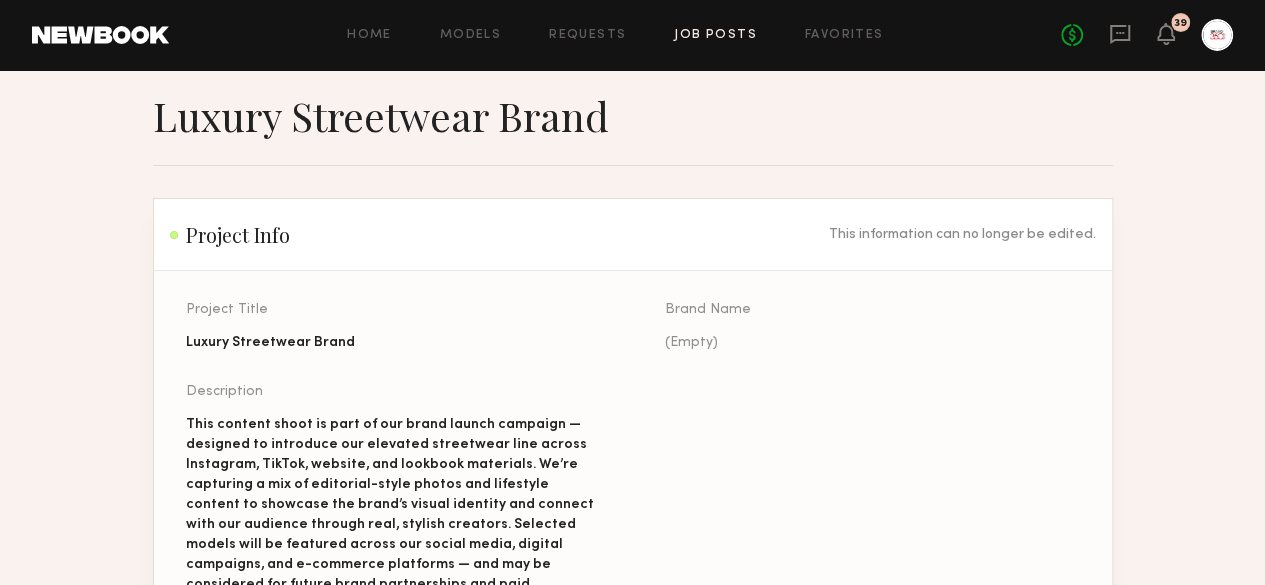 scroll, scrollTop: 0, scrollLeft: 0, axis: both 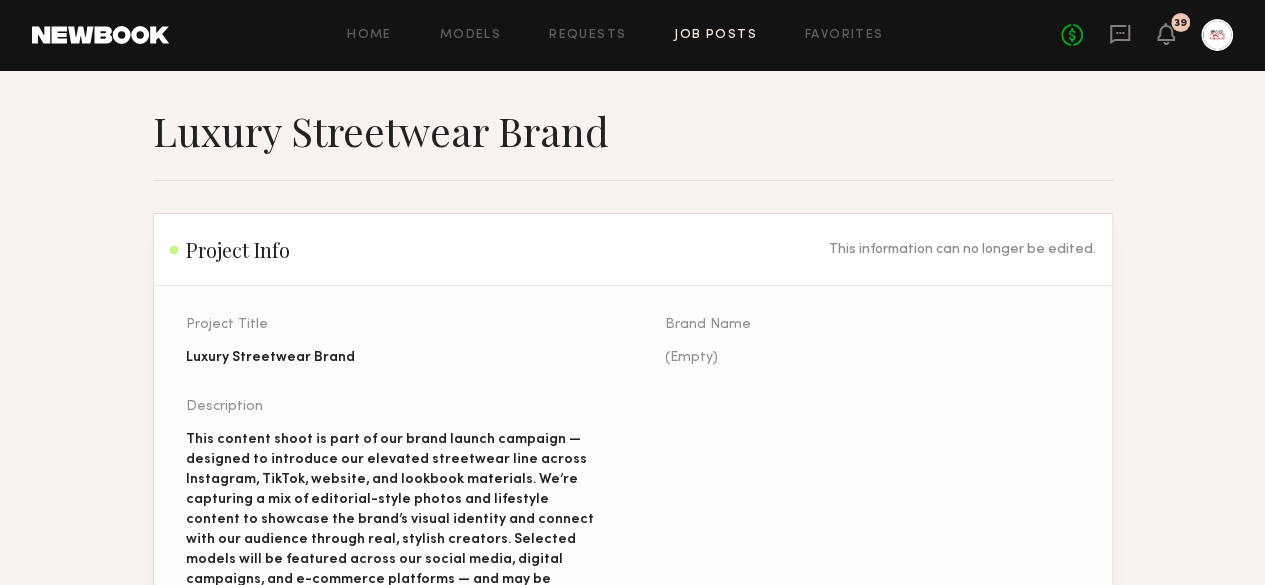 click on "Home Models Requests Job Posts Favorites Sign Out No fees up to $5,000 39" 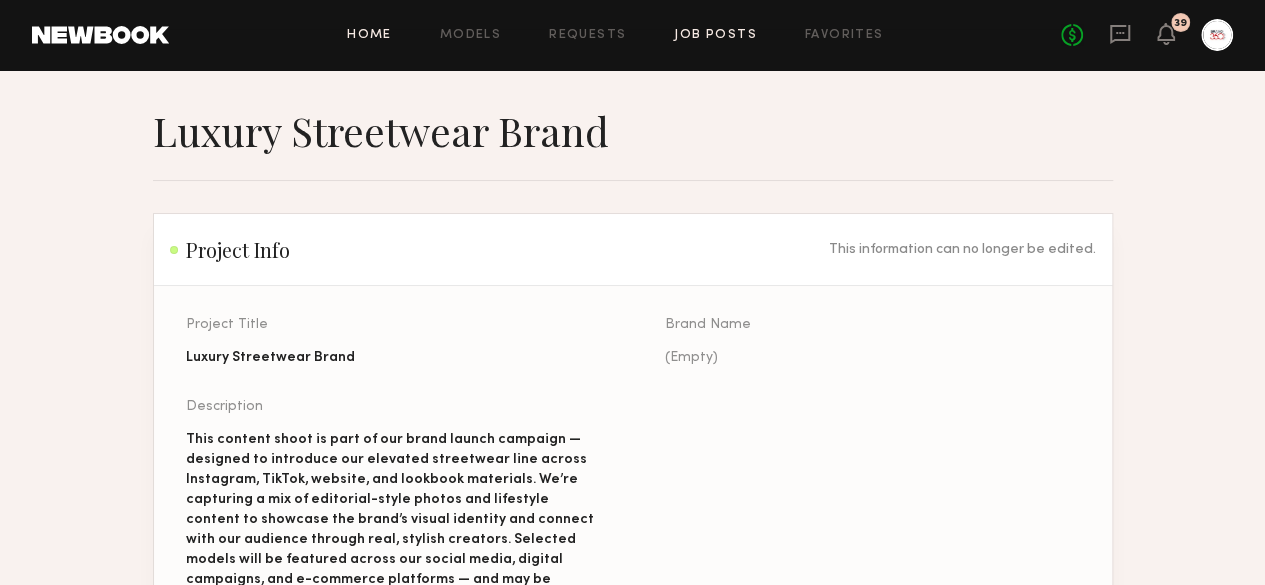 click on "Home" 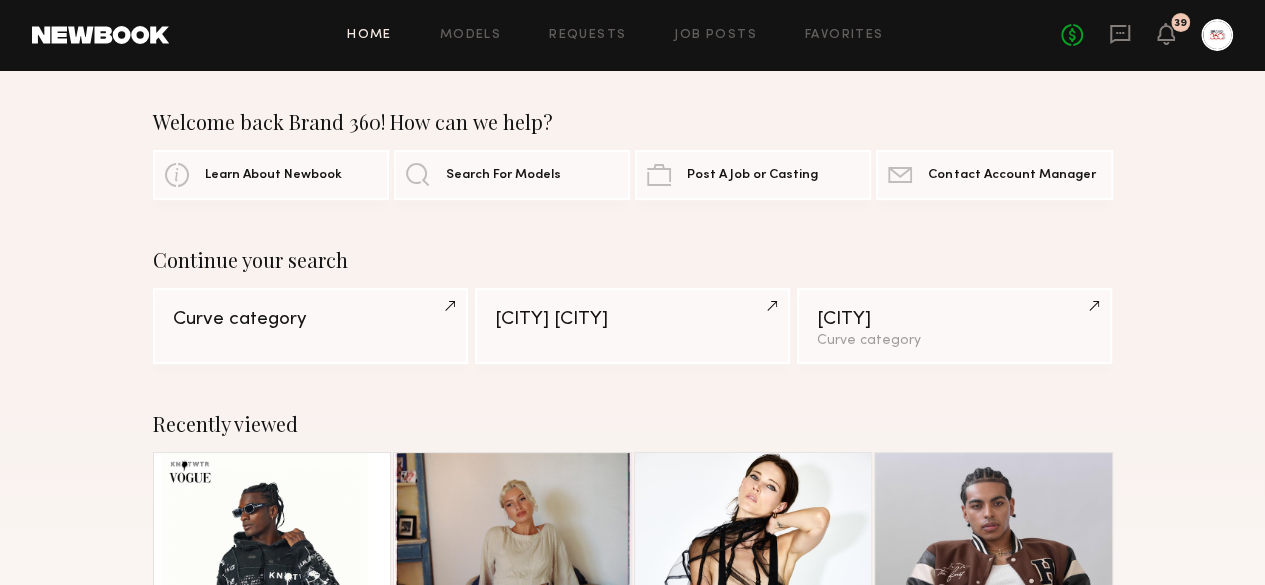 click on "Continue your search Curve category New York City Chicago Curve category" 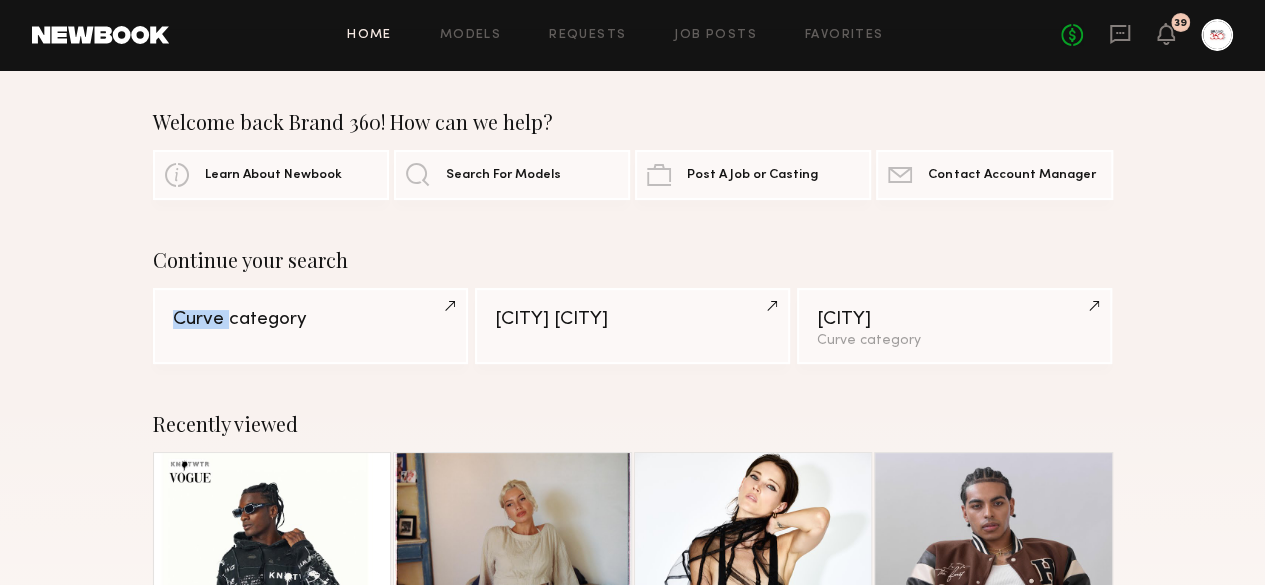 click on "Continue your search Curve category New York City Chicago Curve category" 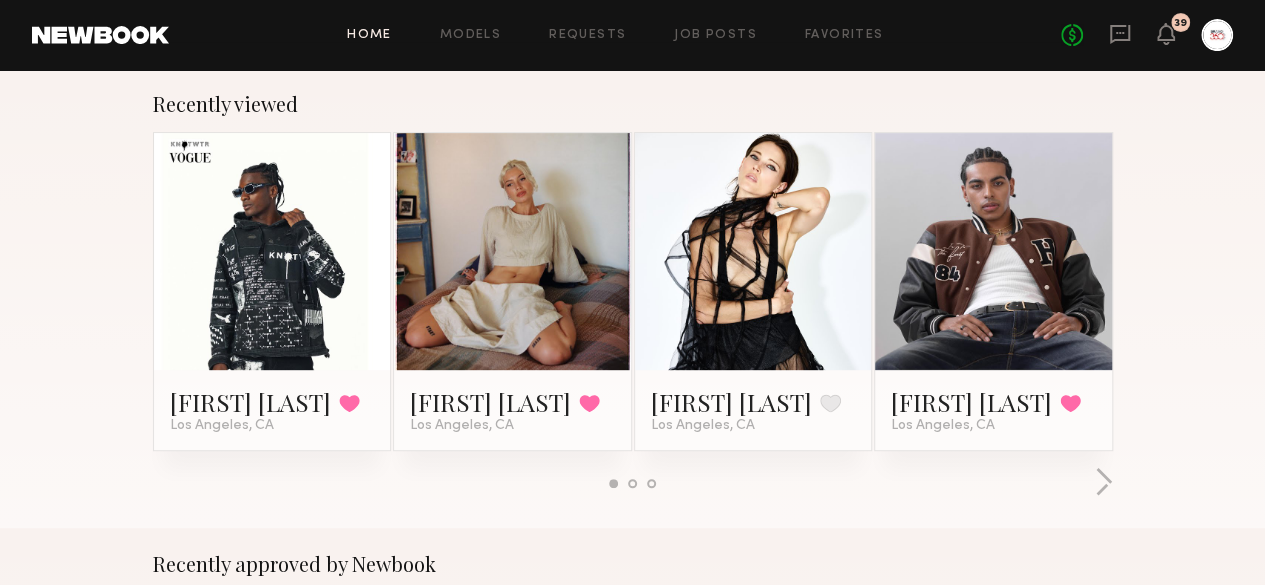 scroll, scrollTop: 280, scrollLeft: 0, axis: vertical 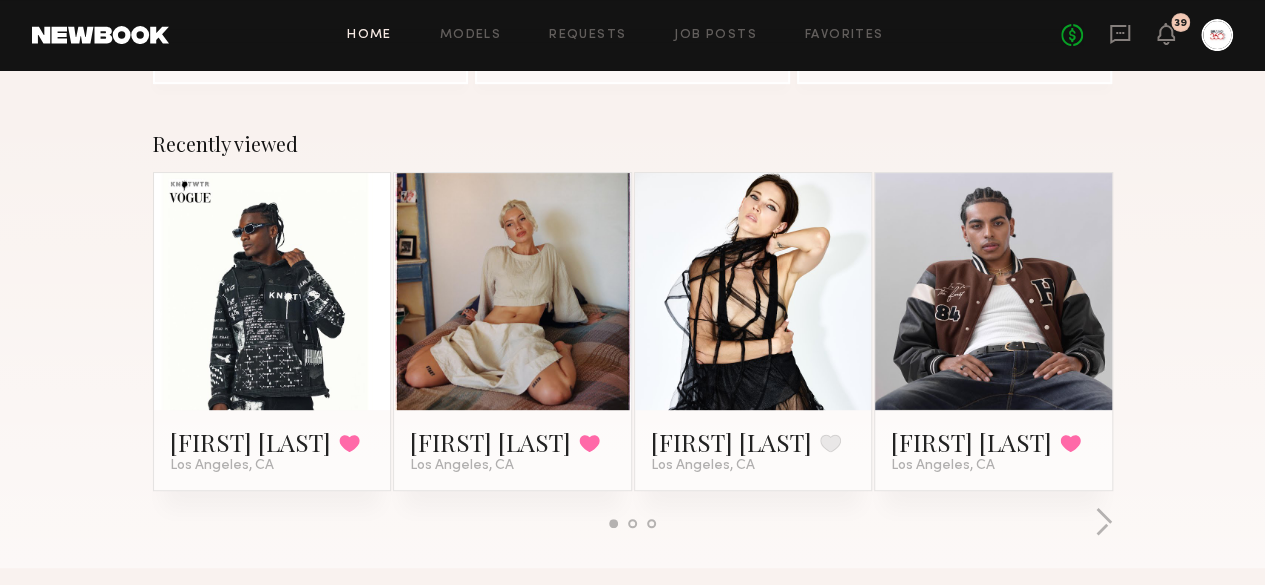drag, startPoint x: 607, startPoint y: 242, endPoint x: 82, endPoint y: 283, distance: 526.5985 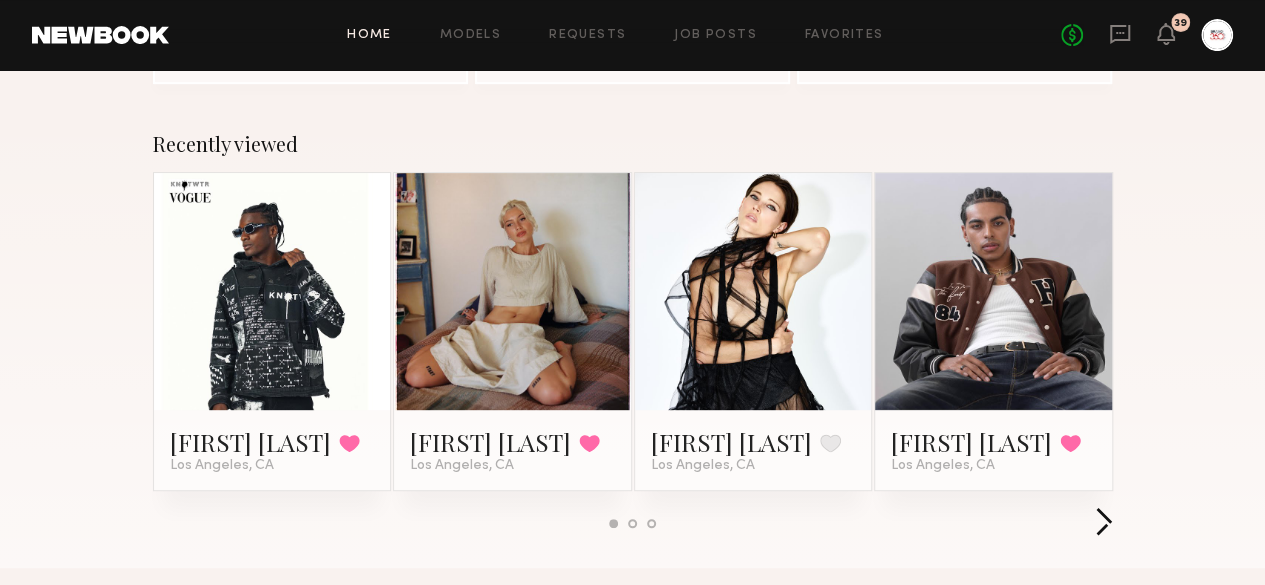 click 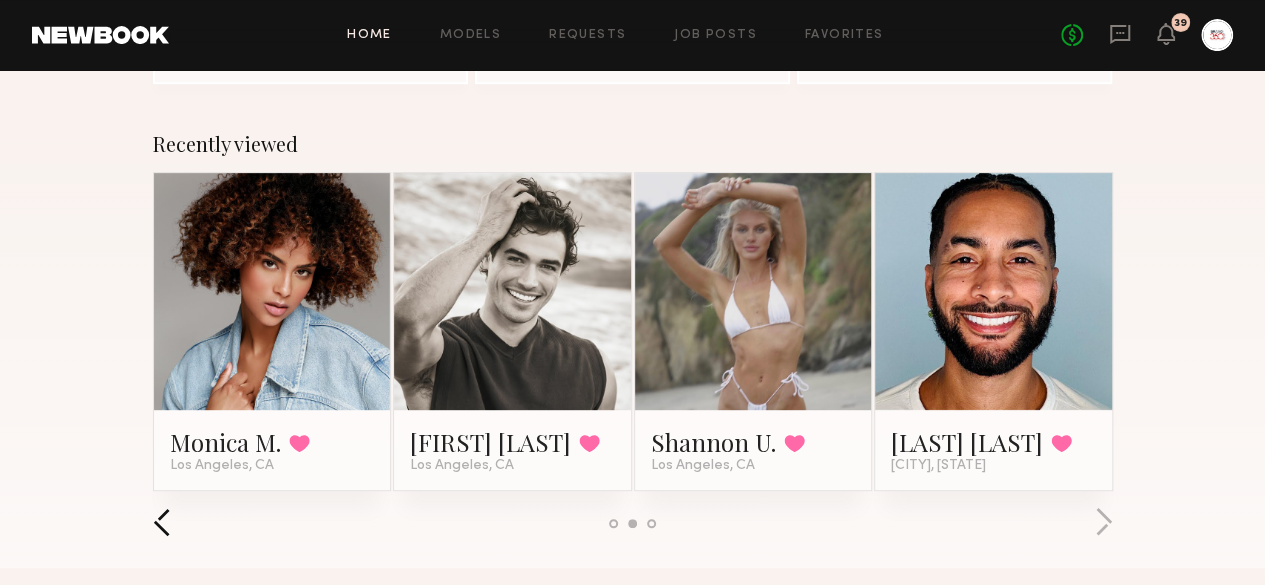 click 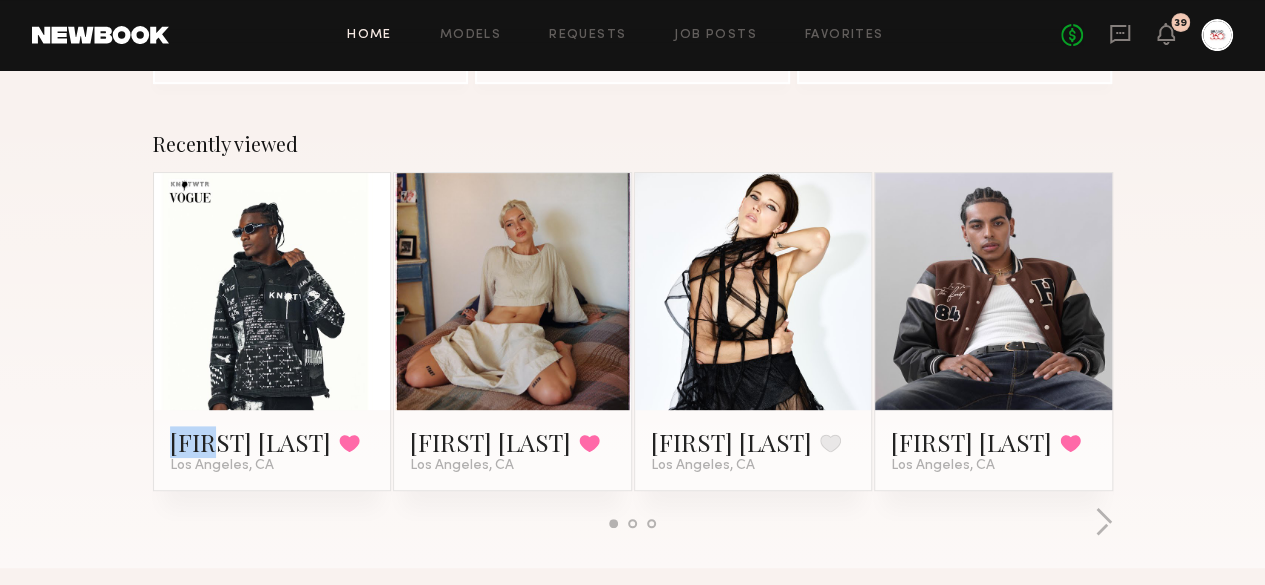 click on "Recently viewed Obi N. Favorited Los Angeles, CA Foster M. Favorited Los Angeles, CA Ashley R. Favorite Los Angeles, CA Jaylin D. Favorited Los Angeles, CA Monica M. Favorited Los Angeles, CA Chase H. Favorited Los Angeles, CA Shannon U. Favorited Los Angeles, CA Legacy D. Favorited San Francisco, CA Alexis T. Favorite Los Angeles, CA Bobby B. Favorited Los Angeles, CA Jessica W. Favorite Los Angeles, CA Destiny Nichole L. Favorite Los Angeles, CA" 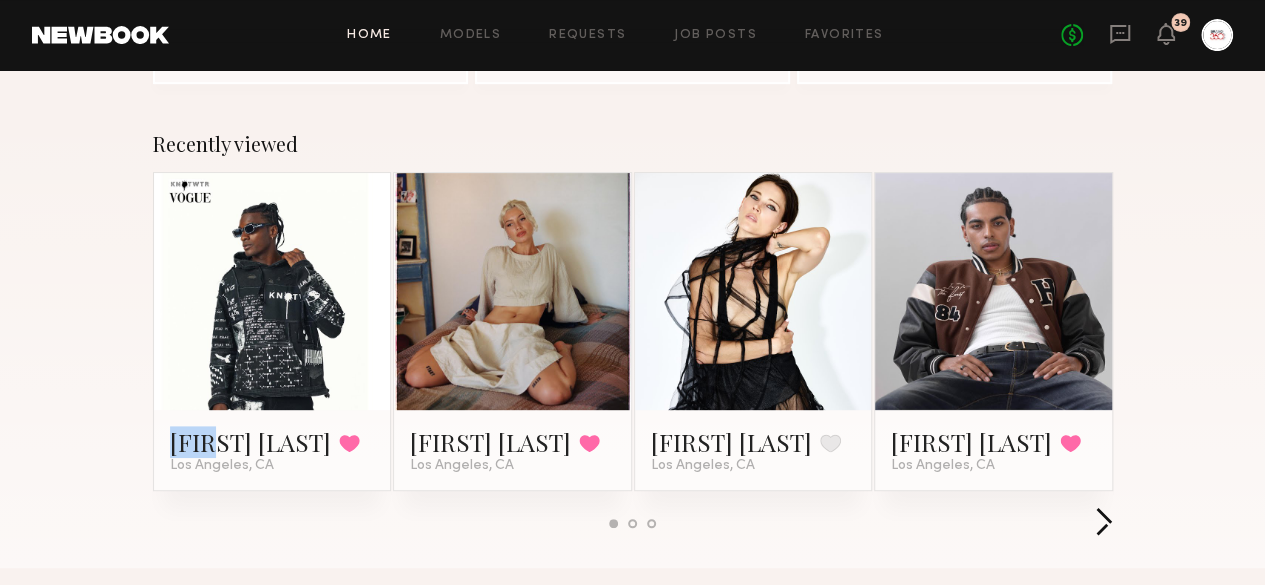 click 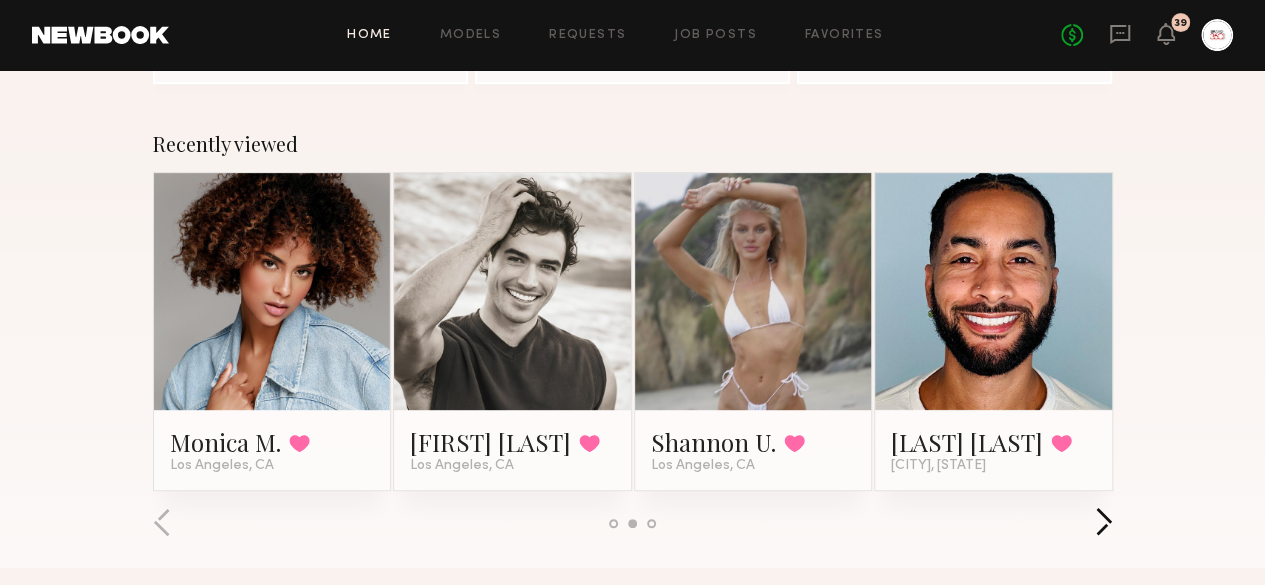 click 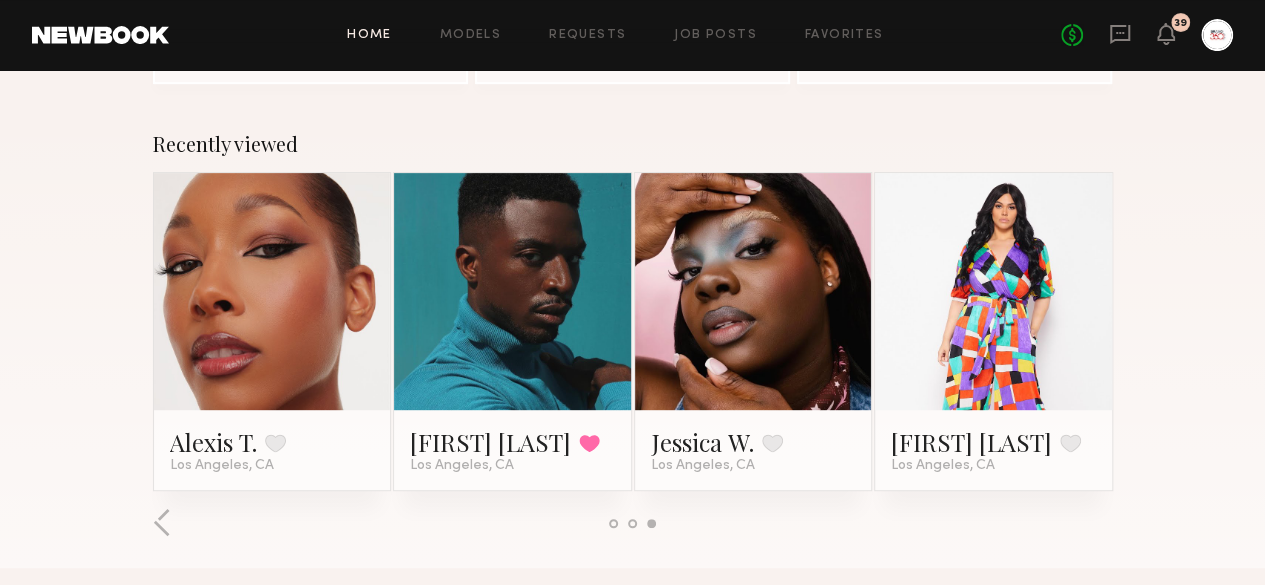 click on "Recently viewed Obi N. Favorited Los Angeles, CA Foster M. Favorited Los Angeles, CA Ashley R. Favorite Los Angeles, CA Jaylin D. Favorited Los Angeles, CA Monica M. Favorited Los Angeles, CA Chase H. Favorited Los Angeles, CA Shannon U. Favorited Los Angeles, CA Legacy D. Favorited San Francisco, CA Alexis T. Favorite Los Angeles, CA Bobby B. Favorited Los Angeles, CA Jessica W. Favorite Los Angeles, CA Destiny Nichole L. Favorite Los Angeles, CA" 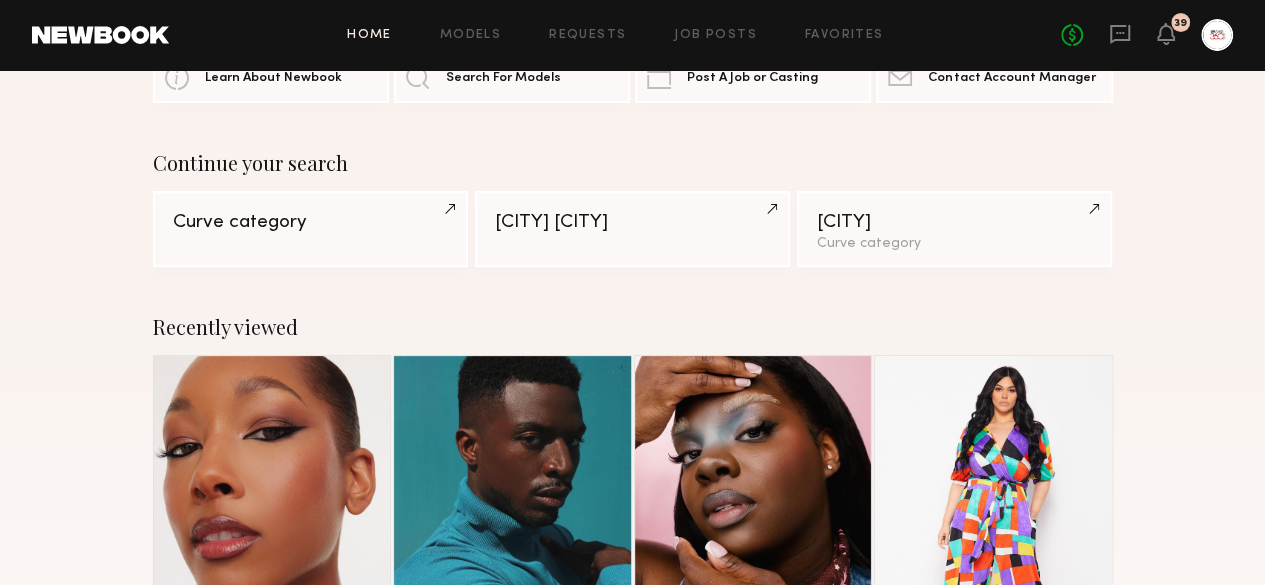 scroll, scrollTop: 0, scrollLeft: 0, axis: both 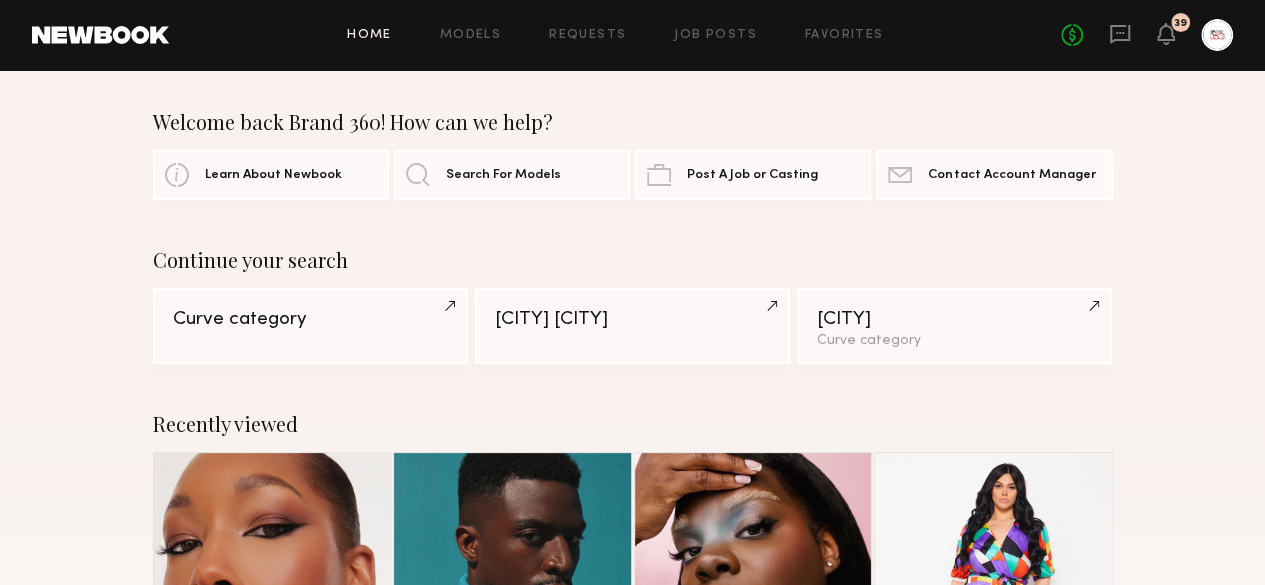 click on "Welcome back Brand 360! How can we help? Learn About Newbook Search For Models Post A Job or Casting Contact Newbook Contact Account Manager Continue your search Curve category New York City Chicago Curve category Recently viewed Obi N. Favorited Los Angeles, CA Foster M. Favorited Los Angeles, CA Ashley R. Favorite Los Angeles, CA Jaylin D. Favorited Los Angeles, CA Monica M. Favorited Los Angeles, CA Chase H. Favorited Los Angeles, CA Shannon U. Favorited Los Angeles, CA Legacy D. Favorited San Francisco, CA Alexis T. Favorite Los Angeles, CA Bobby B. Favorited Los Angeles, CA Jessica W. Favorite Los Angeles, CA Destiny Nichole L. Favorite Los Angeles, CA Recently approved by Newbook Sterling R. Favorite Los Angeles, CA Sydney G. Favorite Los Angeles, CA Adelina Y. Favorite New York City, NY Sean M. Favorite Los Angeles, CA Recently updated profiles Angel G. Favorite Los Angeles, CA Tiara K. Favorite Los Angeles, CA Rebecca L. Favorite Los Angeles, CA Marika R. Favorite Brinnen T." 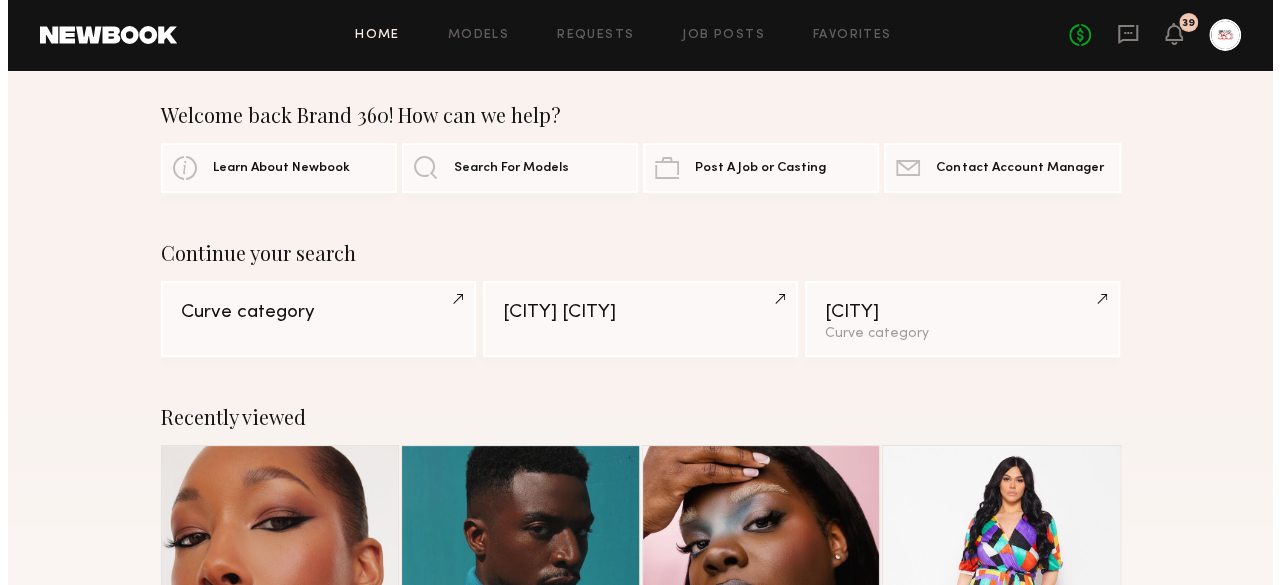 scroll, scrollTop: 0, scrollLeft: 0, axis: both 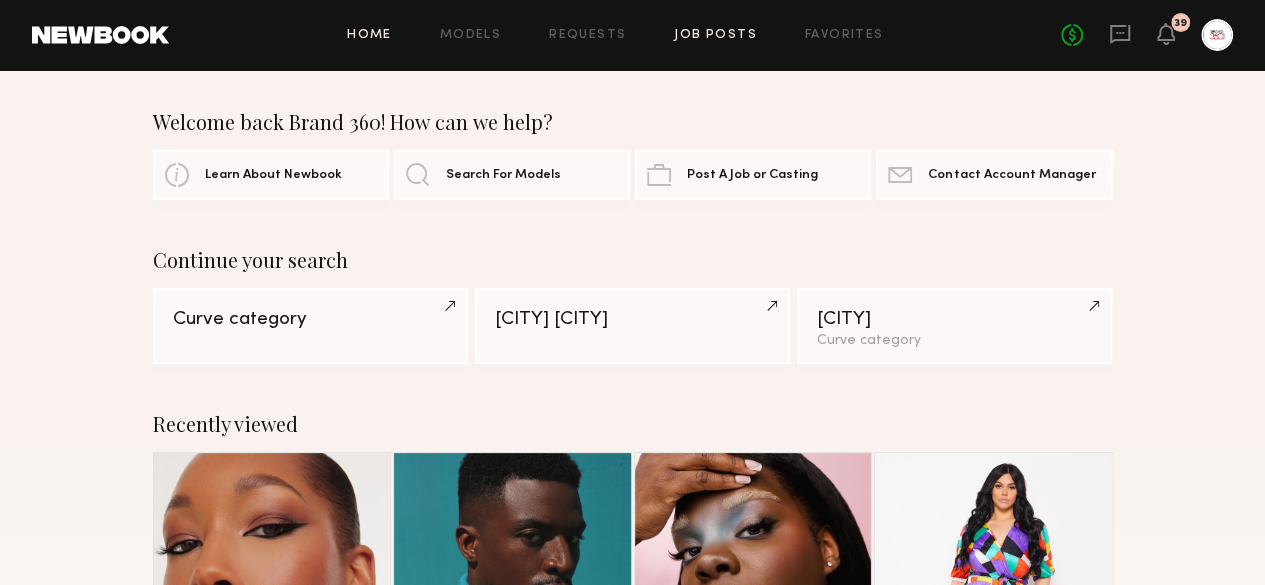 click on "Job Posts" 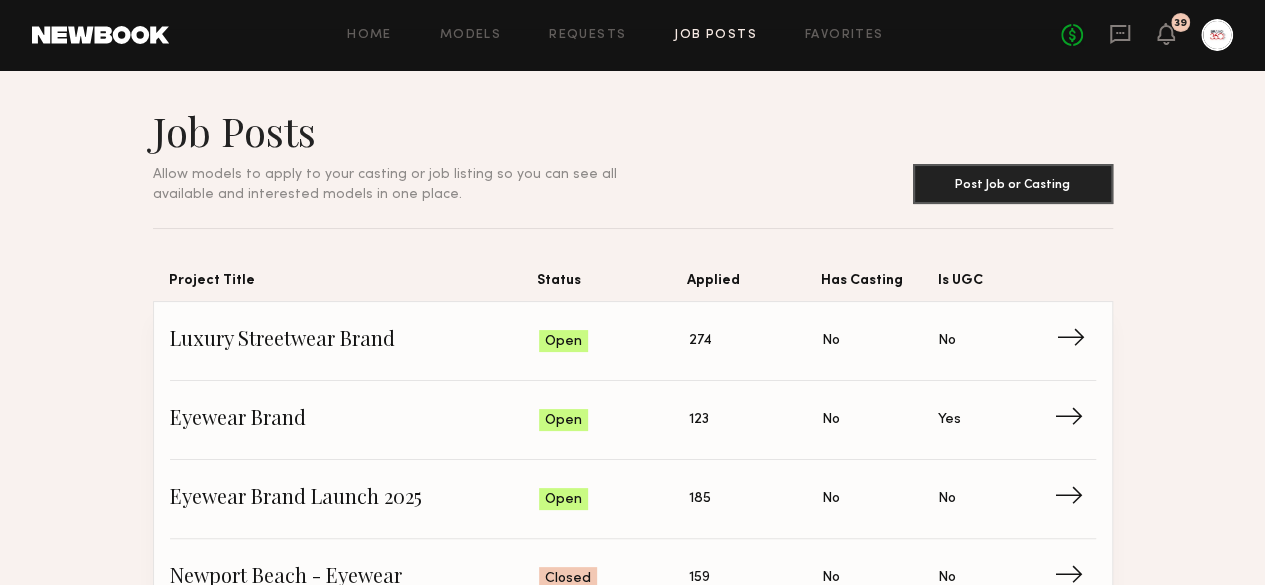 click on "Luxury Streetwear Brand" 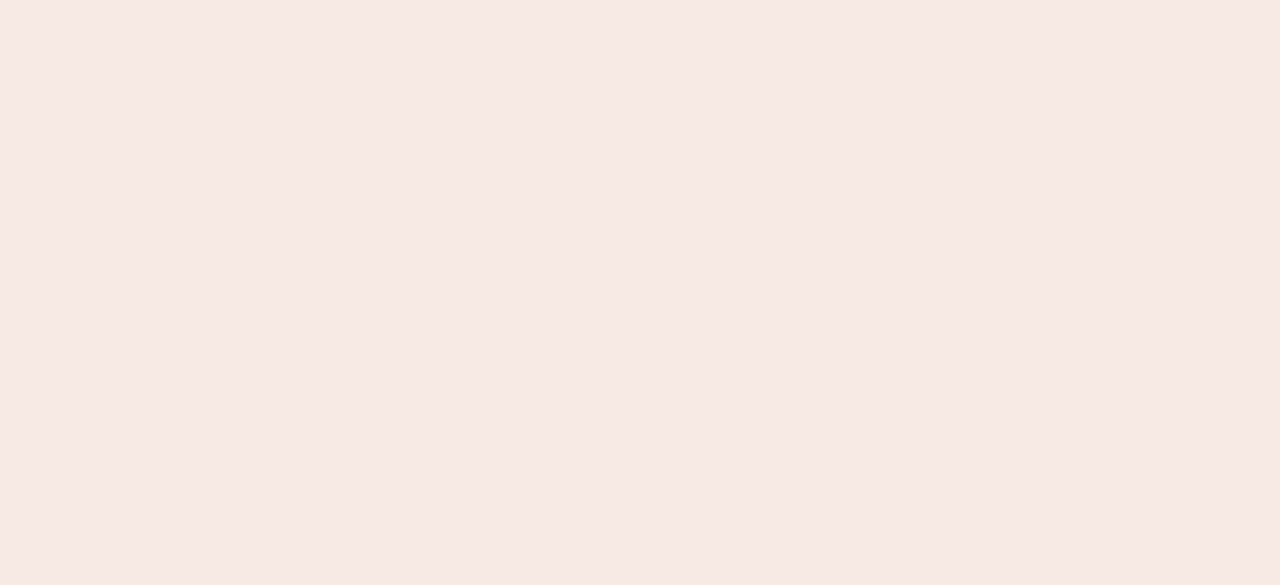 click 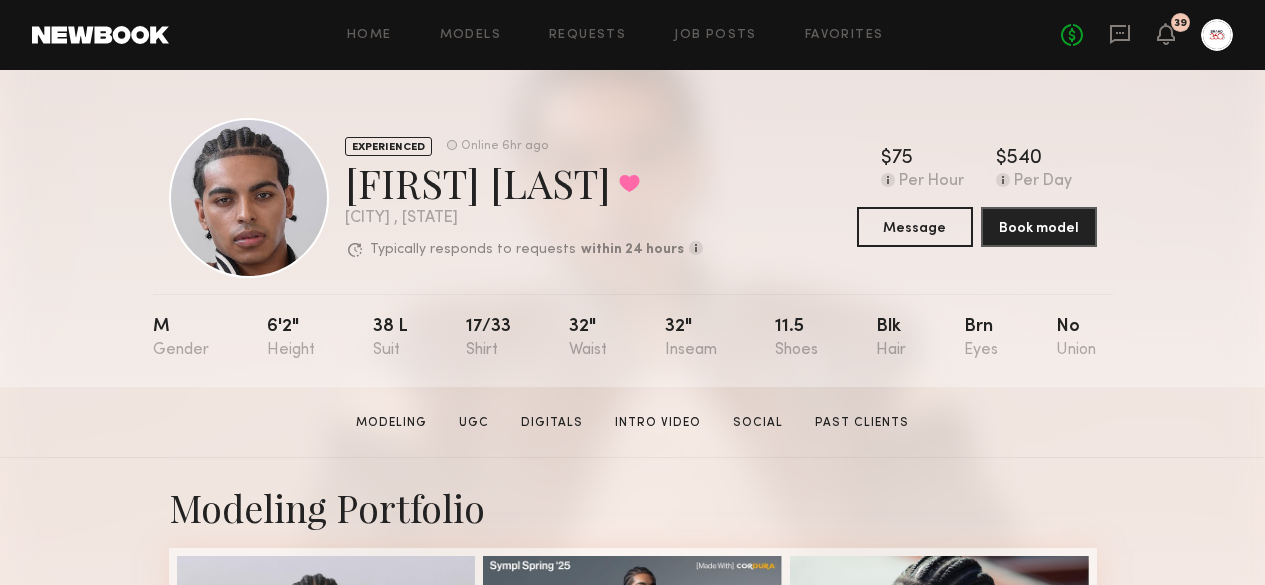 scroll, scrollTop: 0, scrollLeft: 0, axis: both 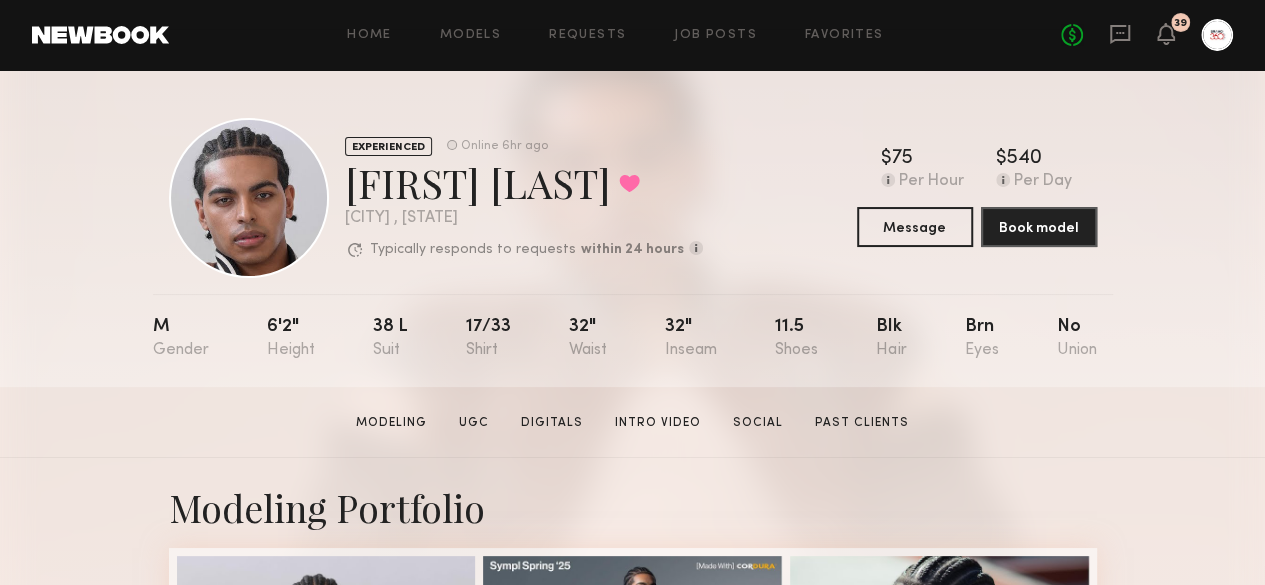 click on "EXPERIENCED Online 6hr ago  [FIRST] [LAST]  Favorited [CITY] , [STATE]  Typically responds to requests  within 24 hours  How quickly the model responds to new   requests, on average. For best results,   start new talent interactions with a   request and use messages to add or   collect additional info.  Typically responds: within 24 hours Online 6hr ago  $   Typical rate set by model.  Can vary by project & usage.  75 Per Hour  $   Typical rate set by model.  Can vary by project & usage.  540 Per Day  Message  Book model  M 6'2" 38 l 17/33 32" 32" 11.5 Blk Brn No" 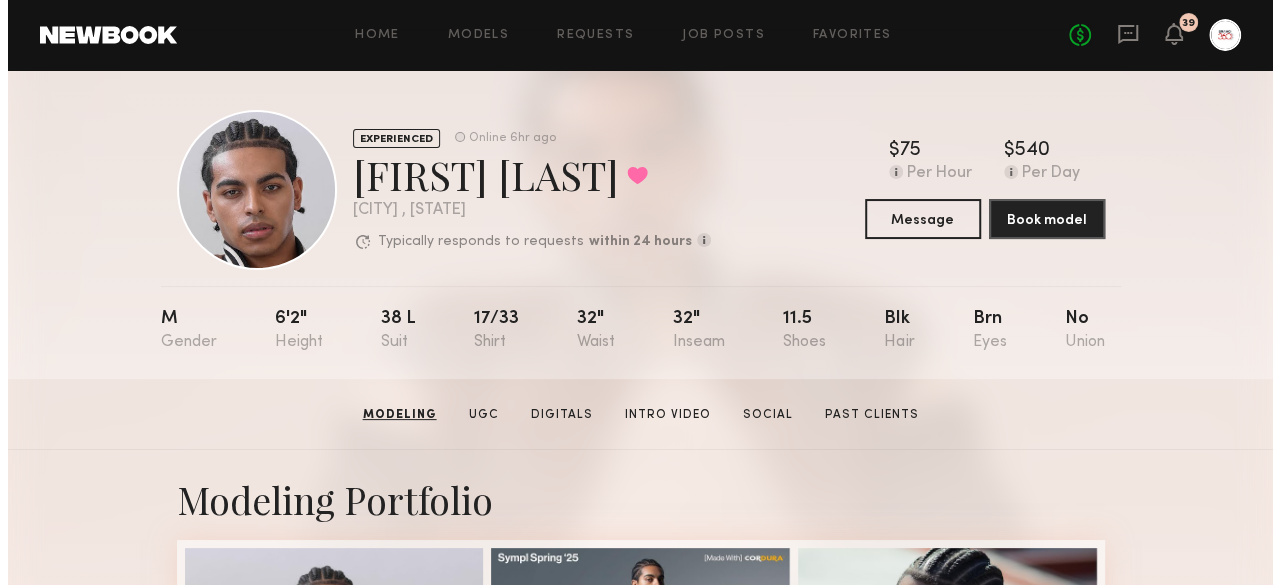 scroll, scrollTop: 0, scrollLeft: 0, axis: both 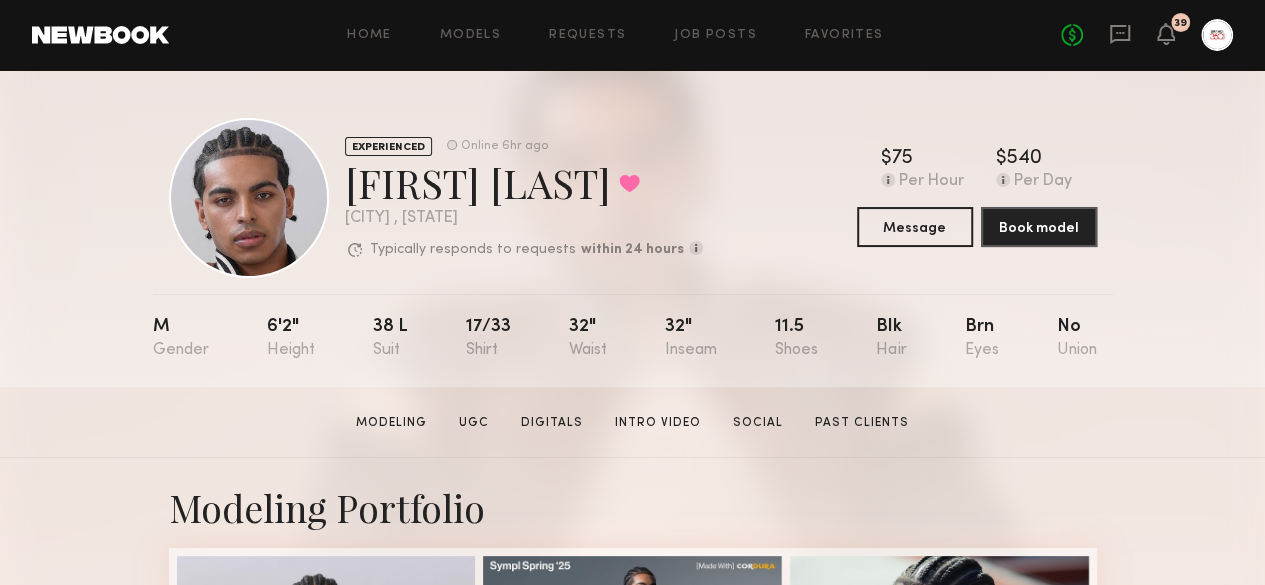 click 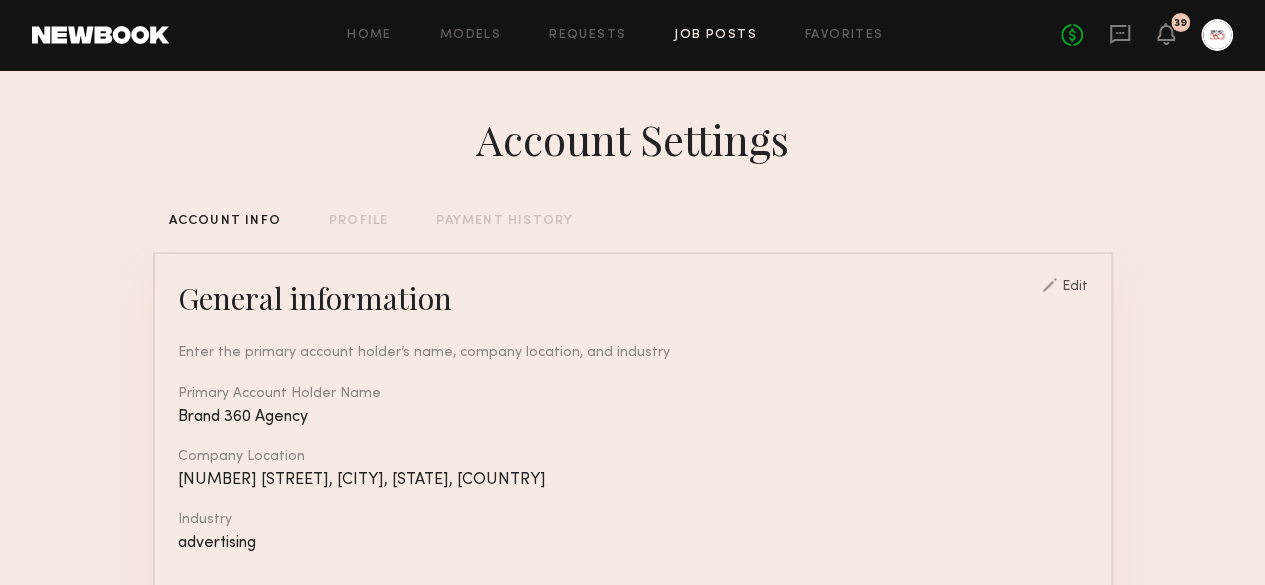 click on "Job Posts" 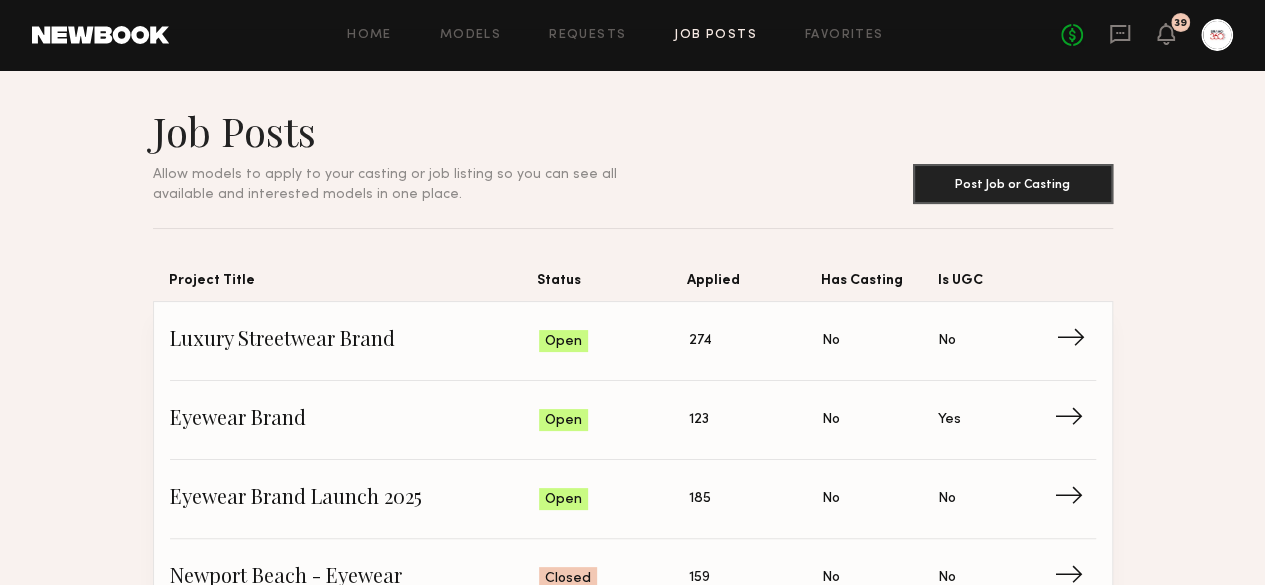 click on "Luxury Streetwear Brand" 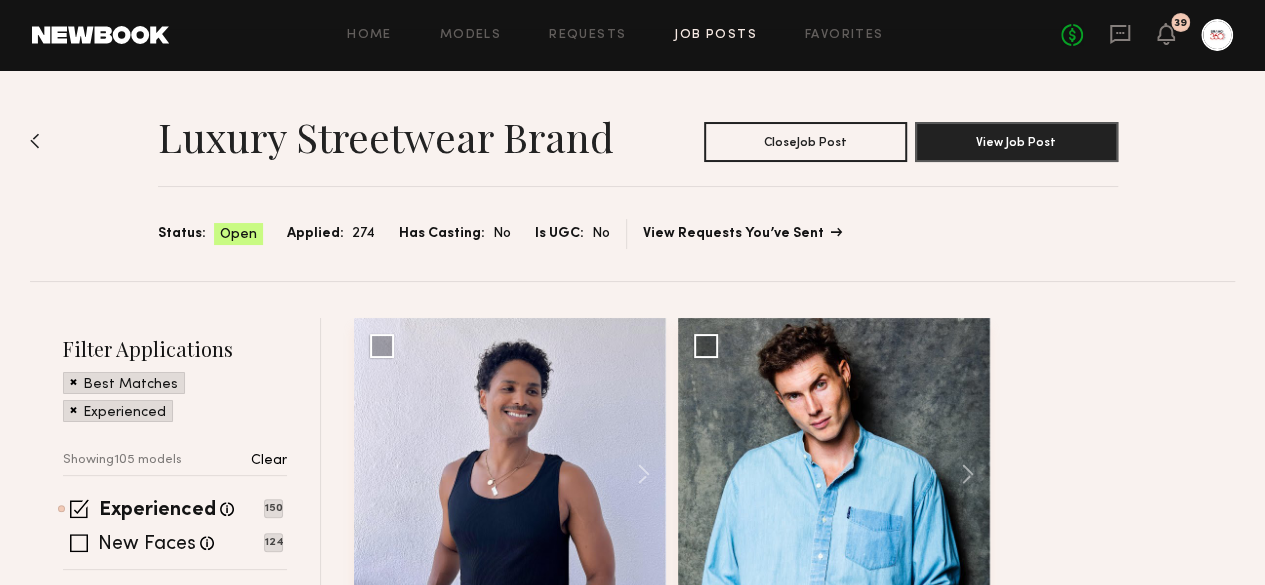 click on "View Requests You’ve Sent" 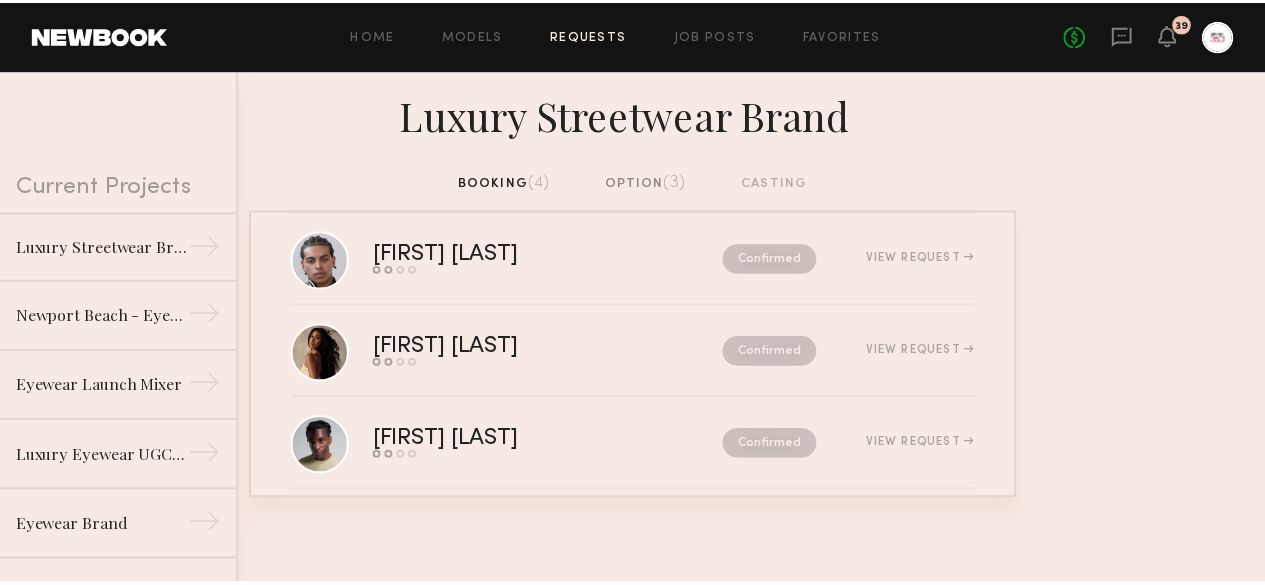 scroll, scrollTop: 151, scrollLeft: 0, axis: vertical 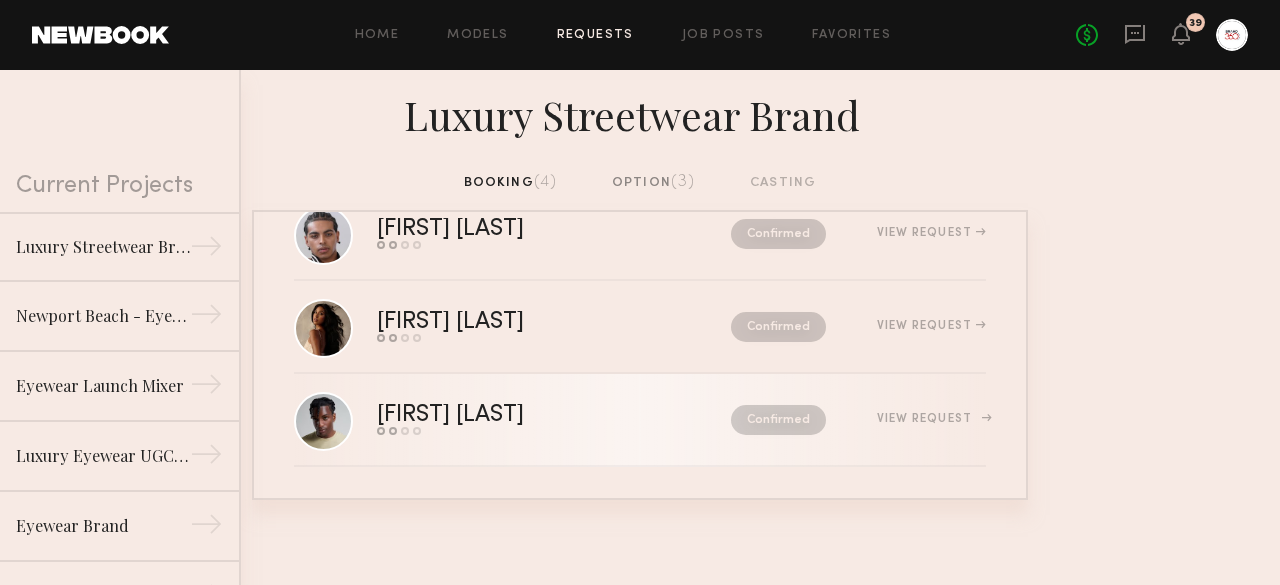 click on "[FIRST] [LAST]  Send request   Model response   Review hours worked   Pay model  Confirmed  View Request" 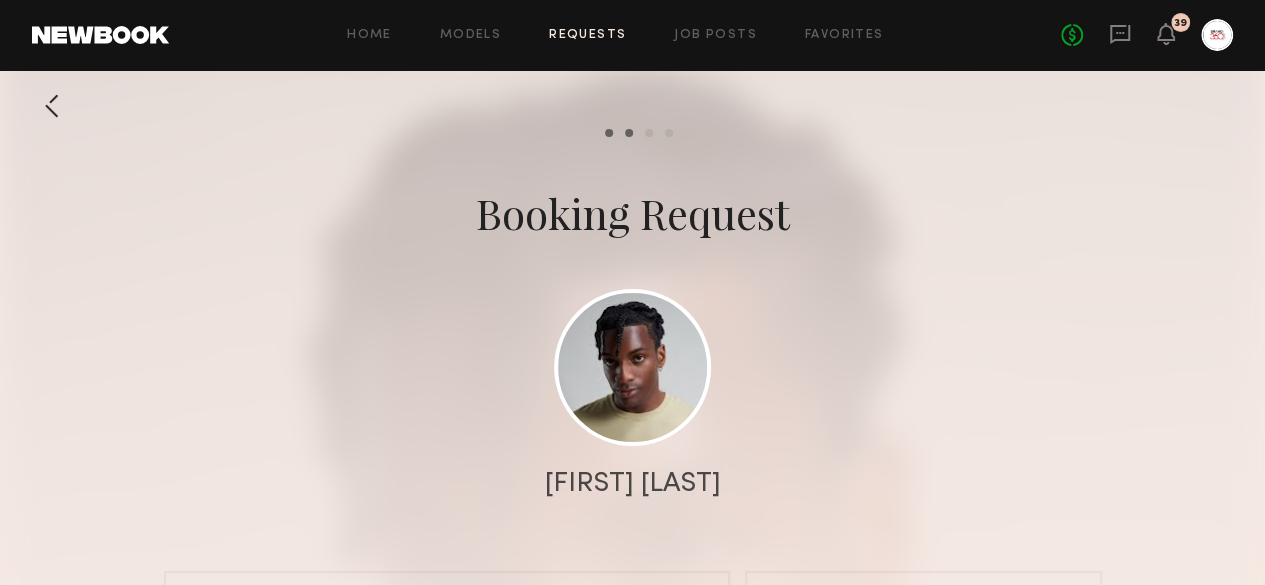 scroll, scrollTop: 2961, scrollLeft: 0, axis: vertical 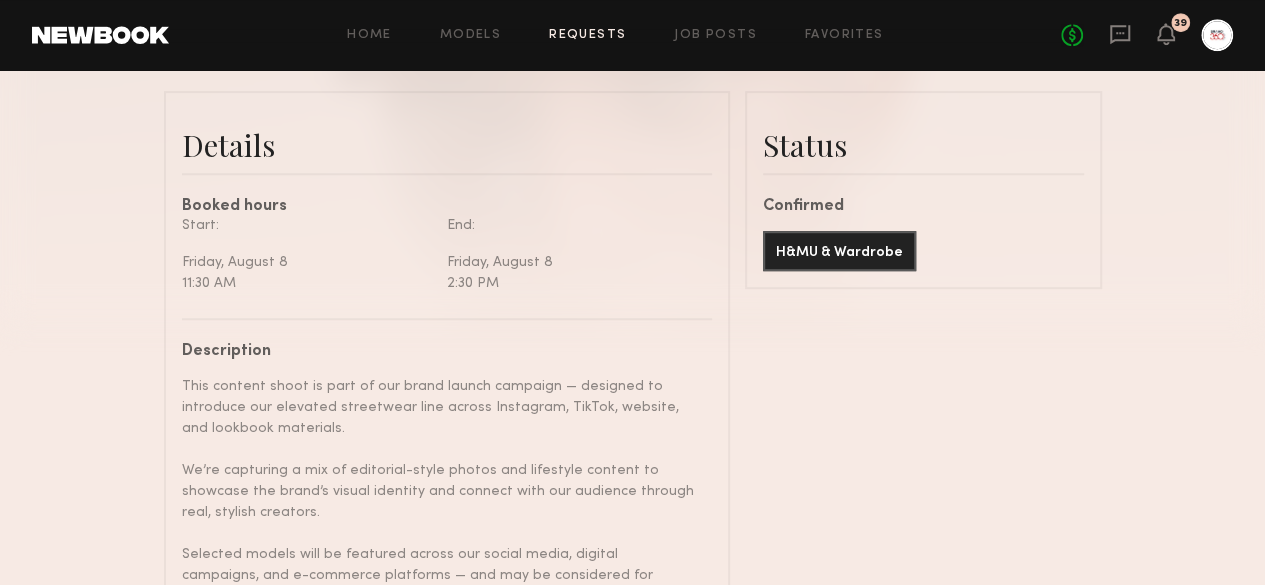 drag, startPoint x: 0, startPoint y: 306, endPoint x: 7, endPoint y: 293, distance: 14.764823 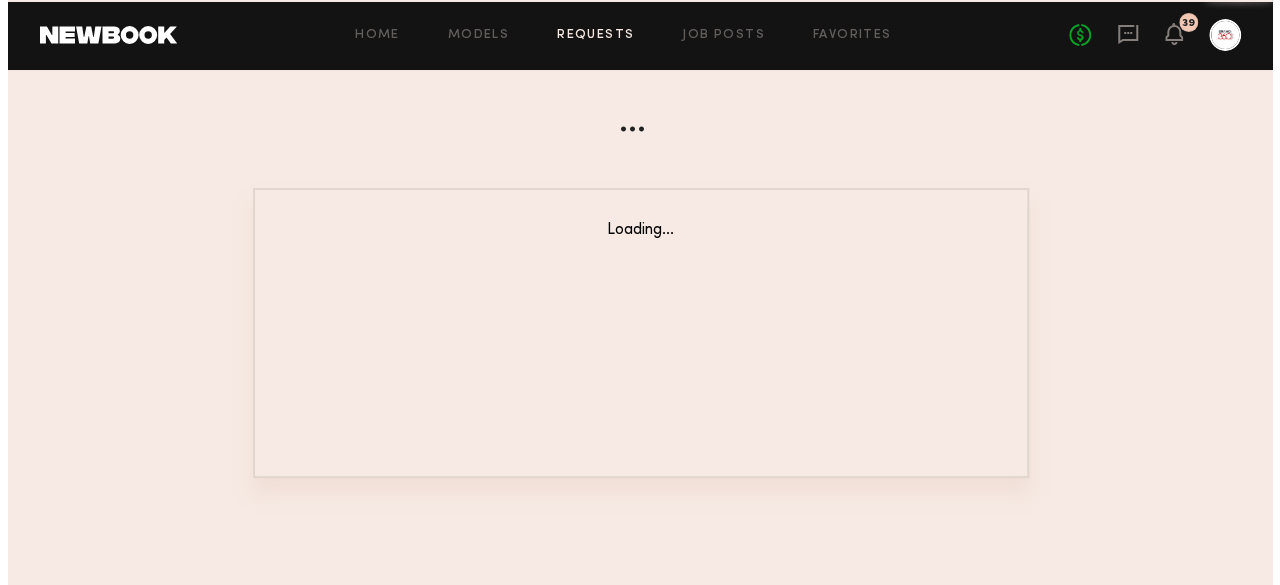 scroll, scrollTop: 0, scrollLeft: 0, axis: both 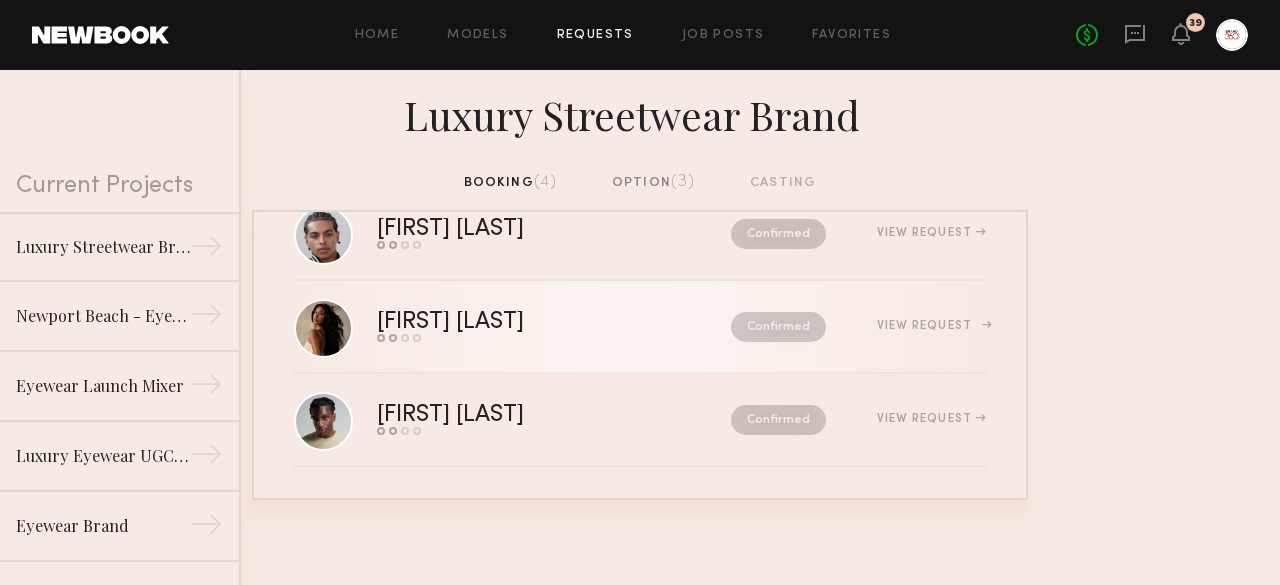 click on "[FIRST] [LAST]" 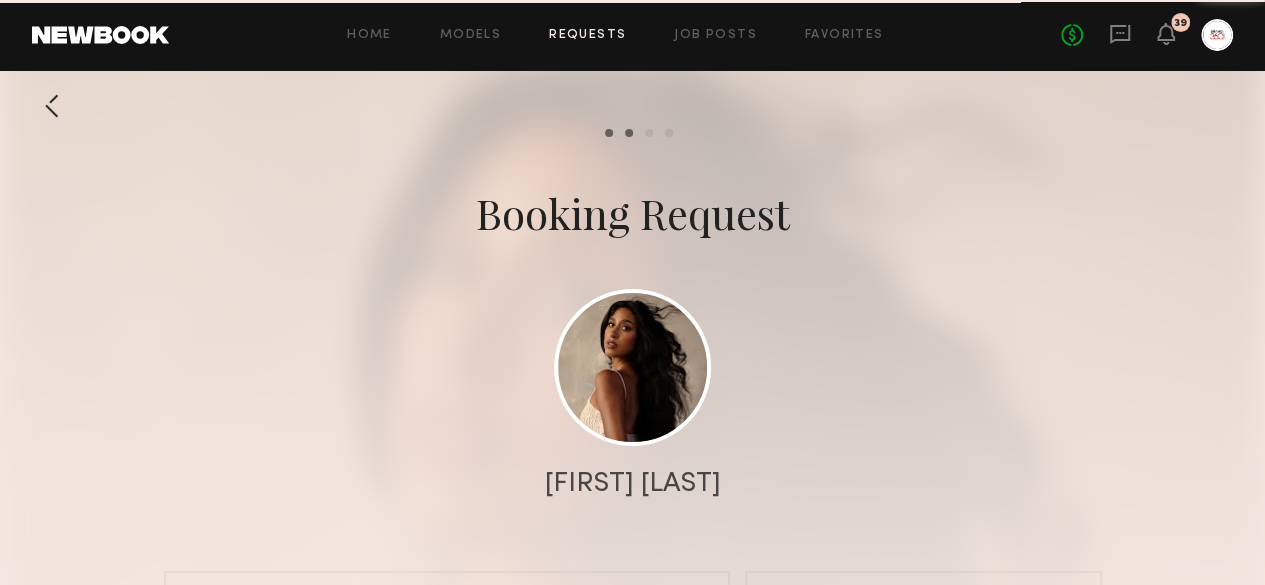 click 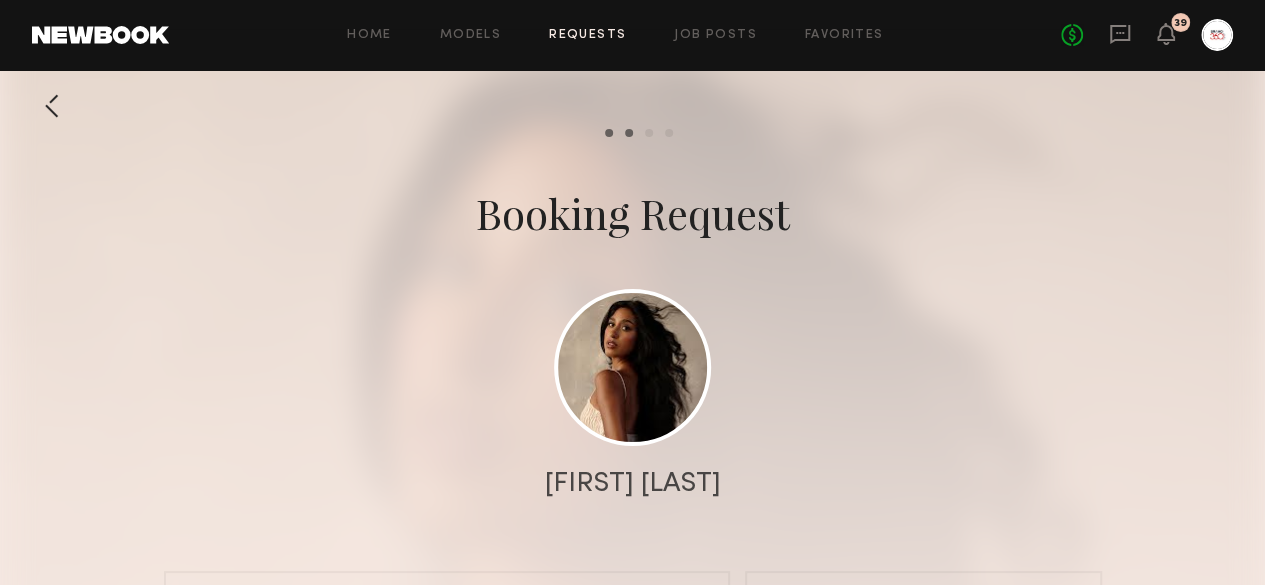 scroll, scrollTop: 3548, scrollLeft: 0, axis: vertical 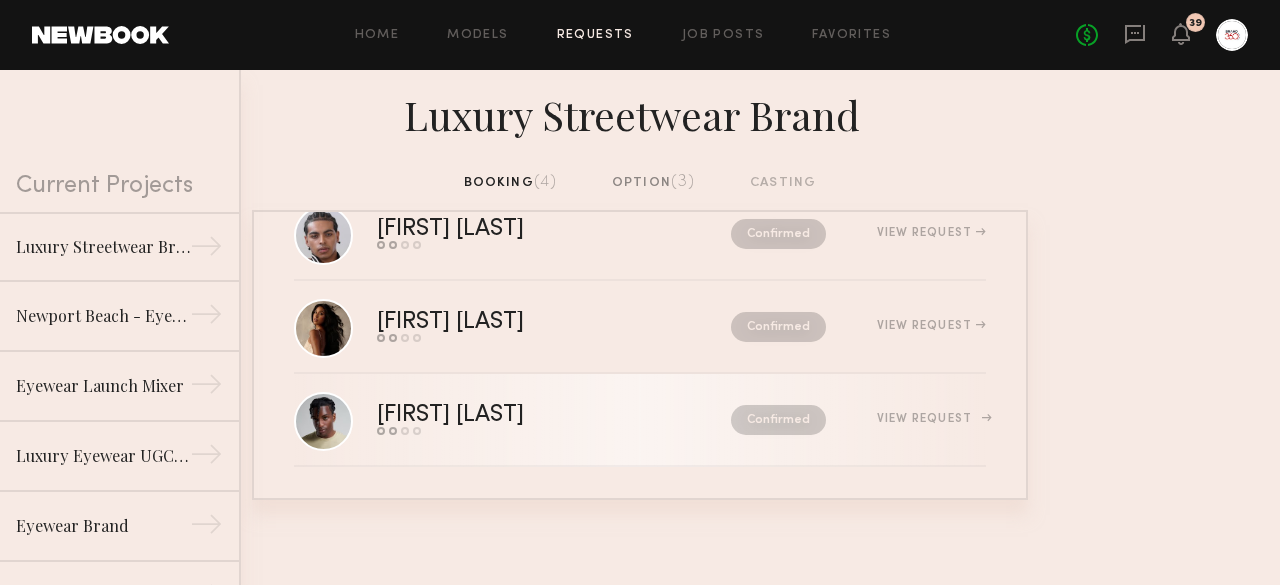 click on "Send request   Model response   Review hours worked   Pay model" 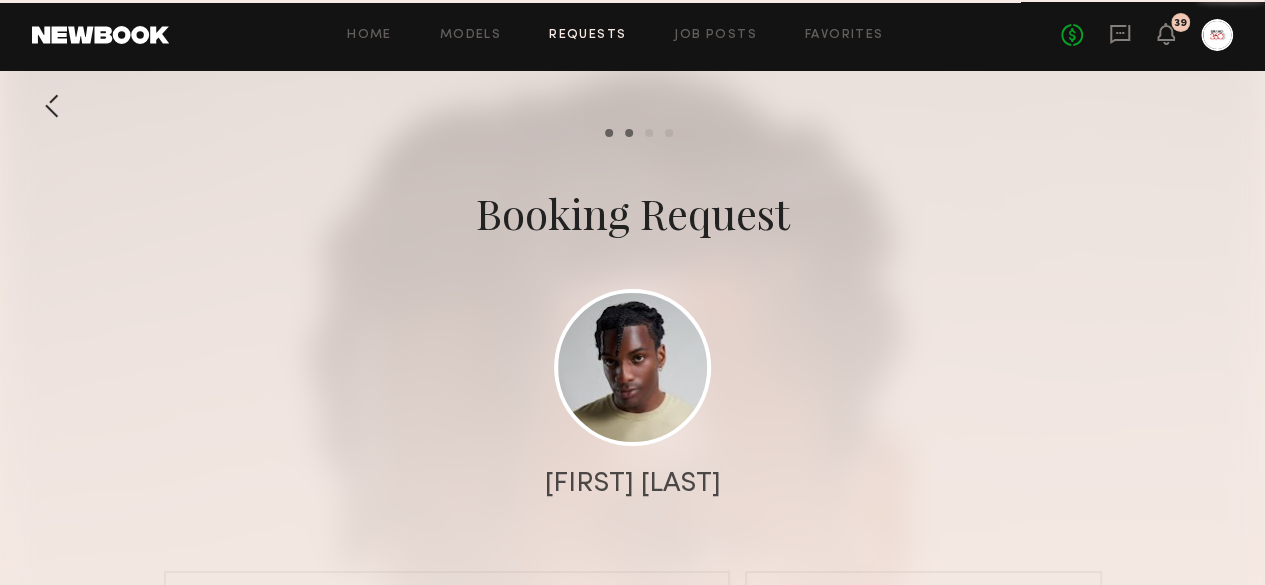 scroll, scrollTop: 2961, scrollLeft: 0, axis: vertical 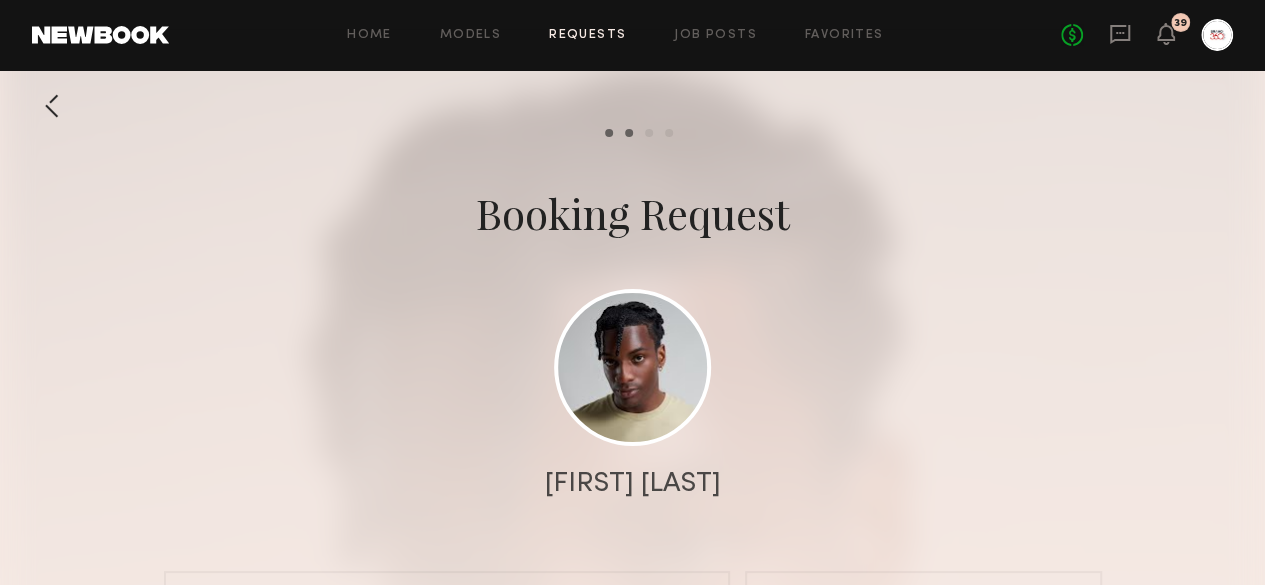 click 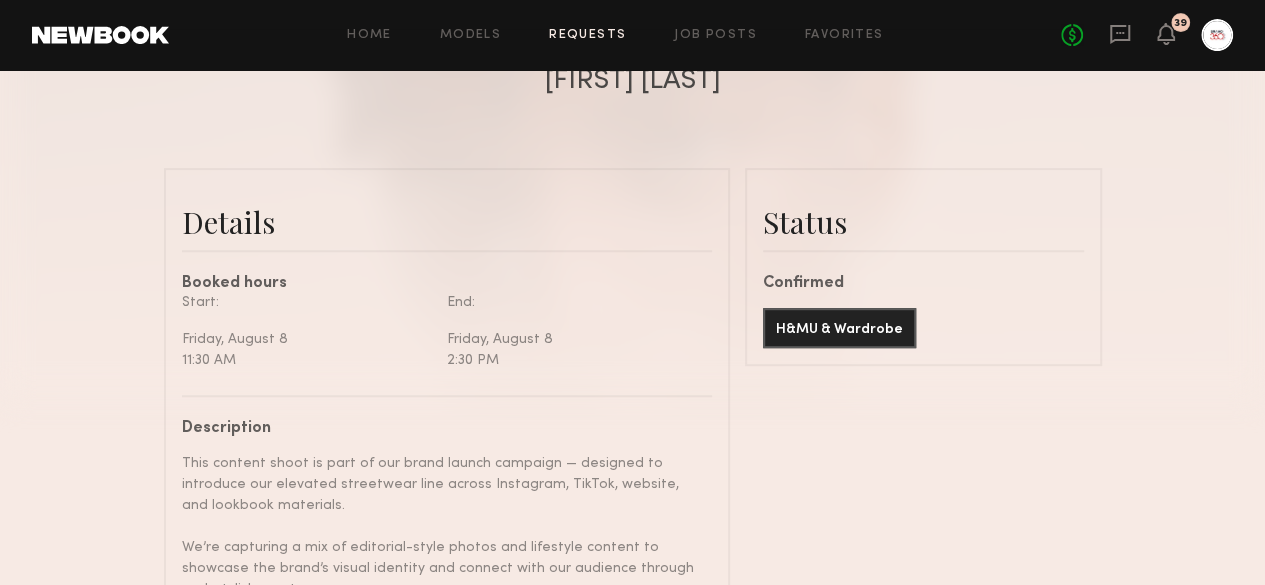 scroll, scrollTop: 440, scrollLeft: 0, axis: vertical 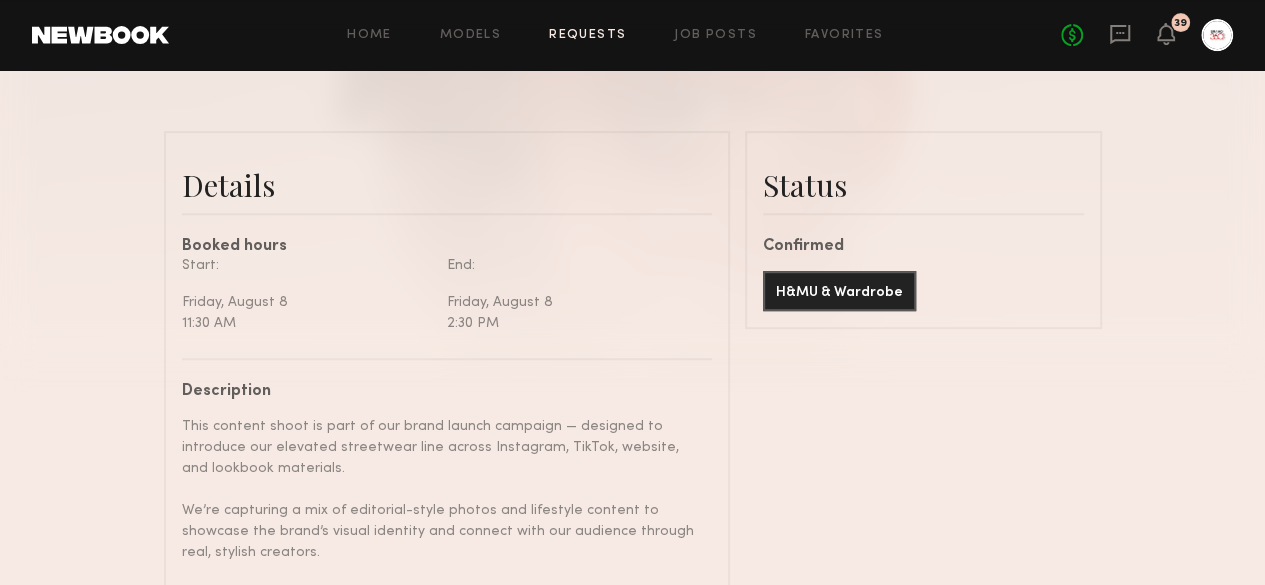 click on "Start:" 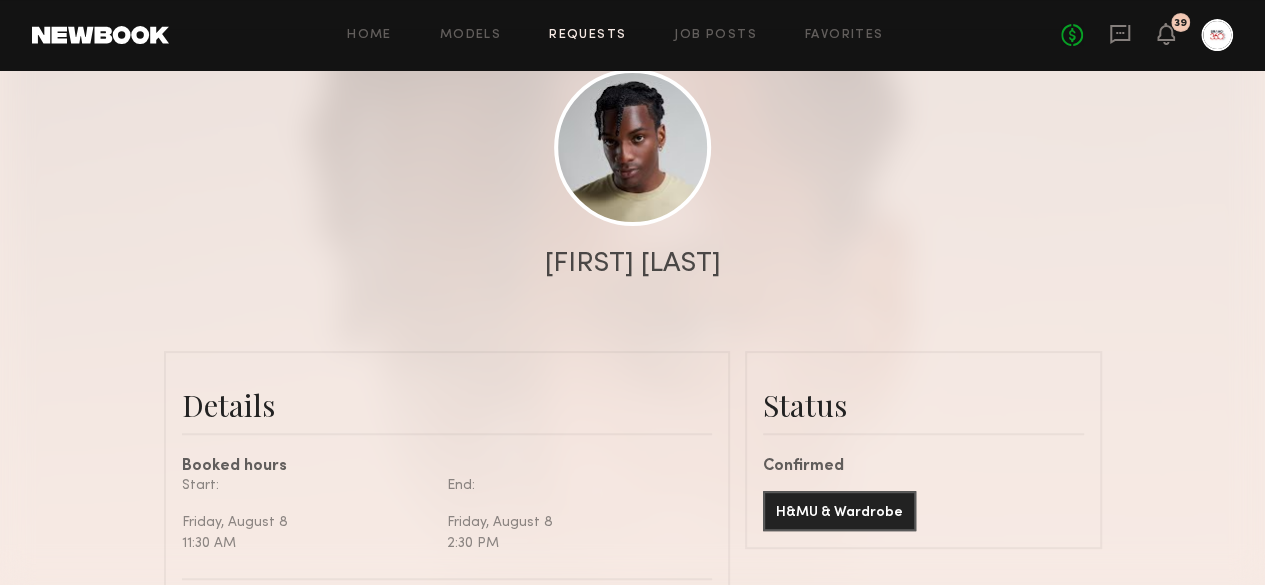 scroll, scrollTop: 0, scrollLeft: 0, axis: both 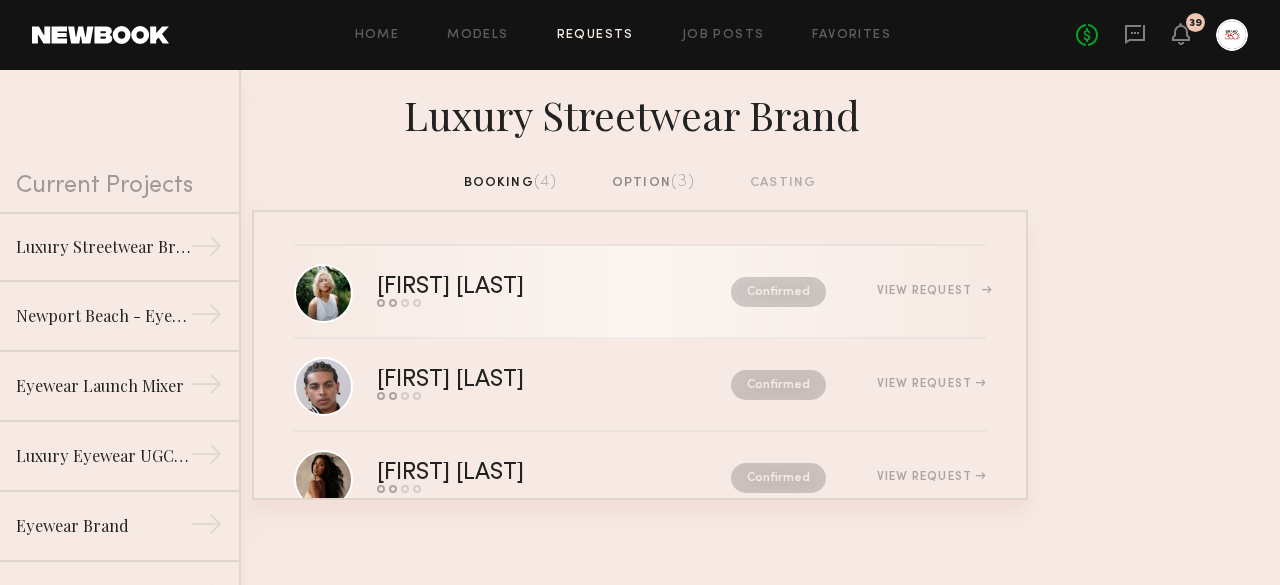 click on "Confirmed" 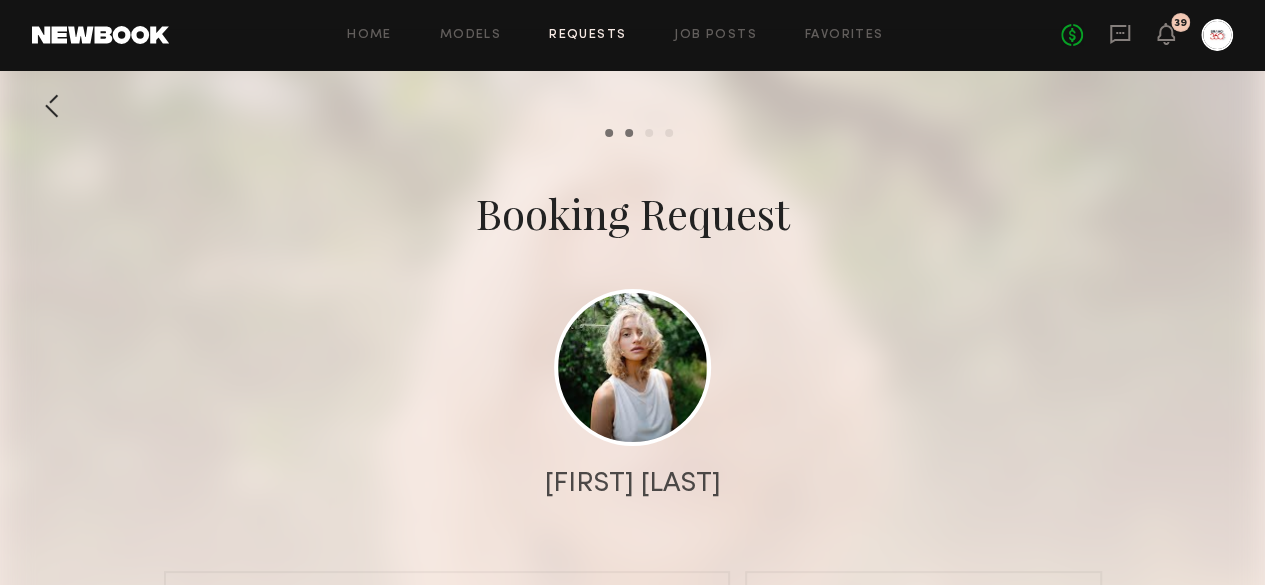 scroll, scrollTop: 40, scrollLeft: 0, axis: vertical 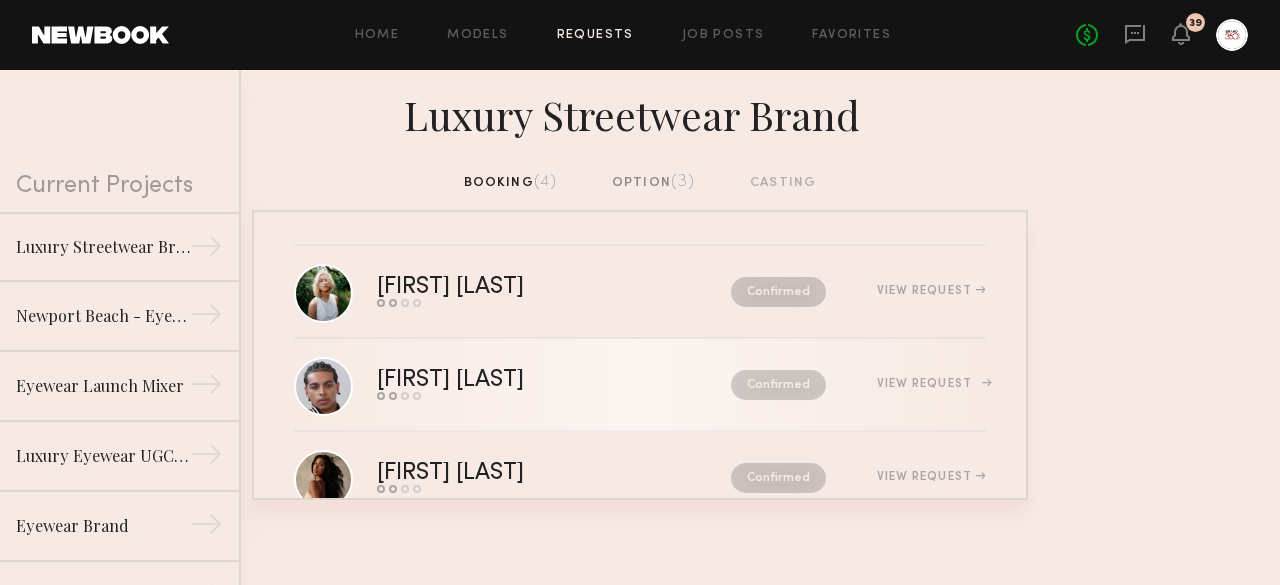 click on "[FIRST] [LAST]" 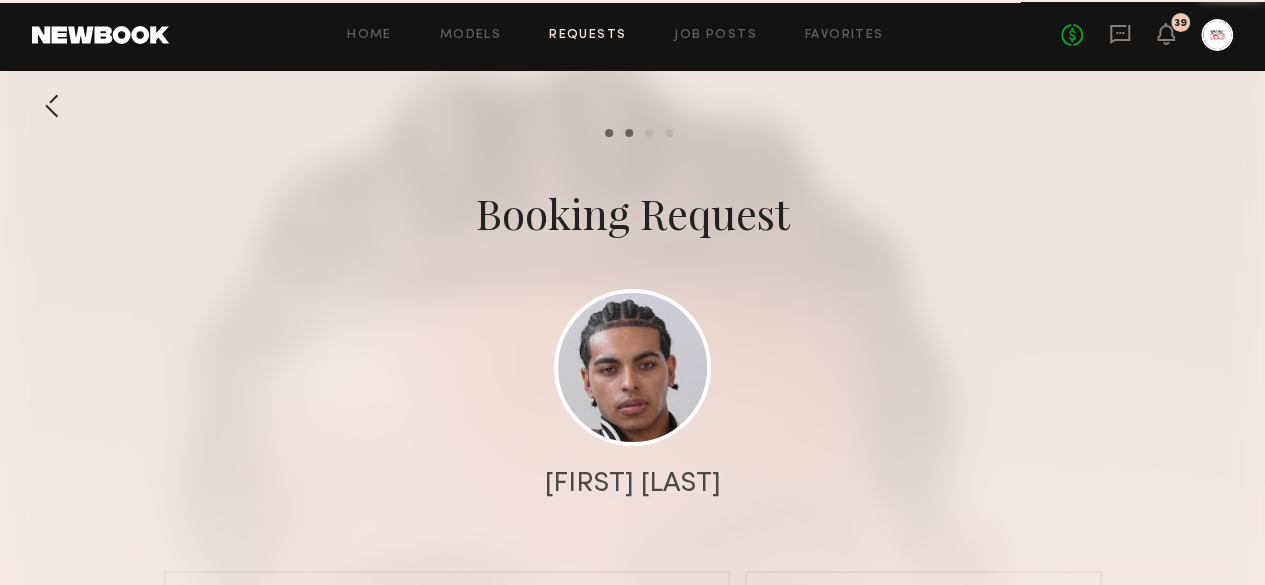 scroll, scrollTop: 1000, scrollLeft: 0, axis: vertical 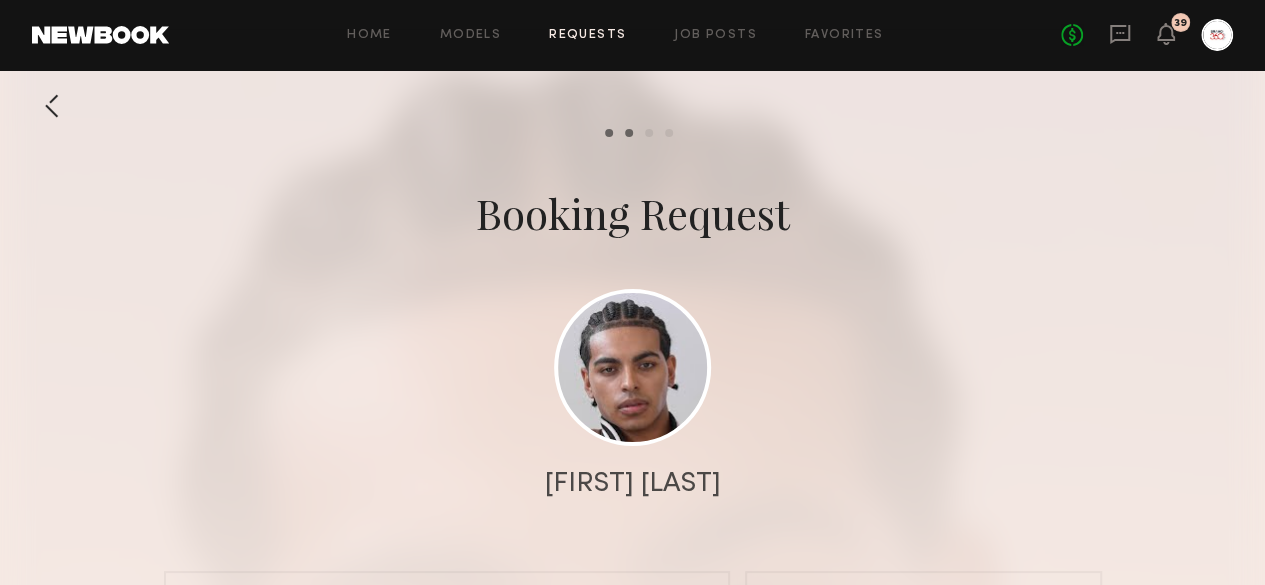 click 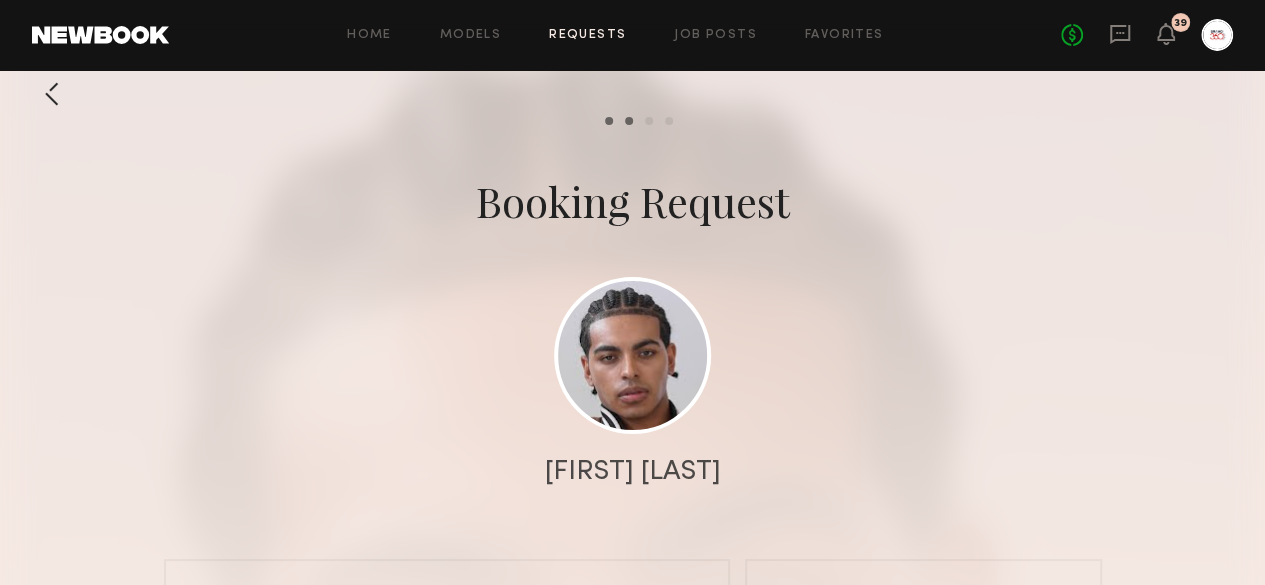 scroll, scrollTop: 0, scrollLeft: 0, axis: both 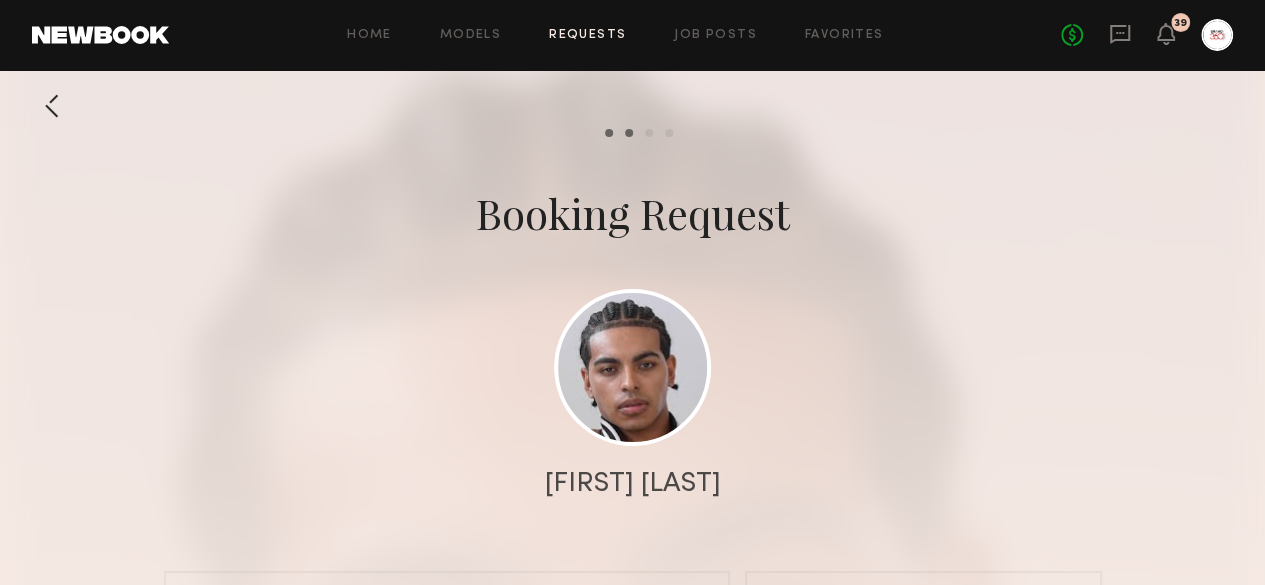 click 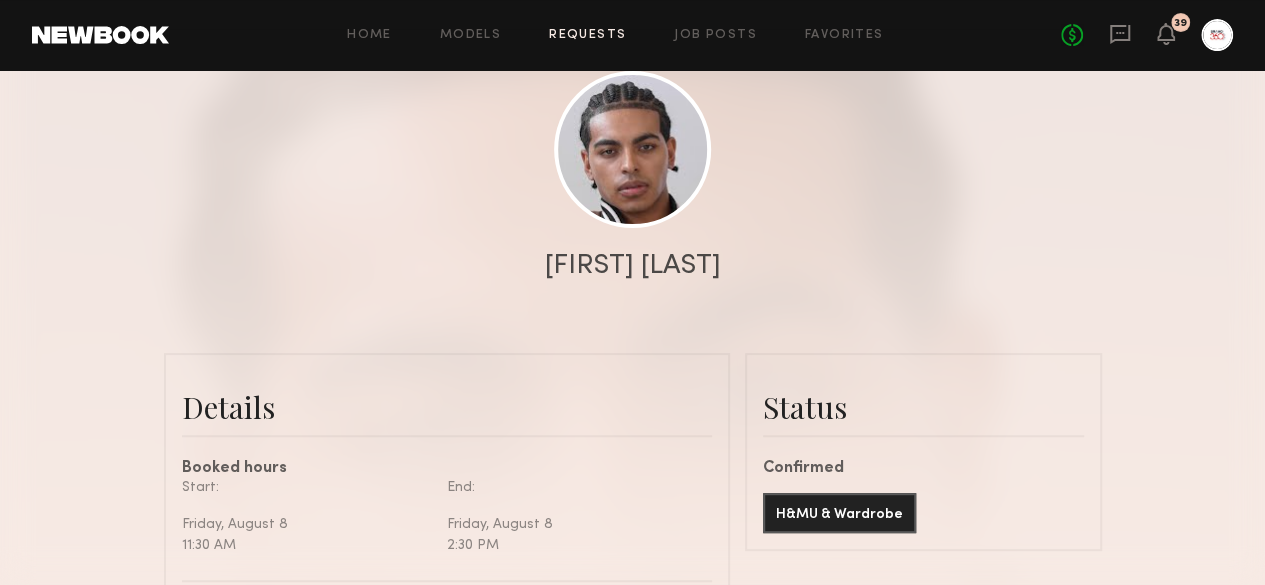 scroll, scrollTop: 0, scrollLeft: 0, axis: both 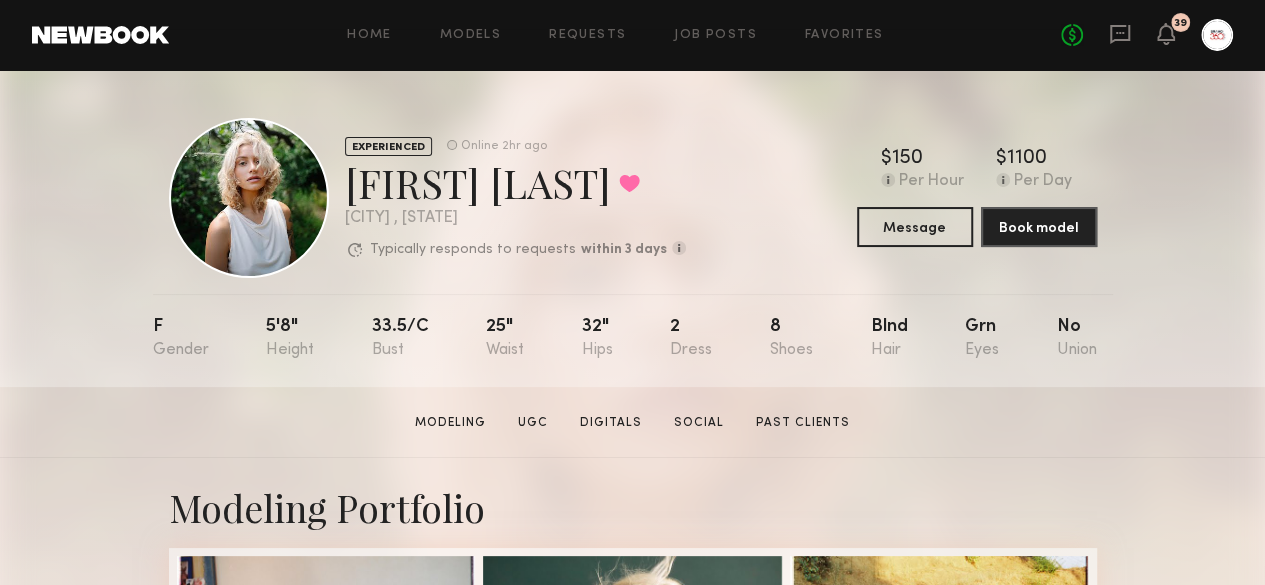 click on "[FIRST] [LAST]  Modeling   UGC   Digitals   Social   Past Clients   Message   Book Model" 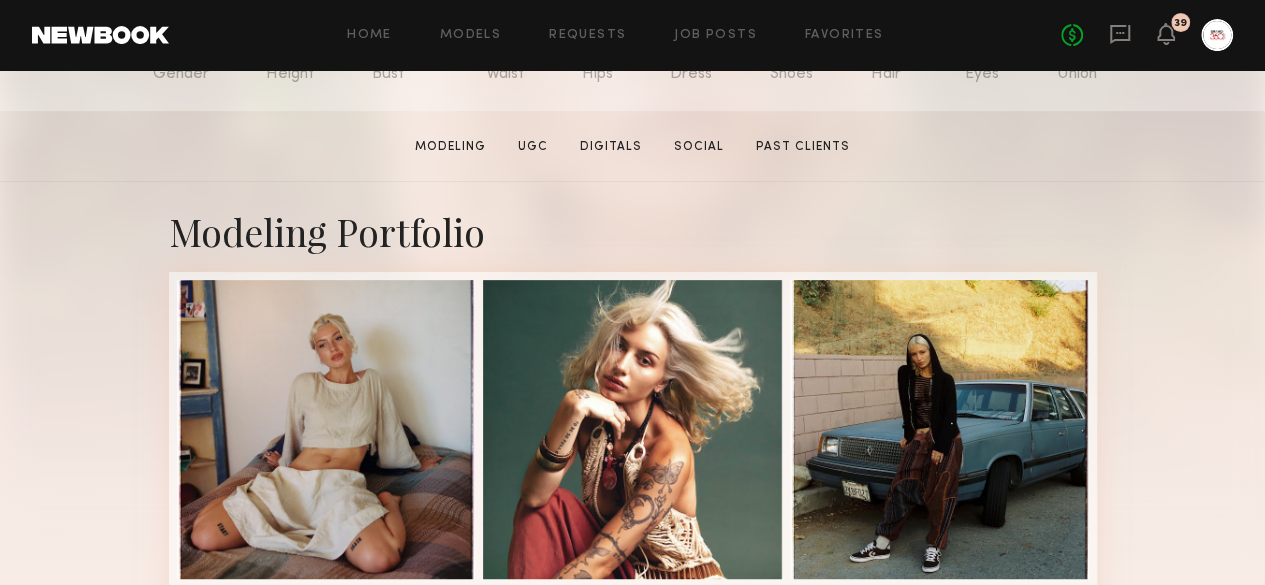 scroll, scrollTop: 360, scrollLeft: 0, axis: vertical 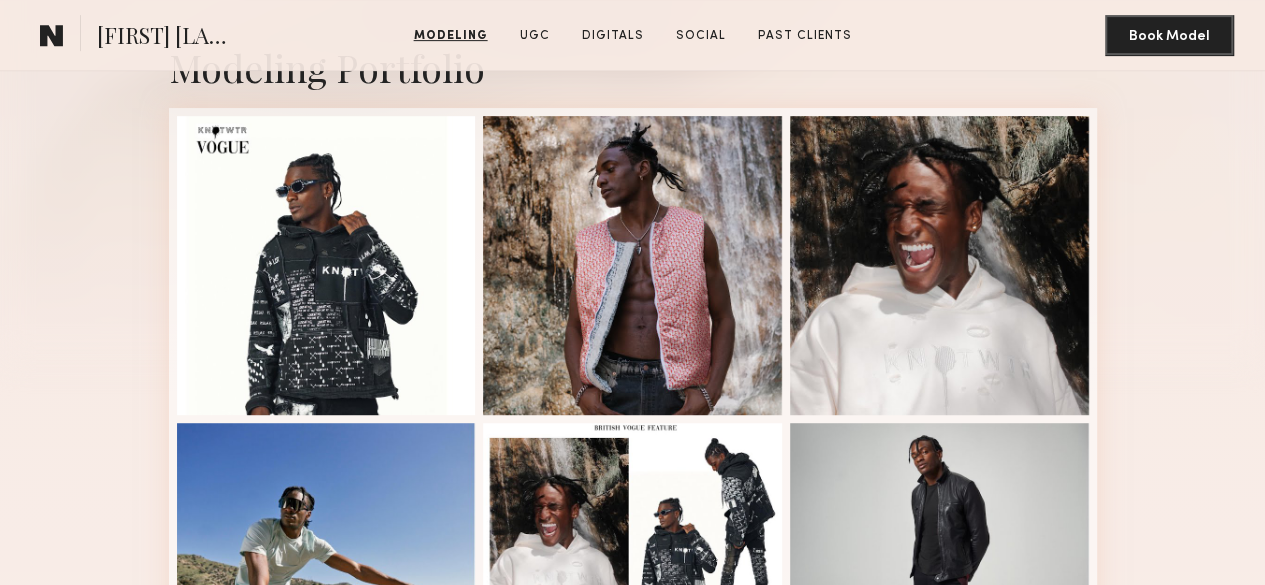 click on "Modeling Portfolio View More" at bounding box center (632, 720) 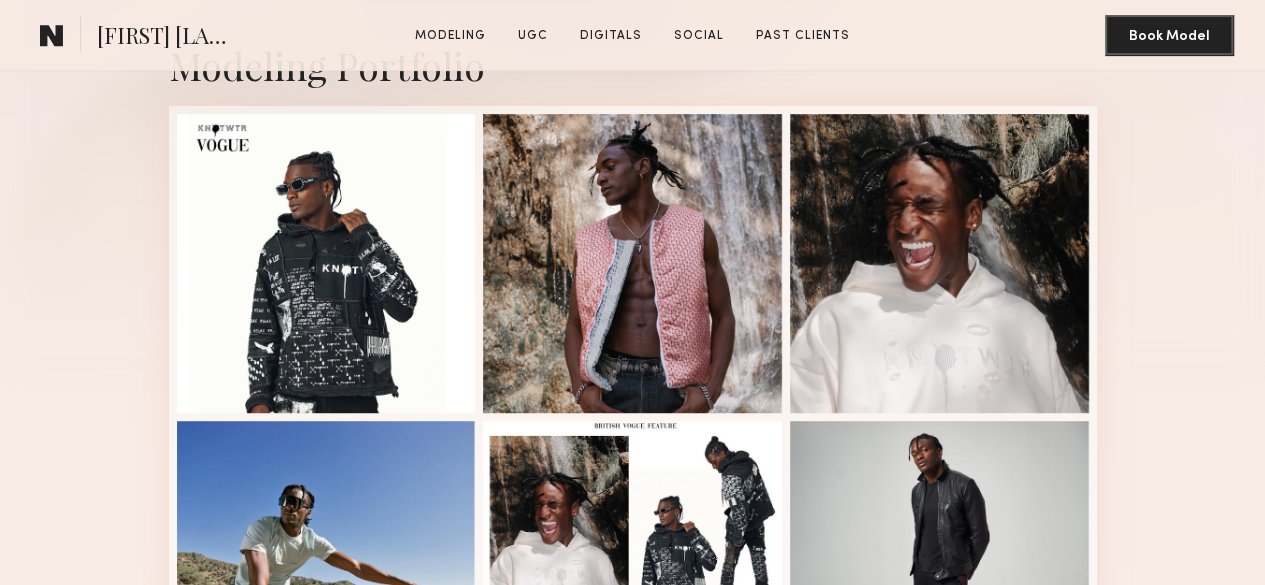 scroll, scrollTop: 480, scrollLeft: 0, axis: vertical 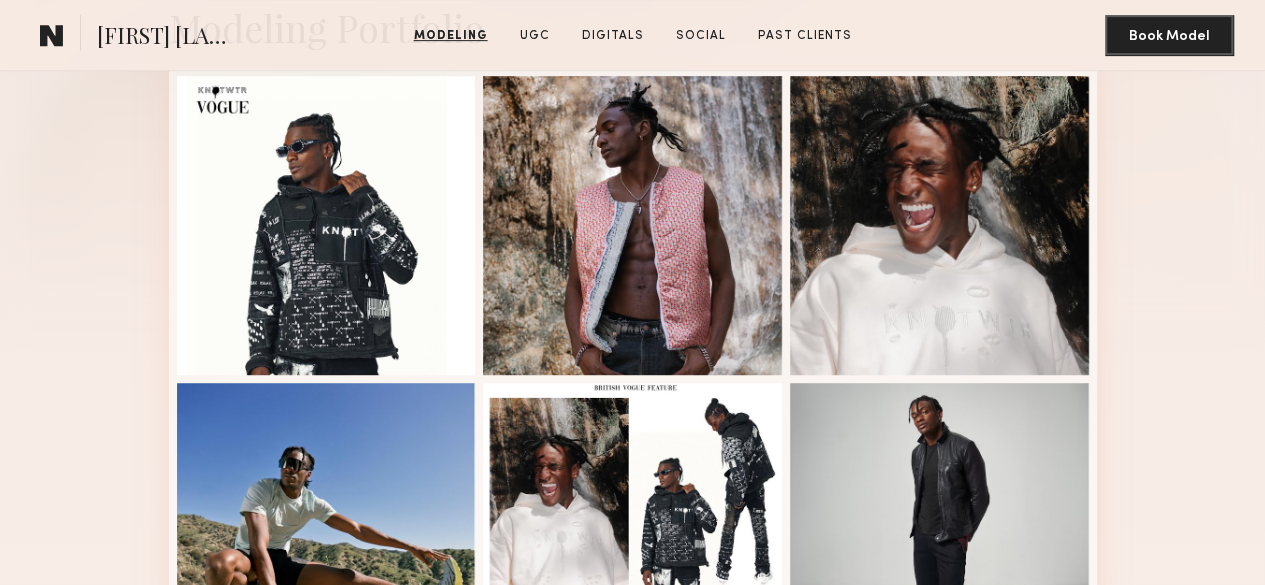 click on "Message" 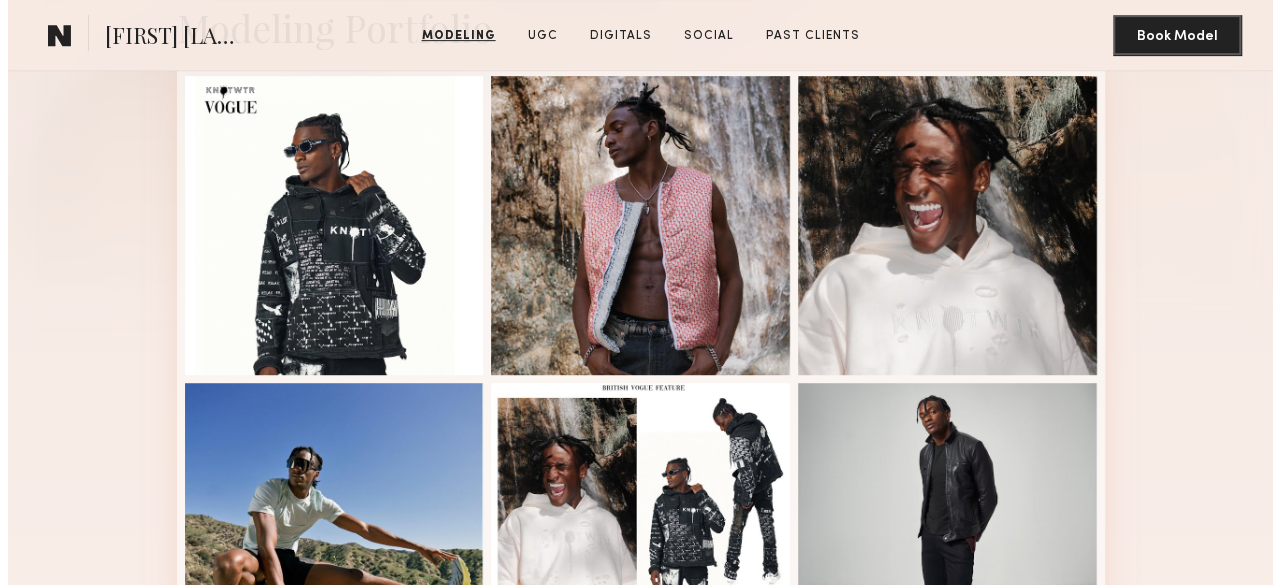scroll, scrollTop: 0, scrollLeft: 0, axis: both 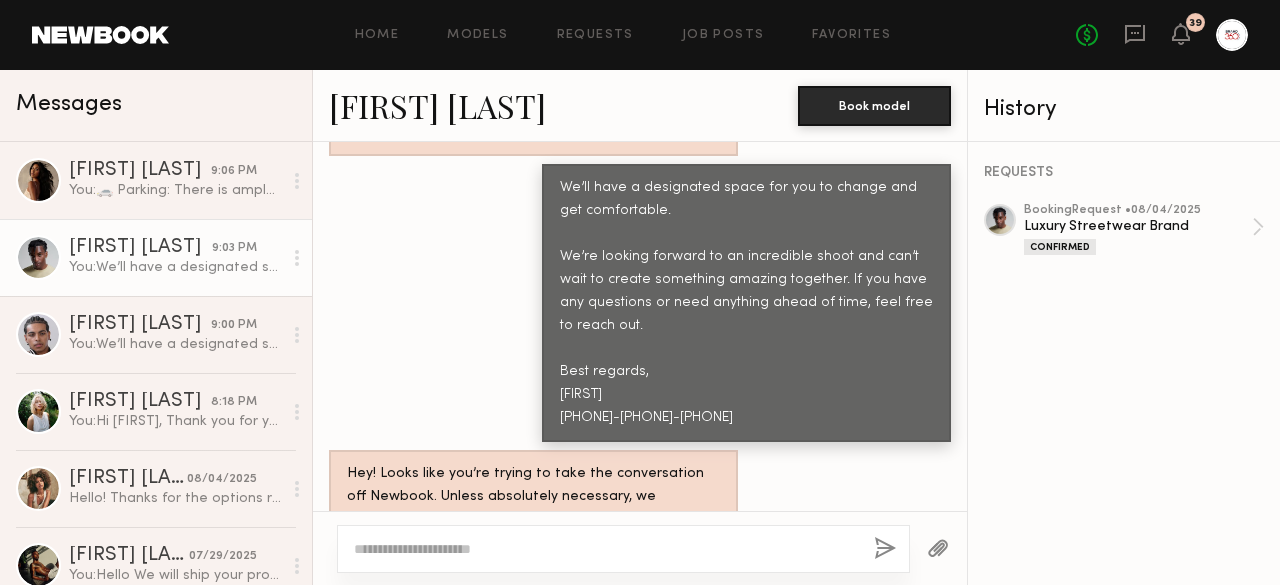 click 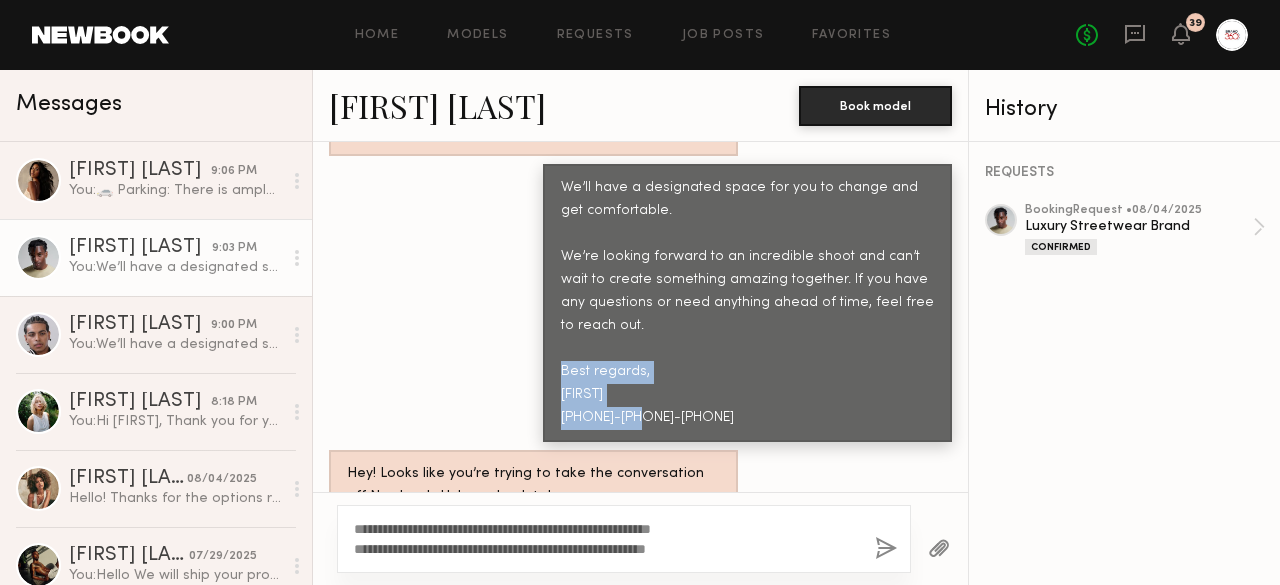 drag, startPoint x: 632, startPoint y: 348, endPoint x: 540, endPoint y: 311, distance: 99.16148 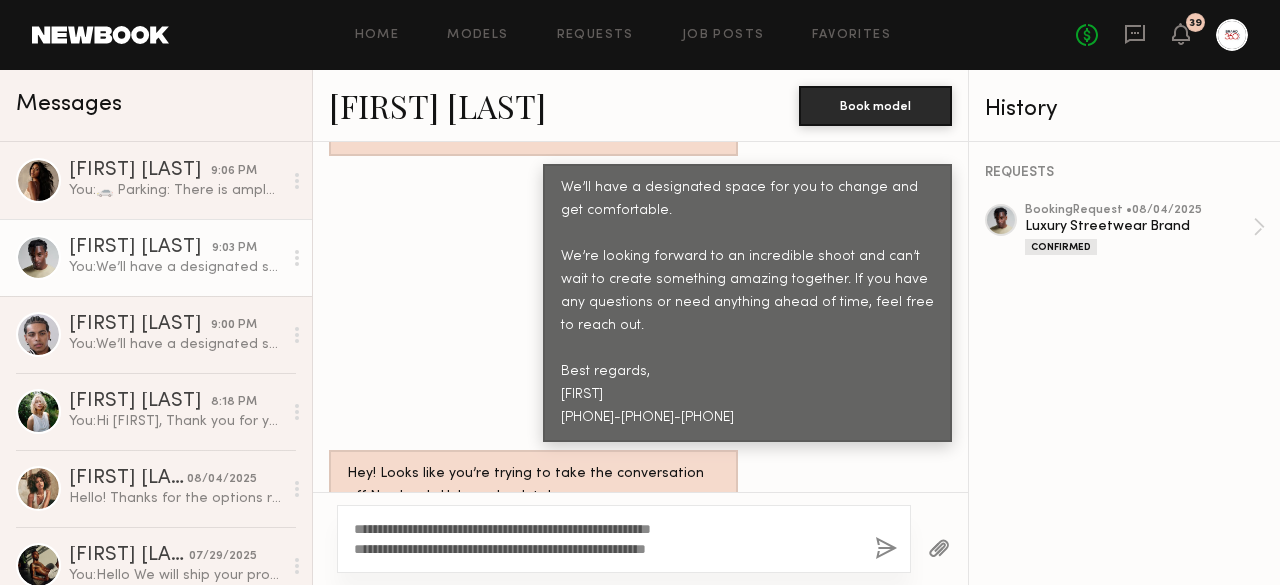 click on "**********" 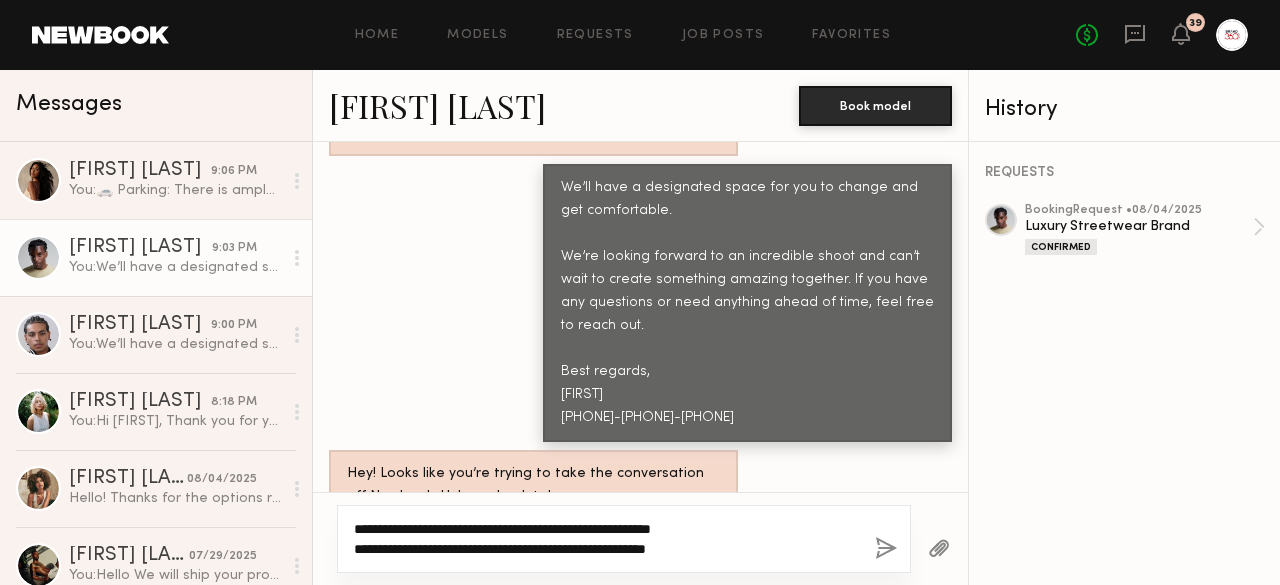 click on "**********" 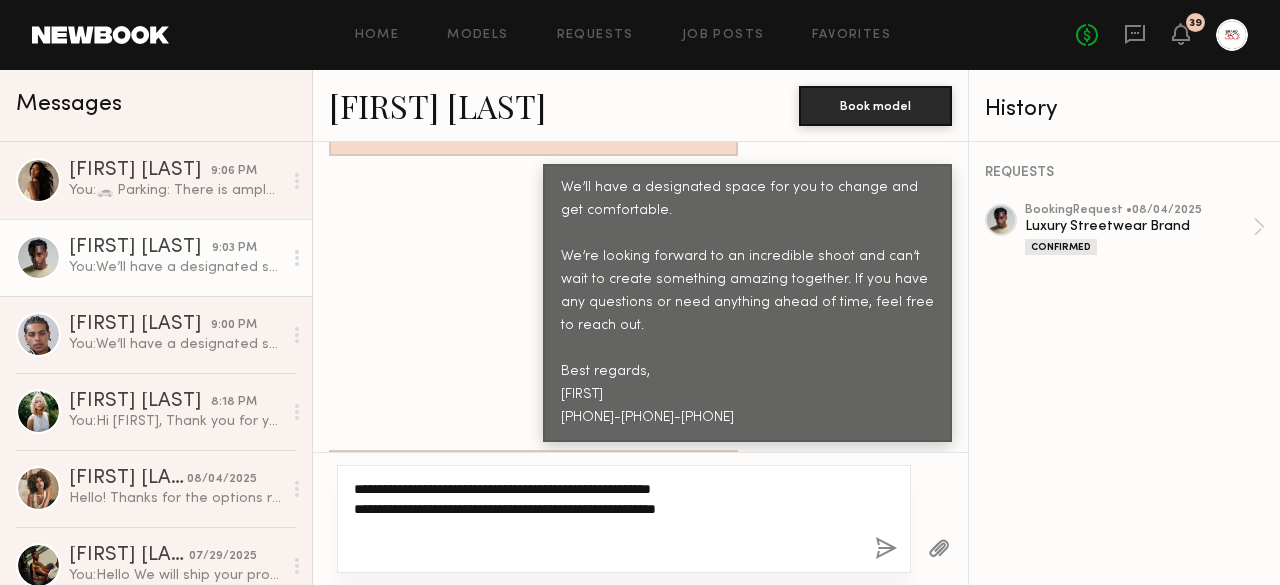 paste on "**********" 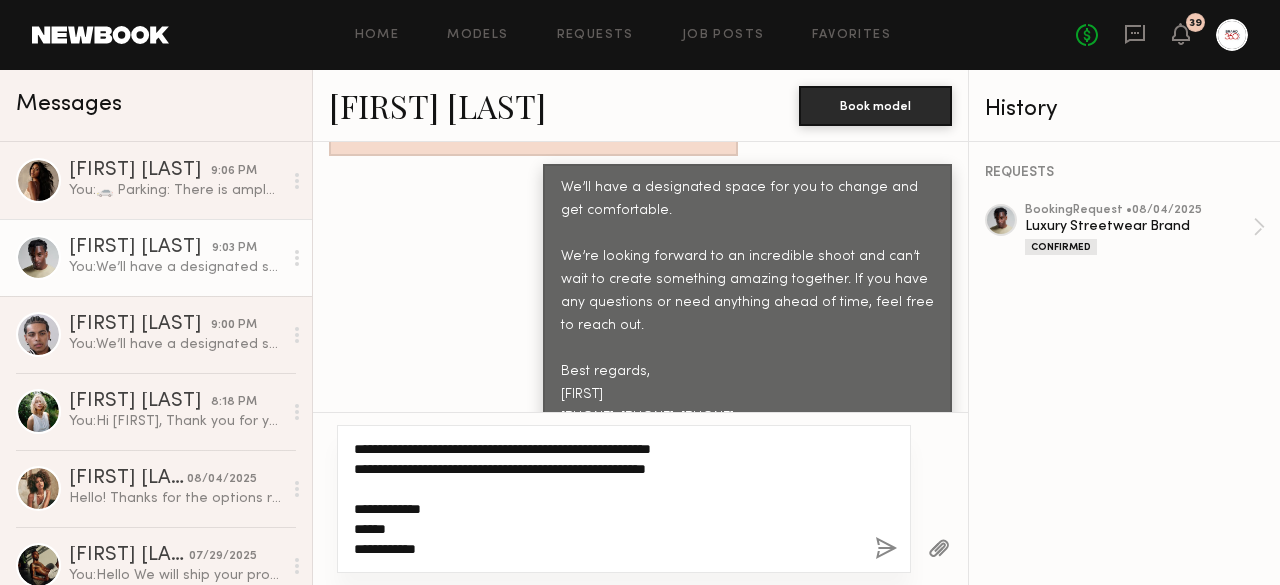 type on "**********" 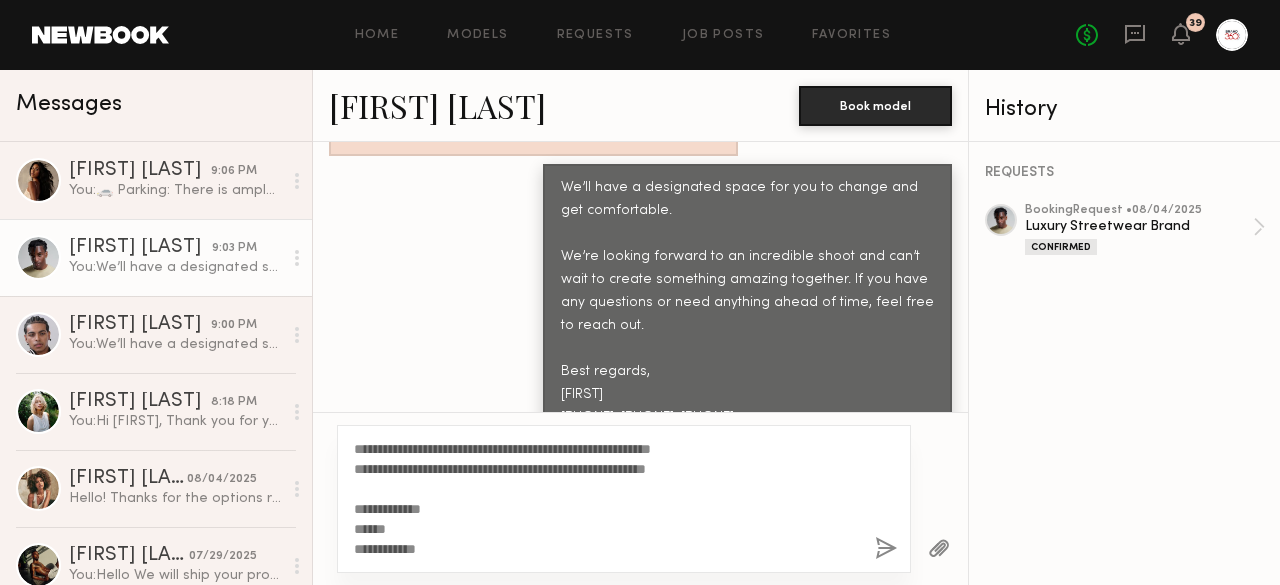 click 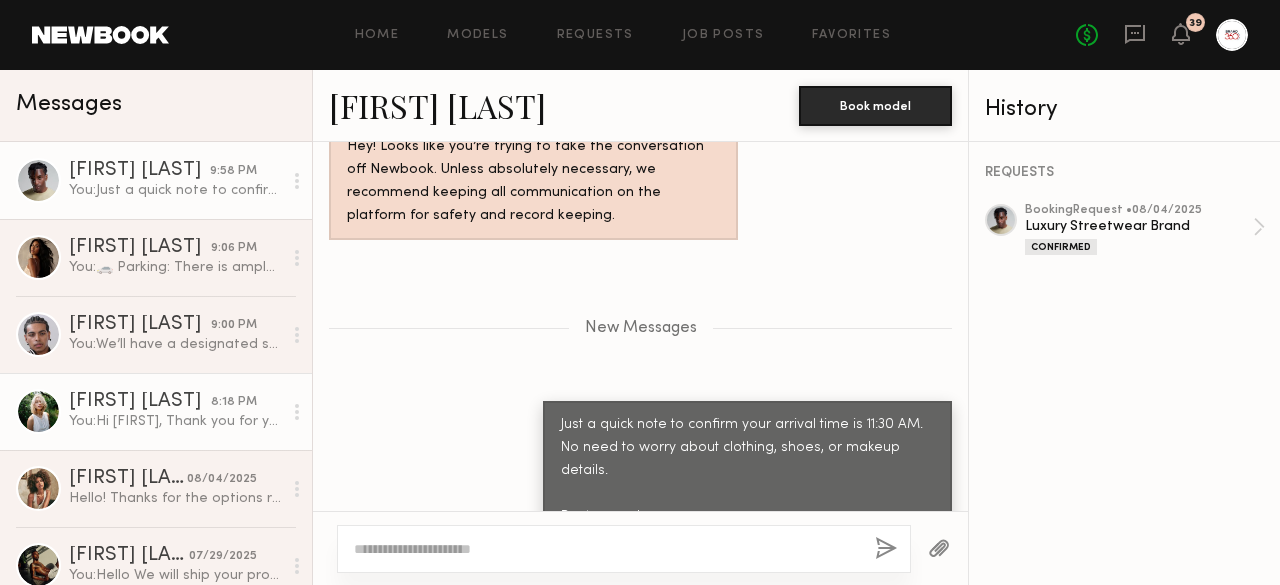 scroll, scrollTop: 3272, scrollLeft: 0, axis: vertical 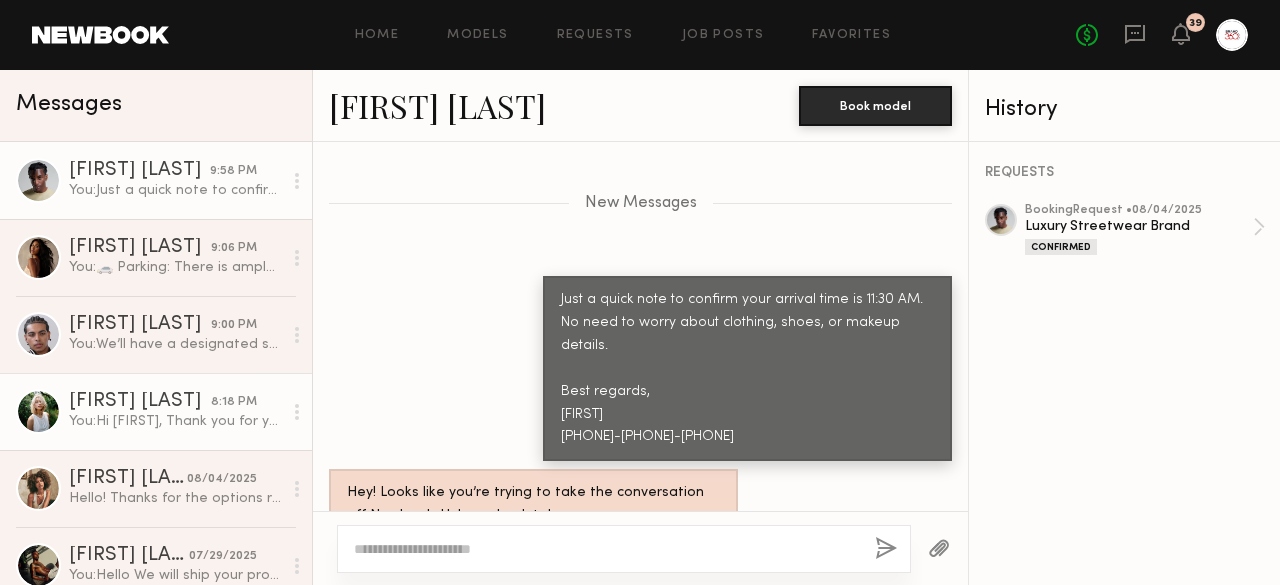 click on "You:  Hi Foster,
Thank you for your interest in collaborating with us!
We’re excited to have you be part of this Luxury Streetwear Brand.
Event Details
📍 Location: [NUMBER] [STREET], [FLOOR] Floor
[CITY], [STATE] [POSTAL_CODE]
📅 Date: Friday, August 8th, 2025
🕔 Call Time: 11:00 AM
There is plenty of parking near FD Photo Studio. Meter rates vary depending on the time of day—some meters are free on Sundays. Please be sure to read all parking signs carefully.
Studio Access Info
📍 Studio Address: [NUMBER] [STREET], [CITY], [STATE] [POSTAL_CODE] – [FLOOR] Floor
🔗 Google Maps: [Directions]
▶️ How to Enter: https://vimeo.com/984587034/12085a69d8
🔐 Street Door Access Code: #5631
🔐 Art 1 Studio Access Code: 7400#
🔐 Backdrop Storage Code: 5201#
Looking forward to having you with us! Let us know if you have any questions or need anything ahead of the event.
Best,
[FIRST]
[PHONE]" 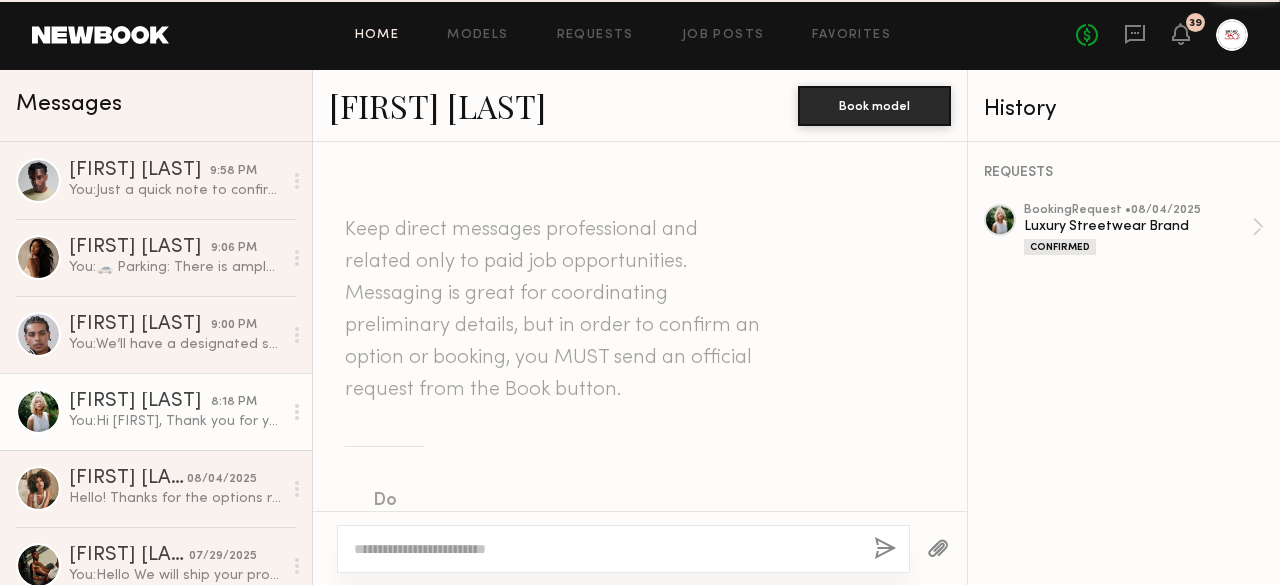 scroll, scrollTop: 1549, scrollLeft: 0, axis: vertical 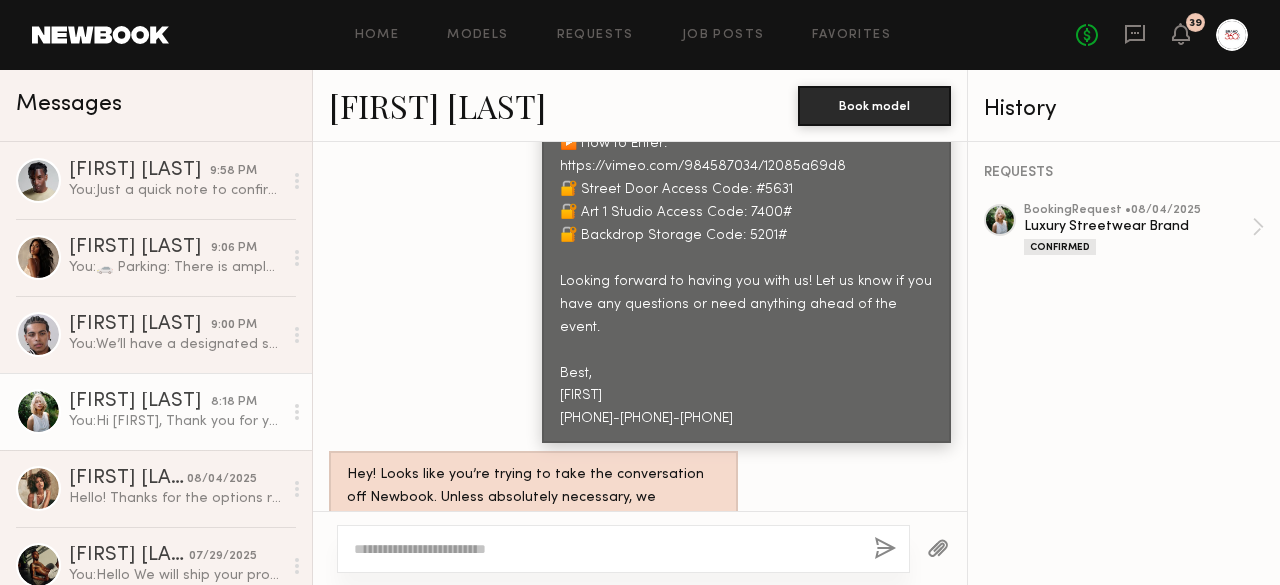 paste on "**********" 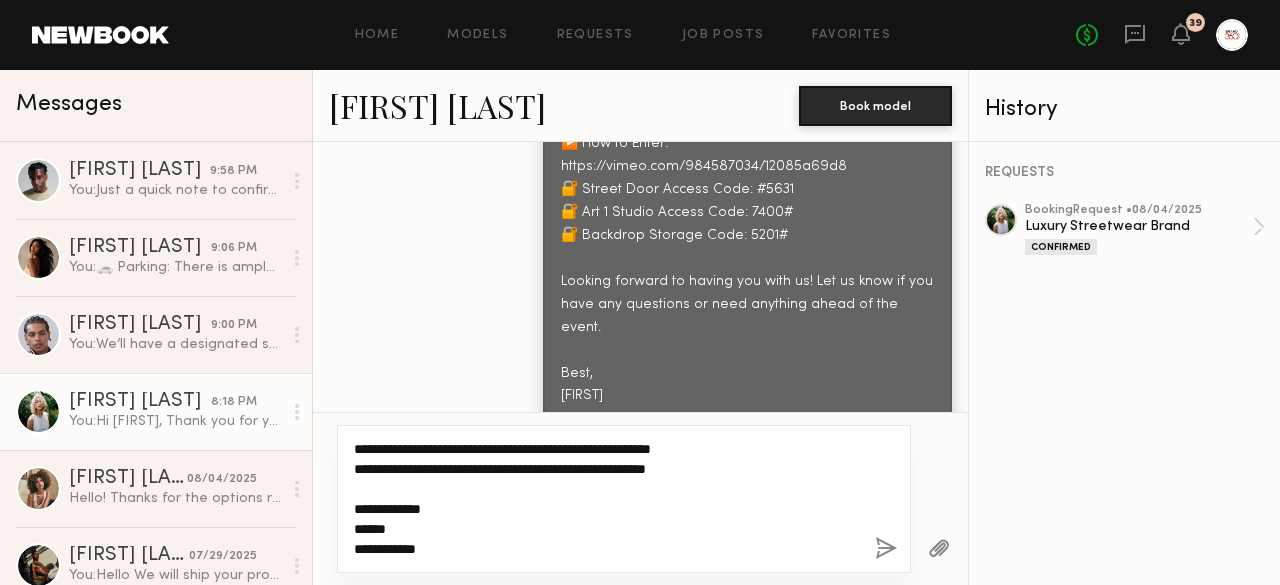 type on "**********" 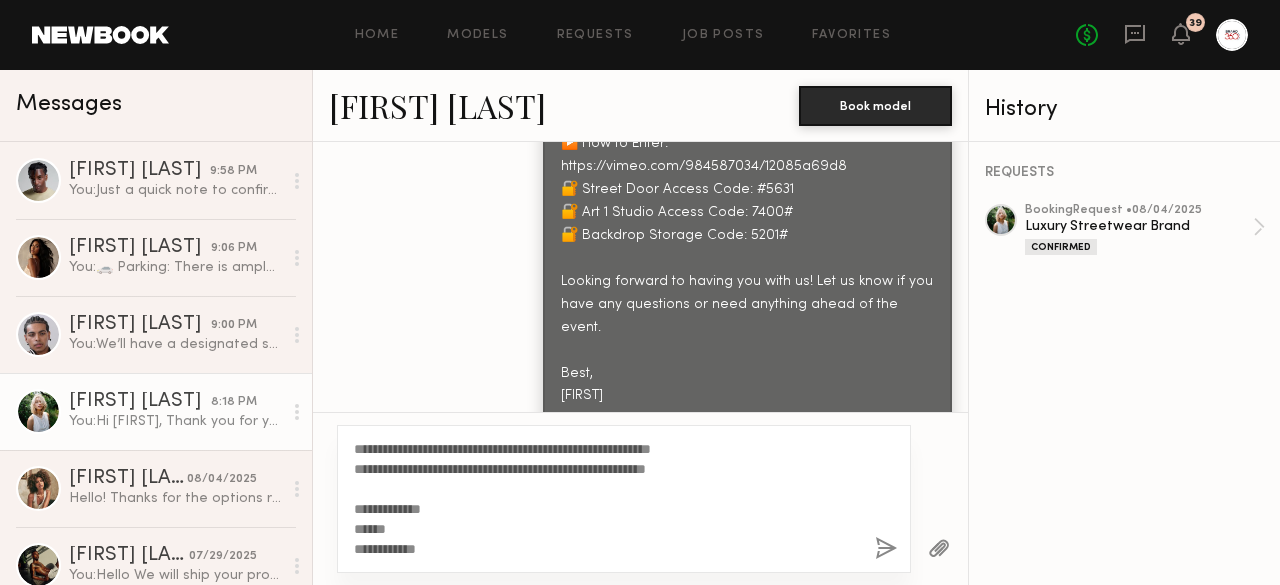 click 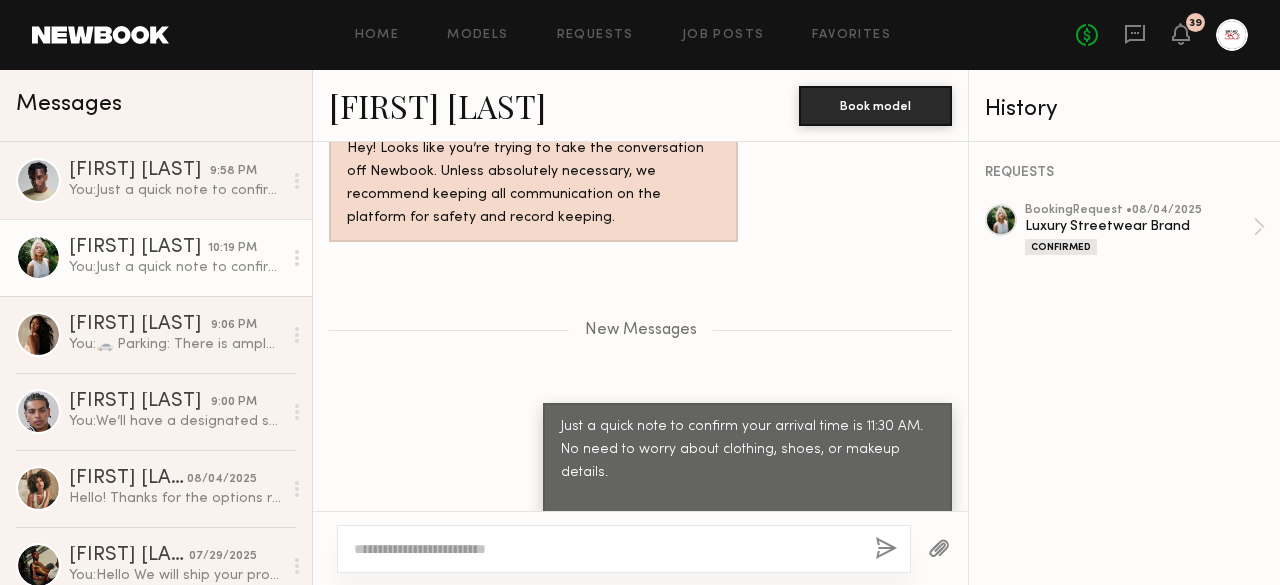 scroll, scrollTop: 2000, scrollLeft: 0, axis: vertical 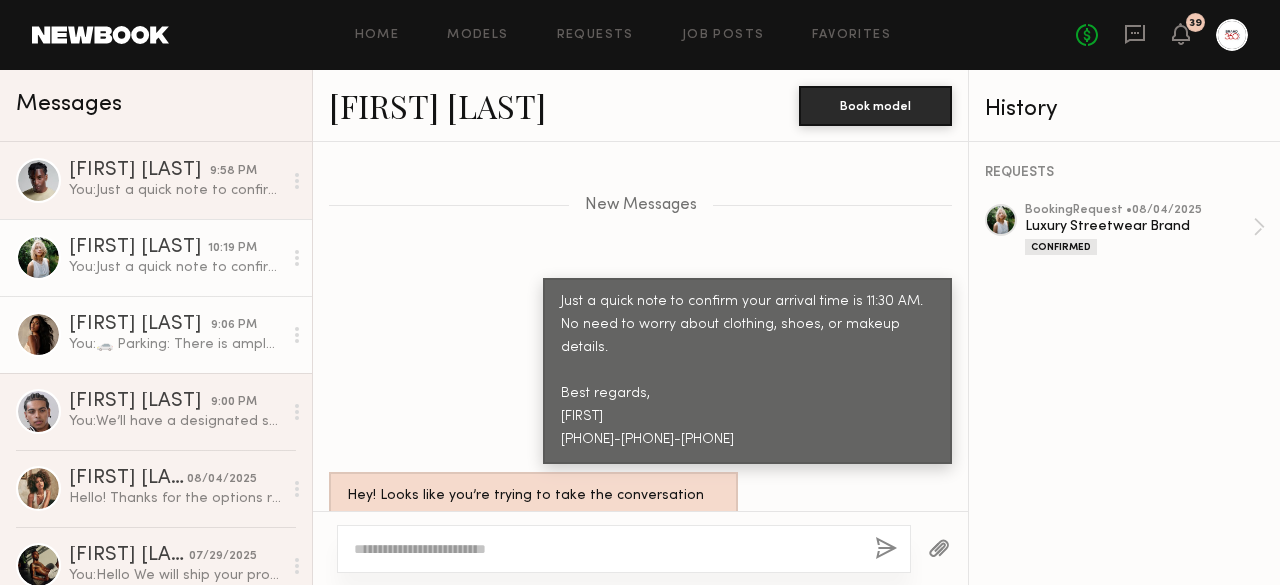 click on "[FIRST] C. 9:06 PM You:  🚗 Parking: There is ample parking available nearby. Meter rates vary throughout the day, and some spots are free on Sundays. Please read all parking signs carefully.
We’ll have a designated space for you to change and get comfortable.
We’re looking forward to an incredible shoot and can’t wait to create something amazing together. If you have any questions or need anything ahead of time, feel free to reach out.
Best regards,
[FIRST]
[PHONE]" 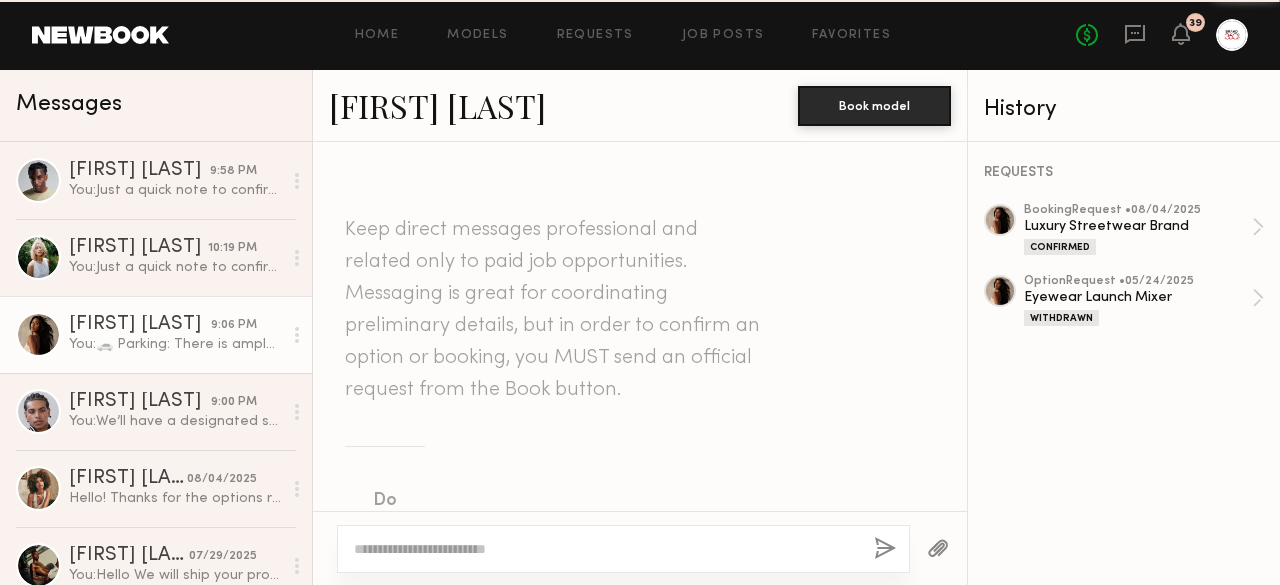 scroll, scrollTop: 3340, scrollLeft: 0, axis: vertical 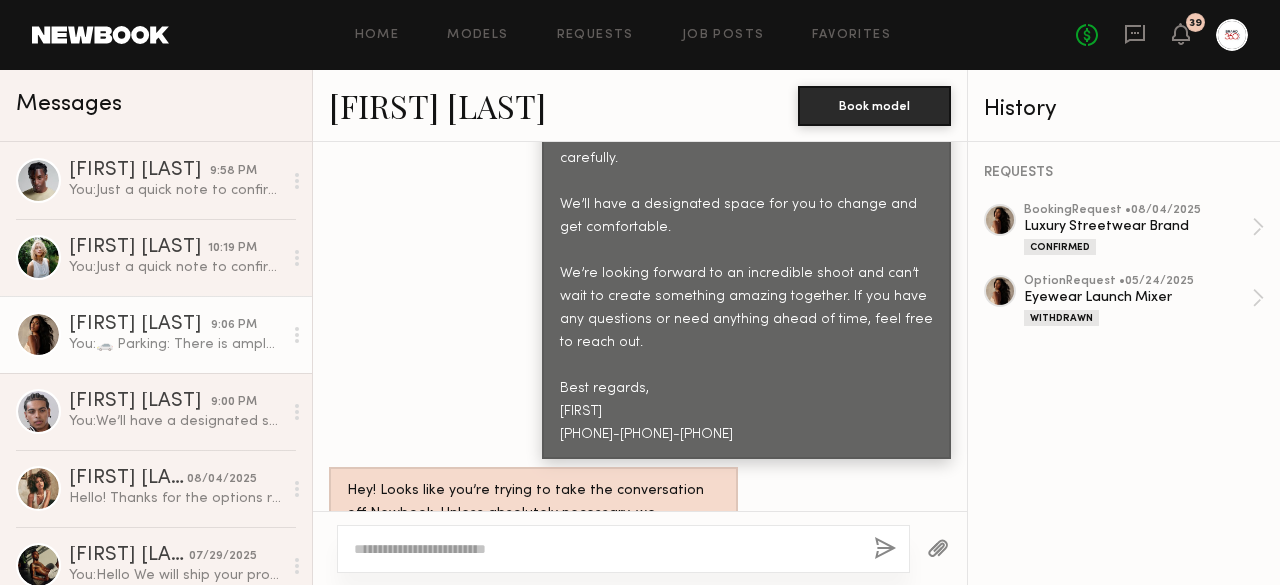 paste on "********" 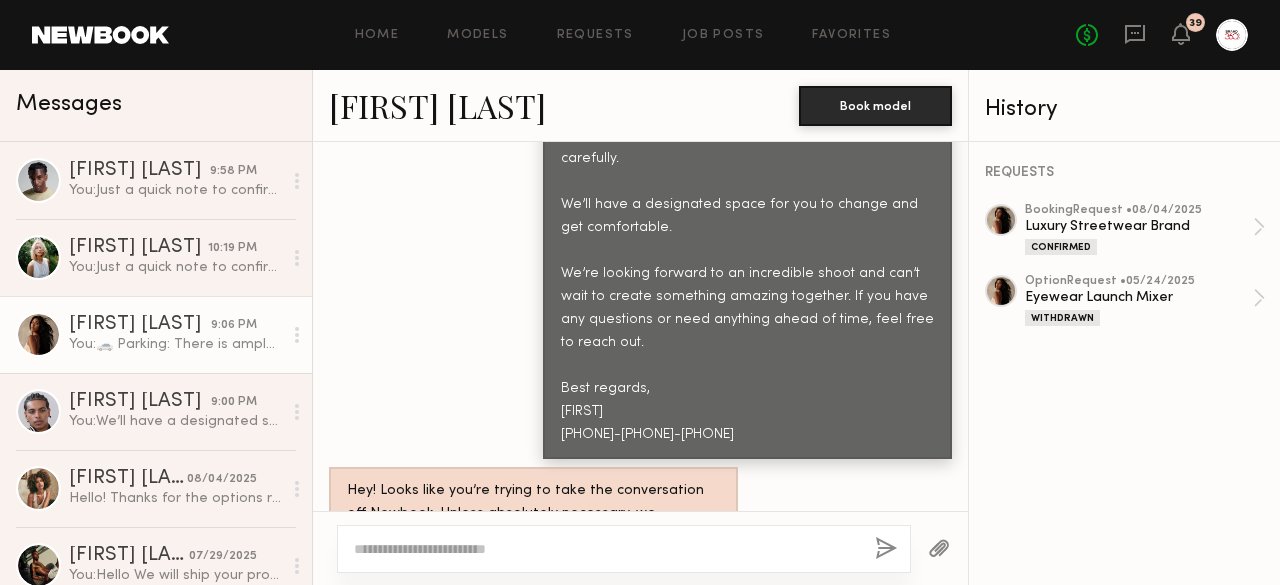 paste on "**********" 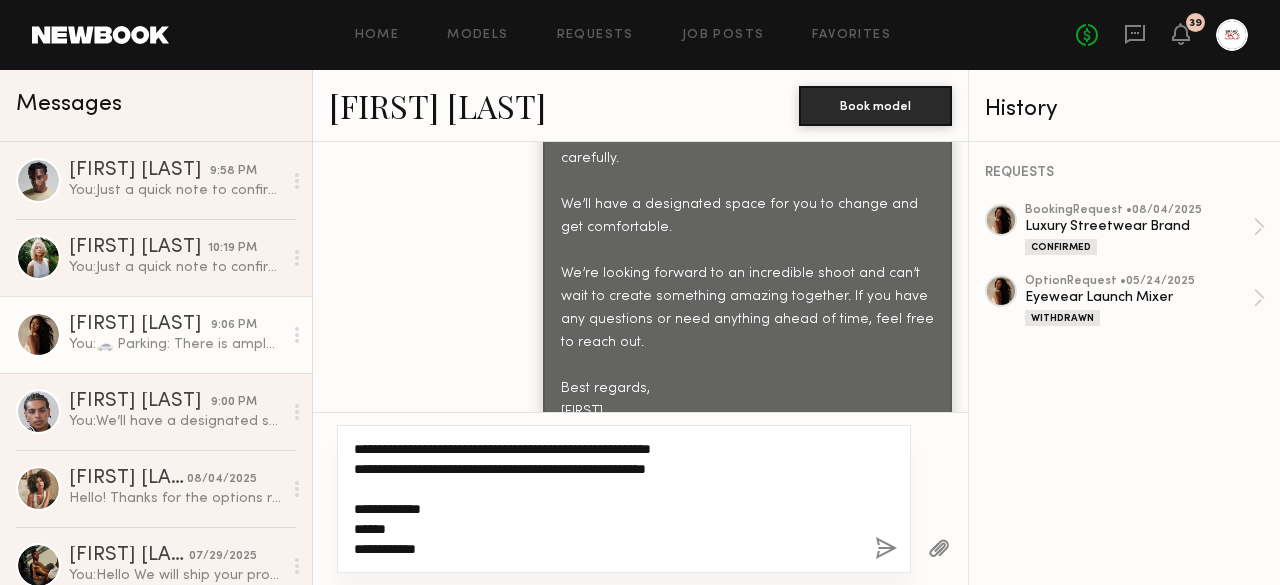 click on "**********" 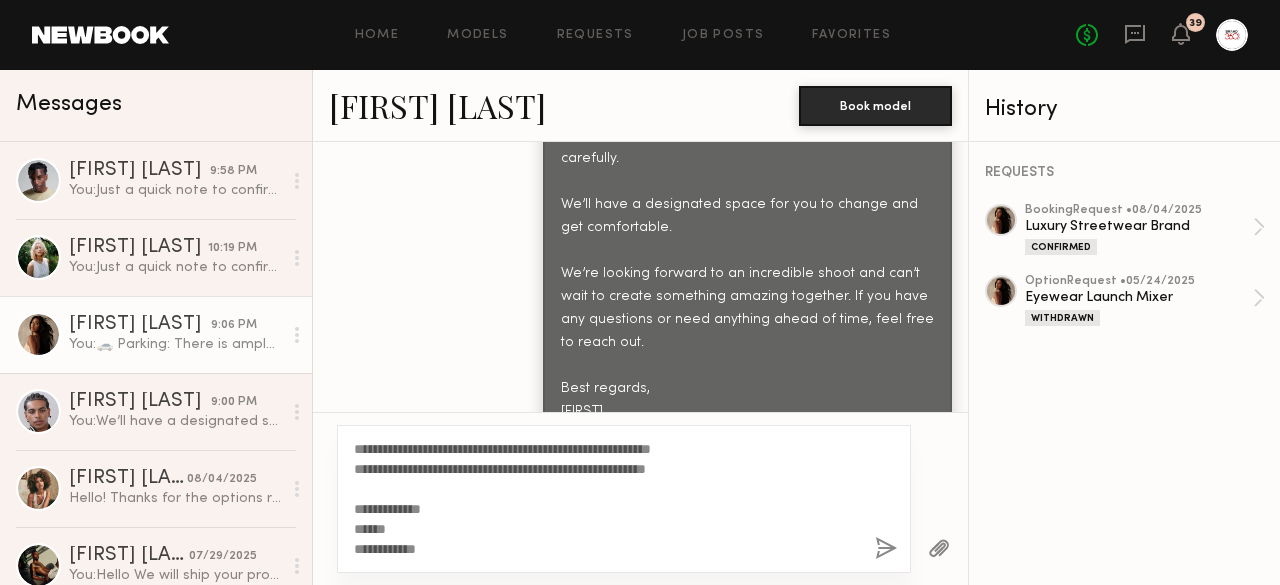 click 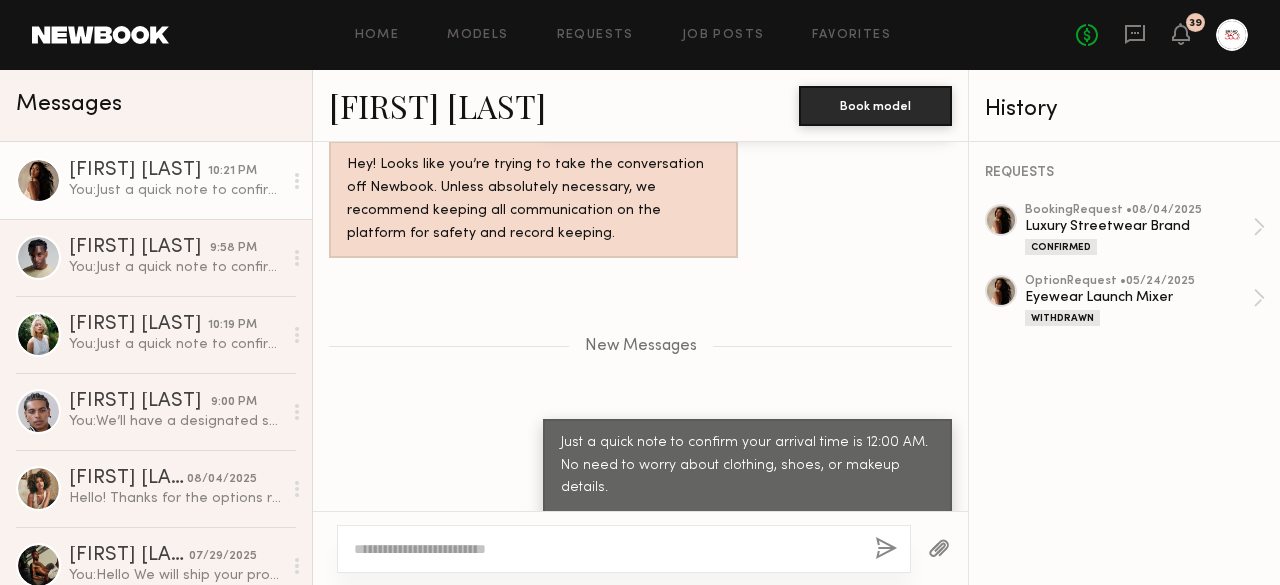 scroll, scrollTop: 3790, scrollLeft: 0, axis: vertical 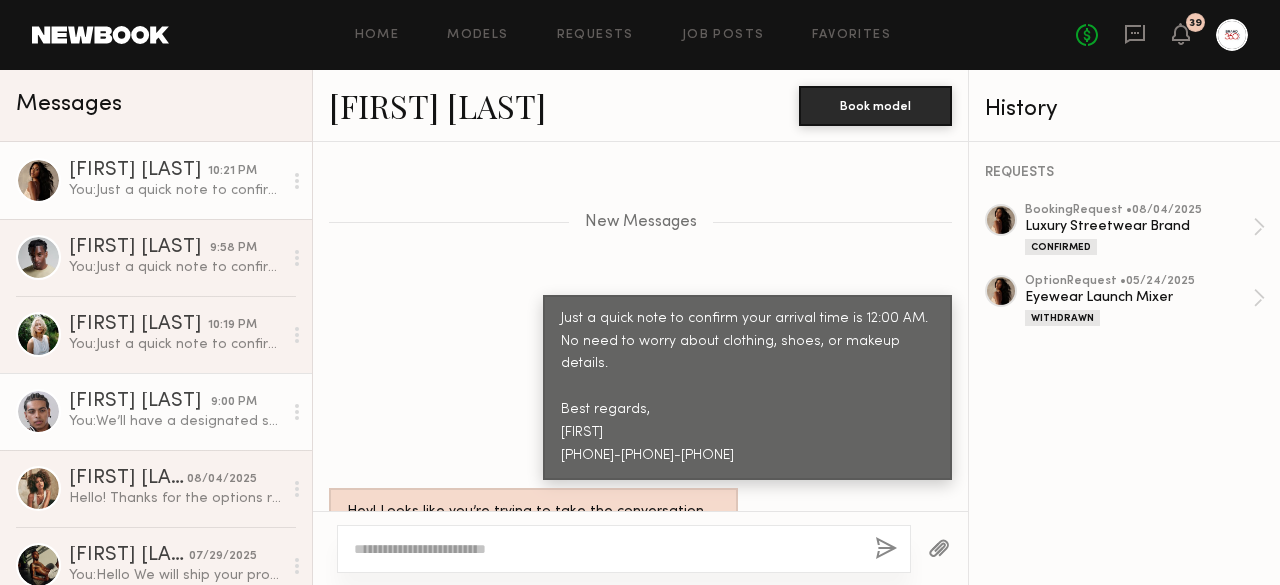 click on "[FIRST] D." 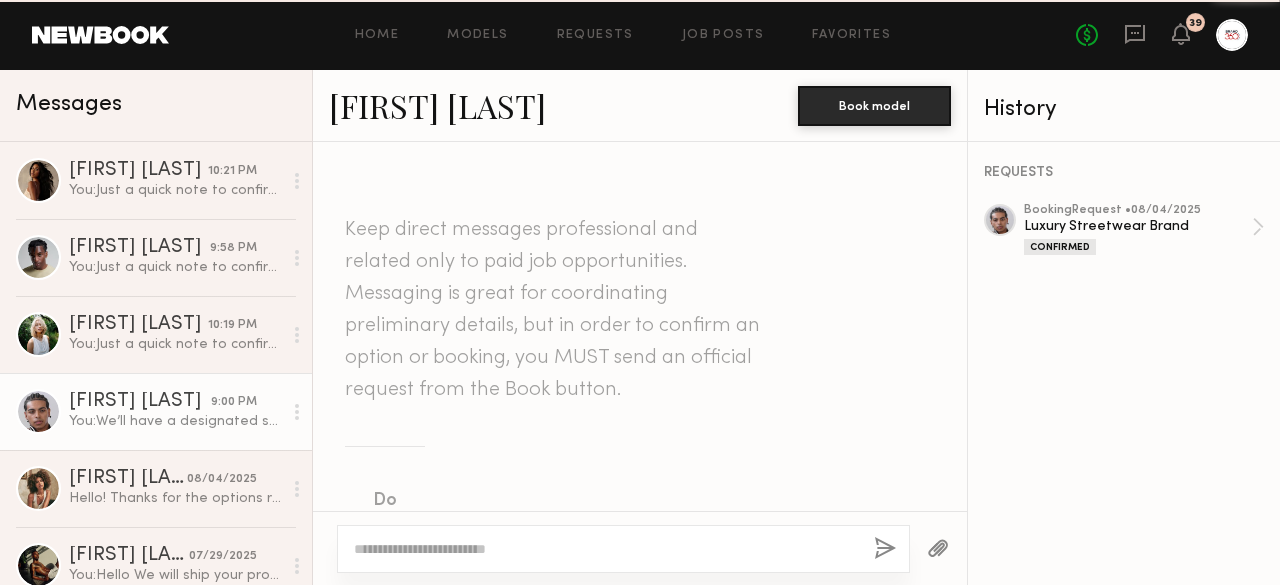 scroll, scrollTop: 1021, scrollLeft: 0, axis: vertical 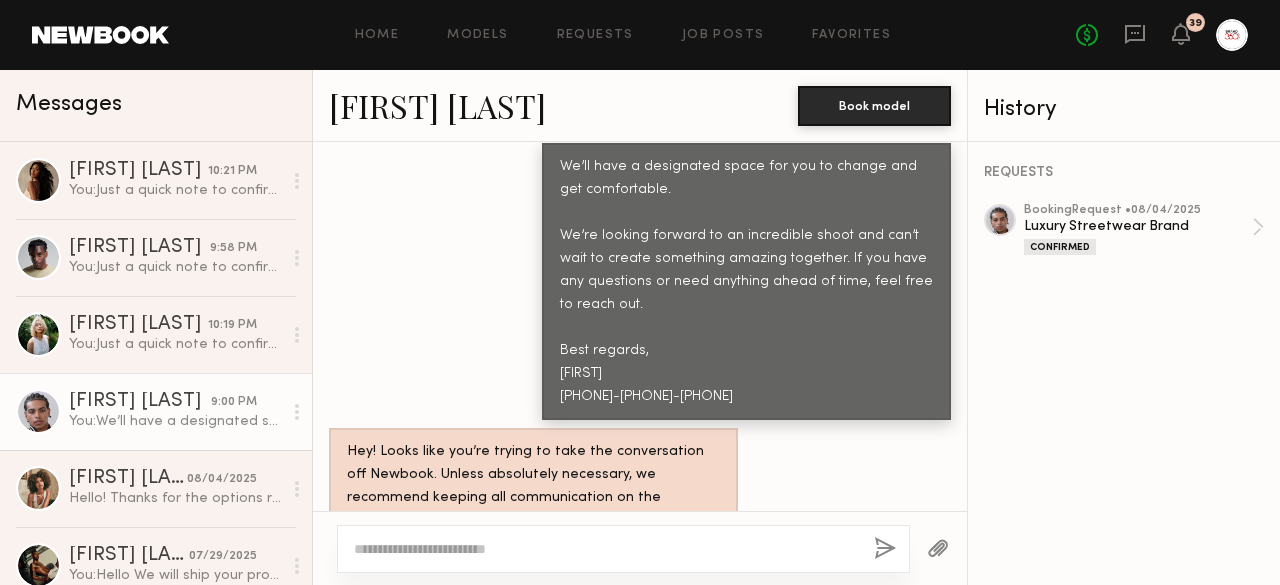 click on "We’ll have a designated space for you to change and get comfortable.
We’re looking forward to an incredible shoot and can’t wait to create something amazing together. If you have any questions or need anything ahead of time, feel free to reach out.
Best regards,
[FIRST]
[PHONE]" 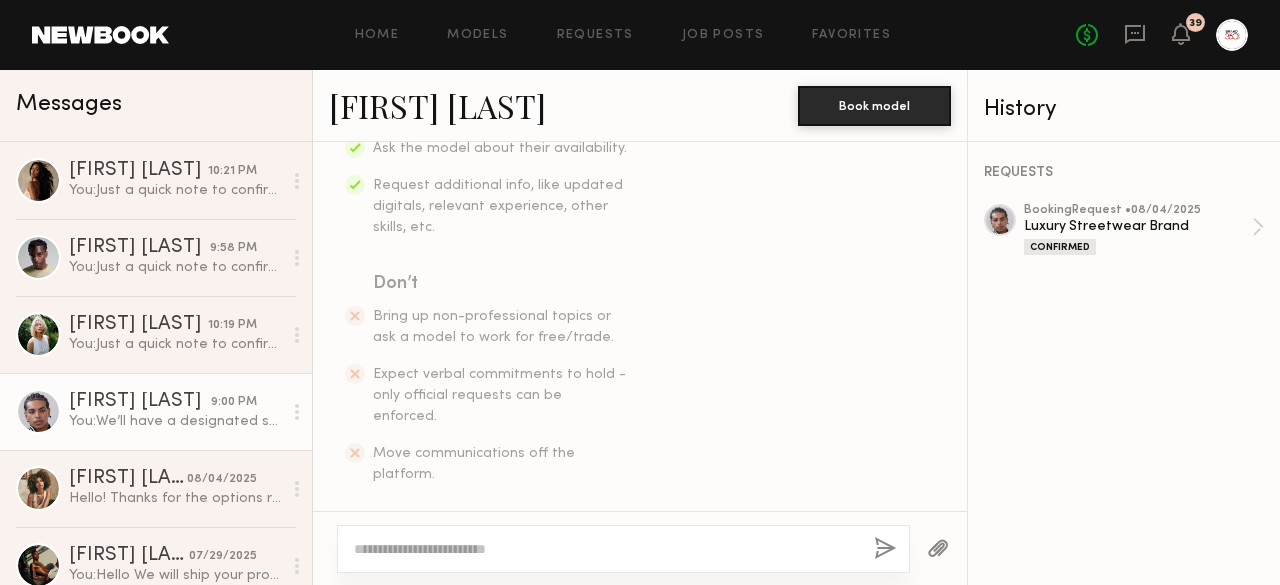 scroll, scrollTop: 421, scrollLeft: 0, axis: vertical 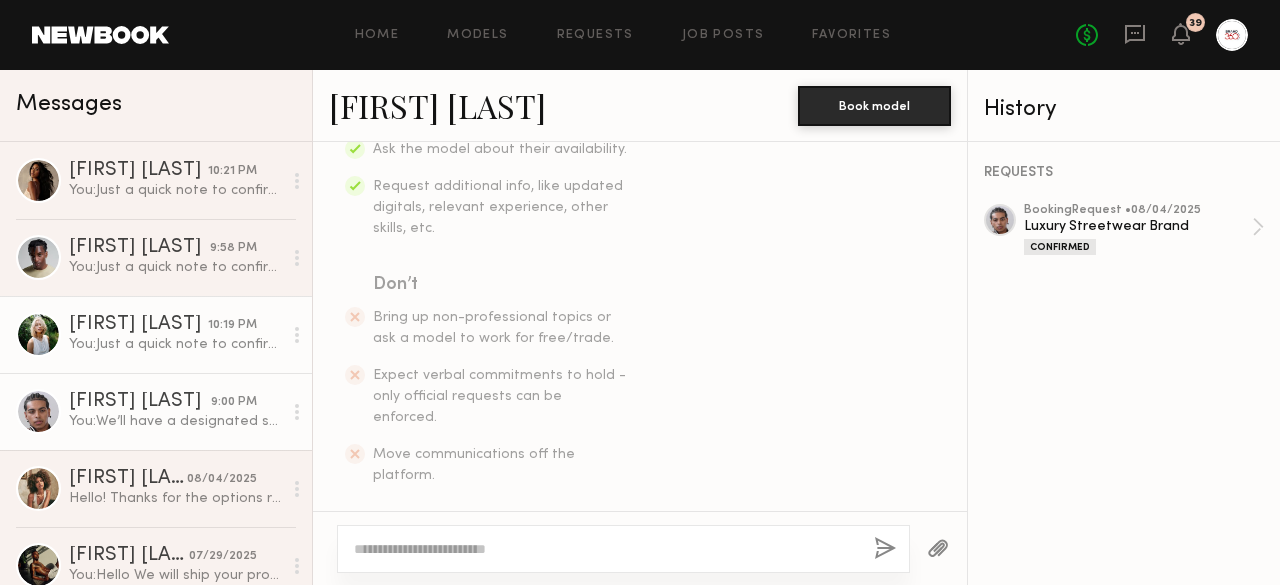 click on "[FIRST] M." 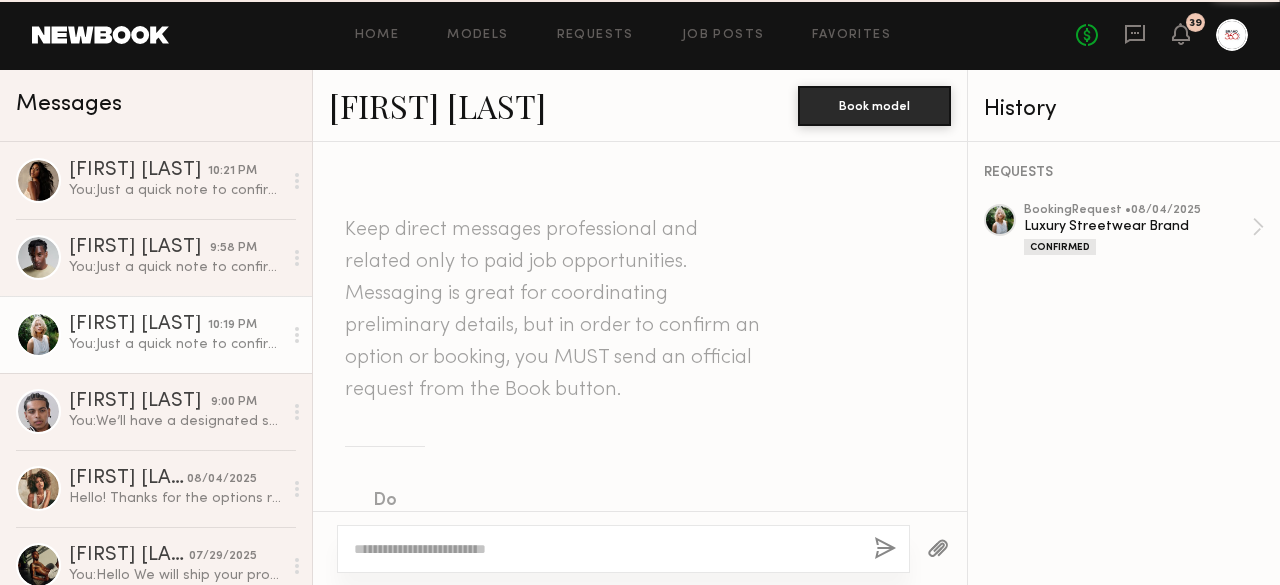scroll, scrollTop: 1845, scrollLeft: 0, axis: vertical 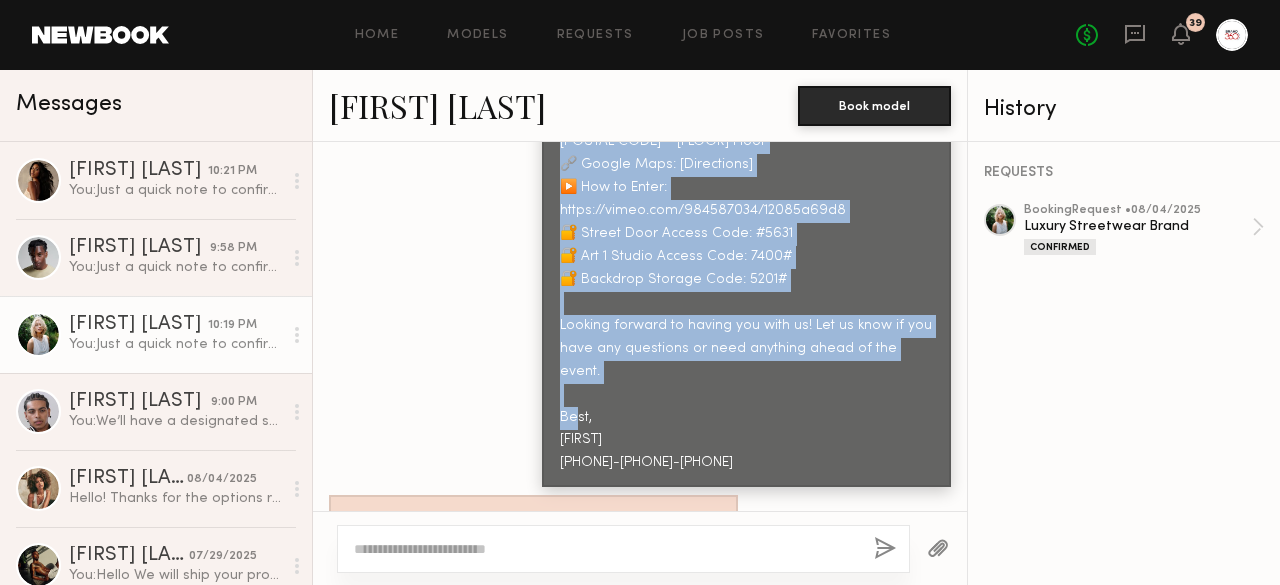 drag, startPoint x: 544, startPoint y: 355, endPoint x: 709, endPoint y: 399, distance: 170.76591 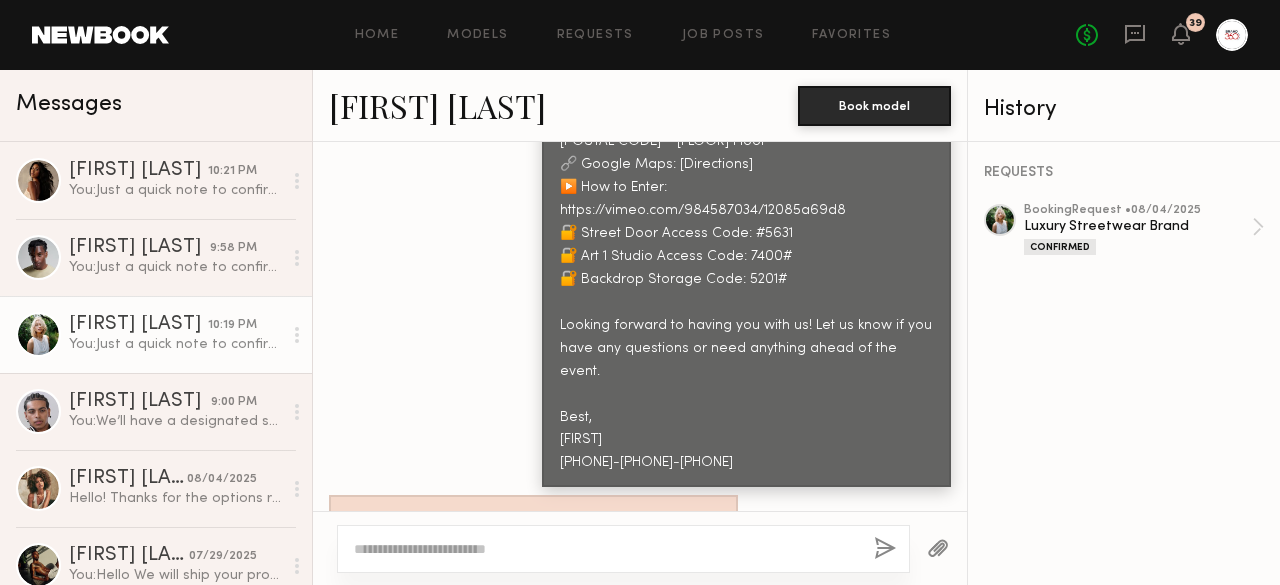 click 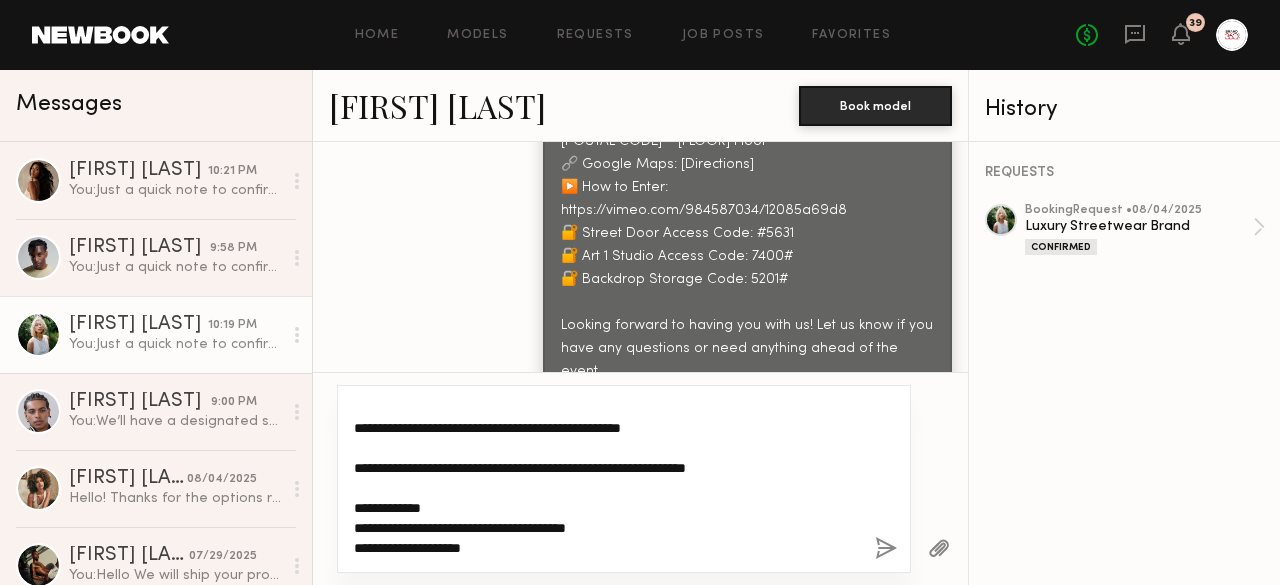 scroll, scrollTop: 1, scrollLeft: 0, axis: vertical 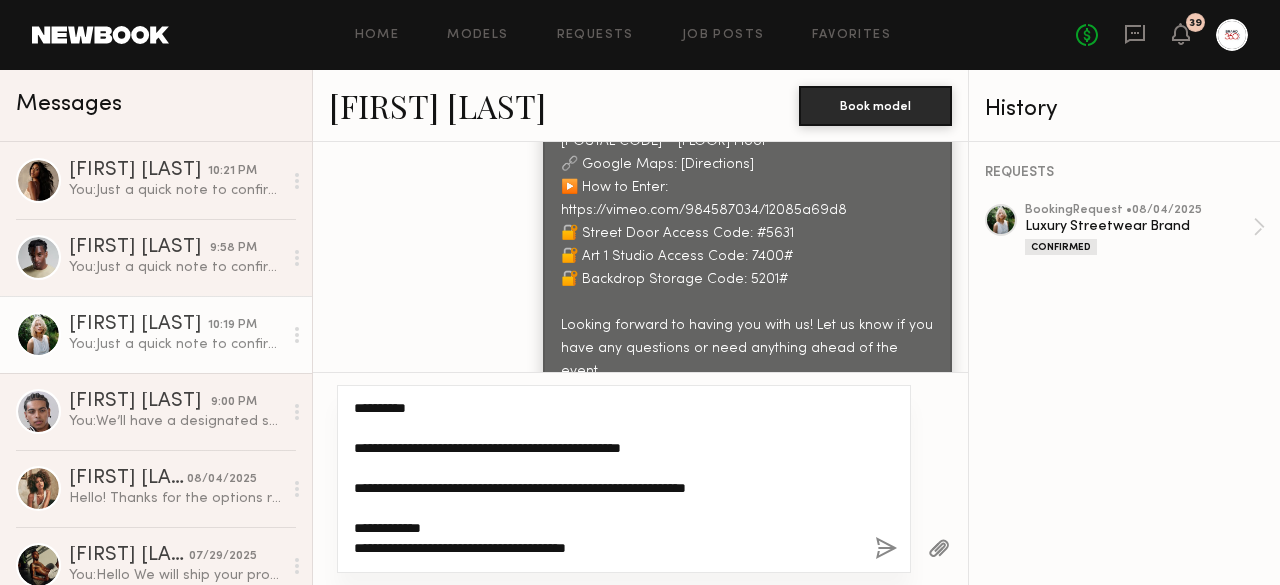 type 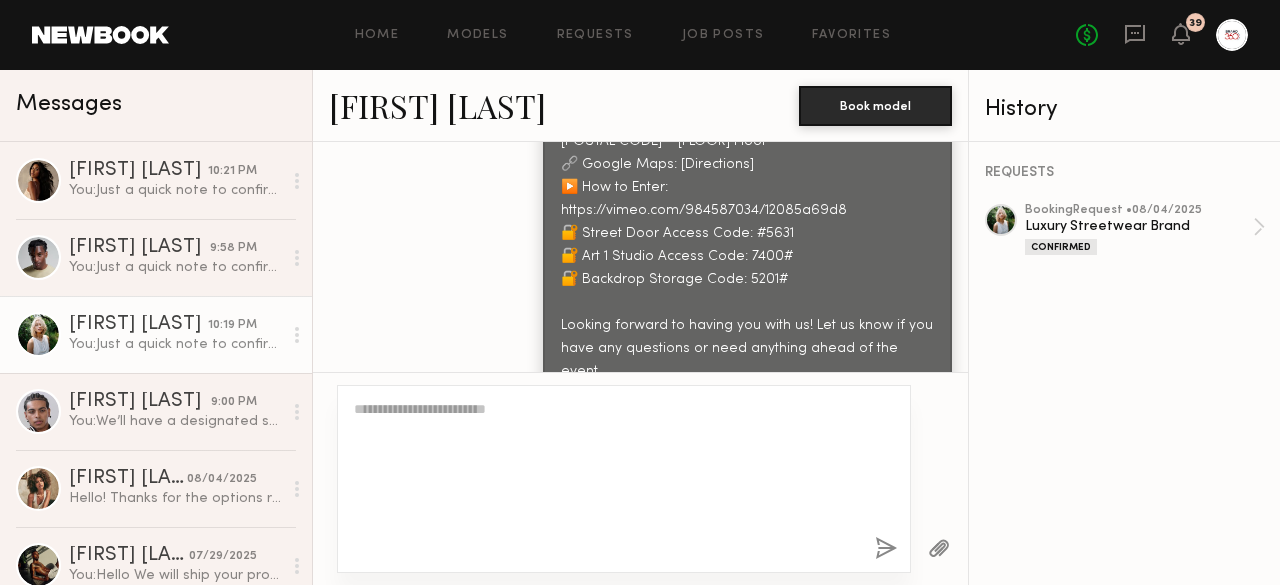 scroll, scrollTop: 0, scrollLeft: 0, axis: both 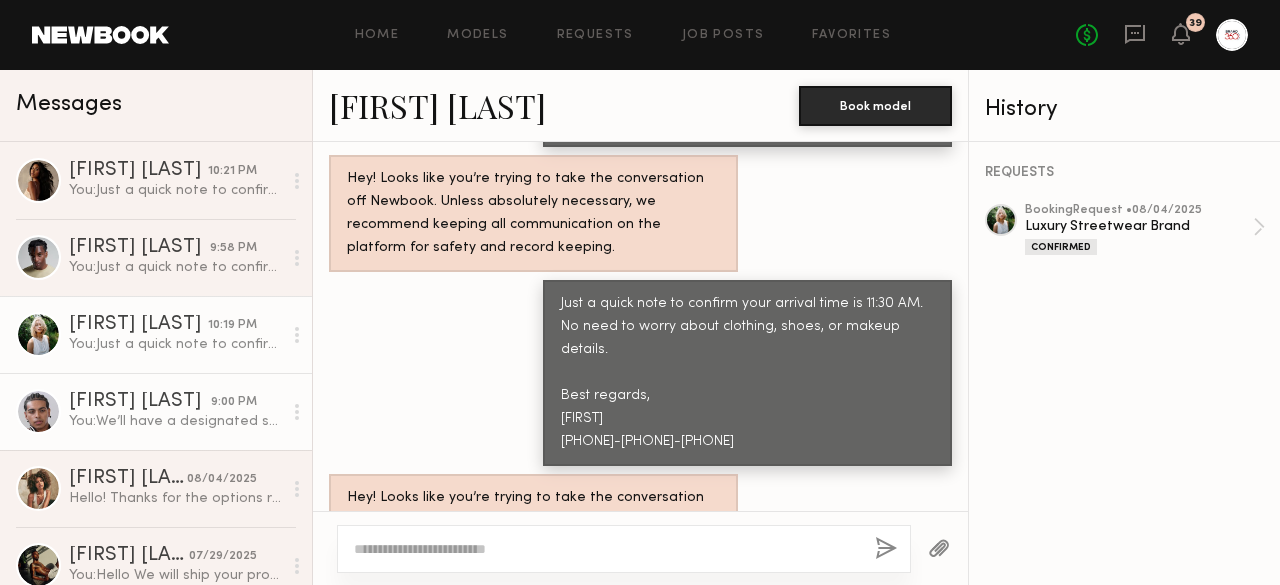 click on "[FIRST] [LAST]" 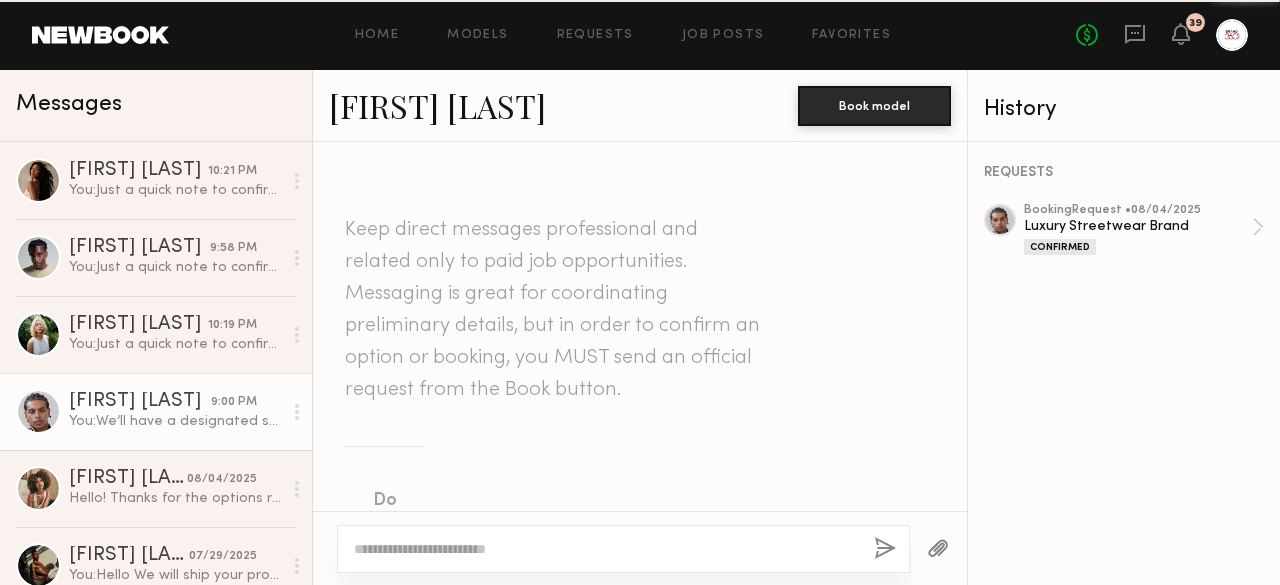scroll, scrollTop: 1021, scrollLeft: 0, axis: vertical 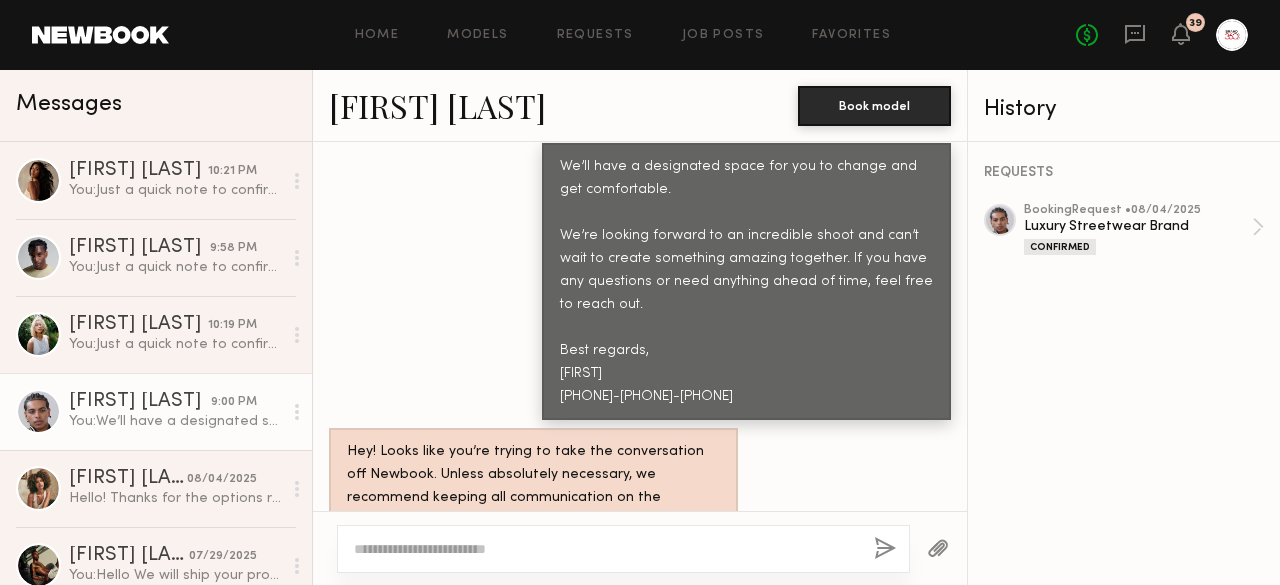 click 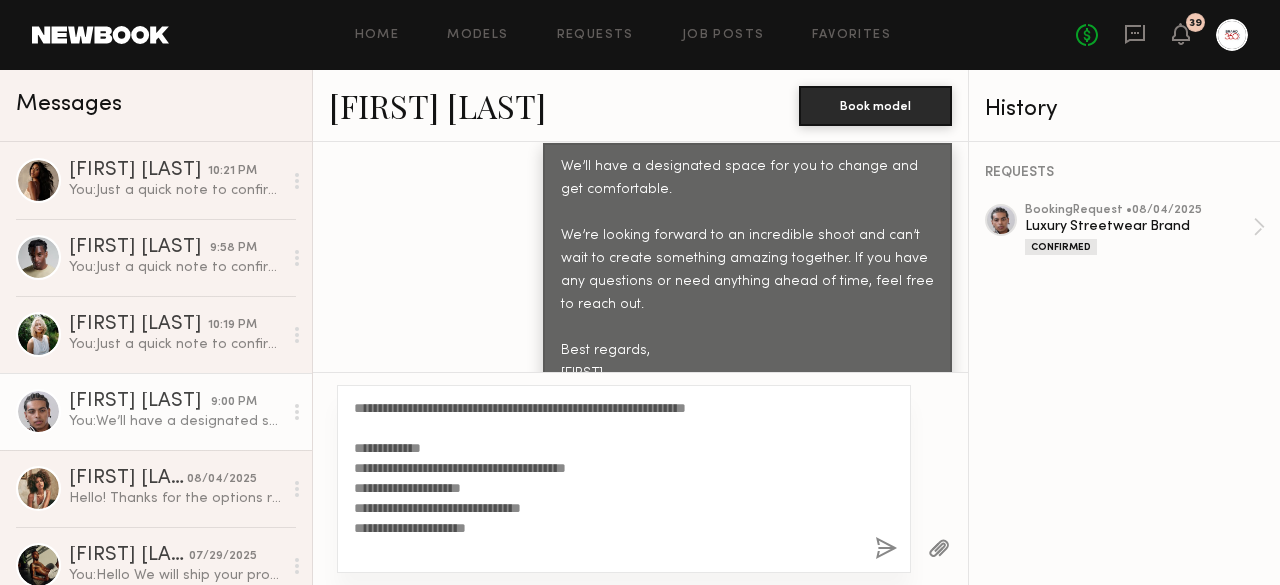 scroll, scrollTop: 1, scrollLeft: 0, axis: vertical 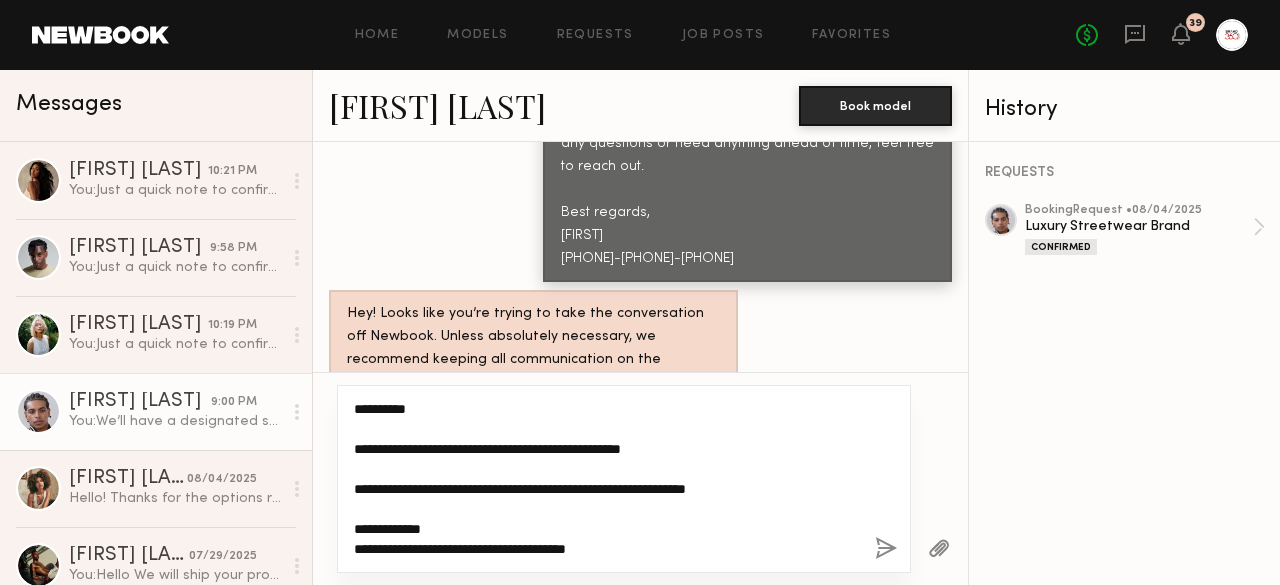 click on "**********" 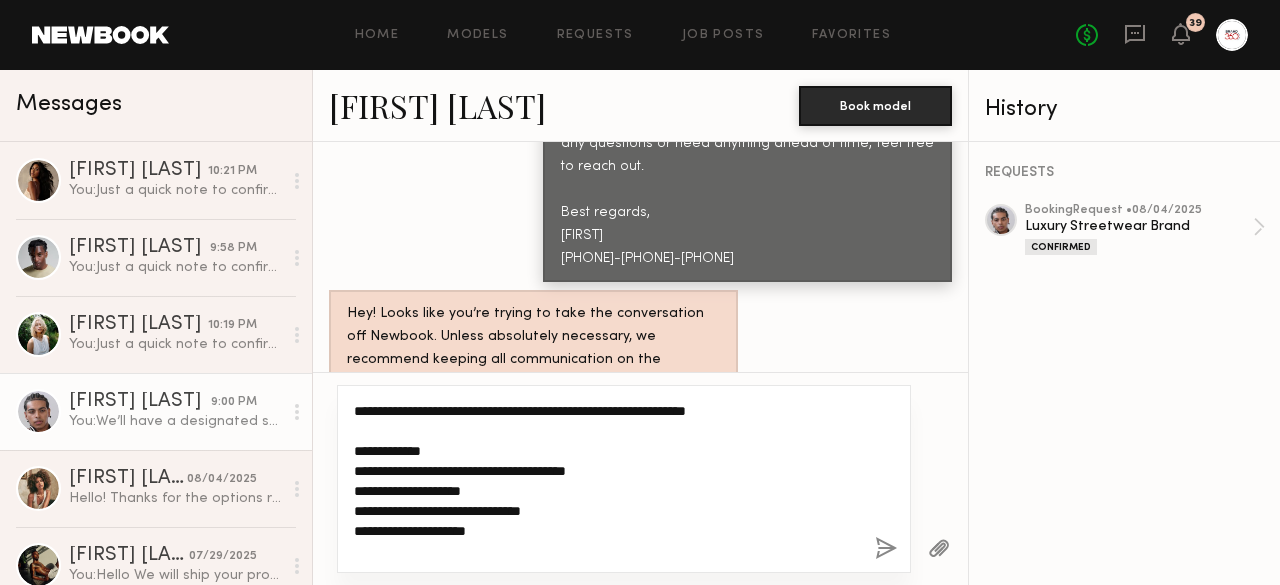 scroll, scrollTop: 98, scrollLeft: 0, axis: vertical 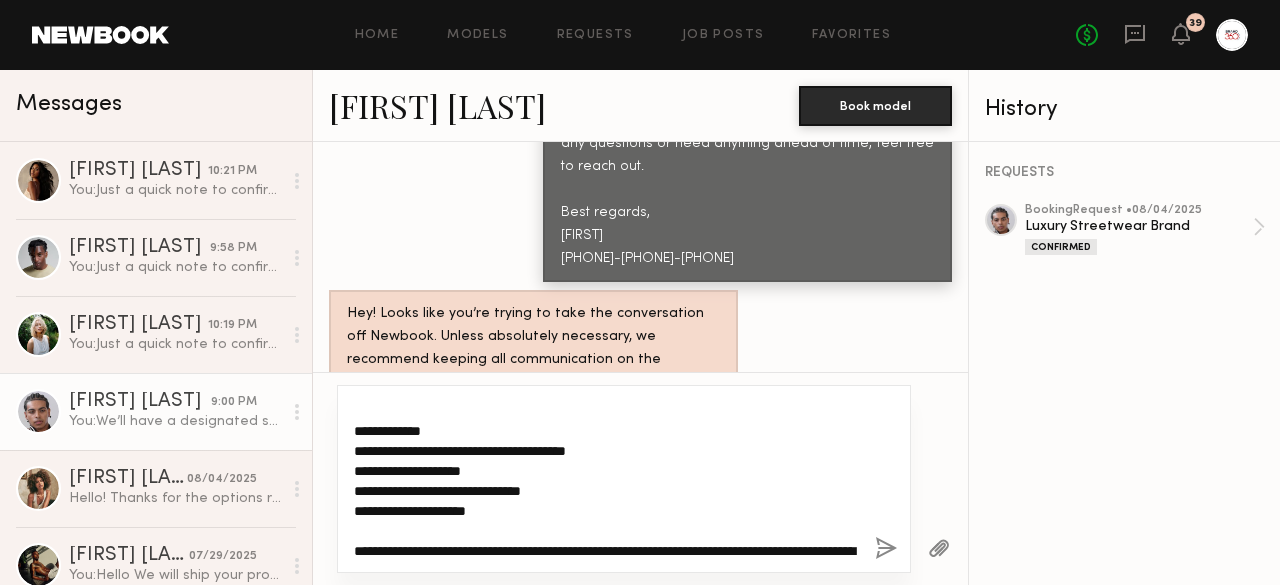 click on "**********" 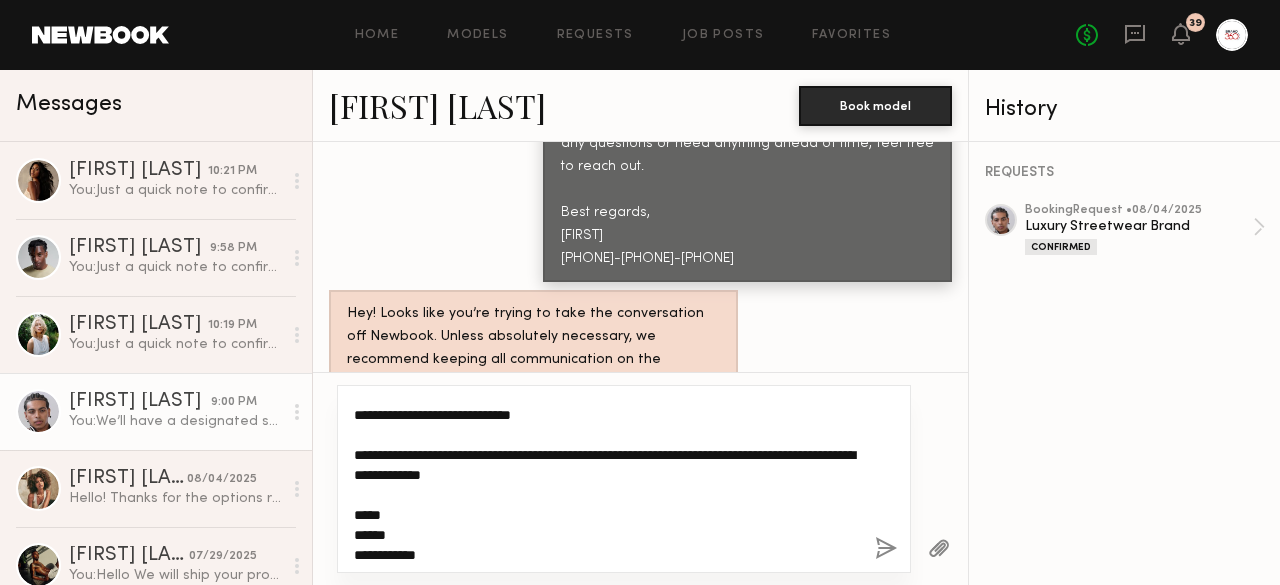 scroll, scrollTop: 440, scrollLeft: 0, axis: vertical 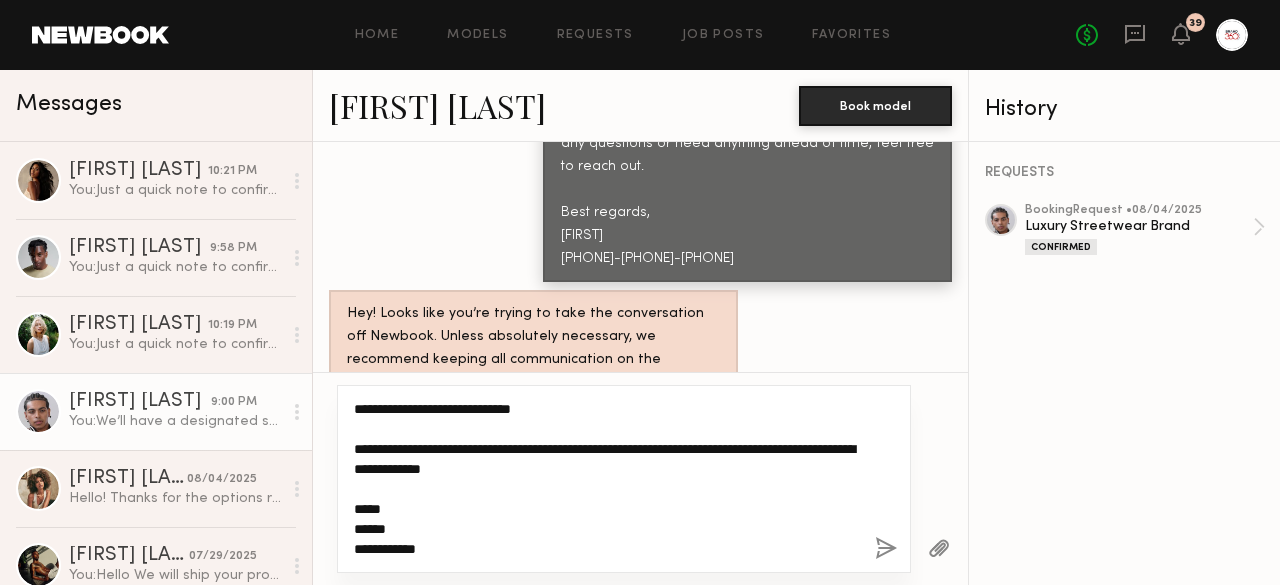 click on "**********" 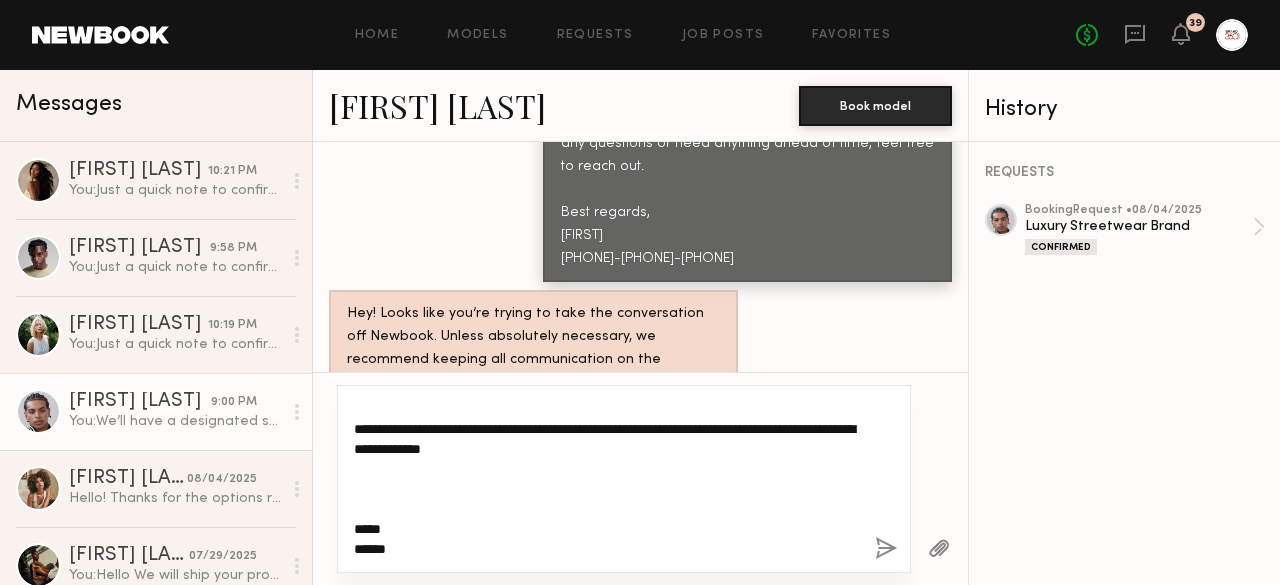 paste on "**********" 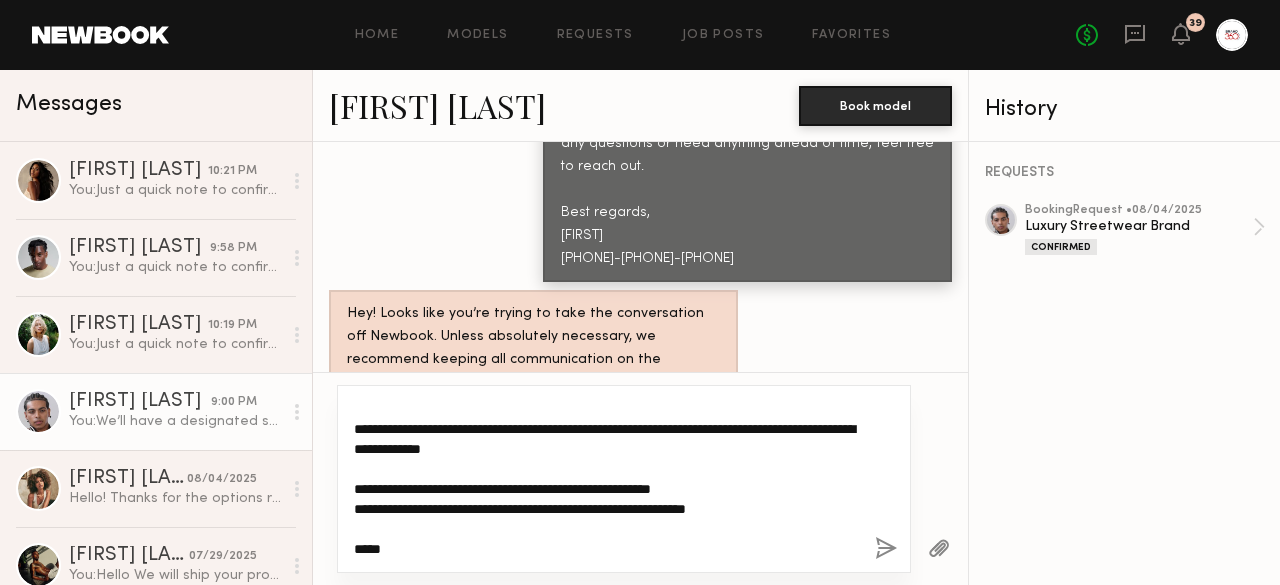 drag, startPoint x: 715, startPoint y: 516, endPoint x: 476, endPoint y: 511, distance: 239.05229 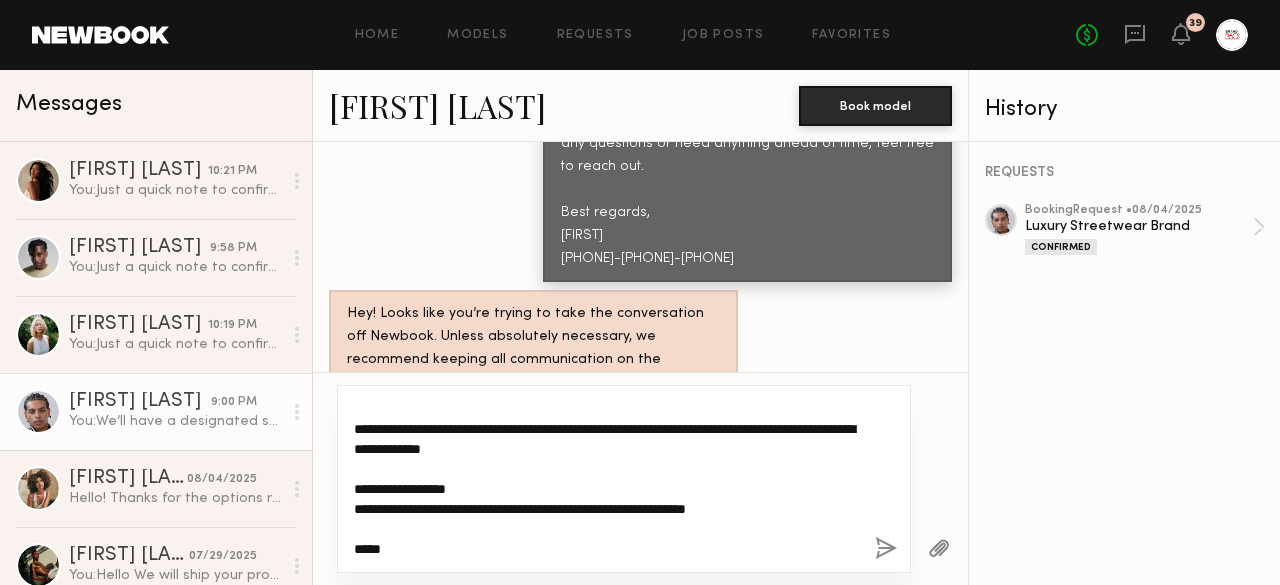 click on "**********" 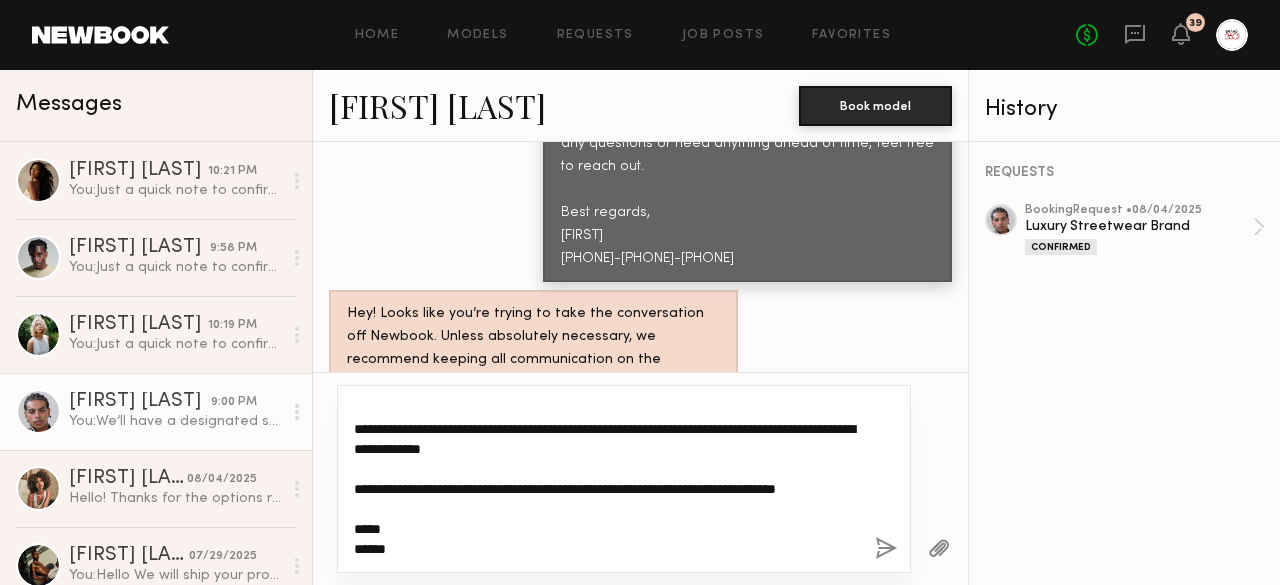 click on "**********" 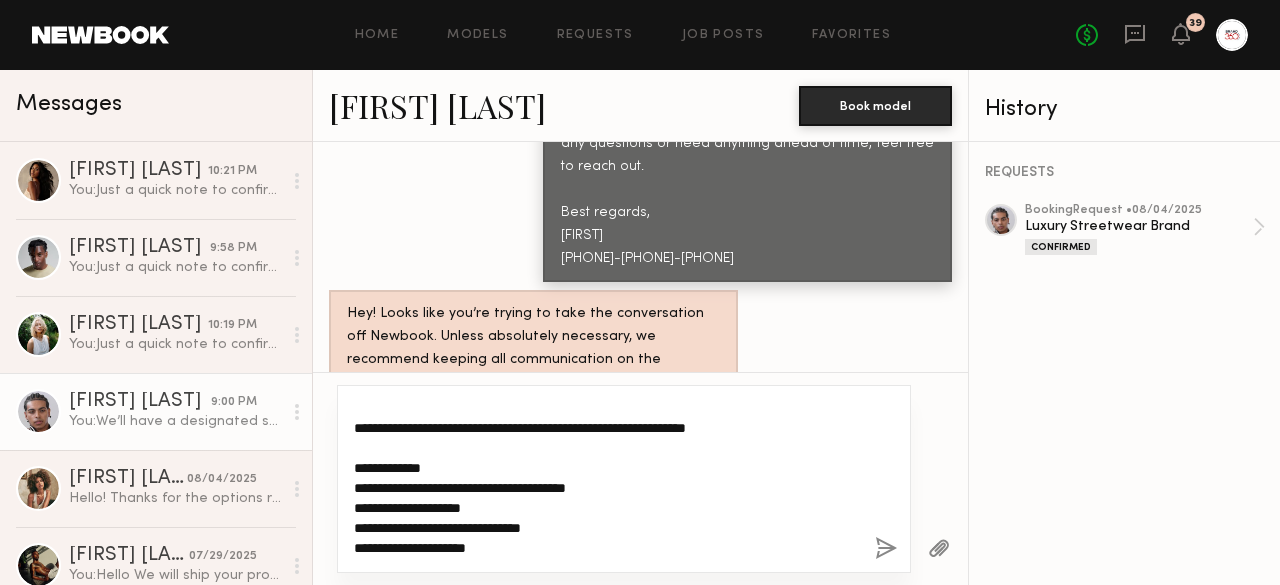 scroll, scrollTop: 1, scrollLeft: 0, axis: vertical 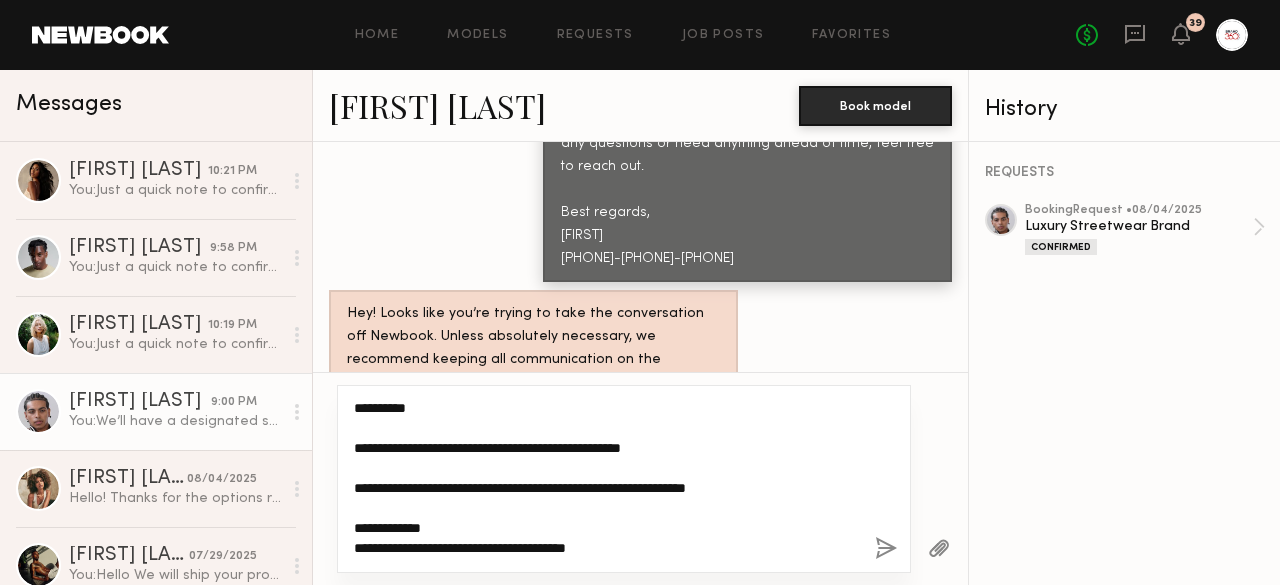 click on "**********" 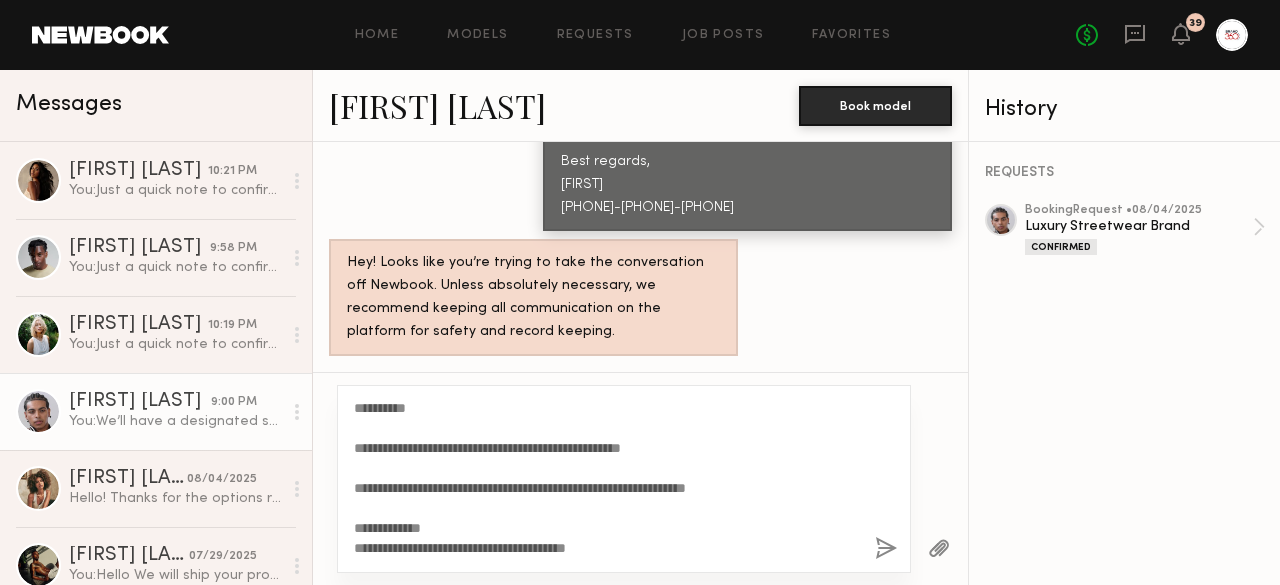 click 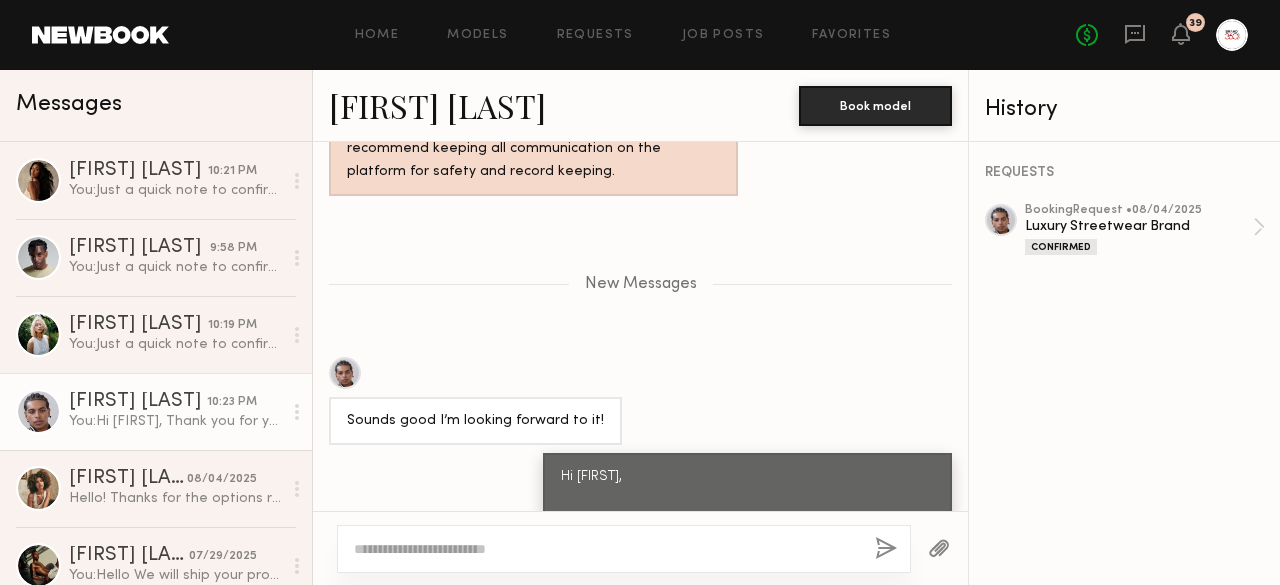 scroll, scrollTop: 2155, scrollLeft: 0, axis: vertical 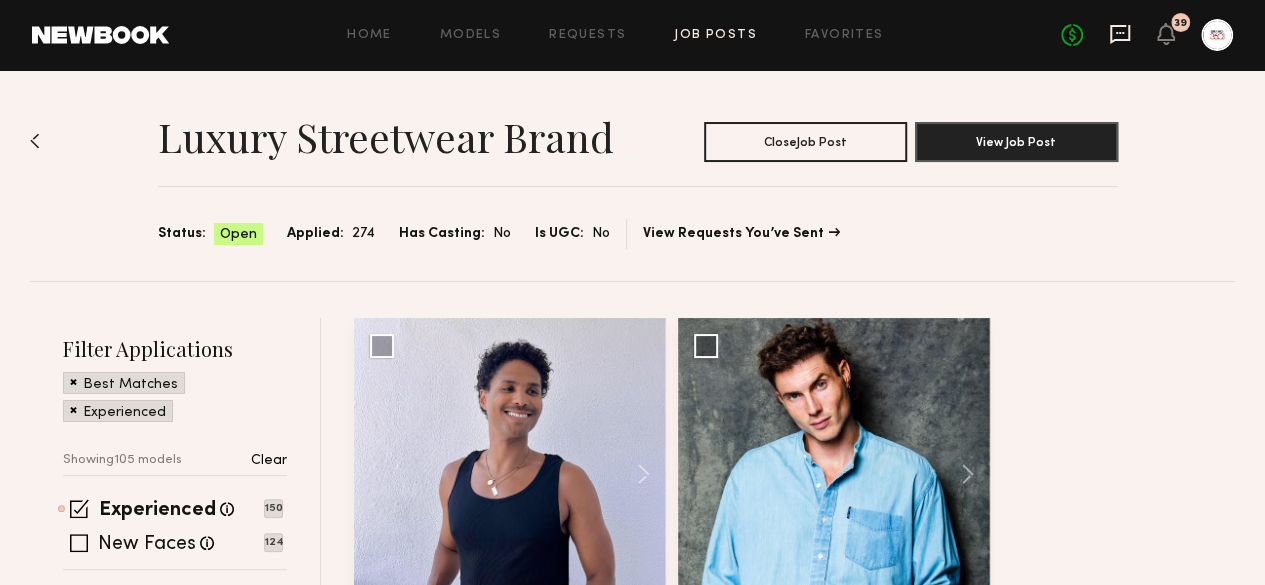 click 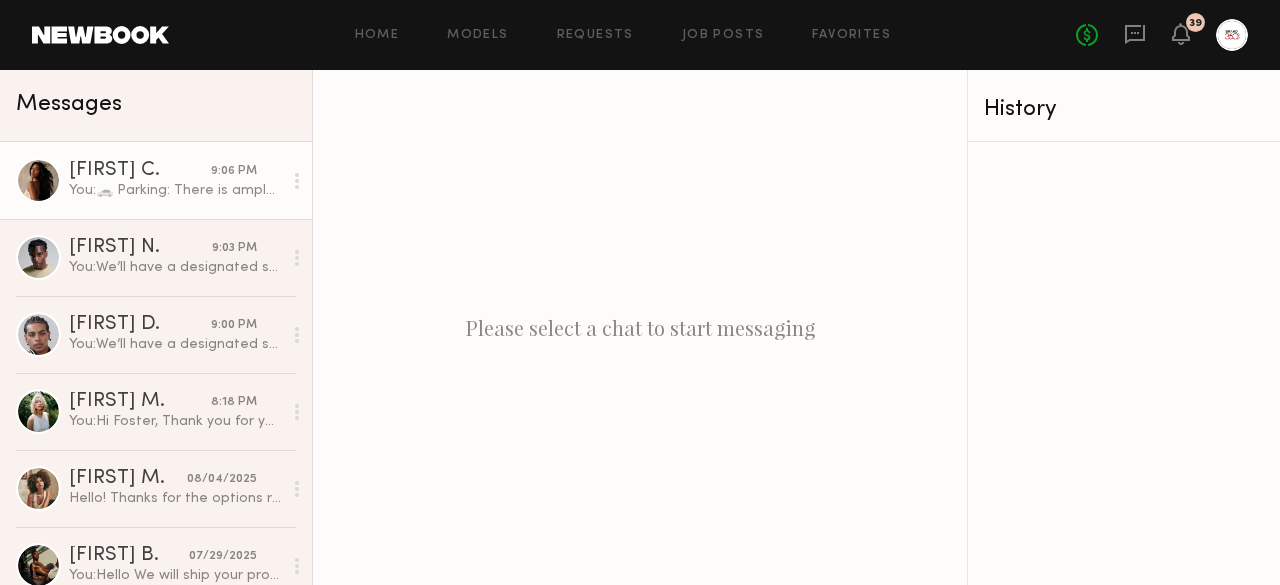 click on "[FIRST] C." 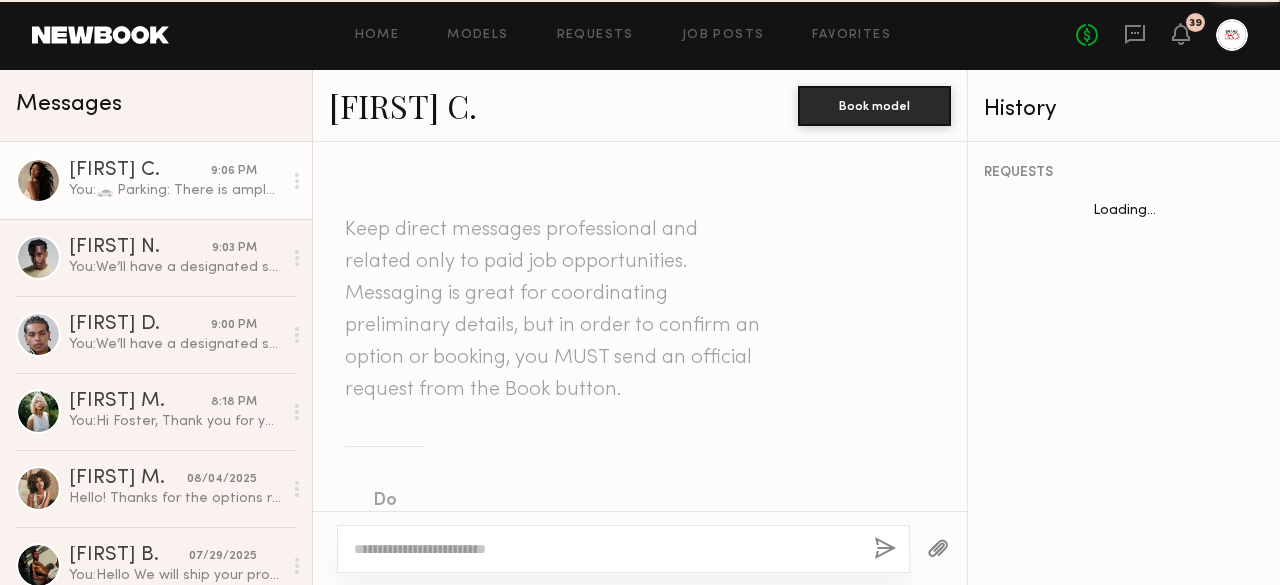 scroll, scrollTop: 3340, scrollLeft: 0, axis: vertical 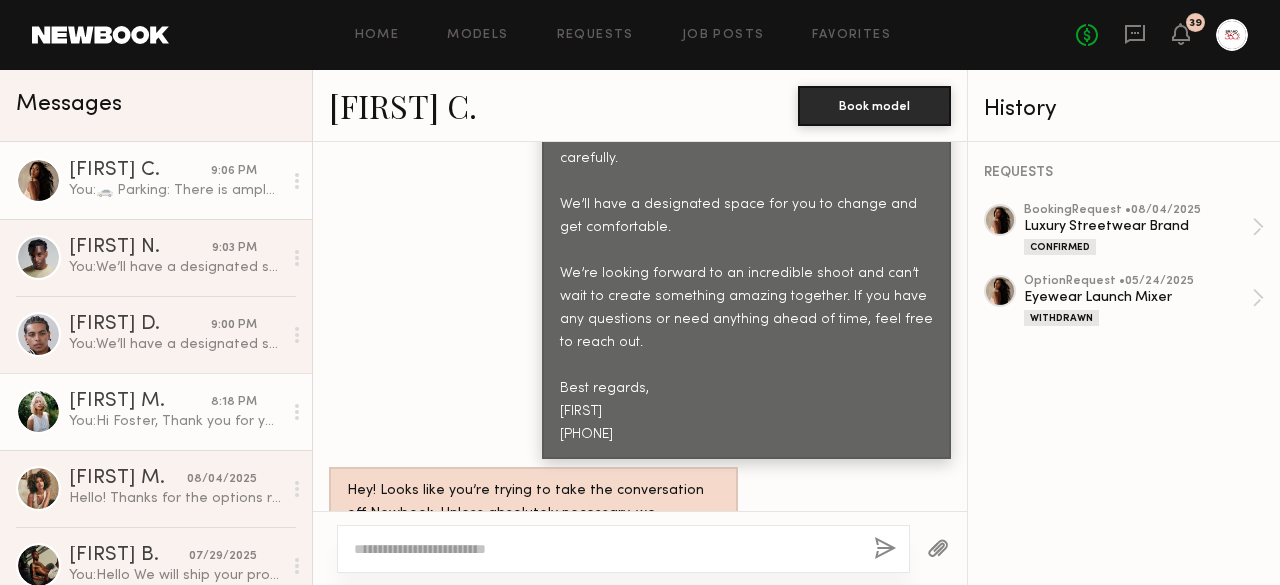 click on "You:  Hi Foster,
Thank you for your interest in collaborating with us!
We’re excited to have you be part of this Luxury Streetwear Brand.
Event Details
📍 Location: [NUMBER] [STREET], [FLOOR] Floor
[CITY], [STATE] [POSTAL_CODE]
📅 Date: Friday, August 8th, 2025
🕔 Call Time: 11:00 AM
There is plenty of parking near FD Photo Studio. Meter rates vary depending on the time of day—some meters are free on Sundays. Please be sure to read all parking signs carefully.
Studio Access Info
📍 Studio Address: [NUMBER] [STREET], [CITY], [STATE] [POSTAL_CODE] – [FLOOR] Floor
🔗 Google Maps: [Directions]
▶️ How to Enter: https://vimeo.com/984587034/12085a69d8
🔐 Street Door Access Code: #5631
🔐 Art 1 Studio Access Code: 7400#
🔐 Backdrop Storage Code: 5201#
Looking forward to having you with us! Let us know if you have any questions or need anything ahead of the event.
Best,
[FIRST]
[PHONE]" 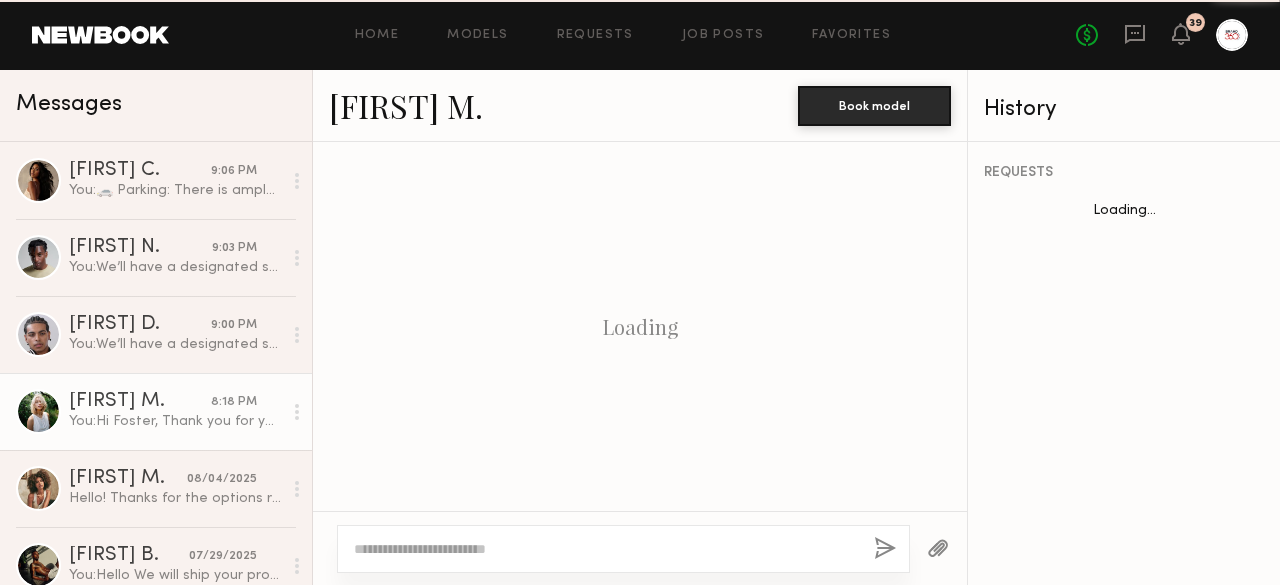 scroll, scrollTop: 1549, scrollLeft: 0, axis: vertical 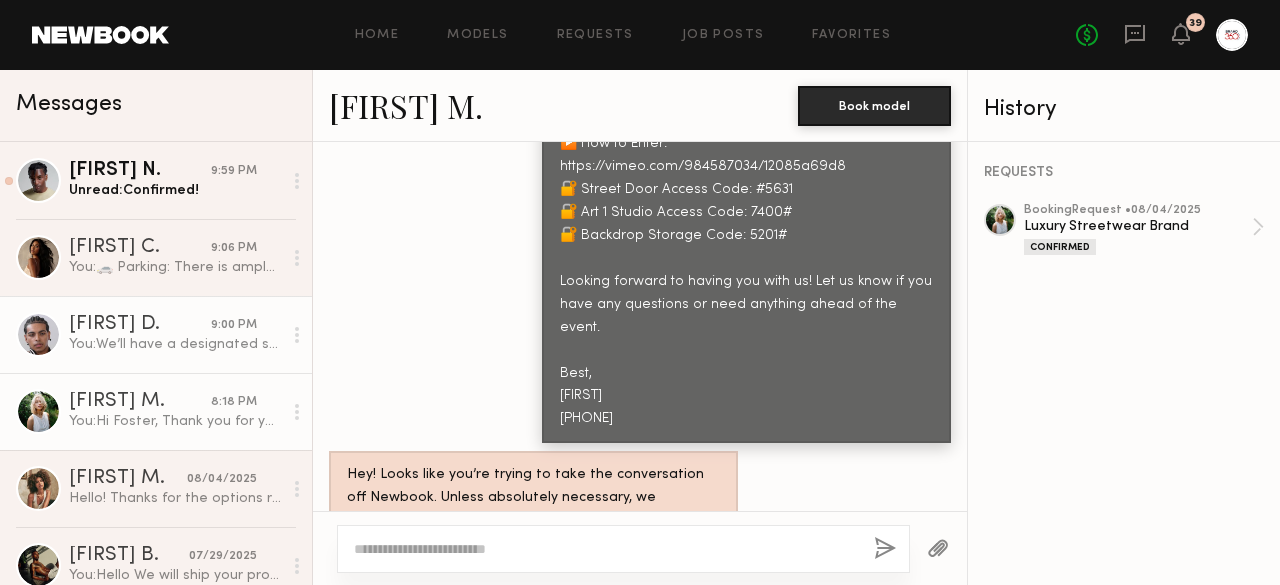 click on "[FIRST] D." 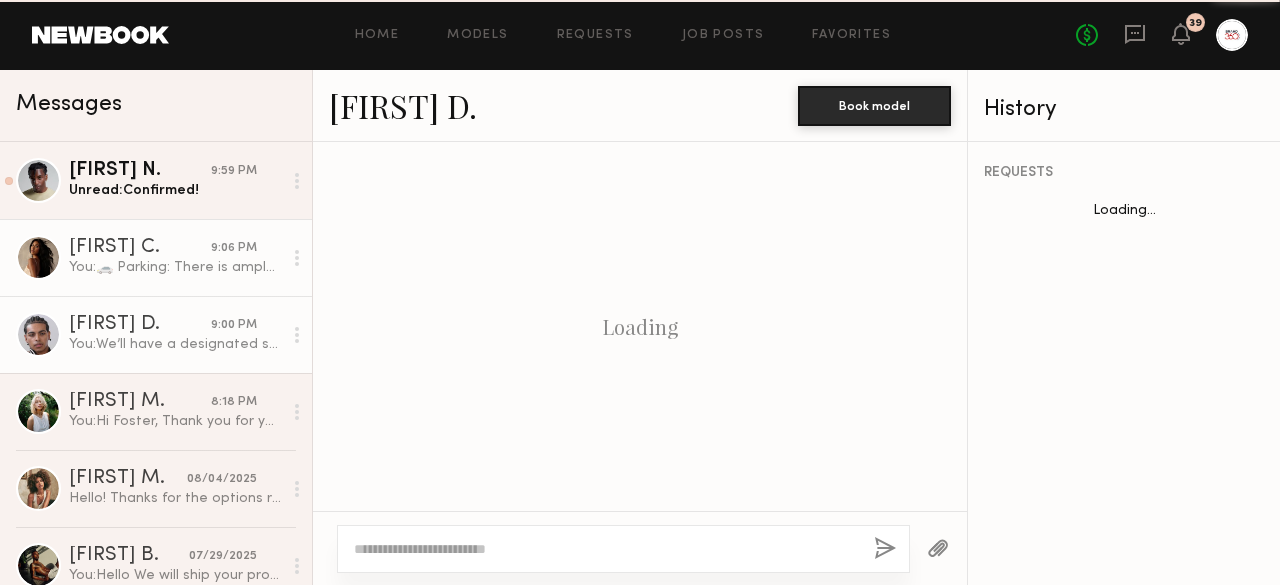 scroll, scrollTop: 1021, scrollLeft: 0, axis: vertical 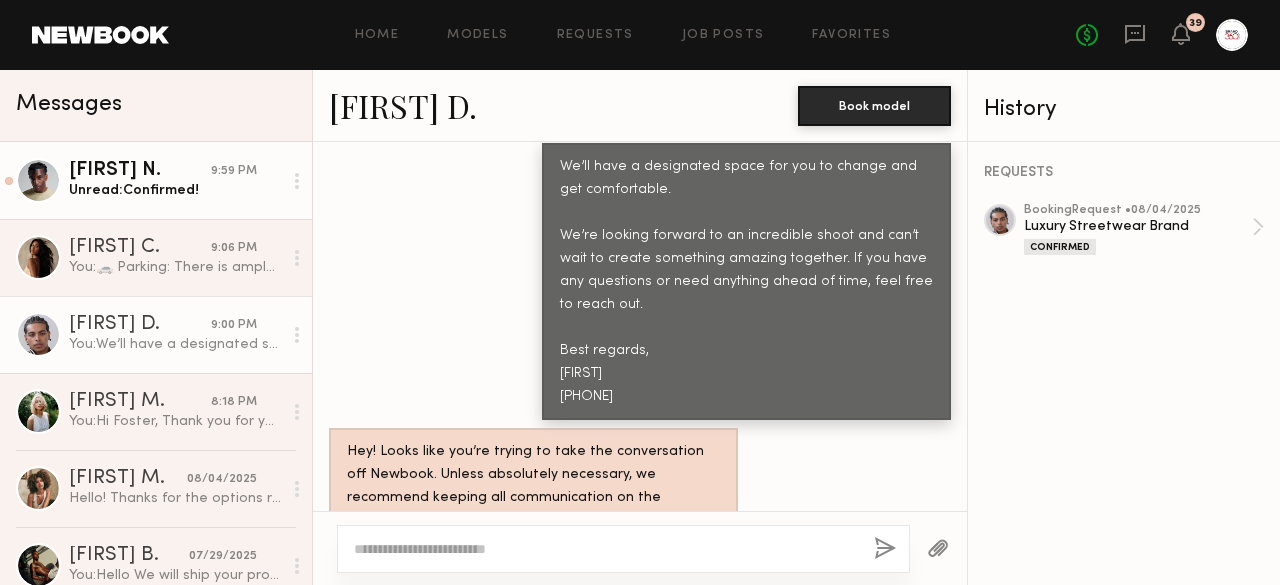 click on "Unread:  Confirmed!" 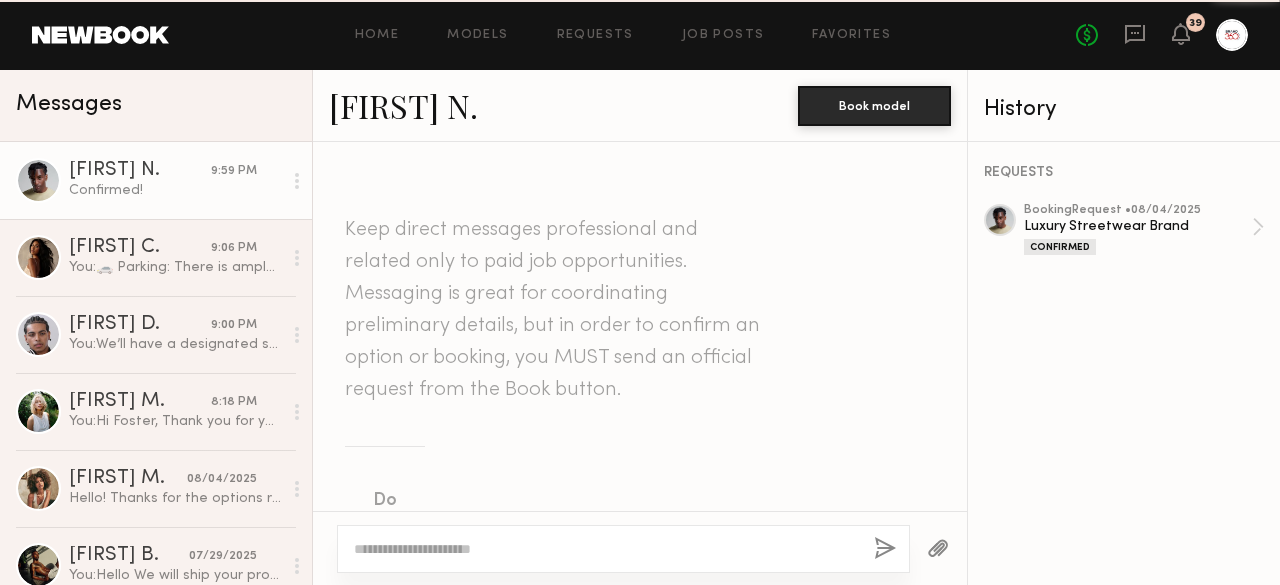 scroll, scrollTop: 3173, scrollLeft: 0, axis: vertical 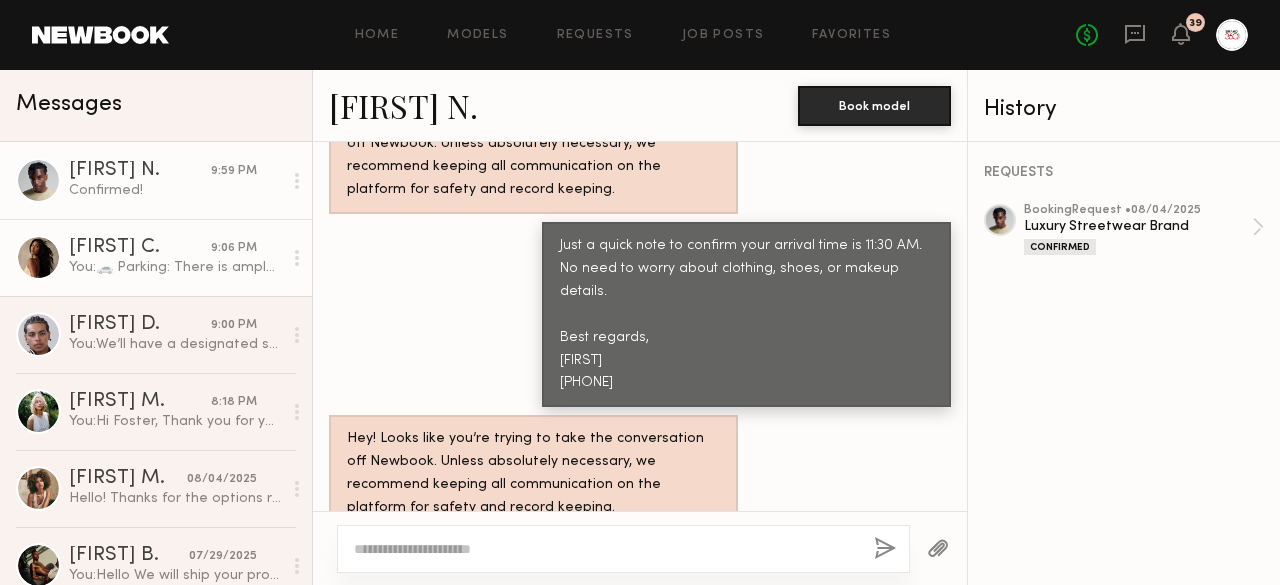 click on "[FIRST] C." 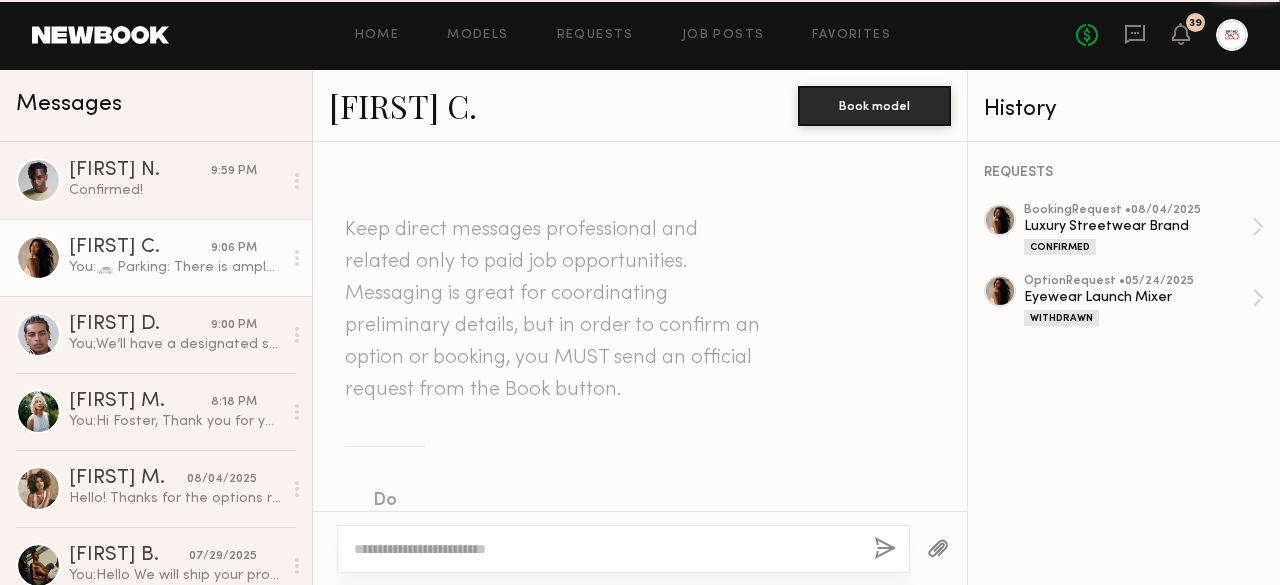 scroll, scrollTop: 3340, scrollLeft: 0, axis: vertical 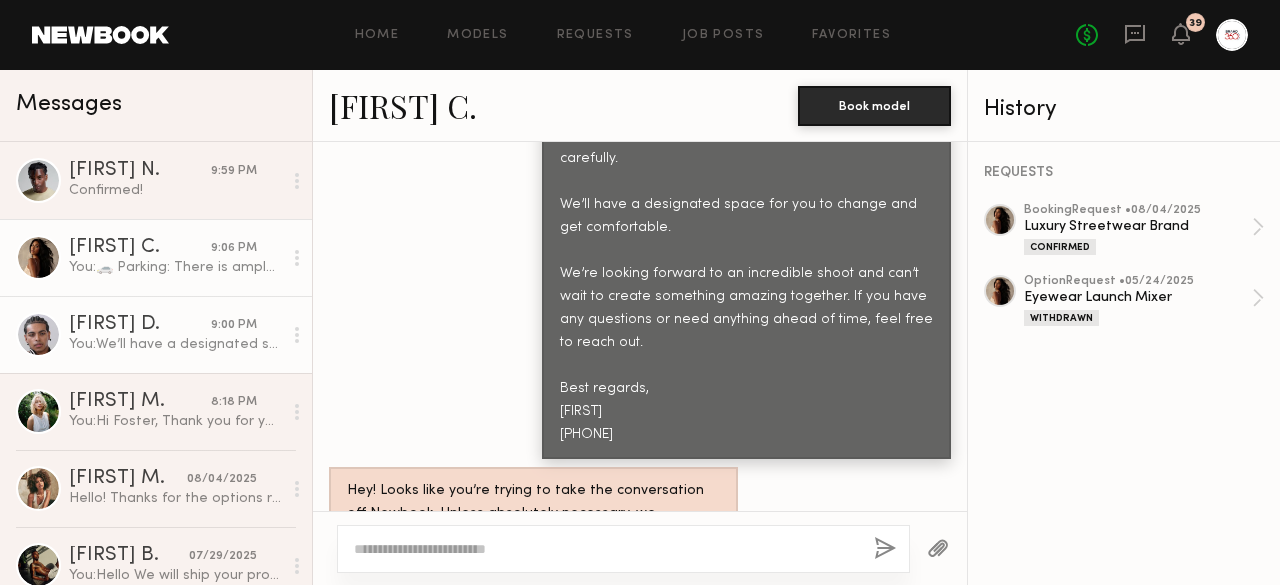 click on "[FIRST] D. 9:00 PM You:  We’ll have a designated space for you to change and get comfortable.
We’re looking forward to an incredible shoot and can’t wait to create something amazing together. If you have any questions or need anything ahead of time, feel free to reach out.
Best regards,
[FIRST]
[PHONE]" 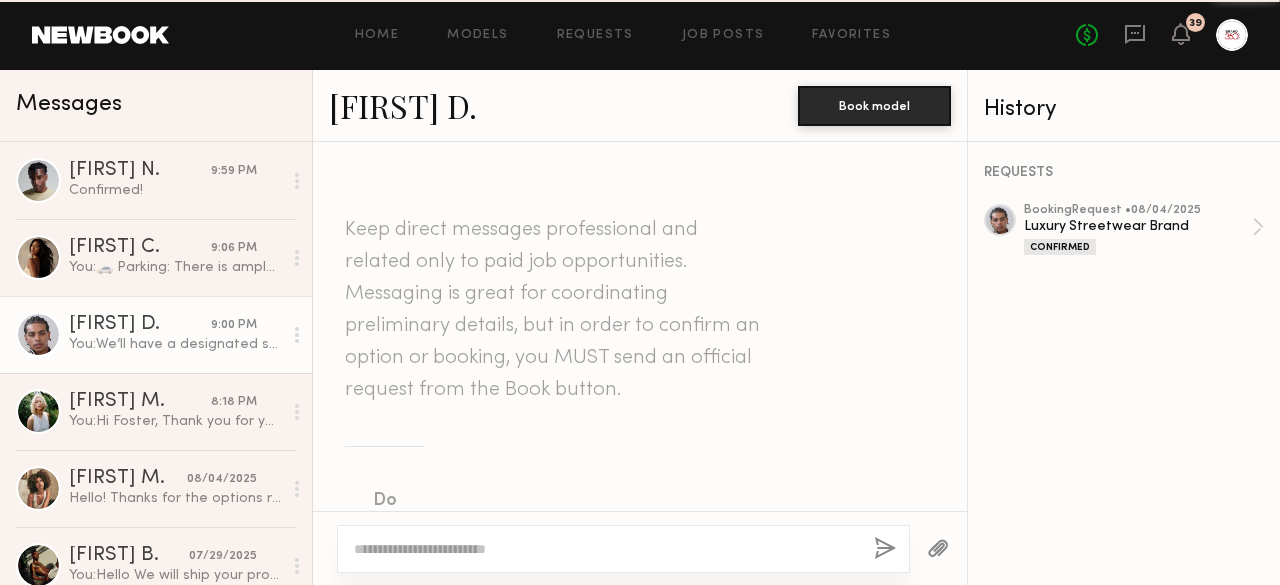 scroll, scrollTop: 1021, scrollLeft: 0, axis: vertical 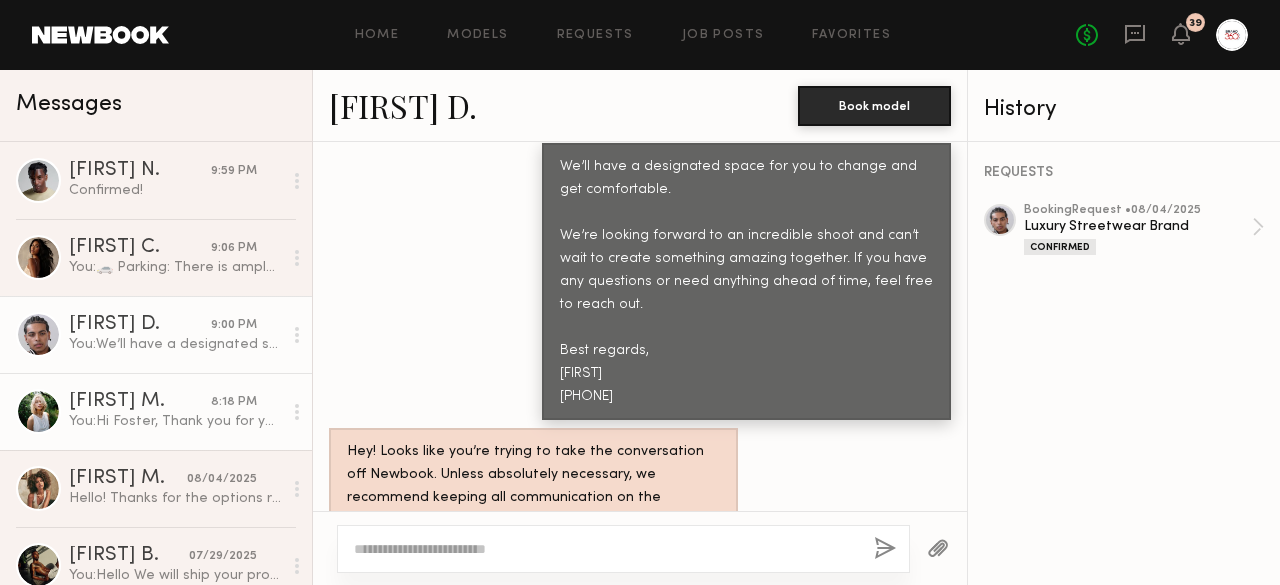 click on "You:  Hi Foster,
Thank you for your interest in collaborating with us!
We’re excited to have you be part of this Luxury Streetwear Brand.
Event Details
📍 Location: 1048 Santee Street, 5th Floor
Los Angeles, CA 90015
📅 Date: Friday, August 8th, 2025
🕔 Call Time: 11:00 AM
There is plenty of parking near FD Photo Studio. Meter rates vary depending on the time of day—some meters are free on Sundays. Please be sure to read all parking signs carefully.
Studio Access Info
📍 Studio Address: 1048 Santee Street, Los Angeles, CA 90015 – 5th Floor
🔗 Google Maps: [Directions]
▶️ How to Enter: https://vimeo.com/984587034/12085a69d8
🔐 Street Door Access Code: #5631
🔐 Art 1 Studio Access Code: 7400#
🔐 Backdrop Storage Code: 5201#
Looking forward to having you with us! Let us know if you have any questions or need anything ahead of the event.
Best,
Monica
949-796-1447" 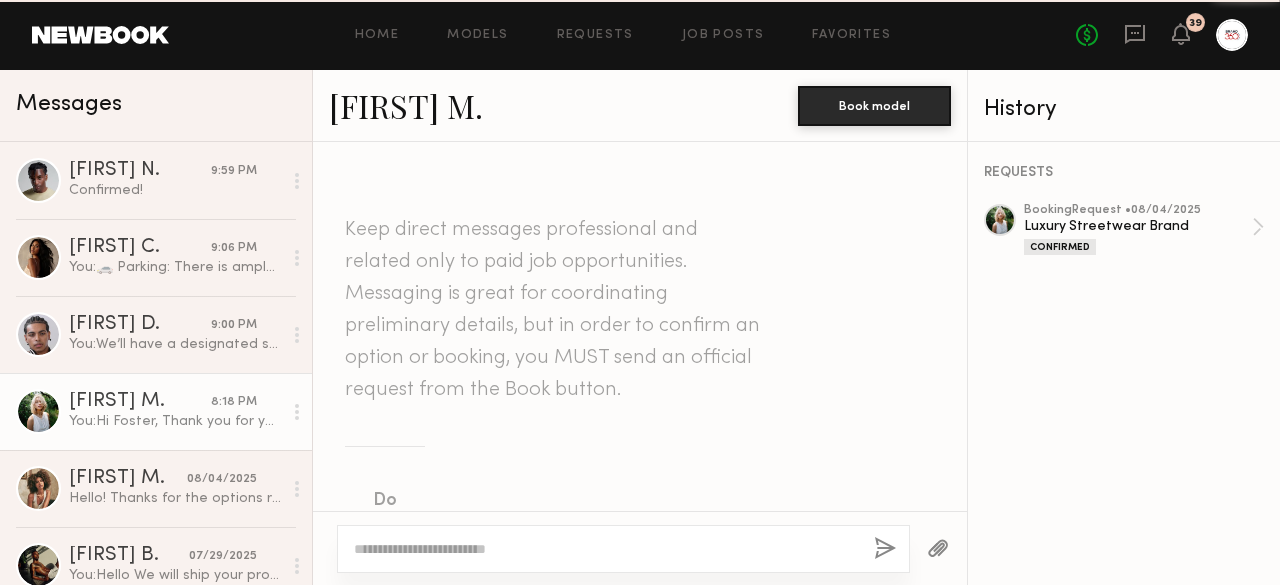 scroll, scrollTop: 1549, scrollLeft: 0, axis: vertical 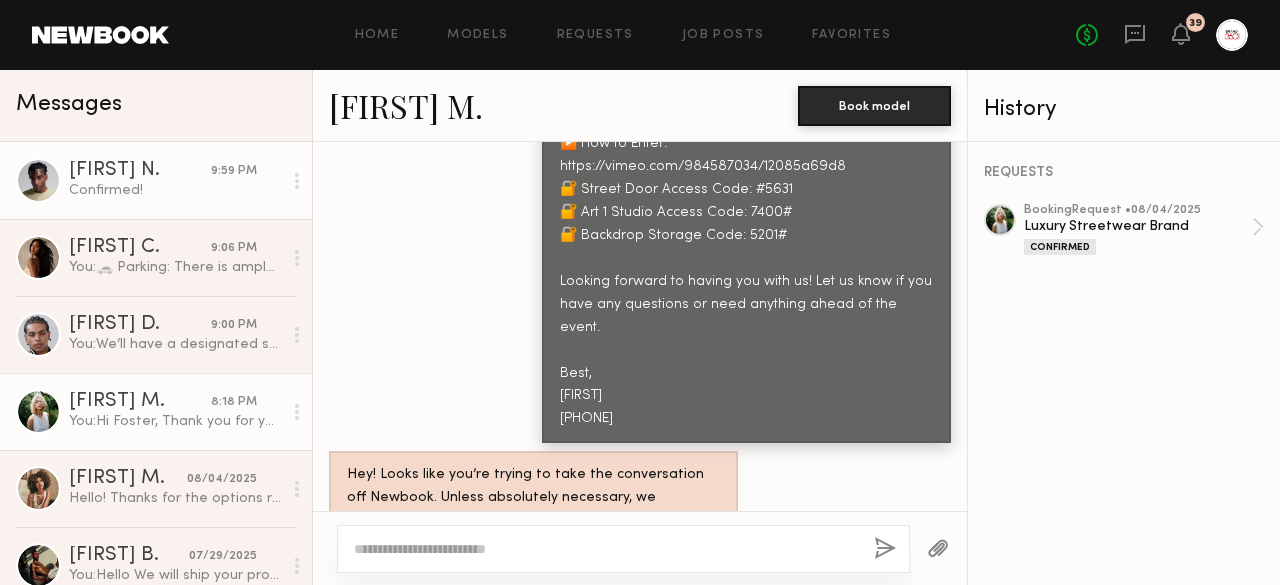 click on "[FIRST] [LAST]" 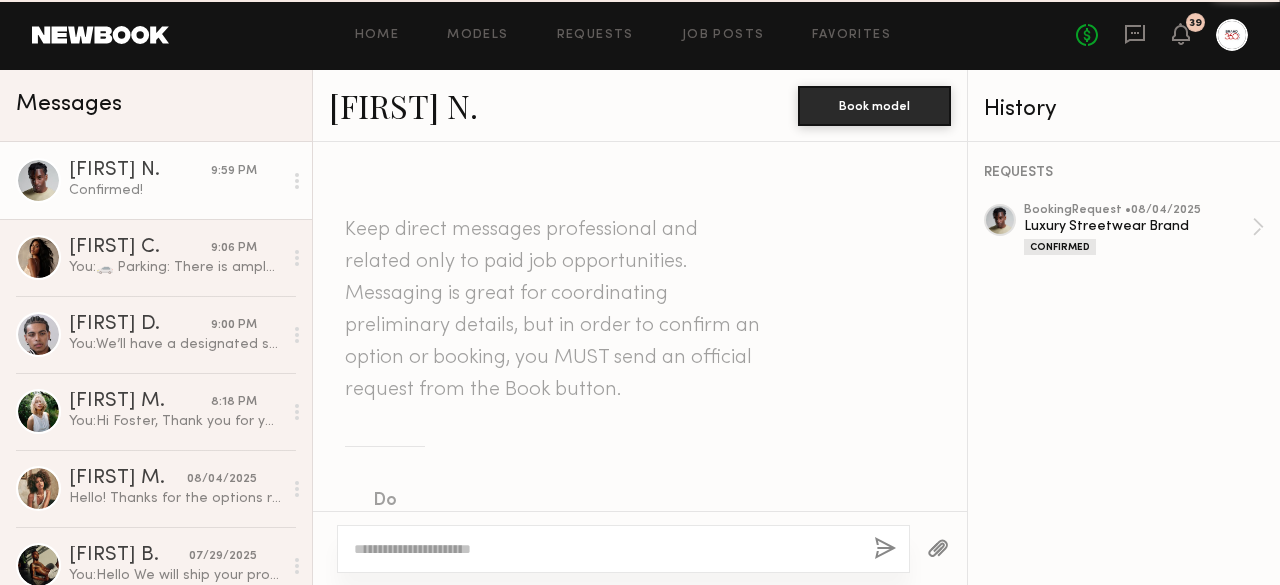 scroll, scrollTop: 3173, scrollLeft: 0, axis: vertical 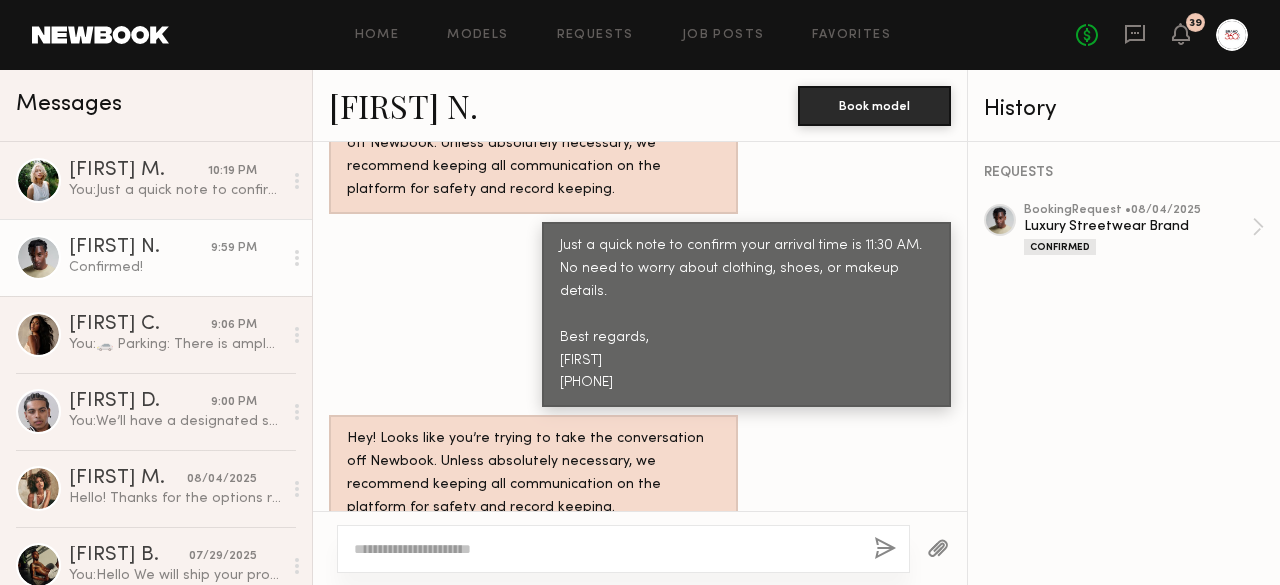 click on "Confirmed!" 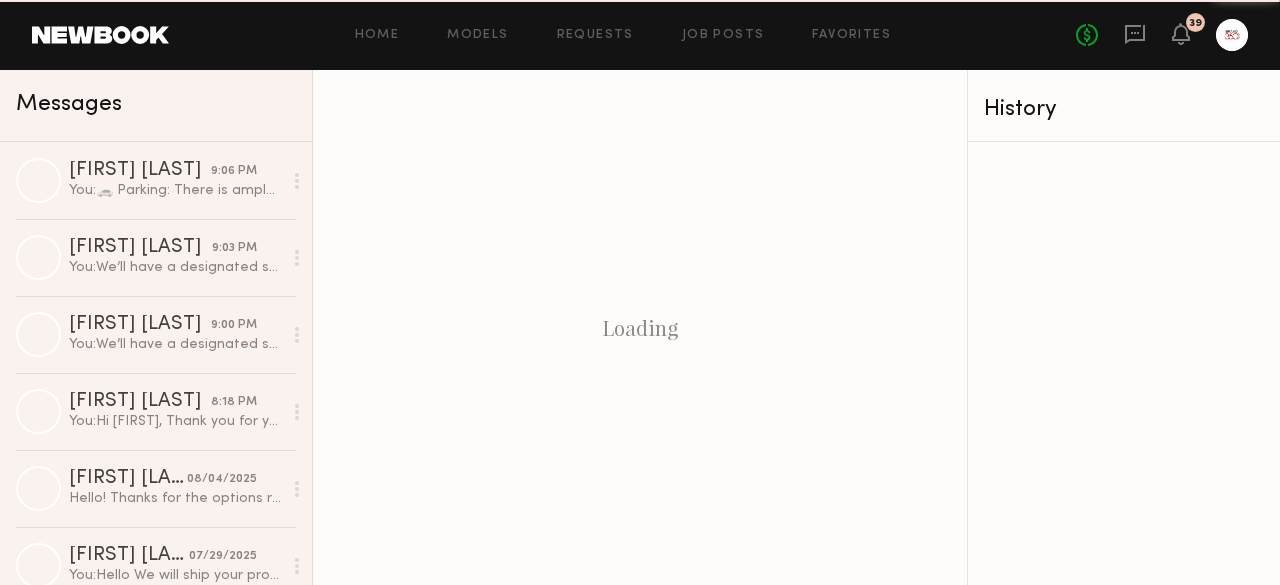 scroll, scrollTop: 0, scrollLeft: 0, axis: both 